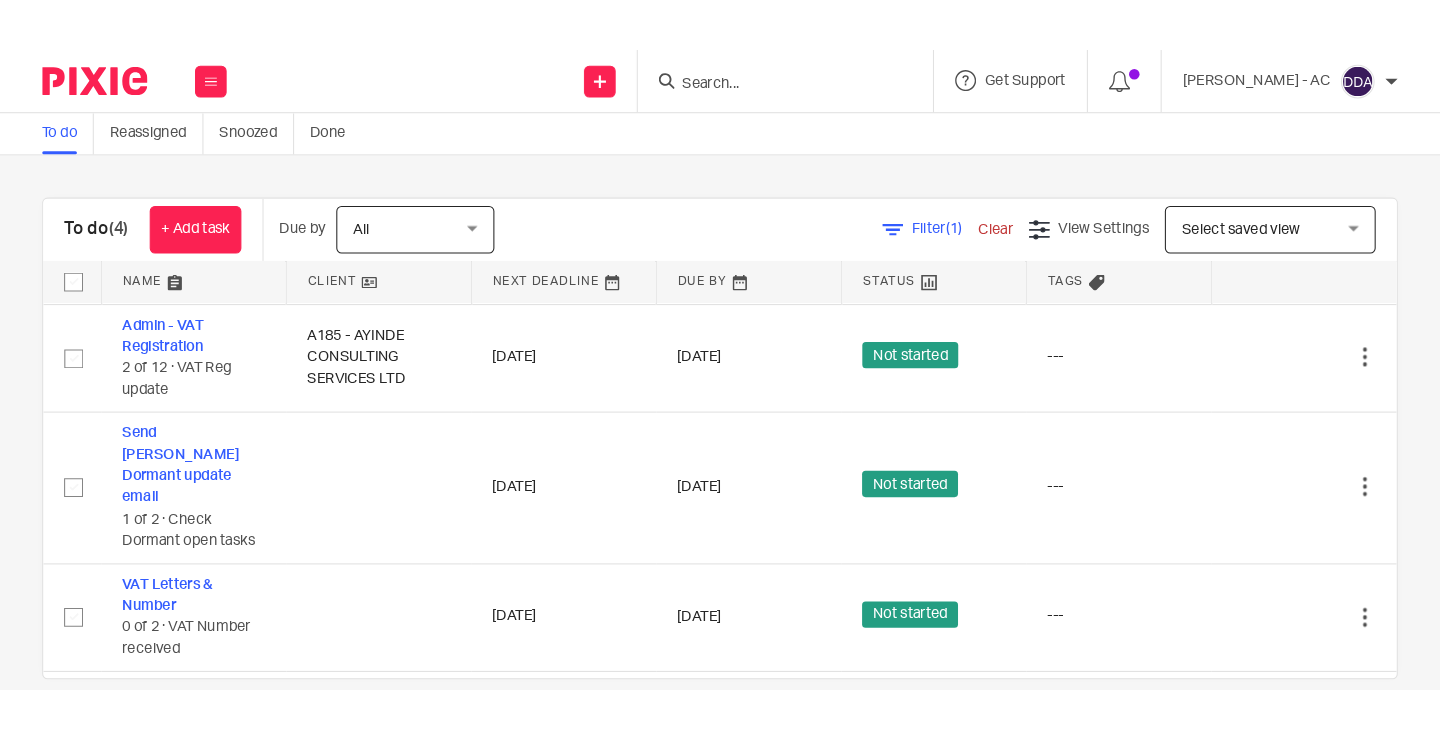 scroll, scrollTop: 0, scrollLeft: 0, axis: both 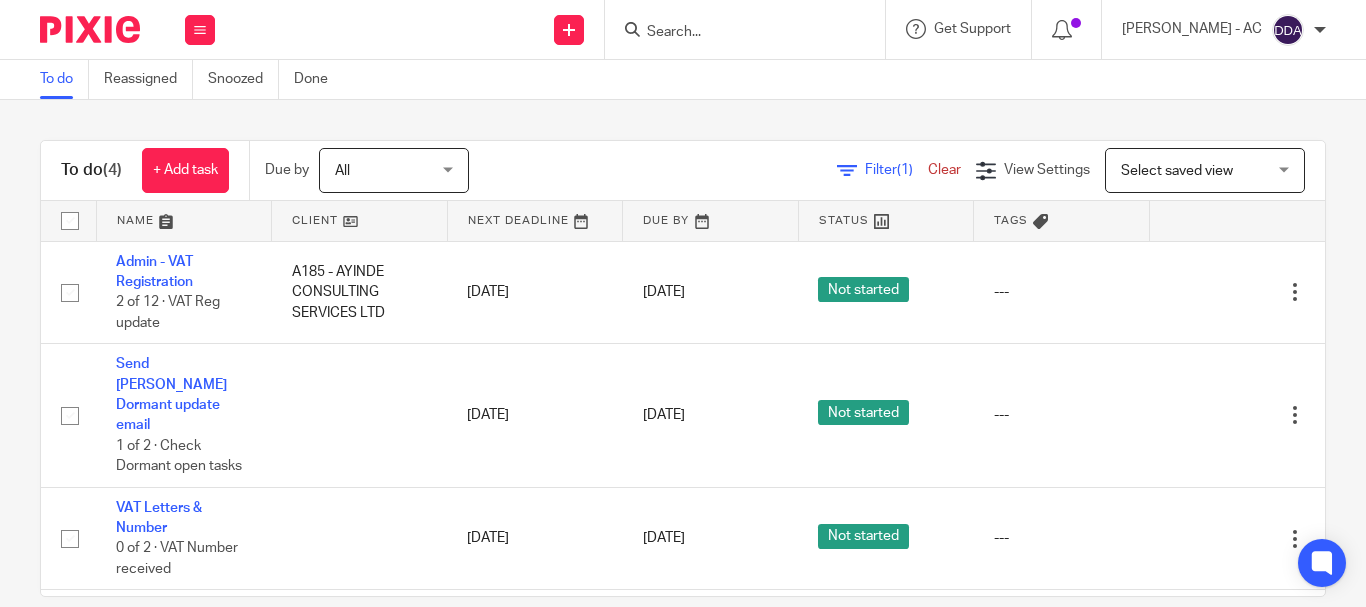 click at bounding box center (735, 33) 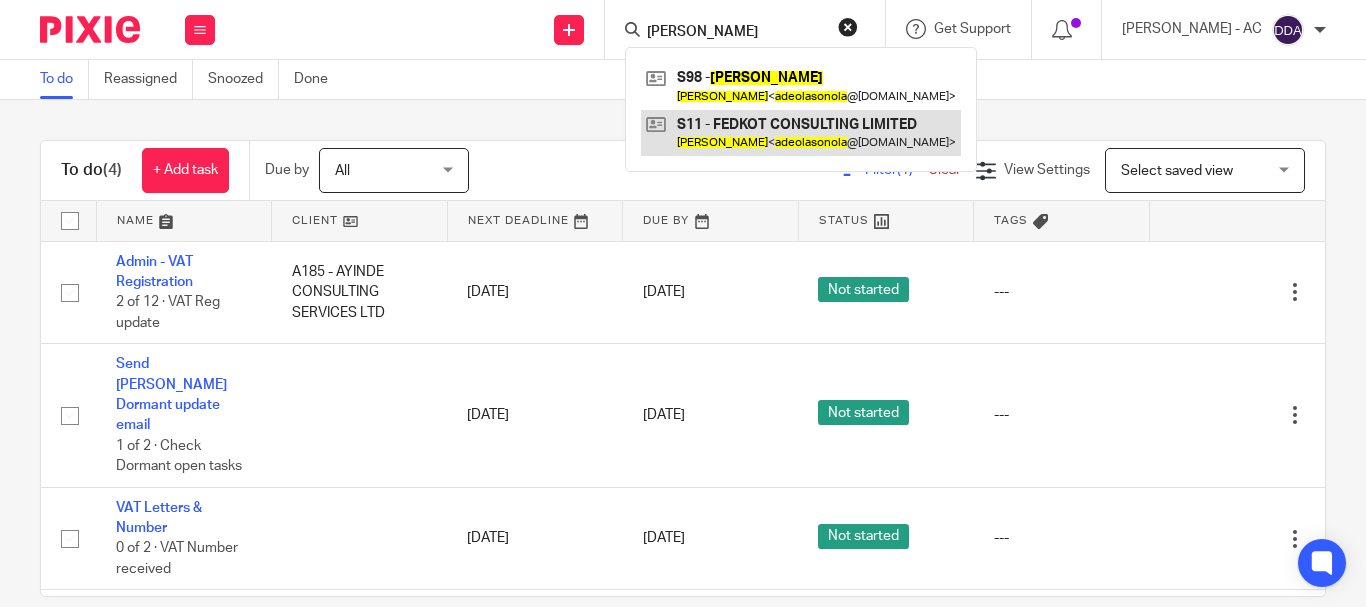 type on "Adeola Sonola" 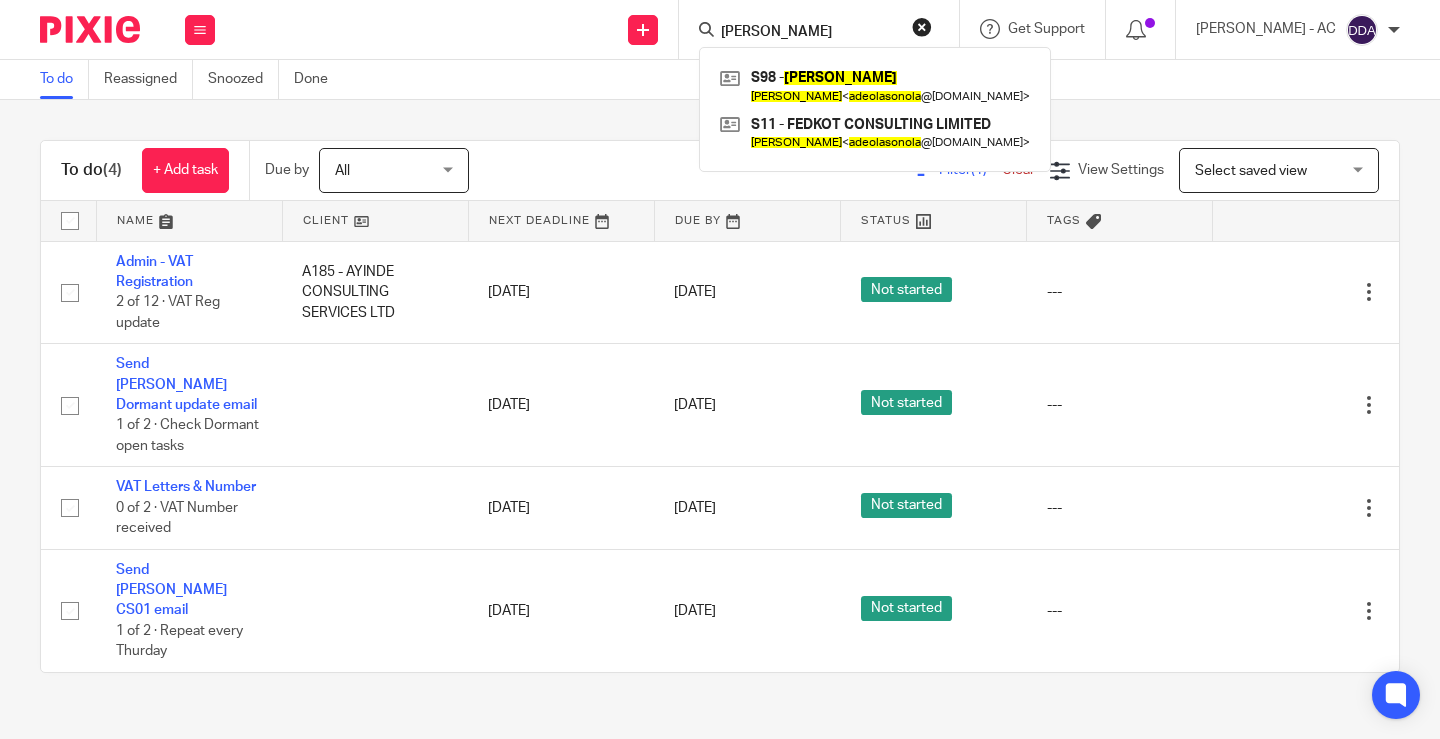 drag, startPoint x: 776, startPoint y: 31, endPoint x: 595, endPoint y: 35, distance: 181.04419 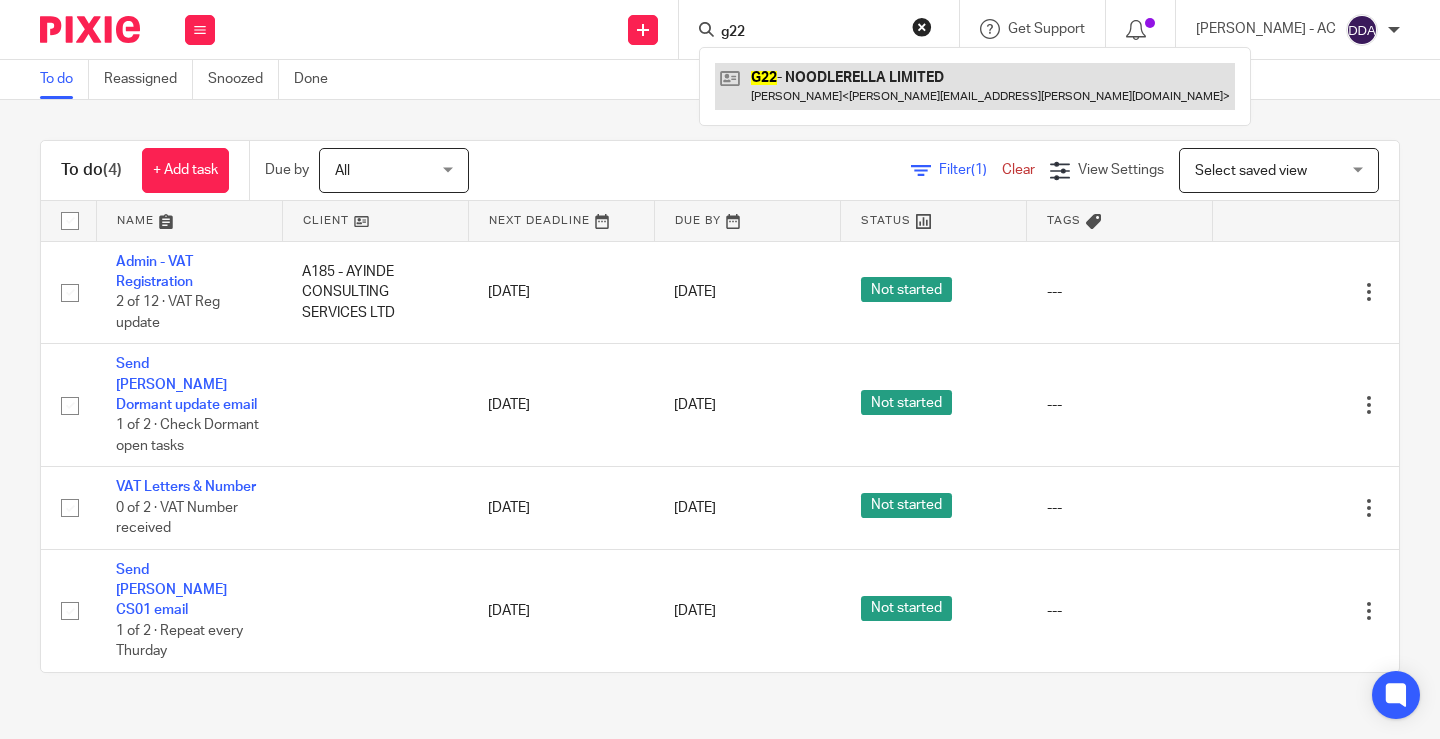 type on "g22" 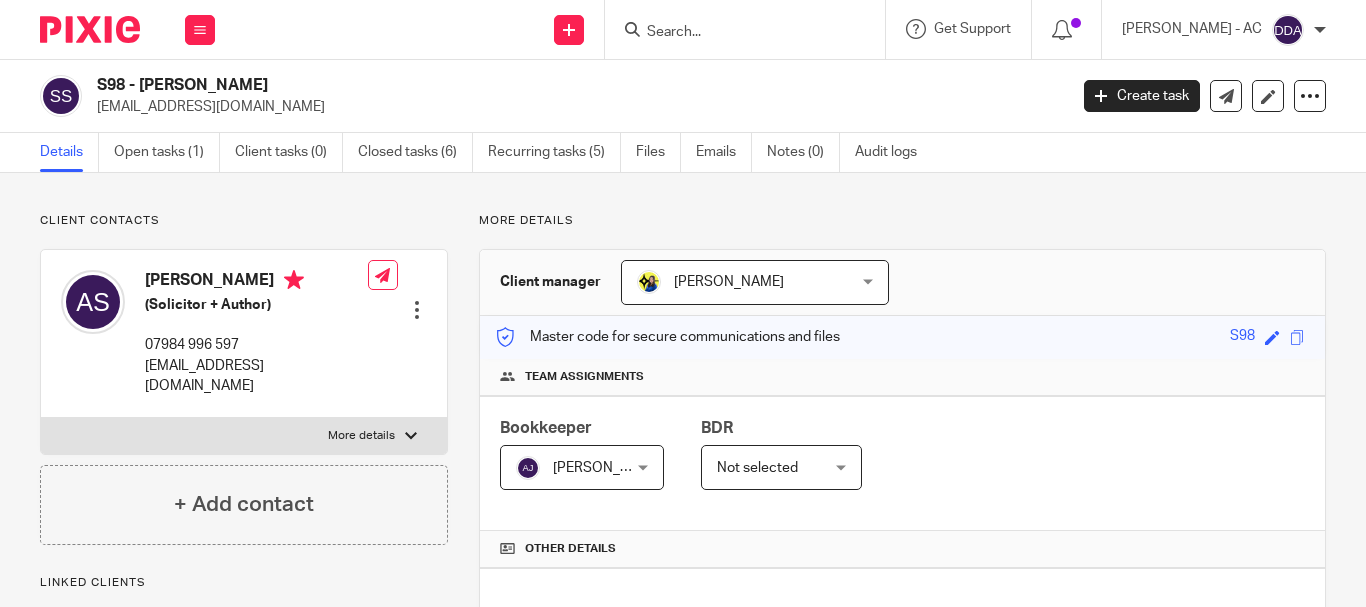 scroll, scrollTop: 0, scrollLeft: 0, axis: both 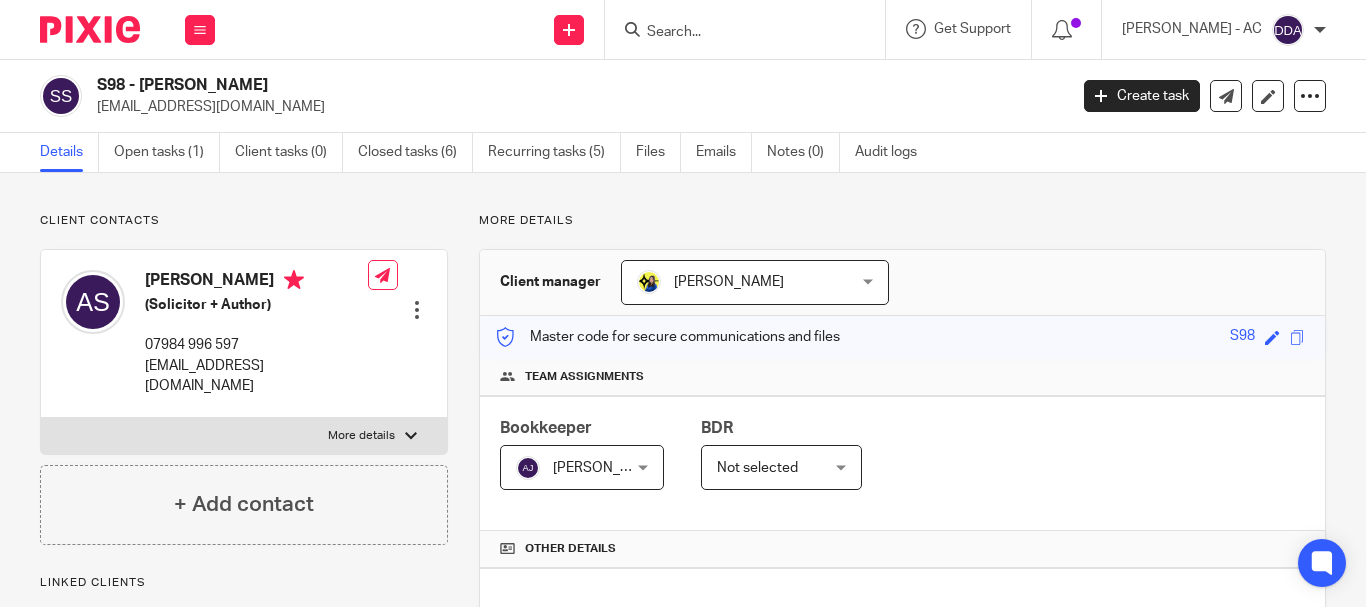 click on "Client contacts
Adeola Sonola
(Solicitor + Author)
07984 996 597
adeolasonola@yahoo.co.uk
Edit contact
Create client from contact
Export data
Delete contact
More details
Title" at bounding box center (683, 1217) 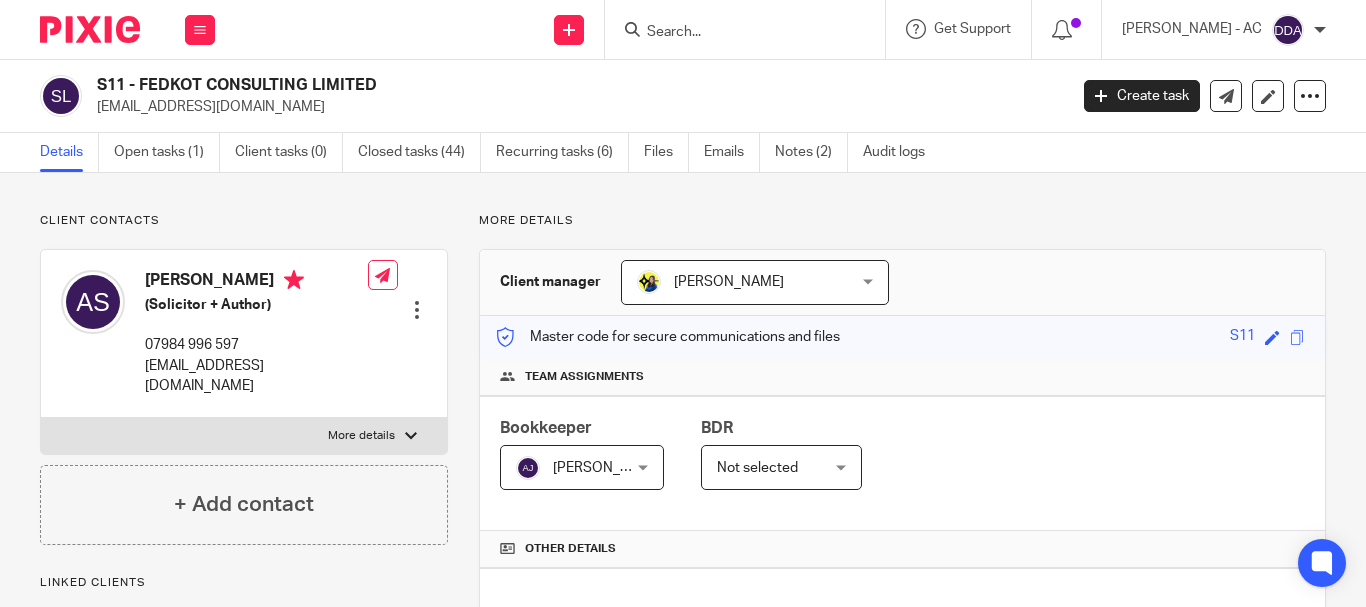 scroll, scrollTop: 0, scrollLeft: 0, axis: both 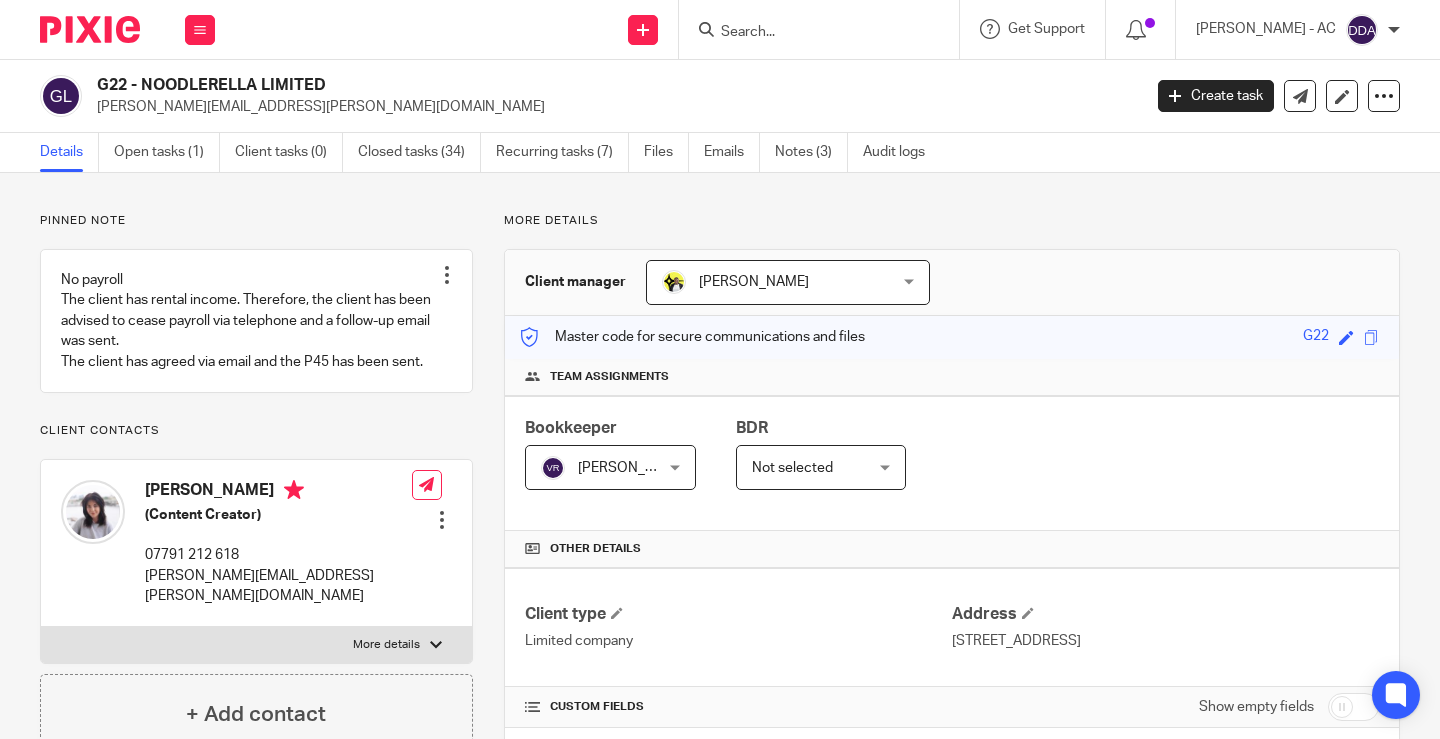 drag, startPoint x: 145, startPoint y: 84, endPoint x: 370, endPoint y: 82, distance: 225.0089 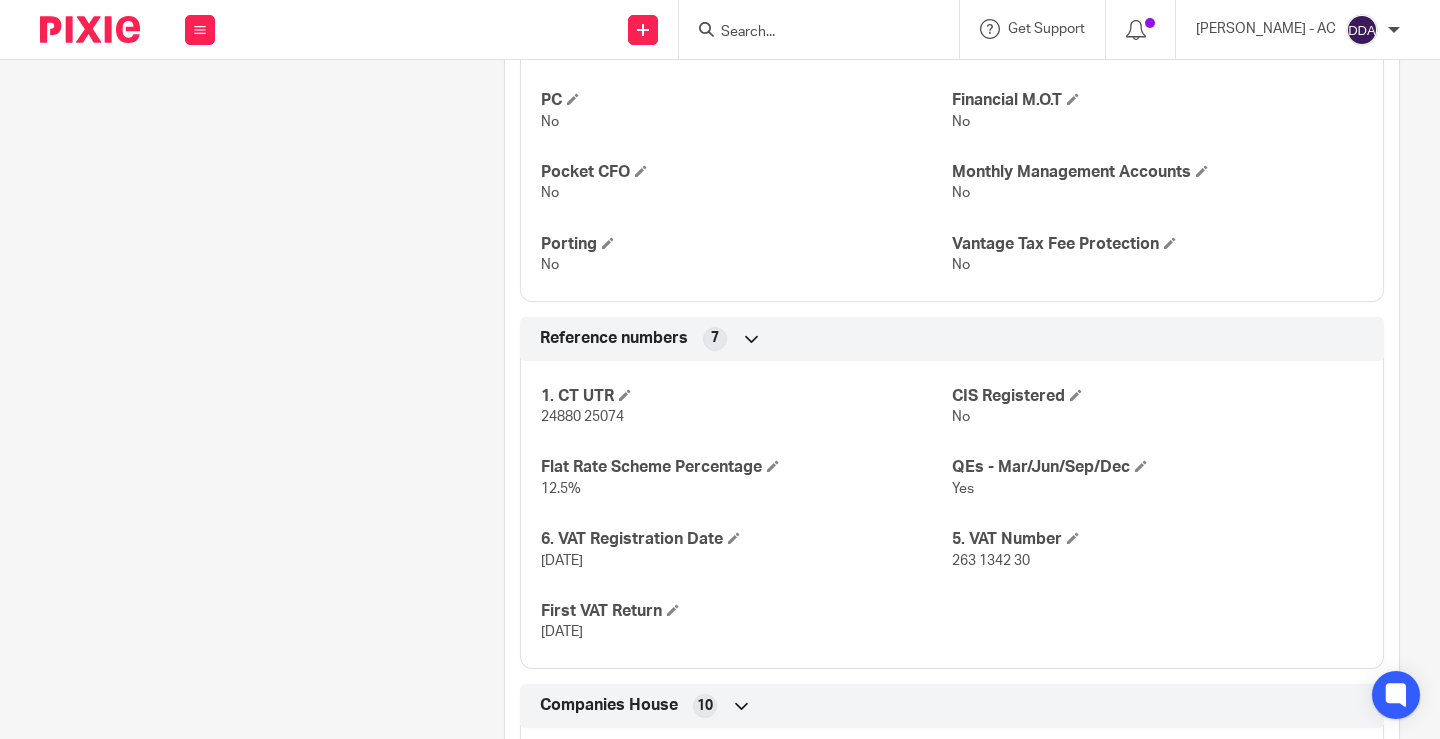 scroll, scrollTop: 1700, scrollLeft: 0, axis: vertical 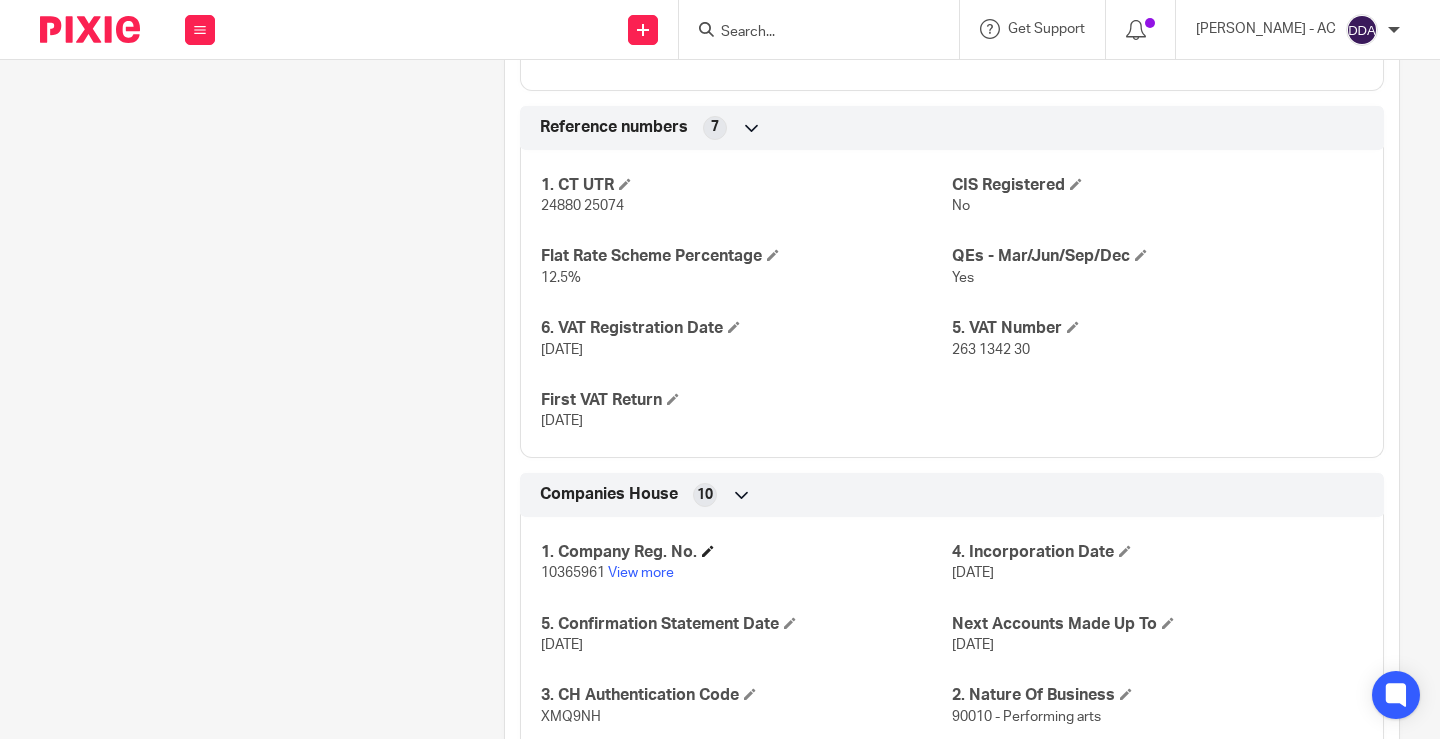 click on "1. Company Reg. No." at bounding box center (746, 552) 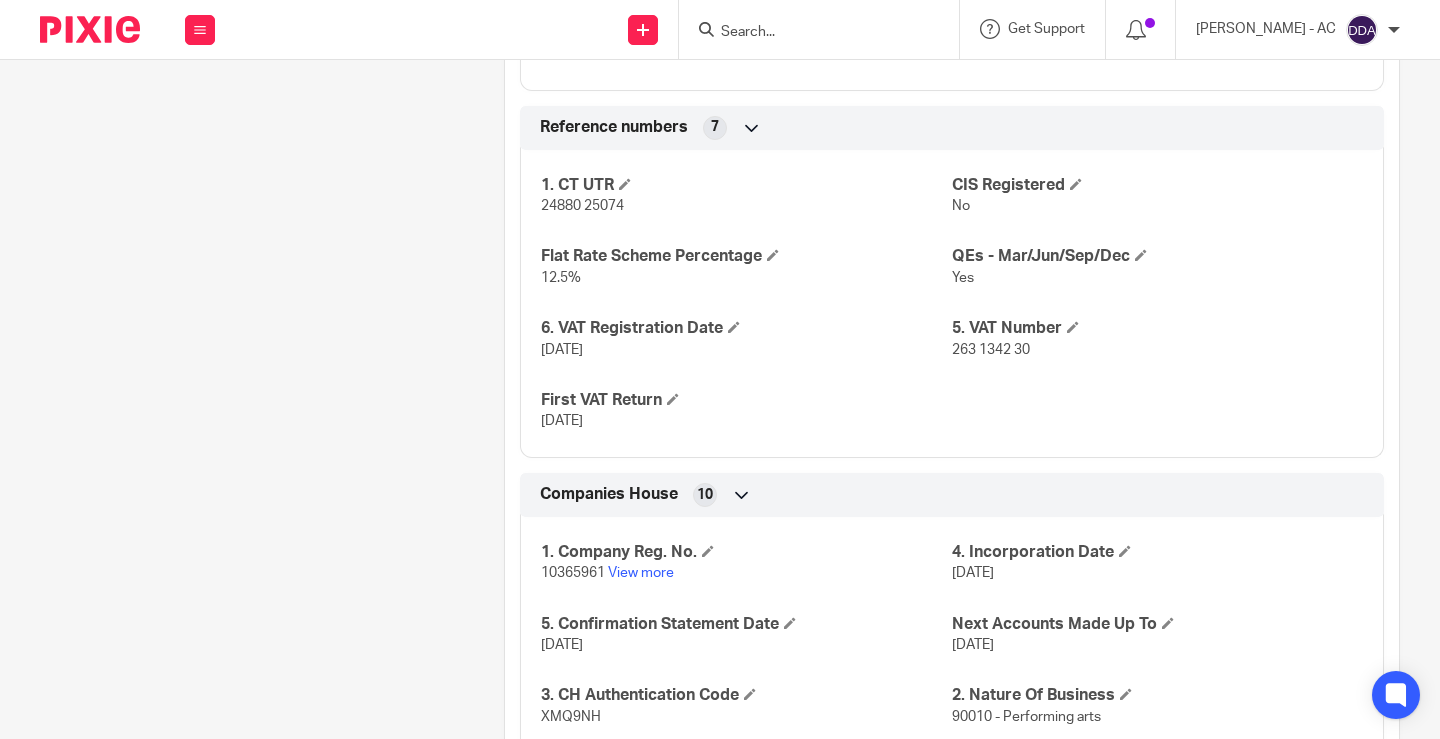 click on "10365961" at bounding box center [573, 573] 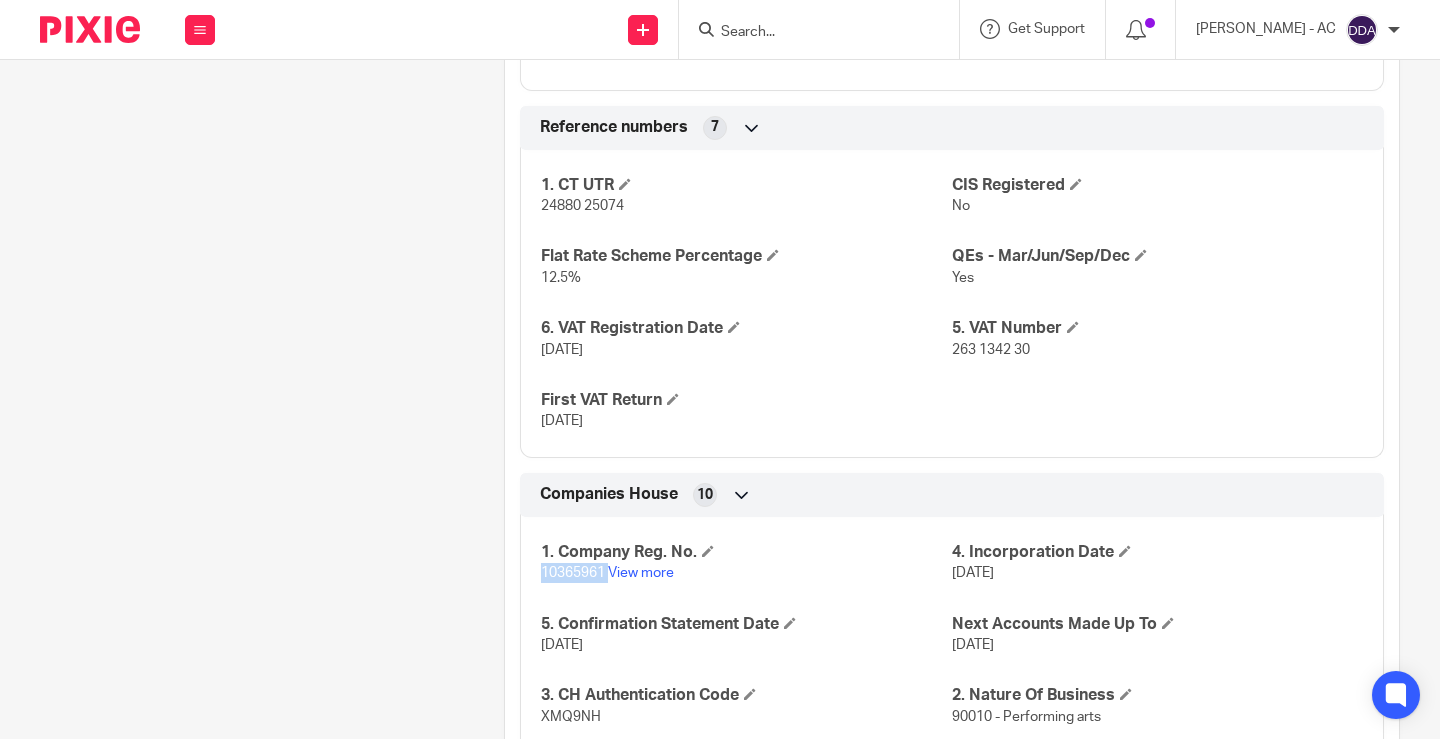 click on "10365961" at bounding box center (573, 573) 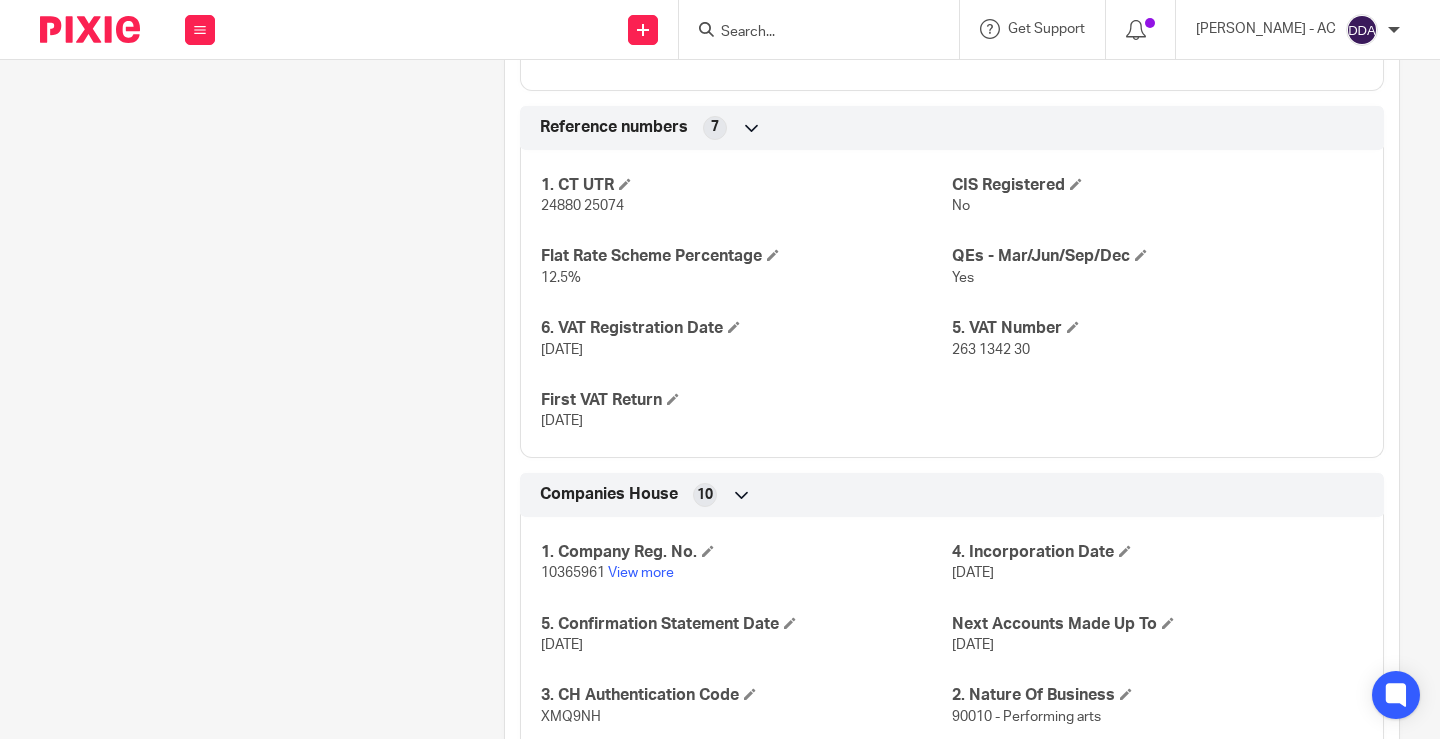 click at bounding box center (809, 33) 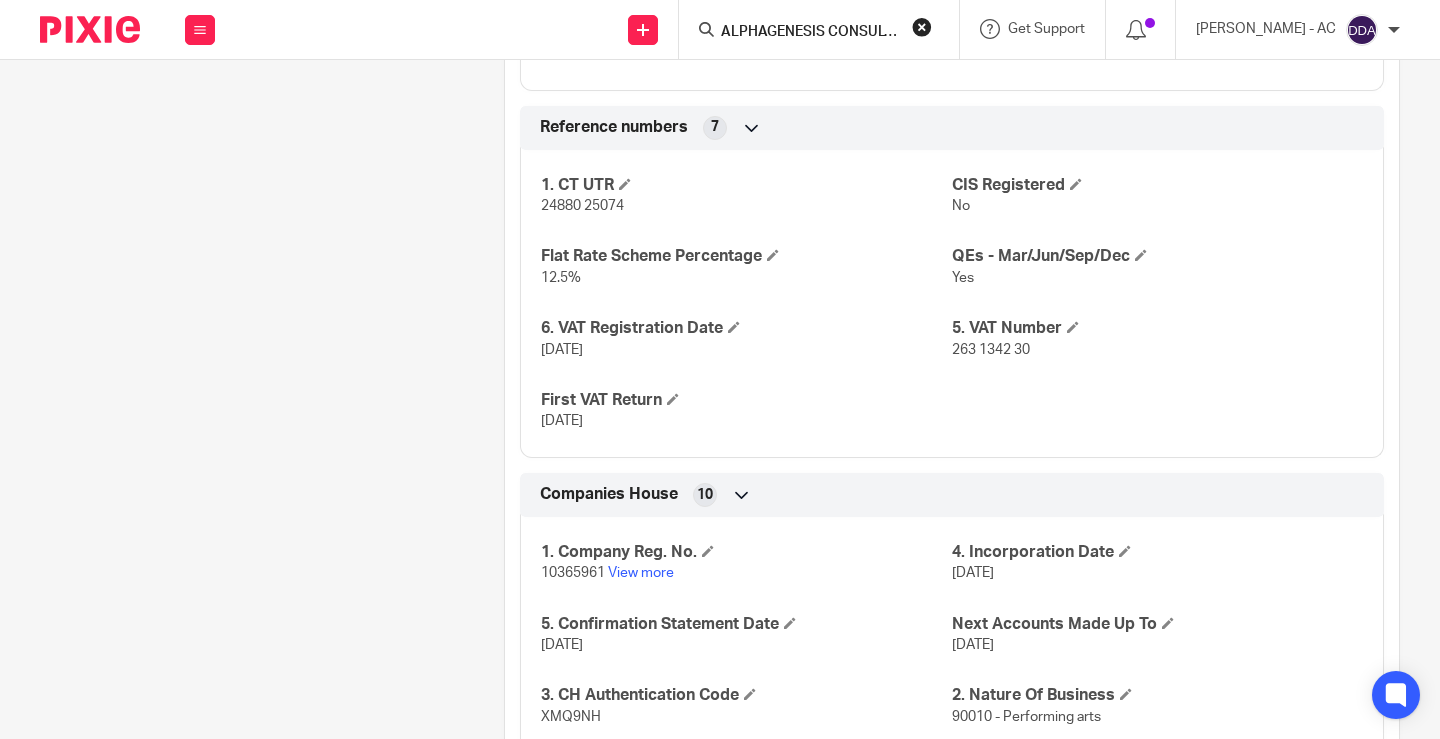 scroll, scrollTop: 0, scrollLeft: 59, axis: horizontal 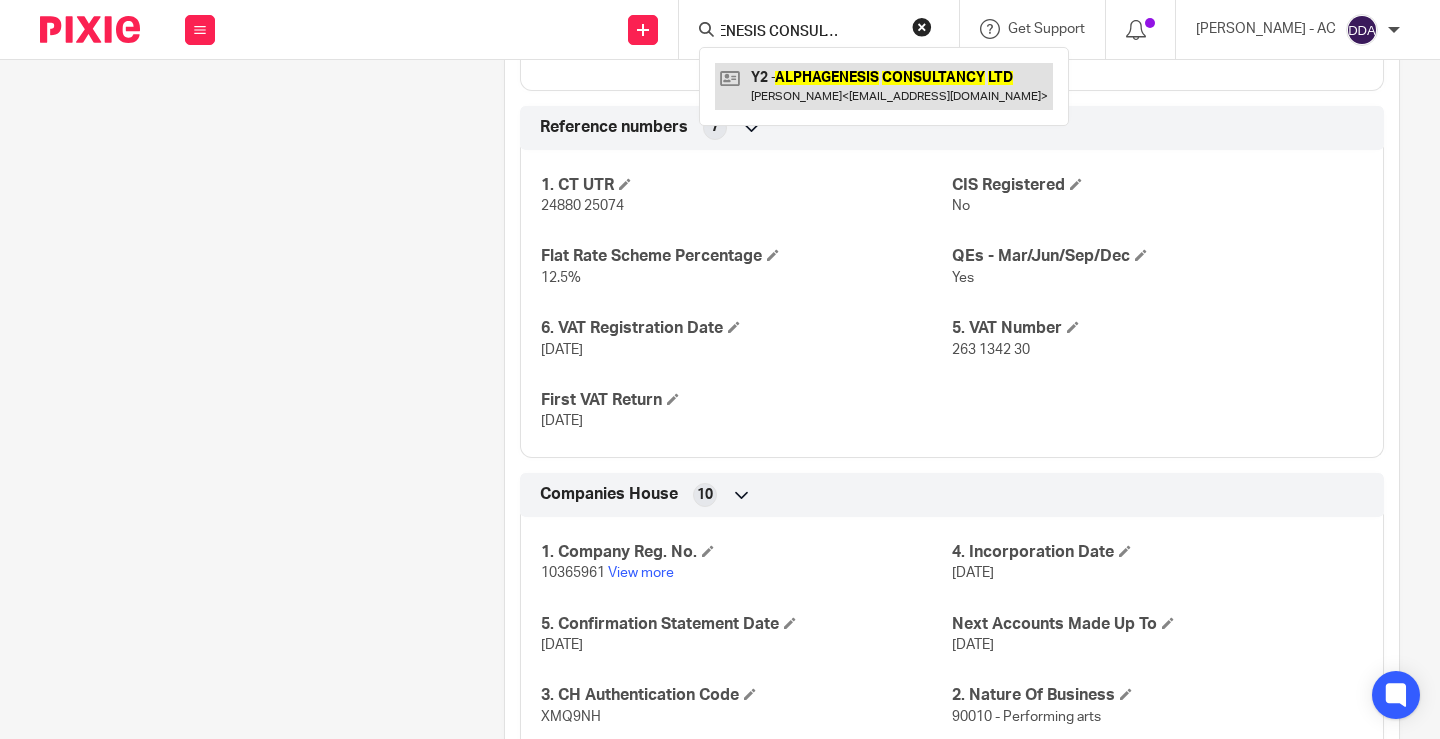 type on "ALPHAGENESIS CONSULTANCY LTD" 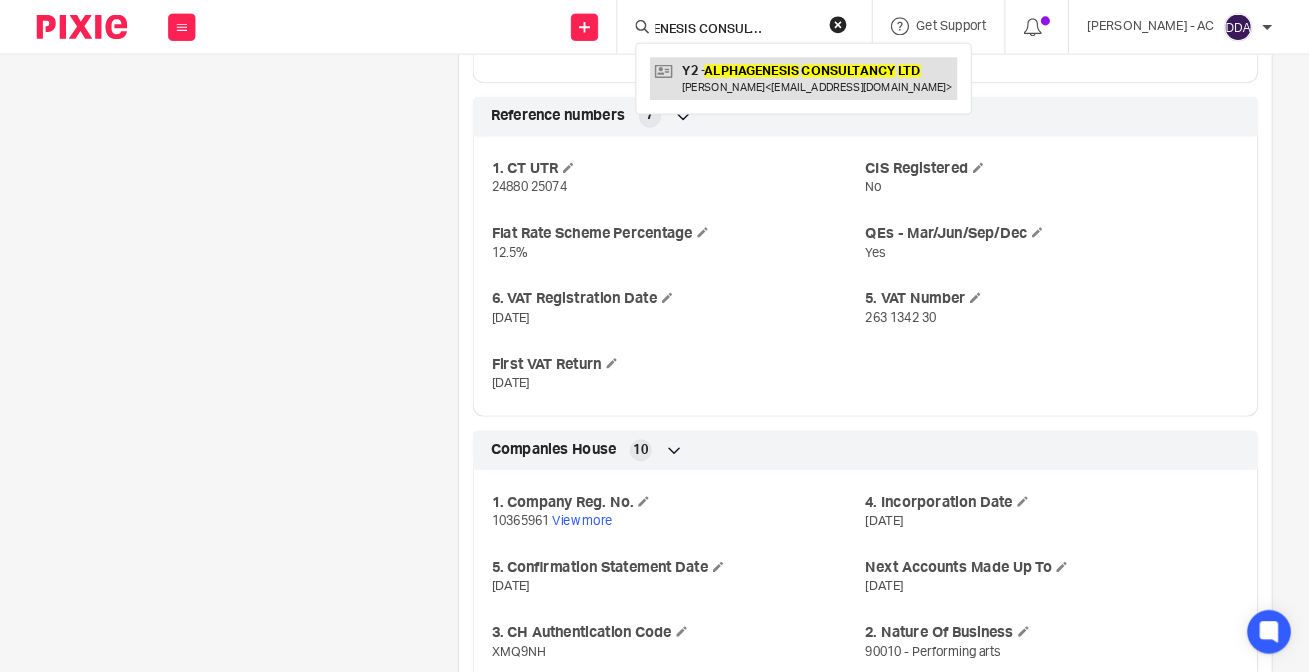 scroll, scrollTop: 0, scrollLeft: 0, axis: both 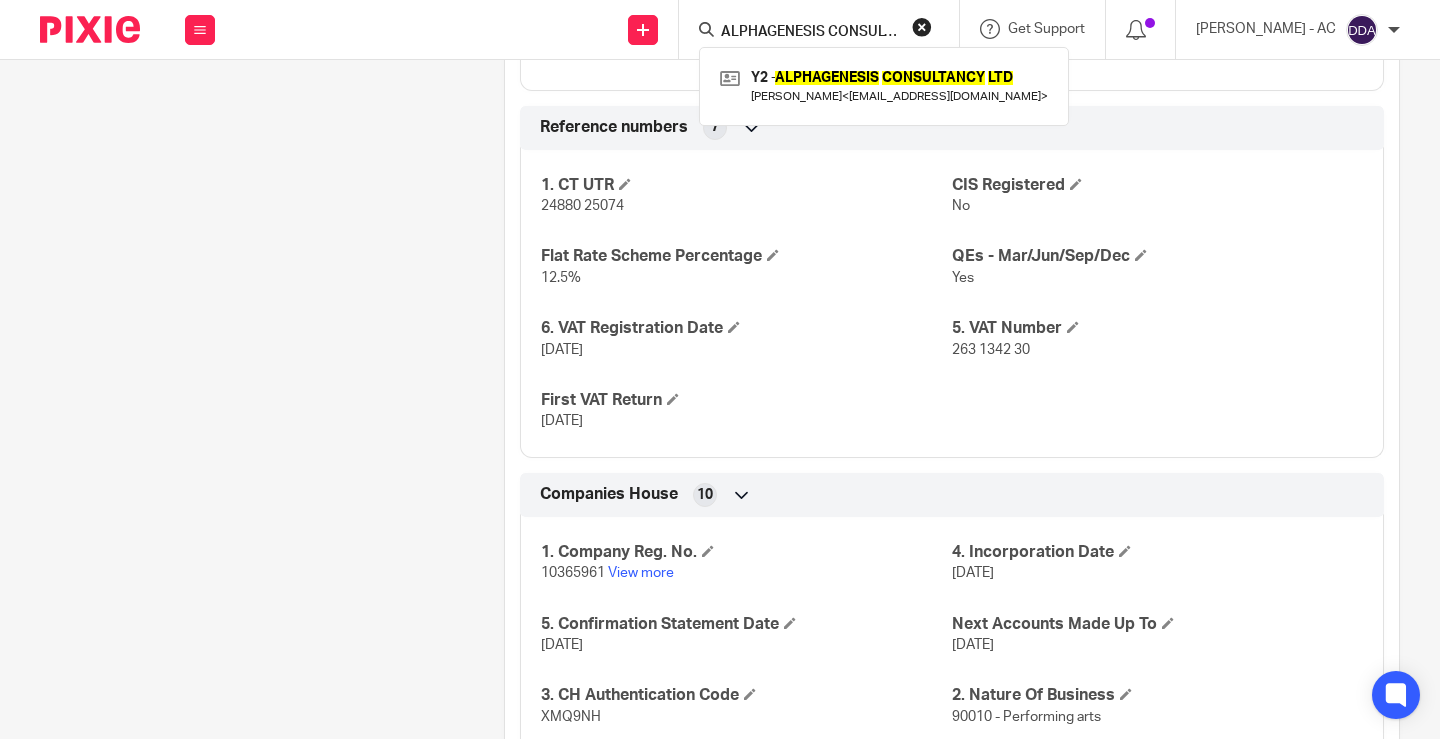 click on "Work
Email
Clients
Team
Reports
Settings" at bounding box center (200, 29) 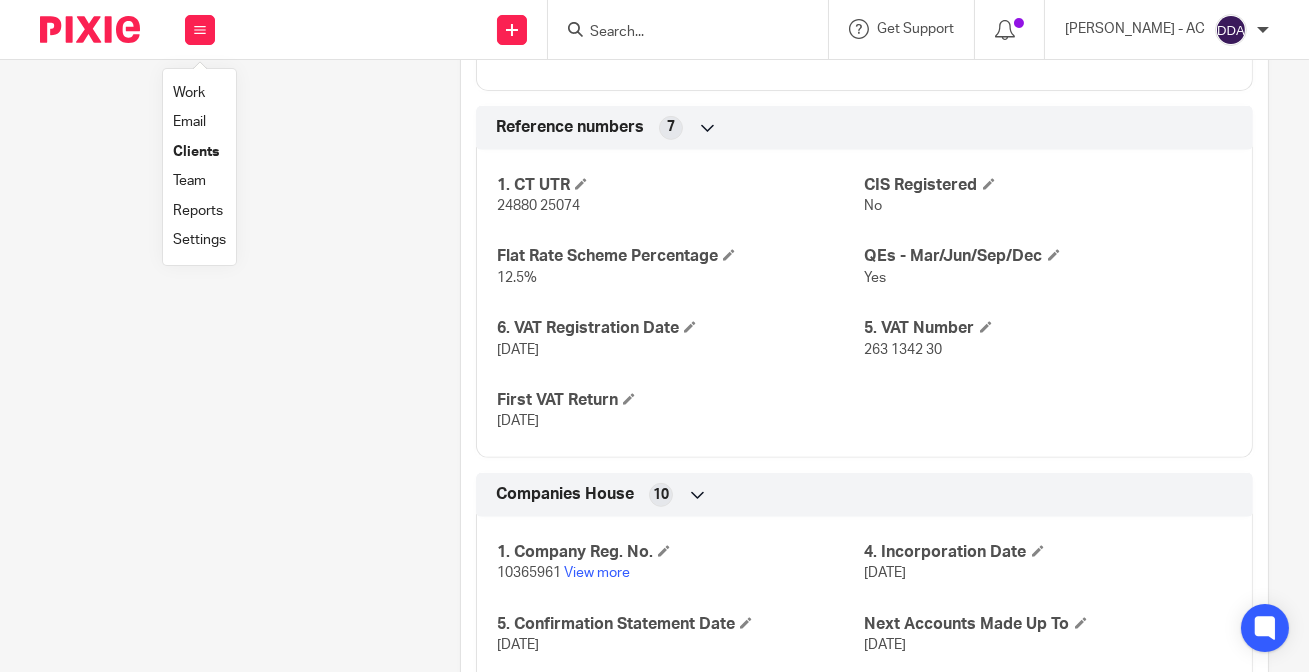 scroll, scrollTop: 1700, scrollLeft: 0, axis: vertical 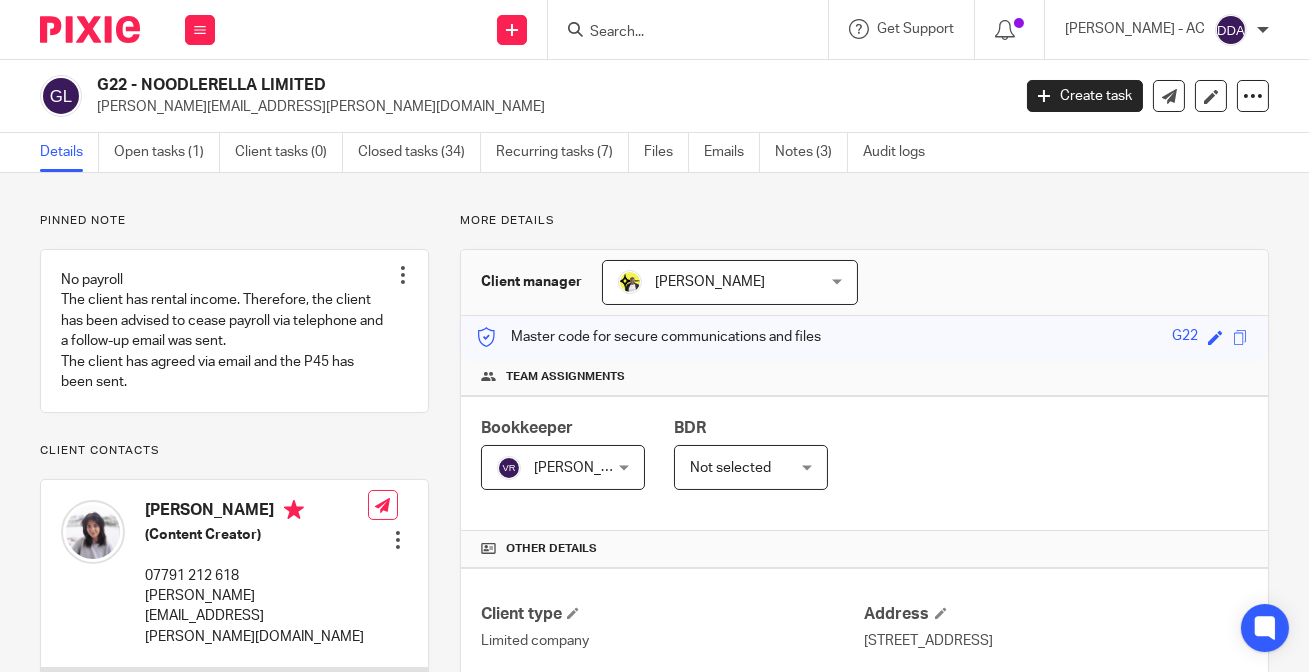 click at bounding box center [678, 33] 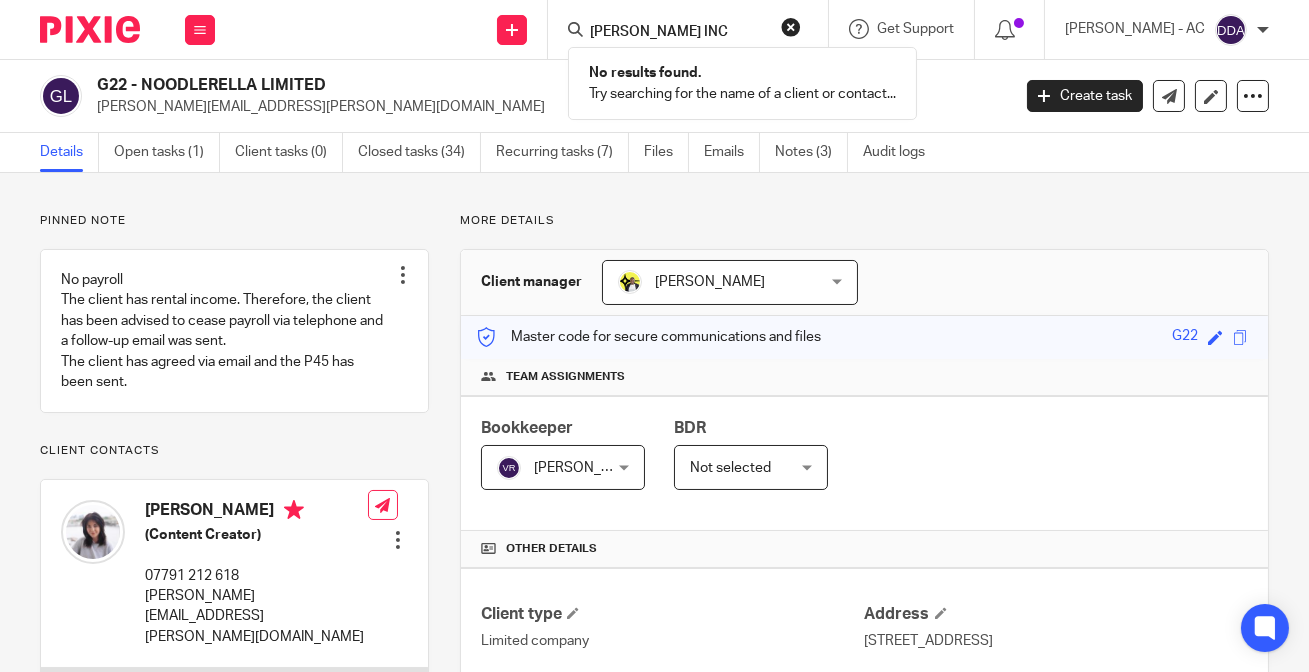 type on "ELIJAH-DAVID INC" 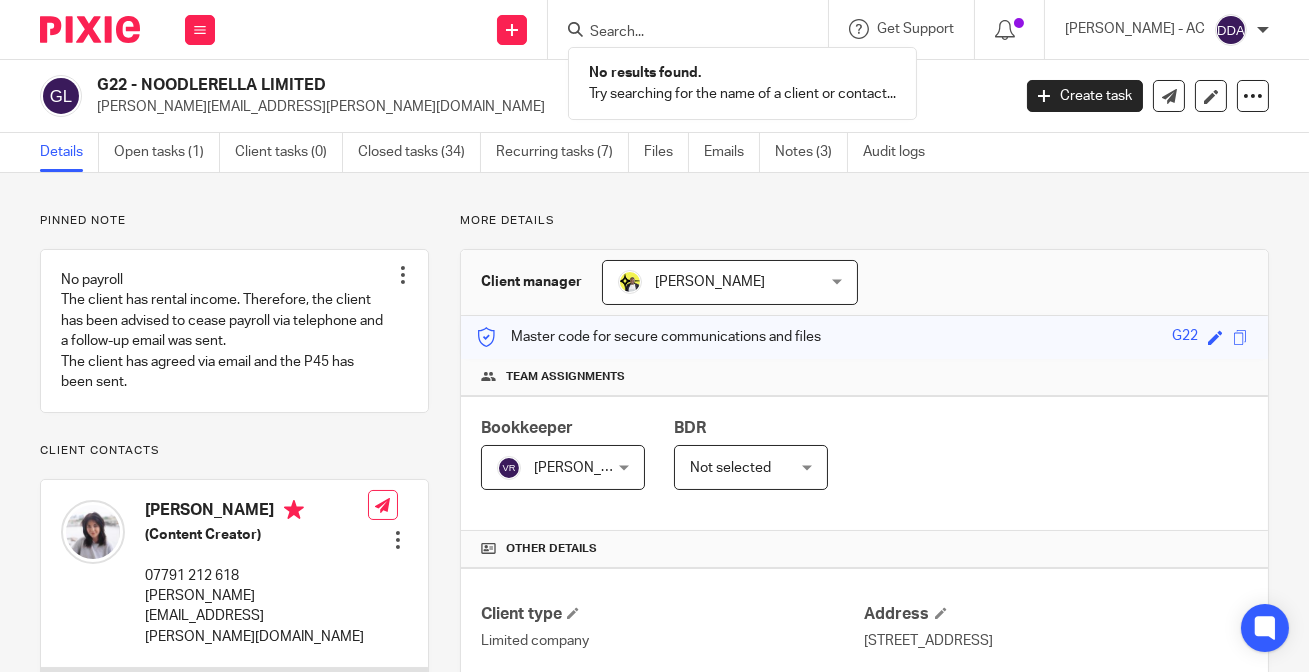 paste on "DAVID AJALA" 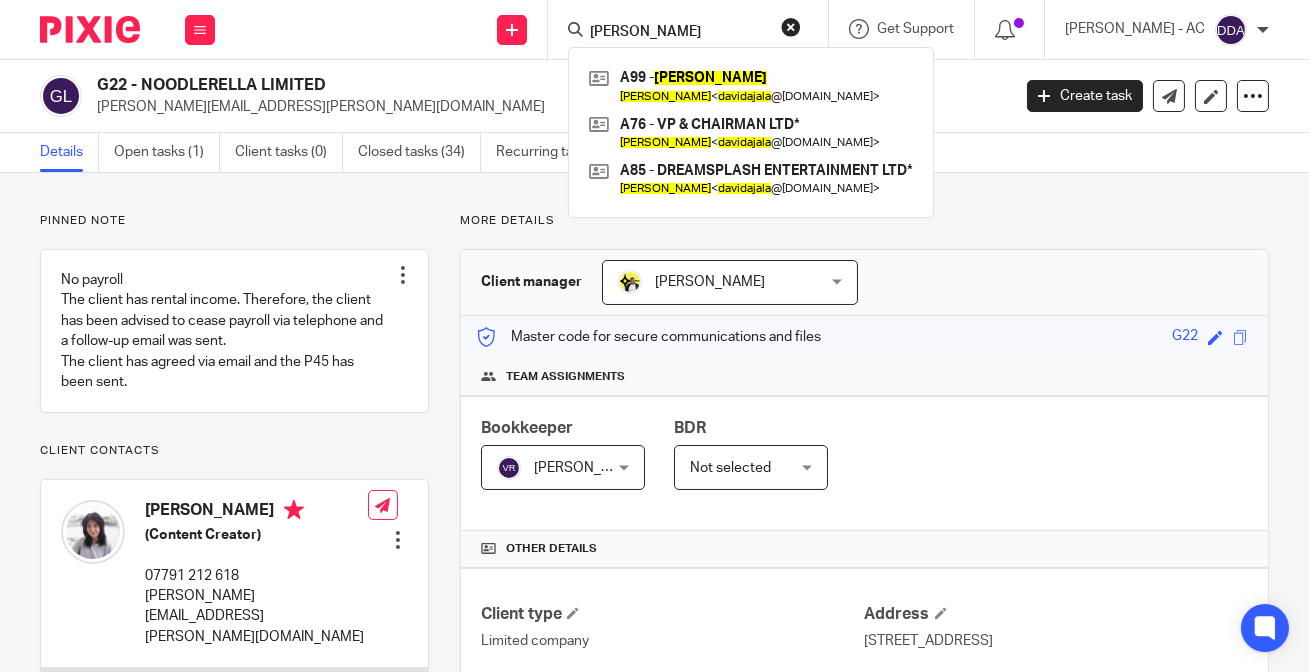 type on "DAVID AJALA" 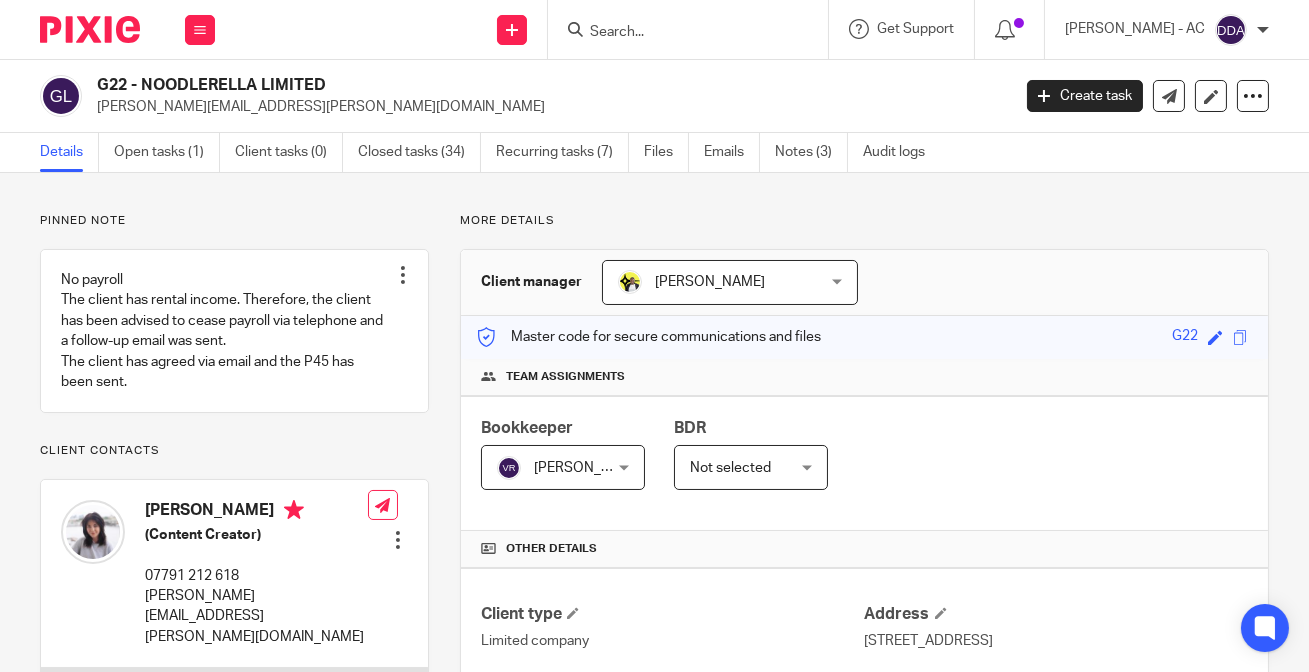 paste on "CLARE-HOPE ASHITEY" 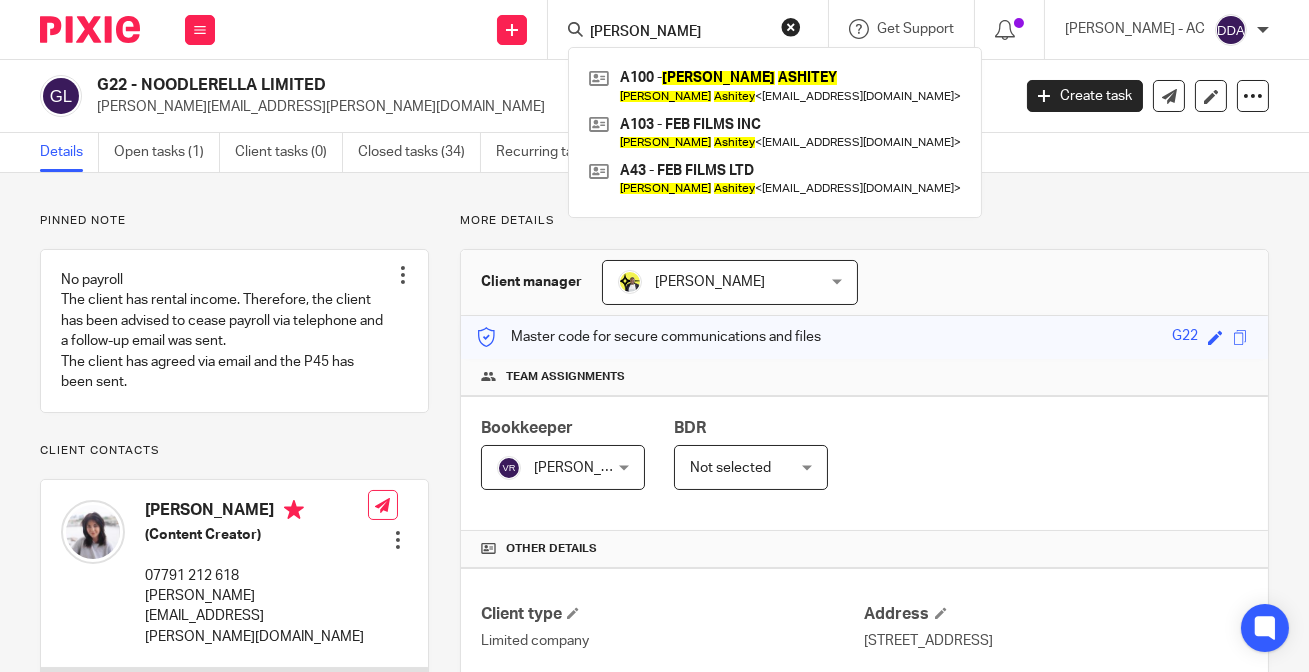 type on "CLARE-HOPE ASHITEY" 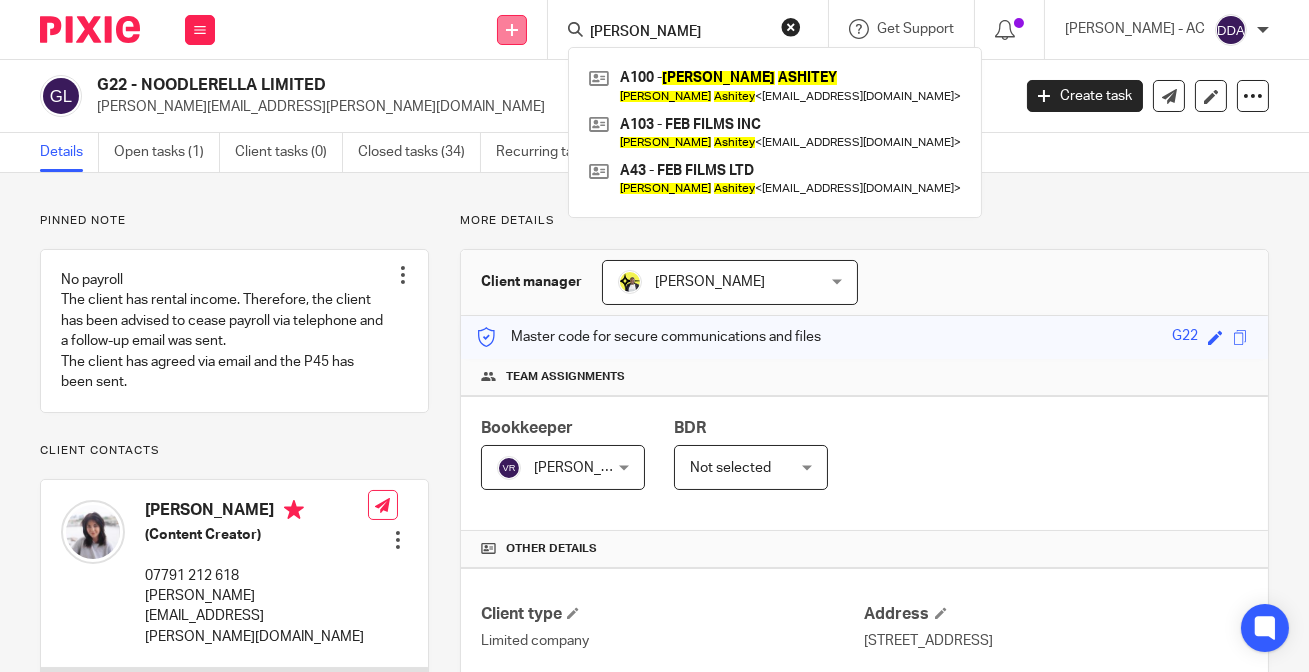 click at bounding box center (512, 30) 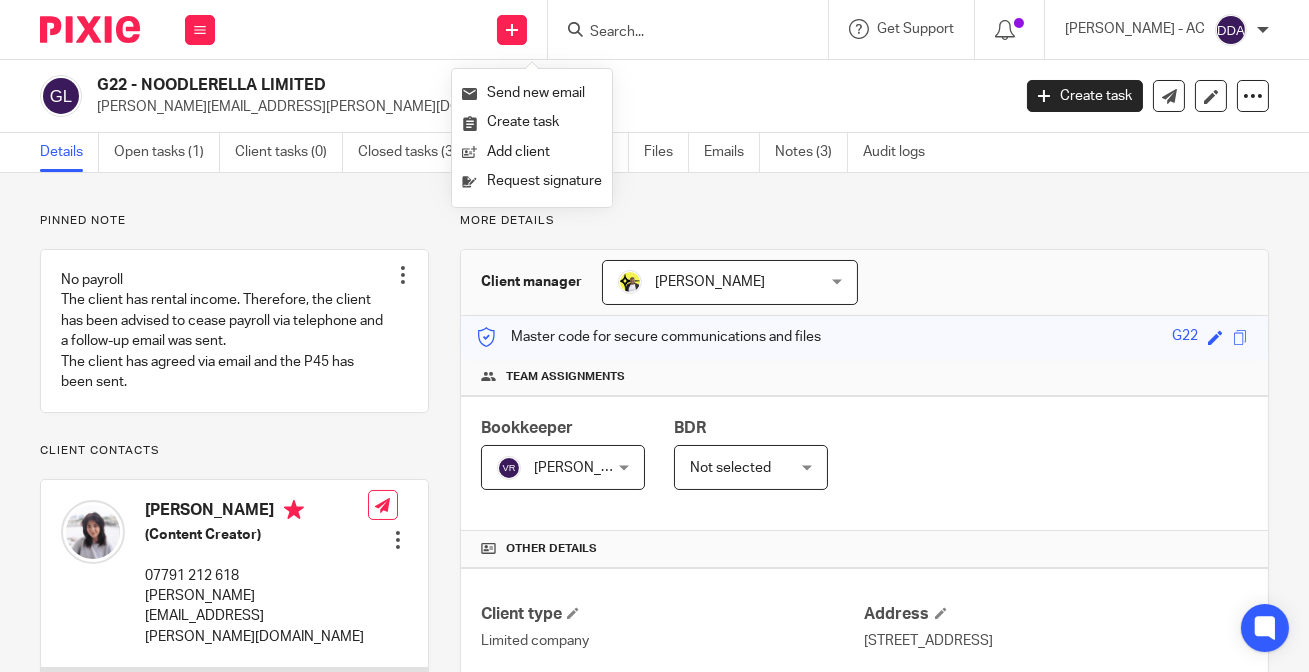click at bounding box center (678, 33) 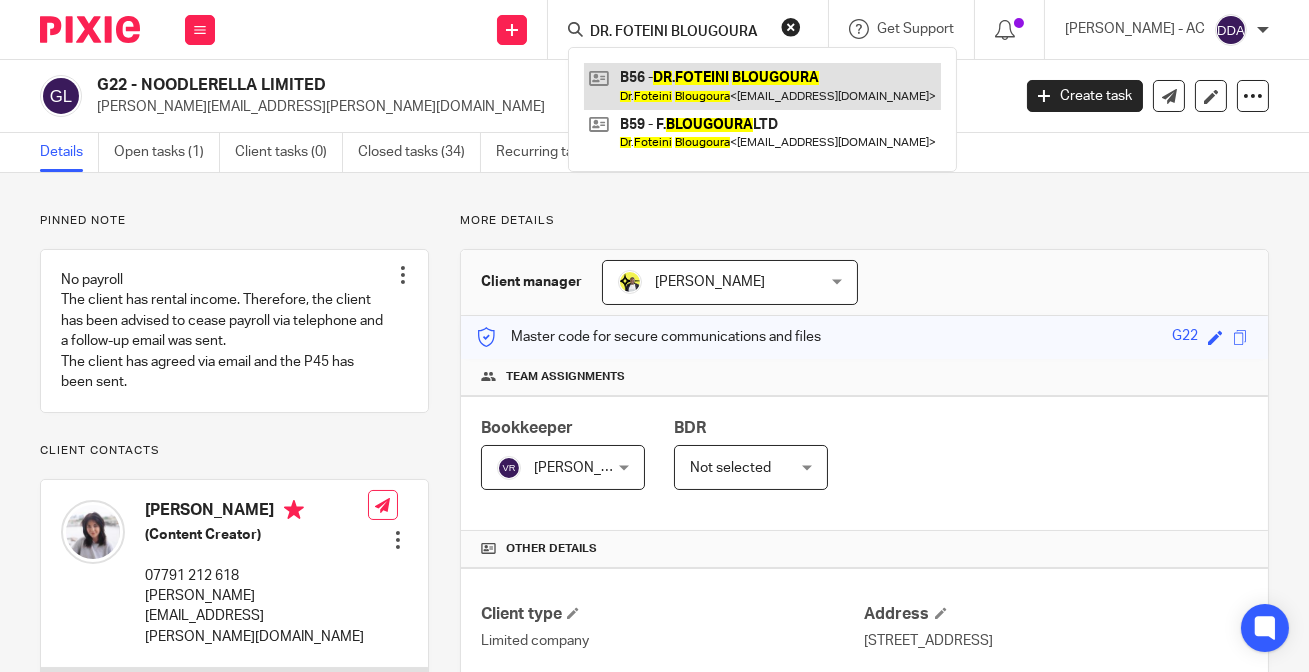 type on "DR. FOTEINI BLOUGOURA" 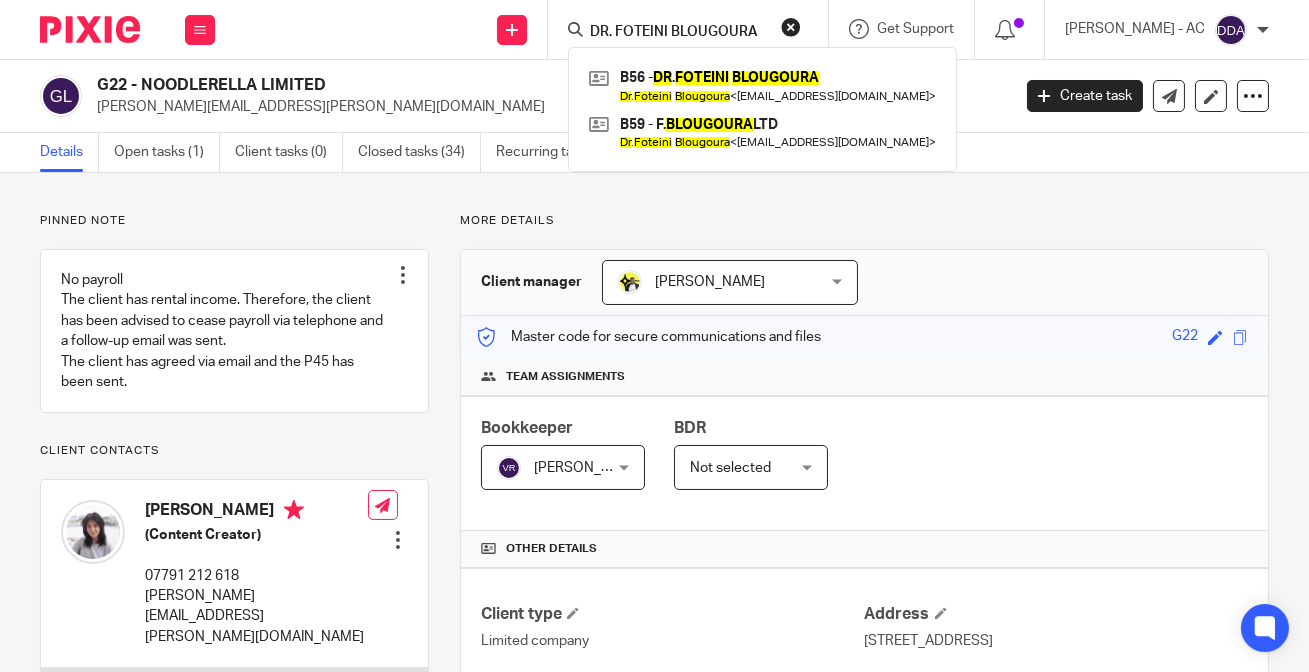 click at bounding box center (791, 27) 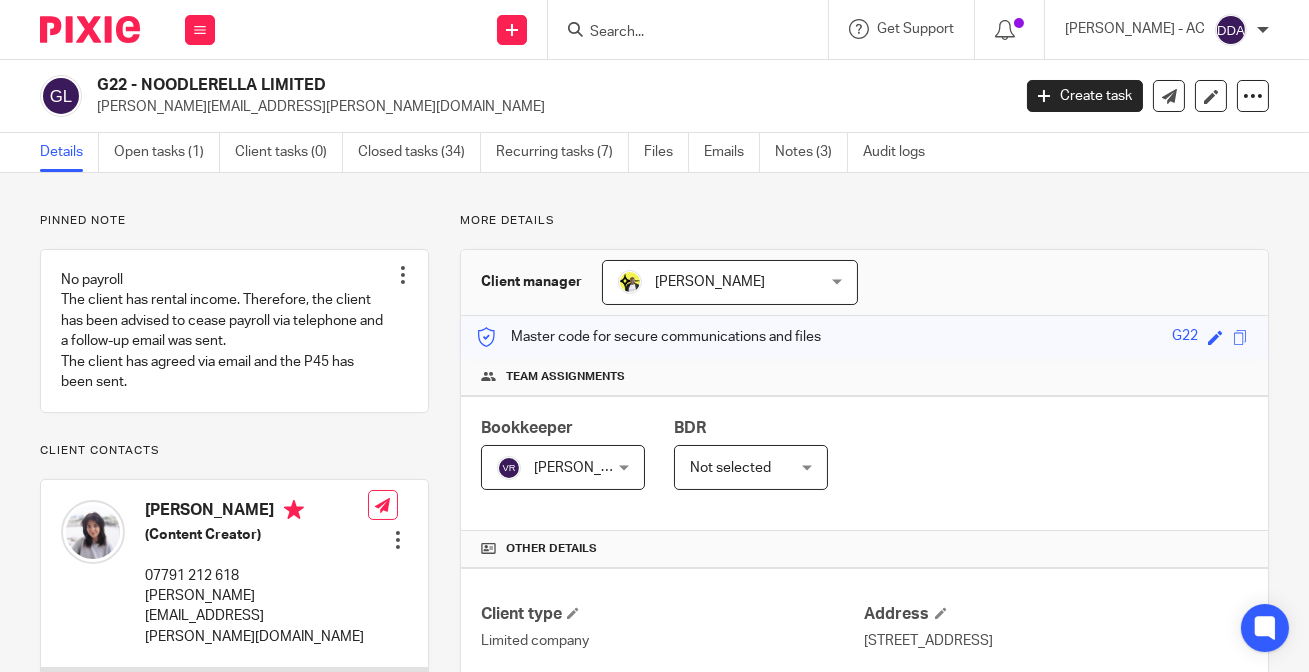 click at bounding box center (678, 33) 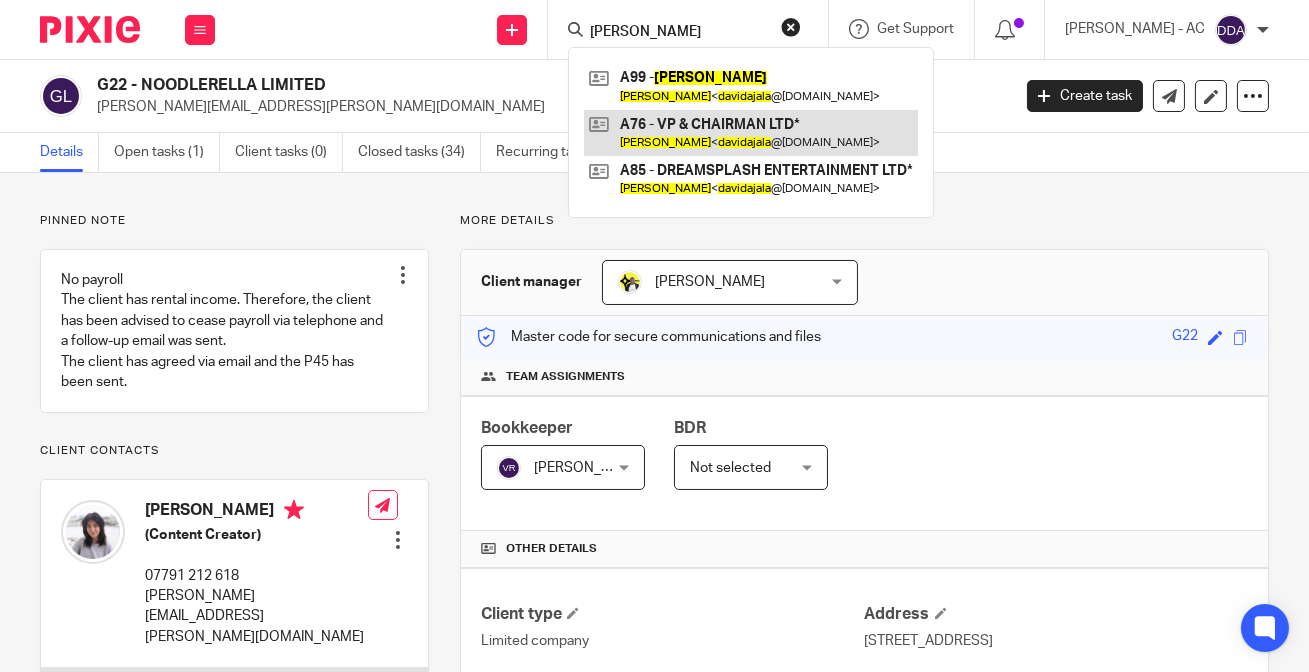 type on "DAVID AJALA" 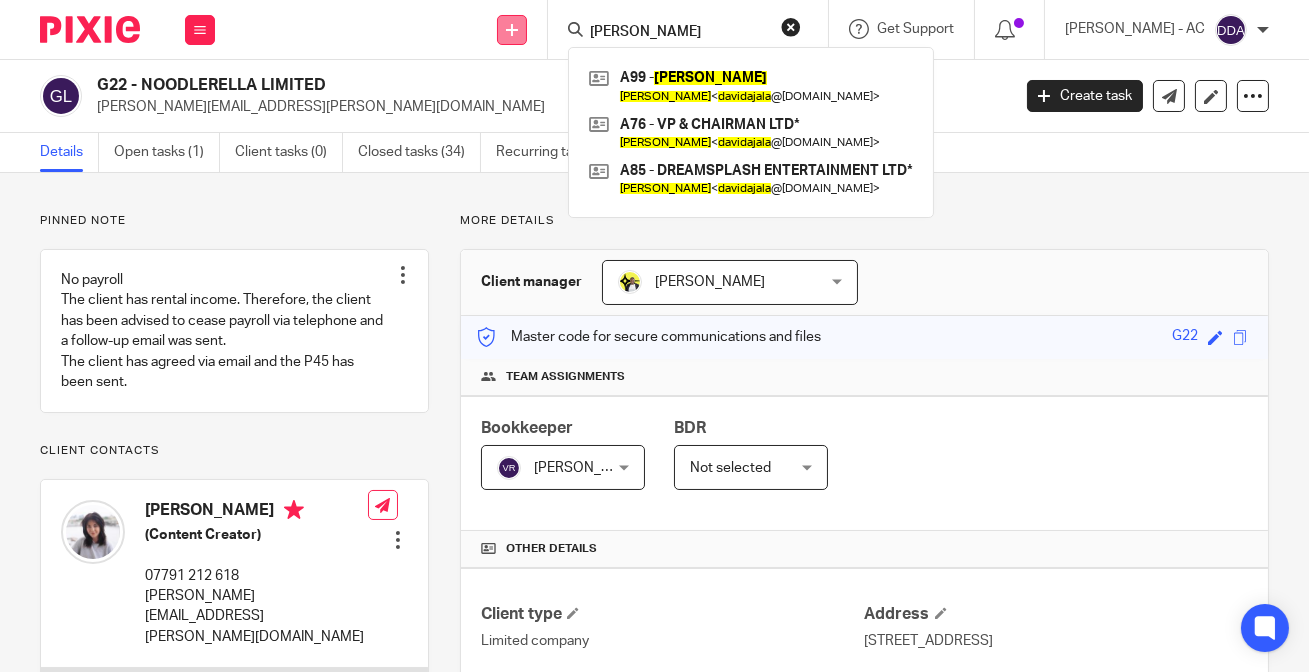 click at bounding box center (512, 30) 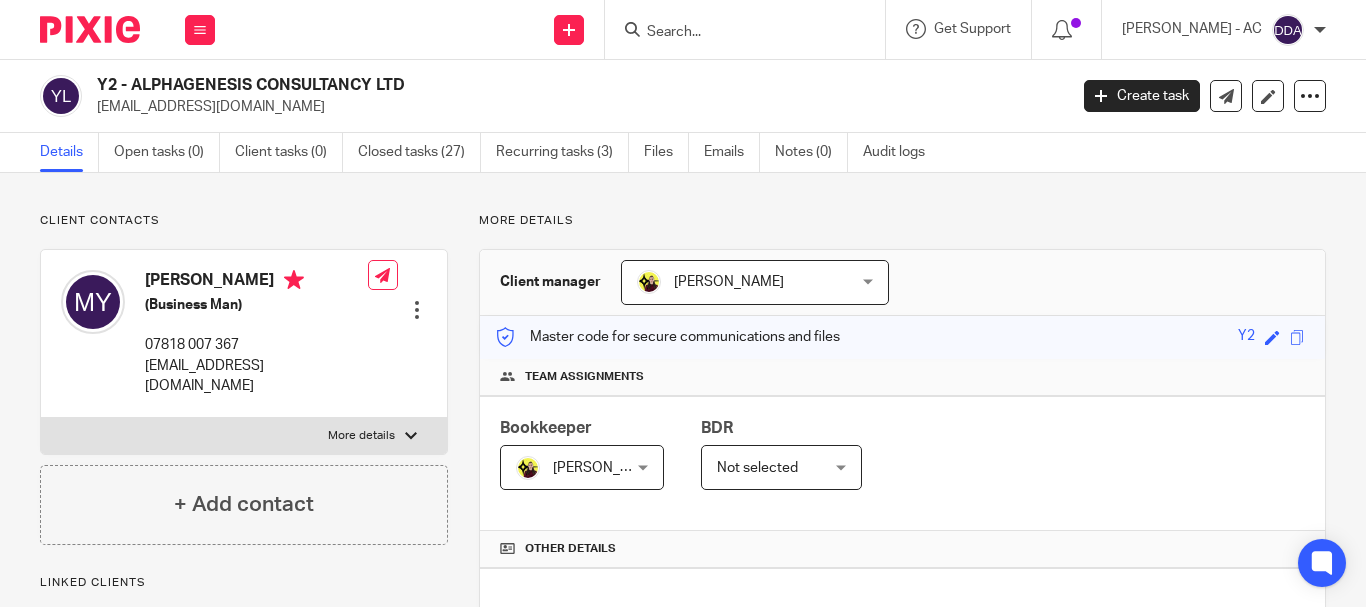scroll, scrollTop: 0, scrollLeft: 0, axis: both 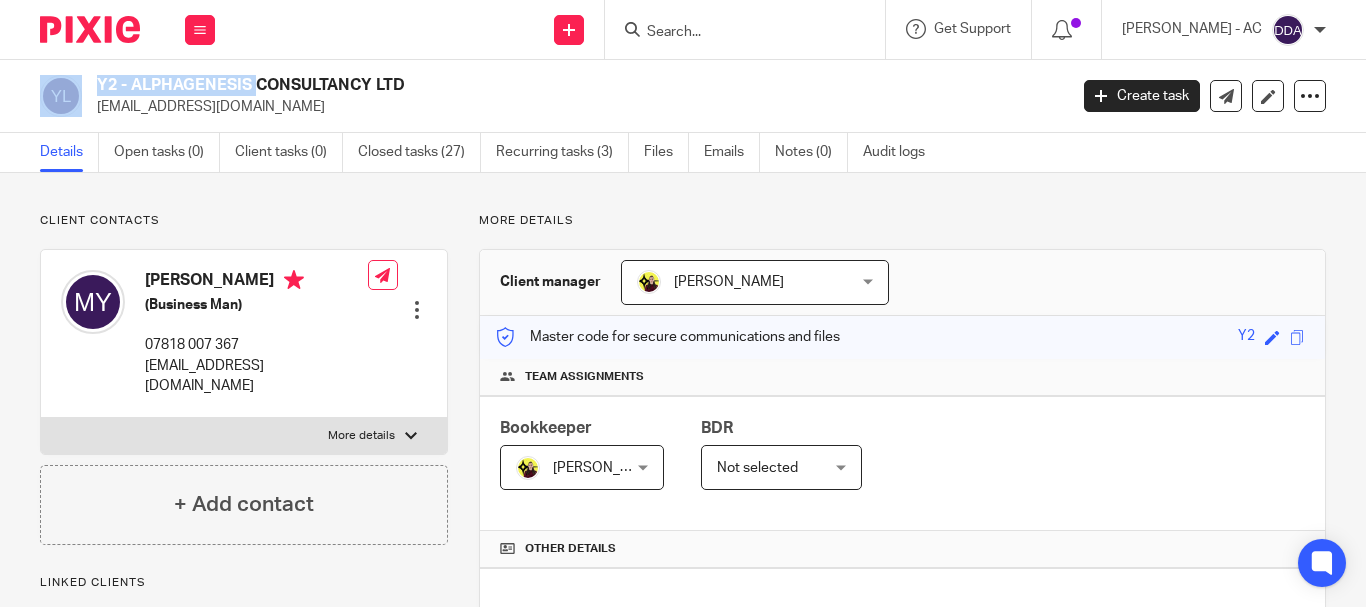 drag, startPoint x: 109, startPoint y: 81, endPoint x: 84, endPoint y: 89, distance: 26.24881 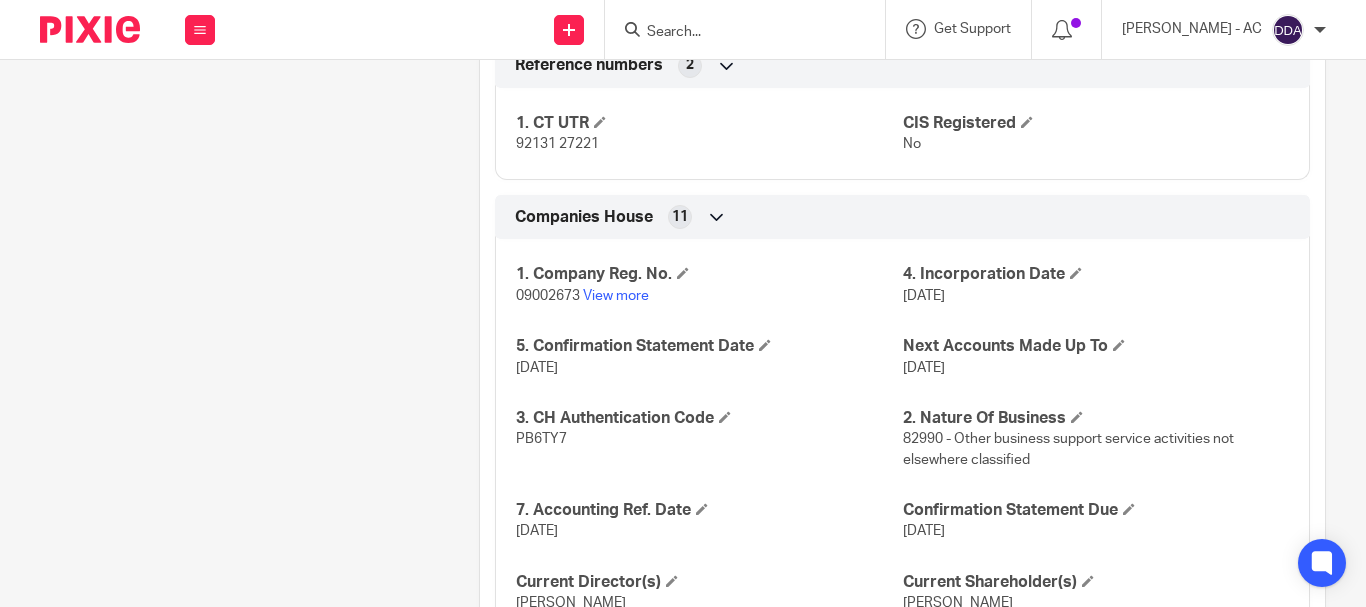scroll, scrollTop: 1900, scrollLeft: 0, axis: vertical 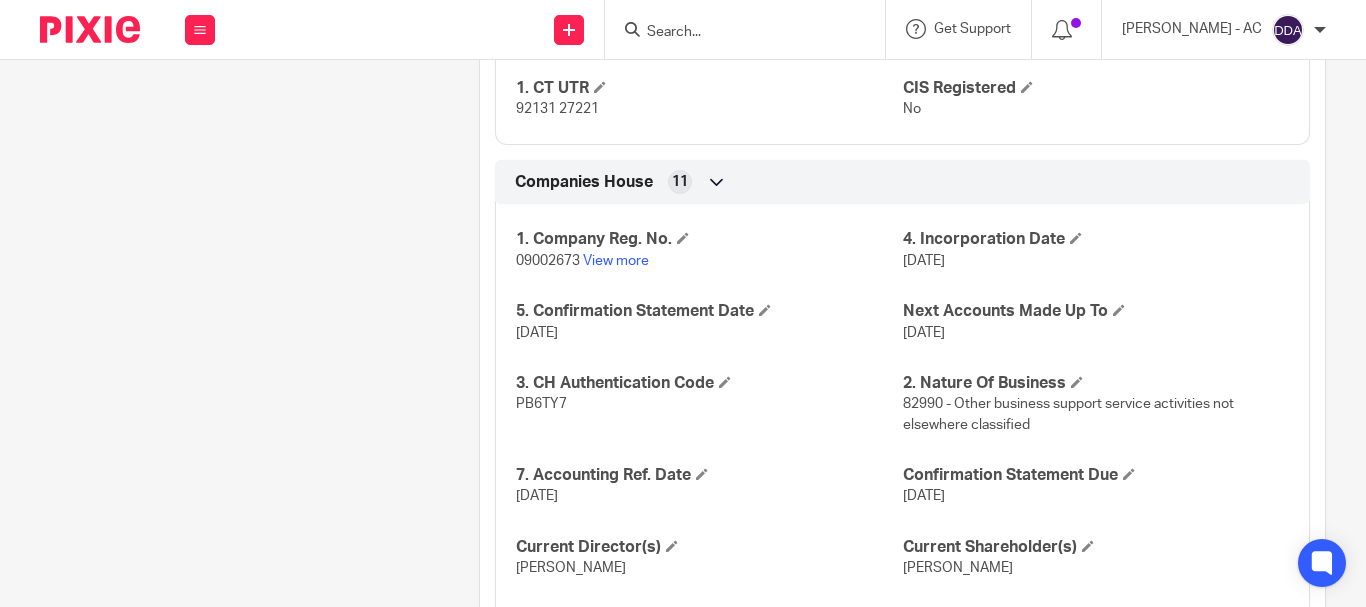 click on "09002673" at bounding box center (548, 261) 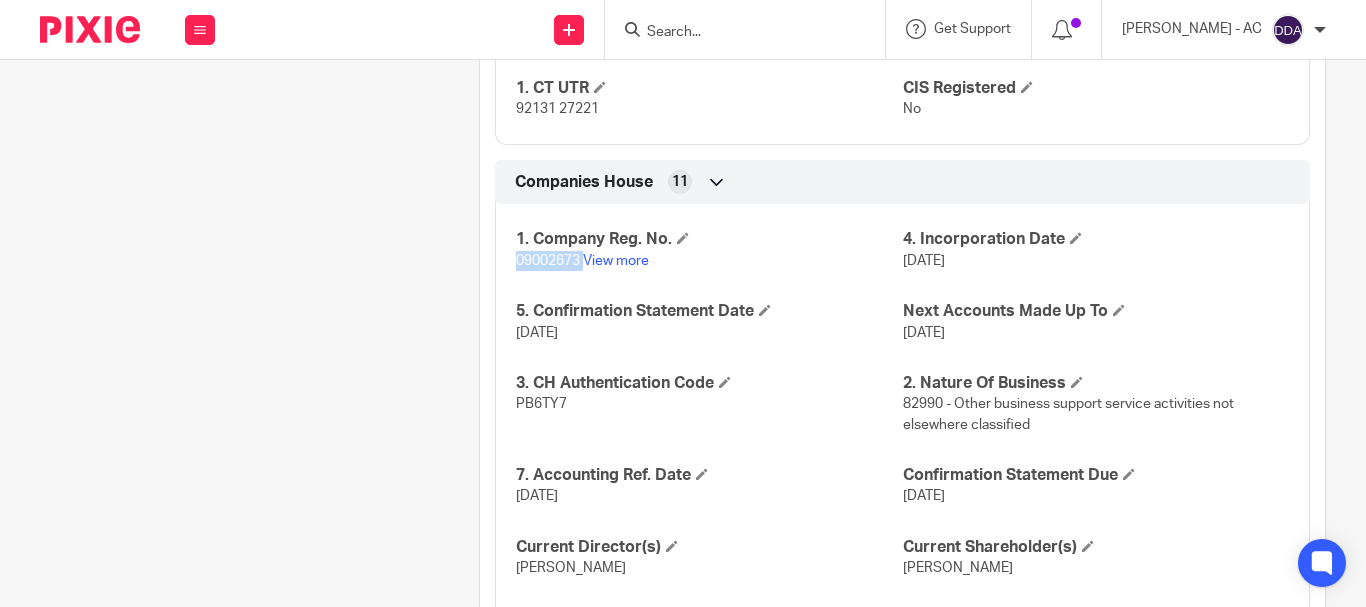 click on "09002673" at bounding box center (548, 261) 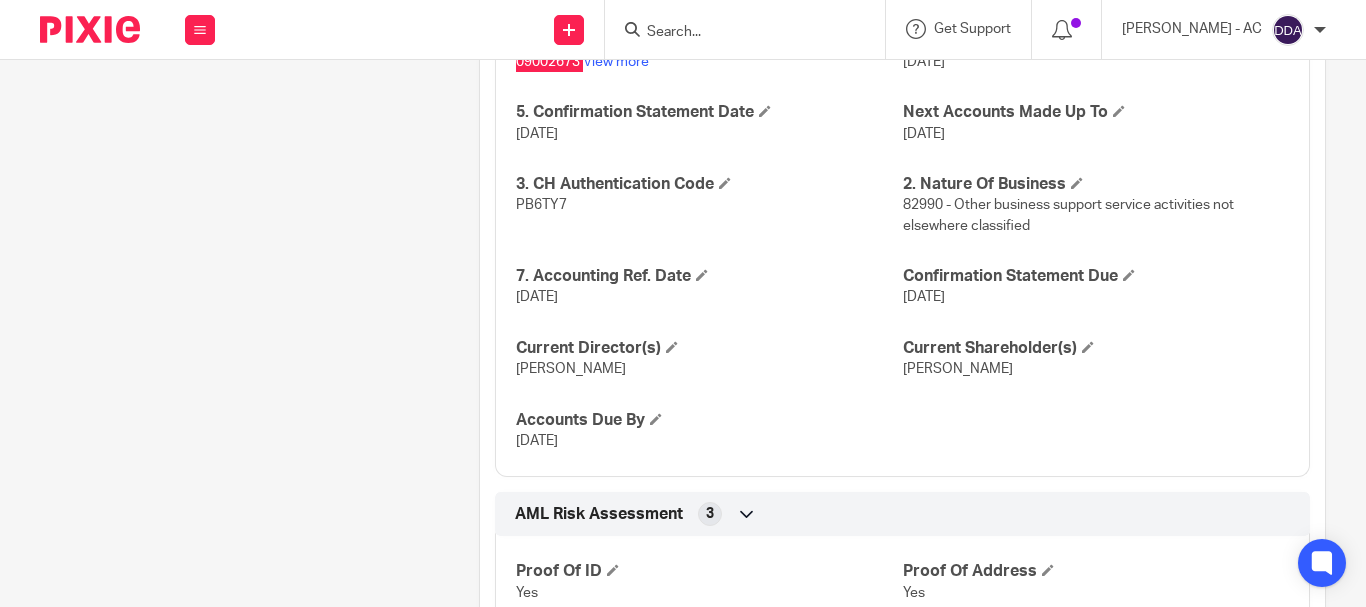 scroll, scrollTop: 2000, scrollLeft: 0, axis: vertical 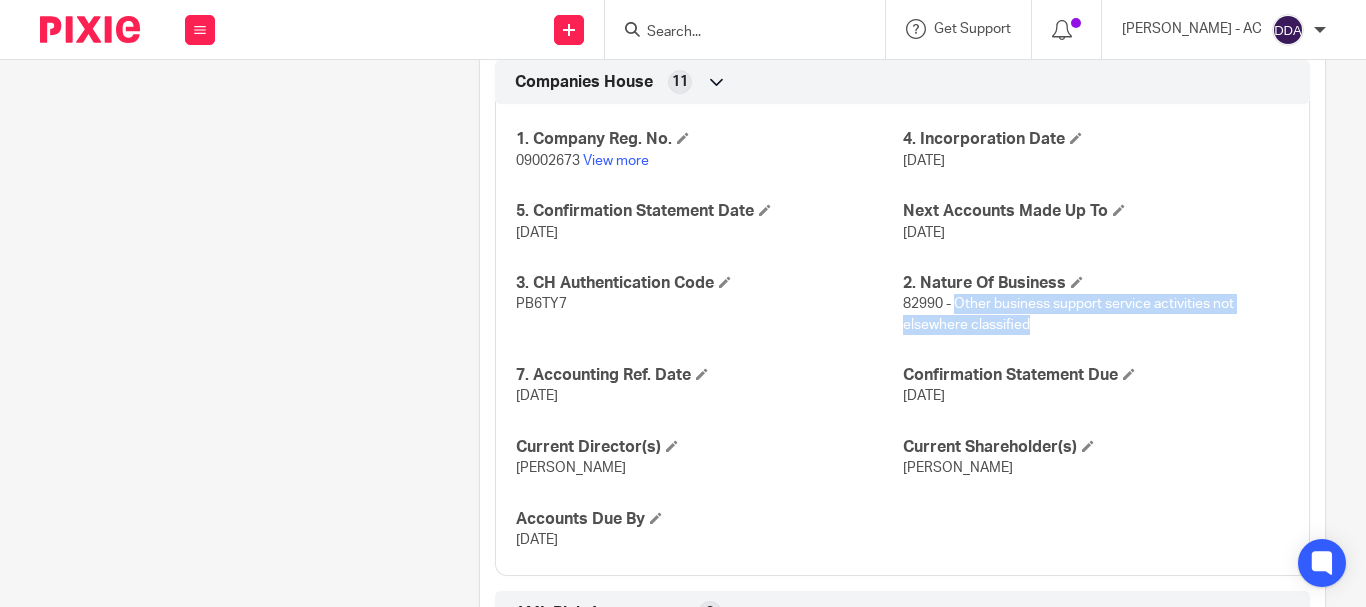 drag, startPoint x: 1019, startPoint y: 325, endPoint x: 948, endPoint y: 311, distance: 72.36712 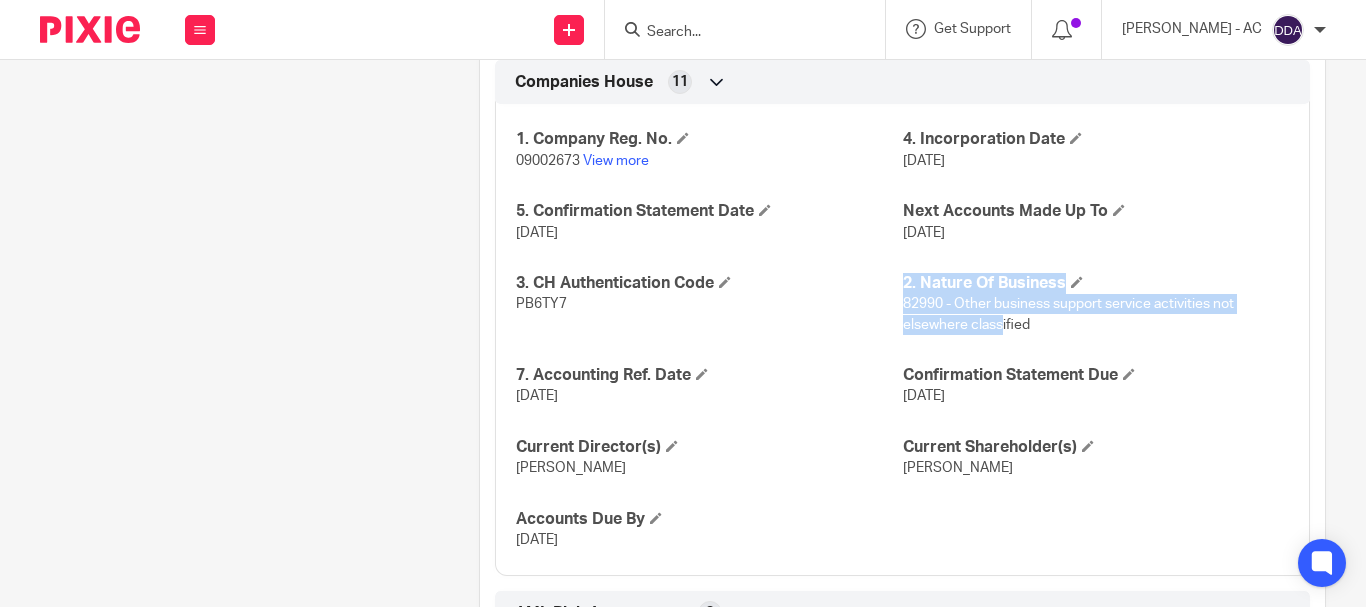 drag, startPoint x: 890, startPoint y: 306, endPoint x: 992, endPoint y: 315, distance: 102.396286 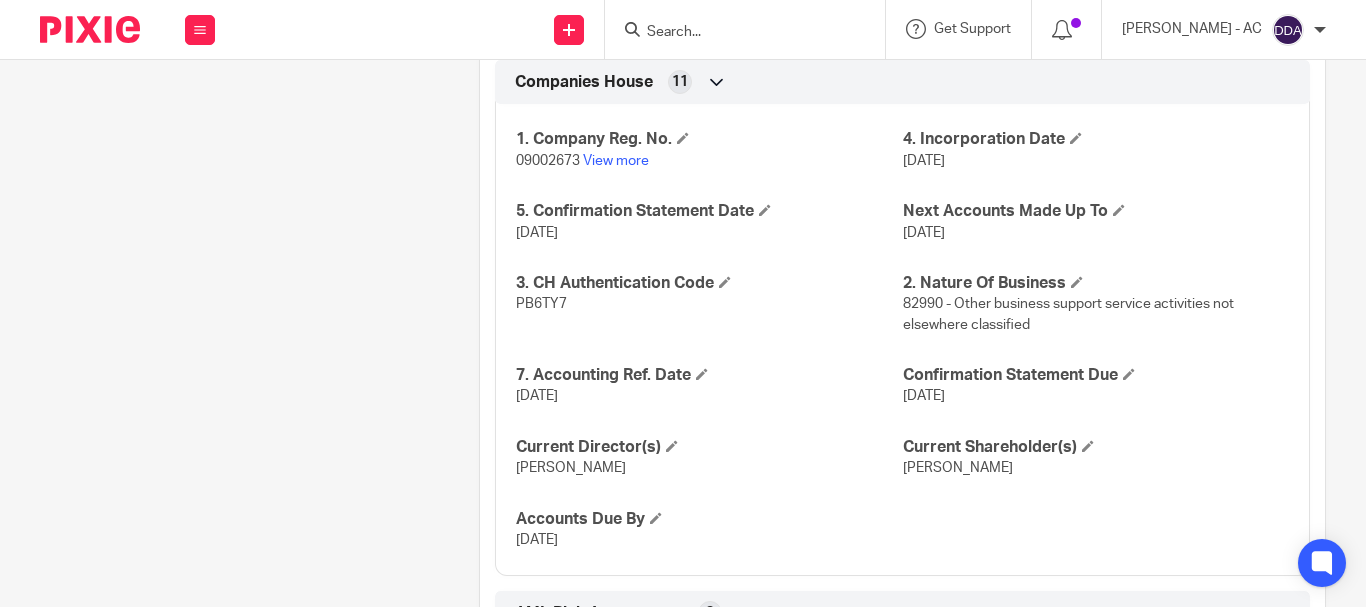 click on "82990 - Other business support service activities not elsewhere classified" at bounding box center (1096, 314) 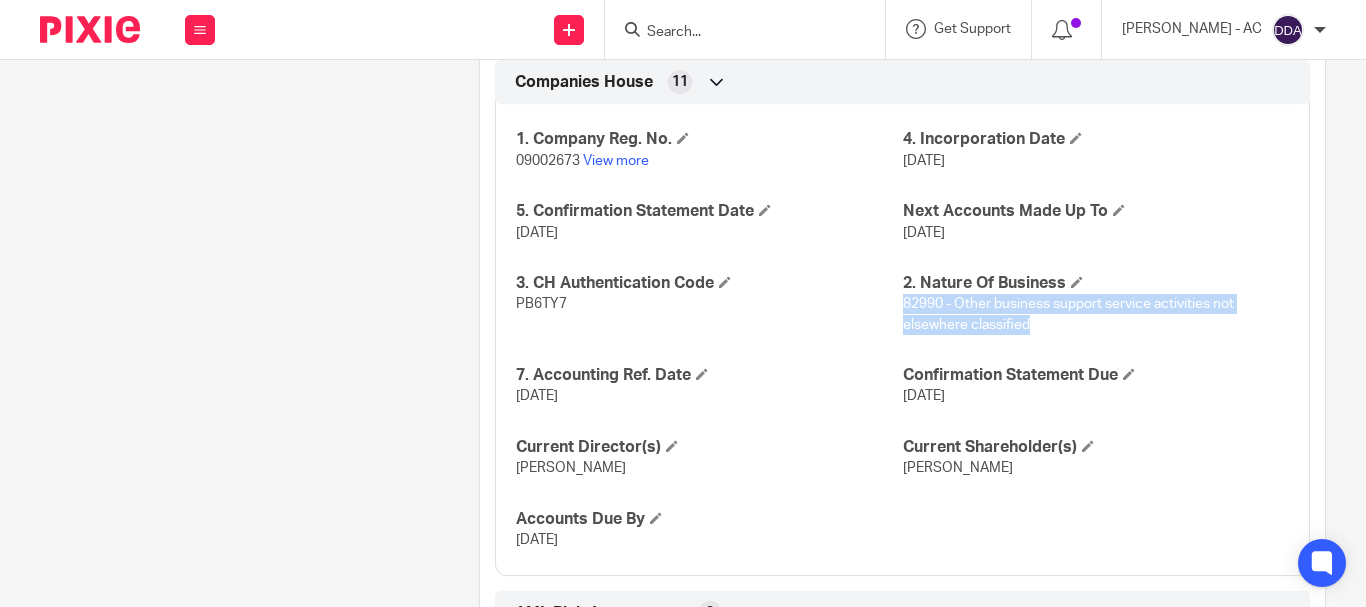 drag, startPoint x: 1027, startPoint y: 324, endPoint x: 894, endPoint y: 304, distance: 134.49535 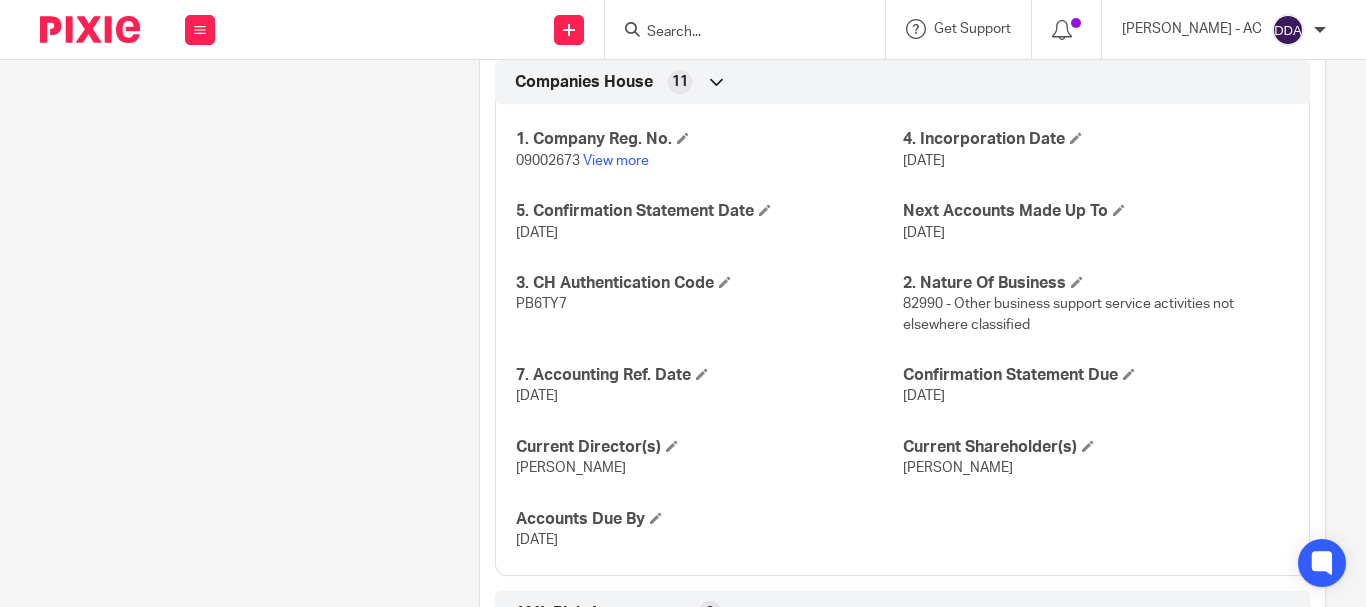 click on "Client contacts
Mojeed Yusuf
(Business Man)
07818 007 367
ljeedy@hotmail.com
Edit contact
Create client from contact
Export data
Delete contact
More details
Title
Mr Layo Y2" at bounding box center (228, -298) 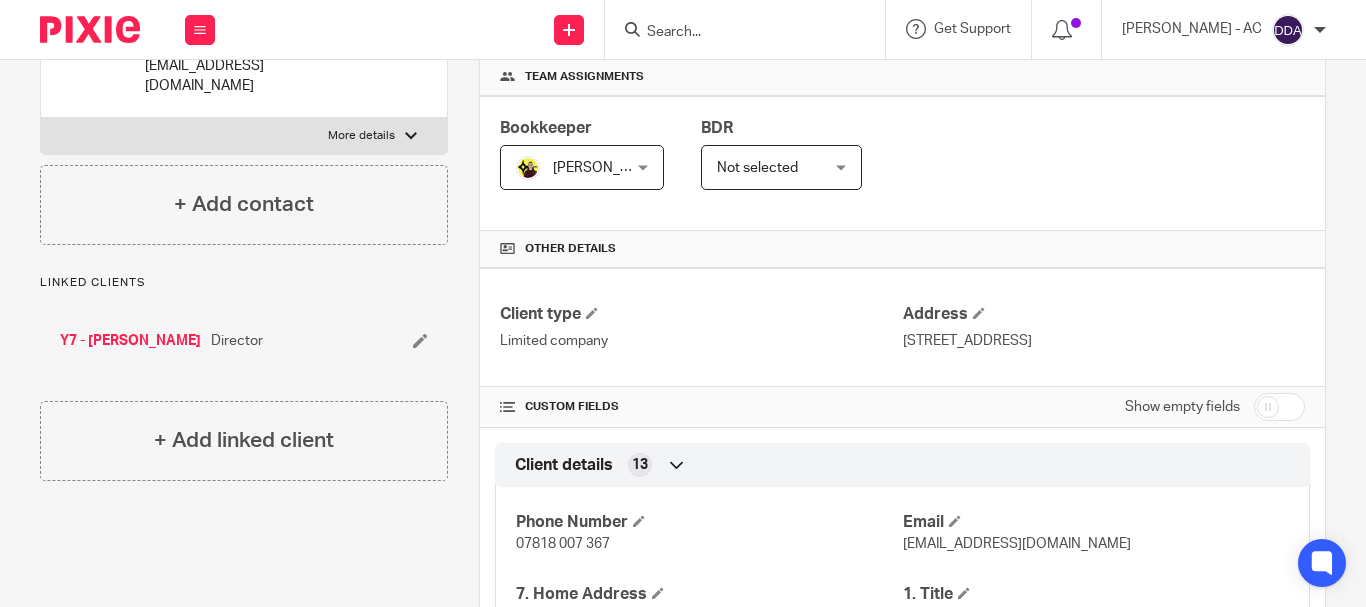 scroll, scrollTop: 0, scrollLeft: 0, axis: both 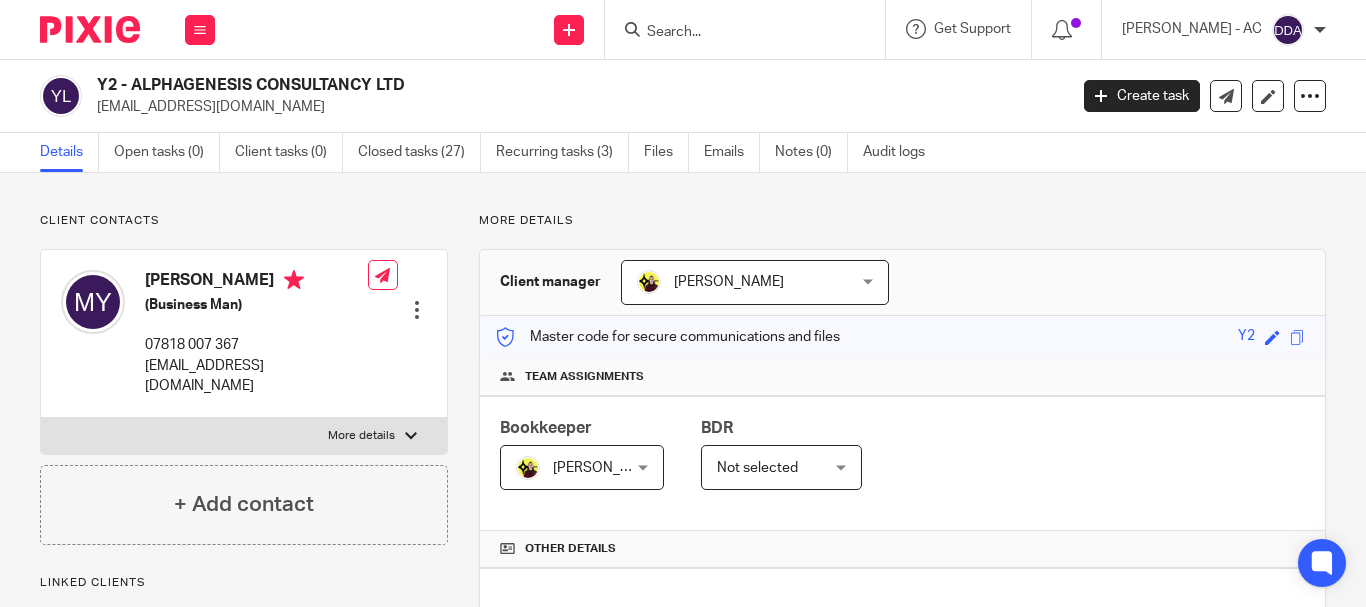 drag, startPoint x: 135, startPoint y: 82, endPoint x: 403, endPoint y: 67, distance: 268.41943 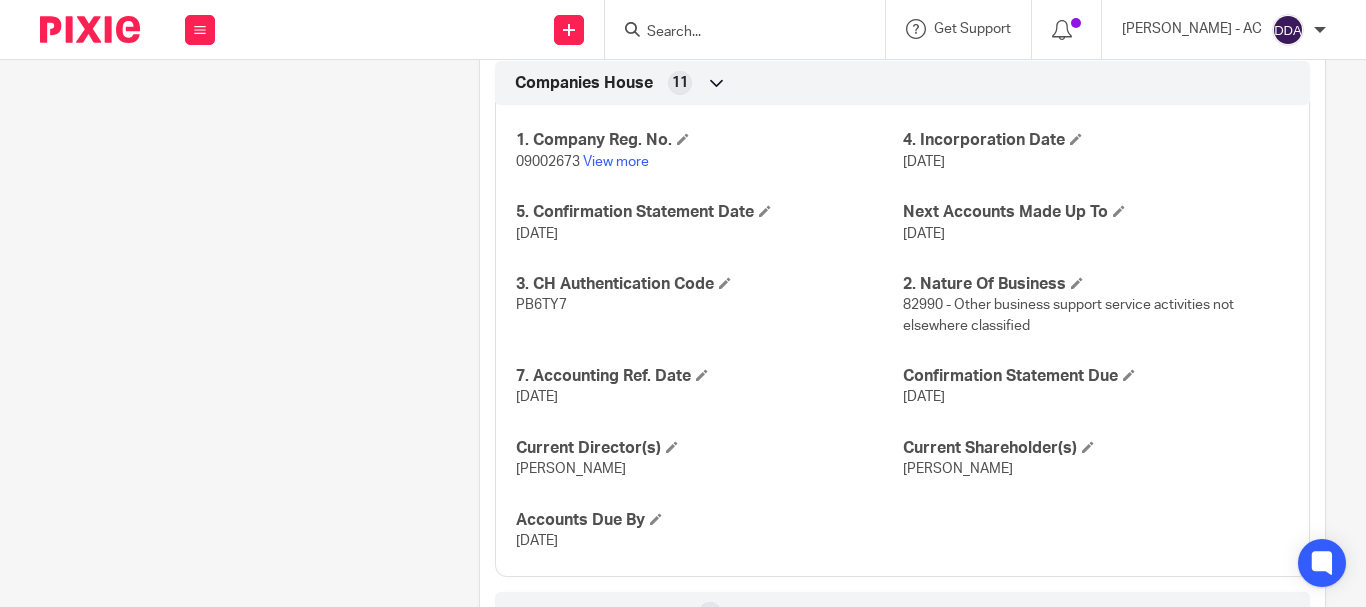 scroll, scrollTop: 2000, scrollLeft: 0, axis: vertical 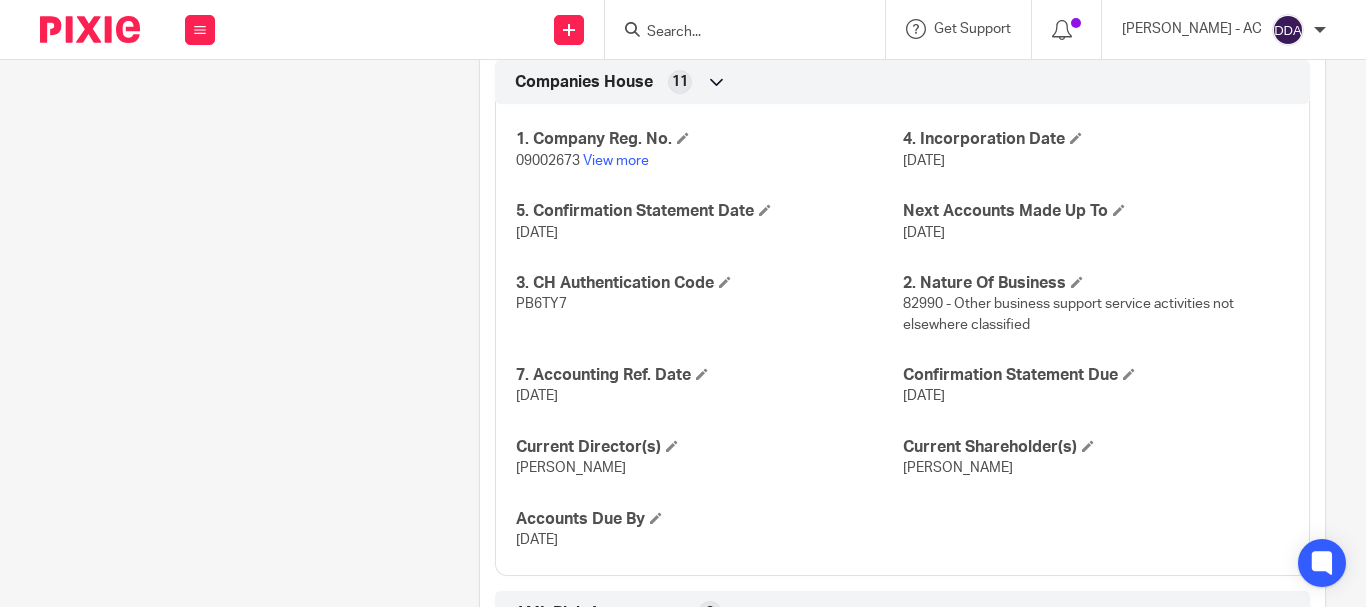 drag, startPoint x: 1012, startPoint y: 245, endPoint x: 897, endPoint y: 244, distance: 115.00435 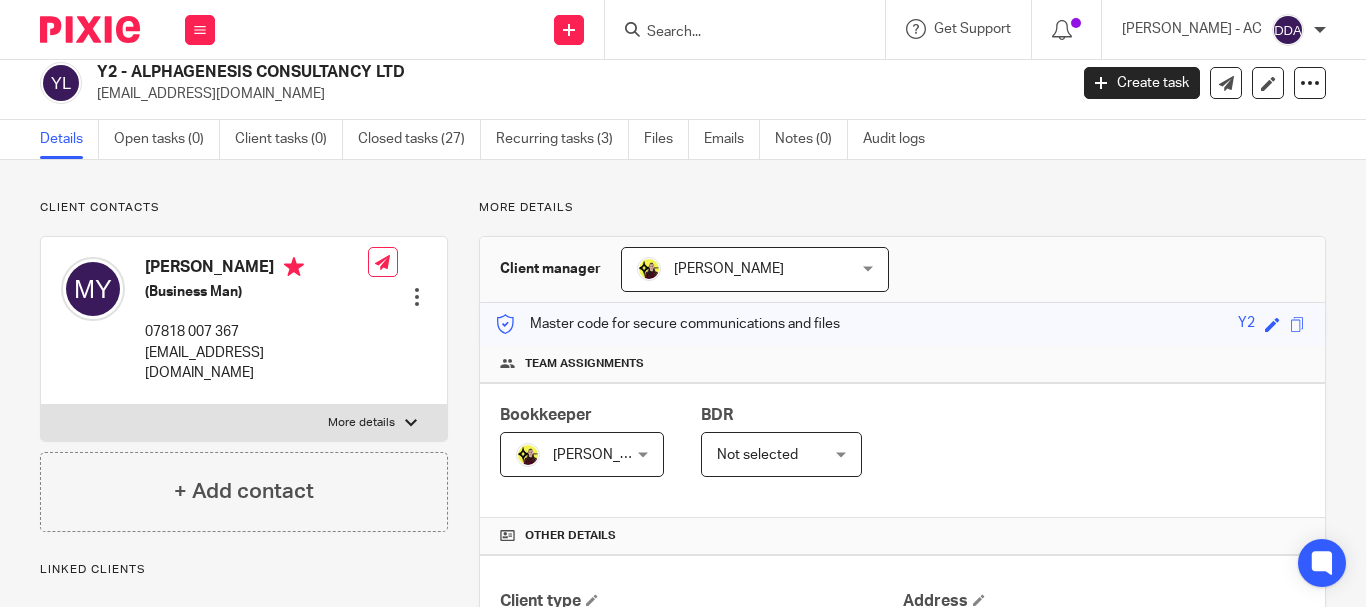 scroll, scrollTop: 0, scrollLeft: 0, axis: both 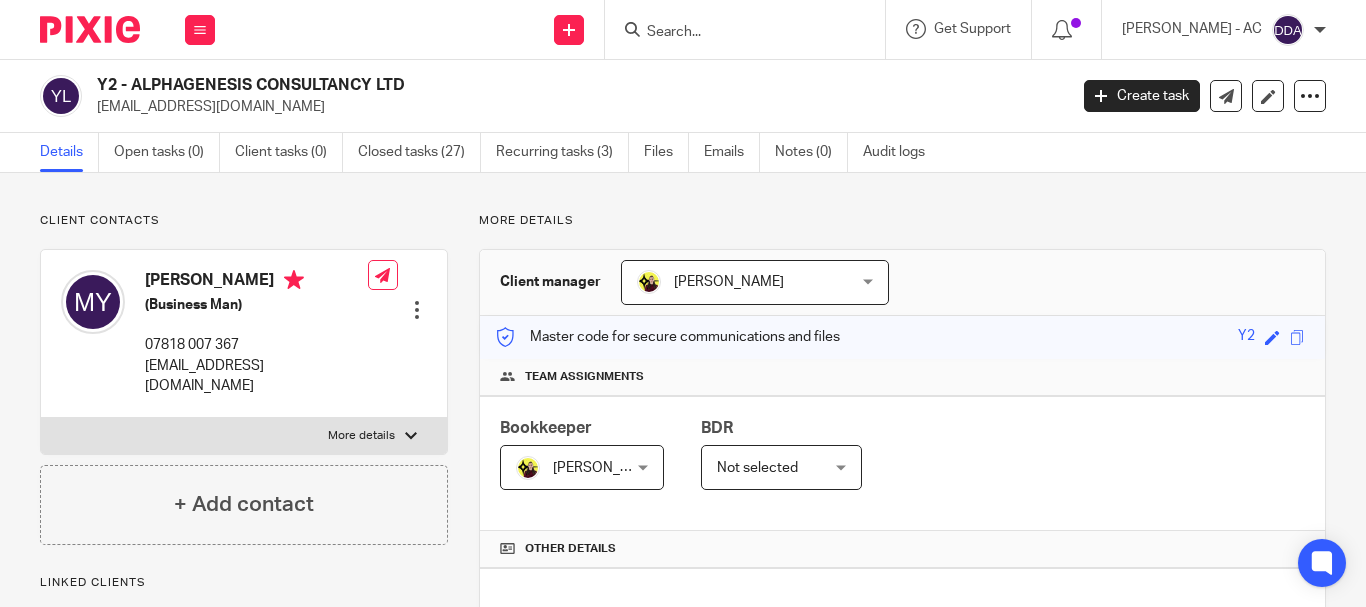 drag, startPoint x: 415, startPoint y: 83, endPoint x: 131, endPoint y: 87, distance: 284.02817 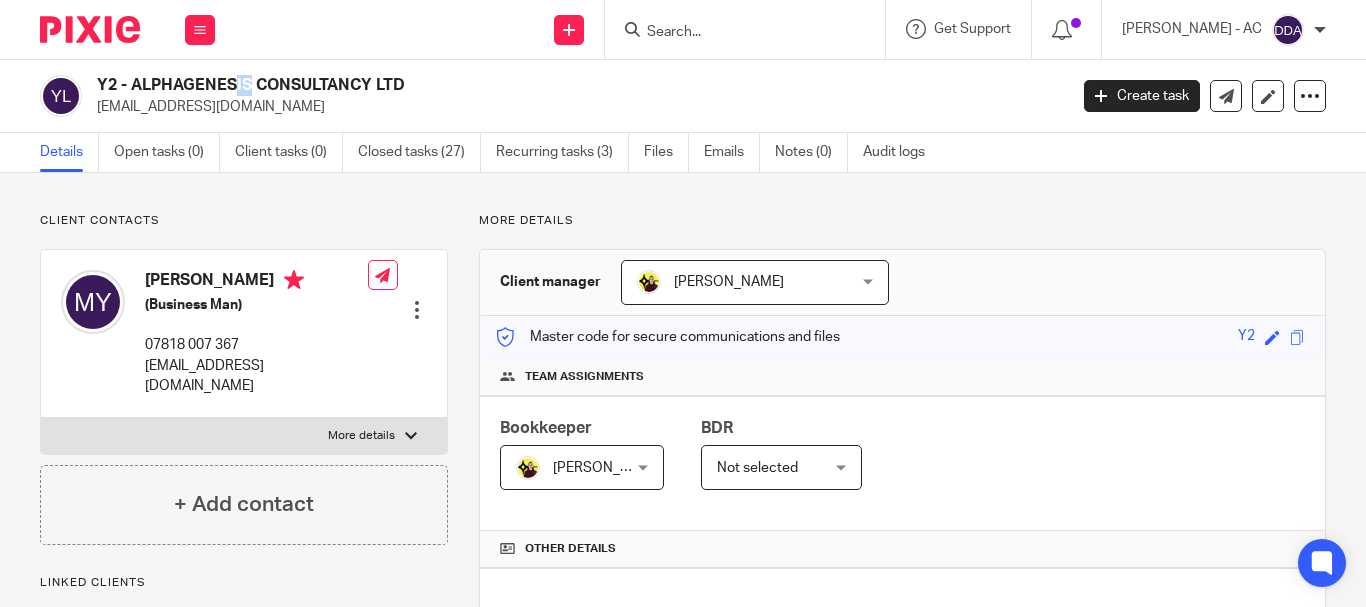 drag, startPoint x: 114, startPoint y: 82, endPoint x: 97, endPoint y: 83, distance: 17.029387 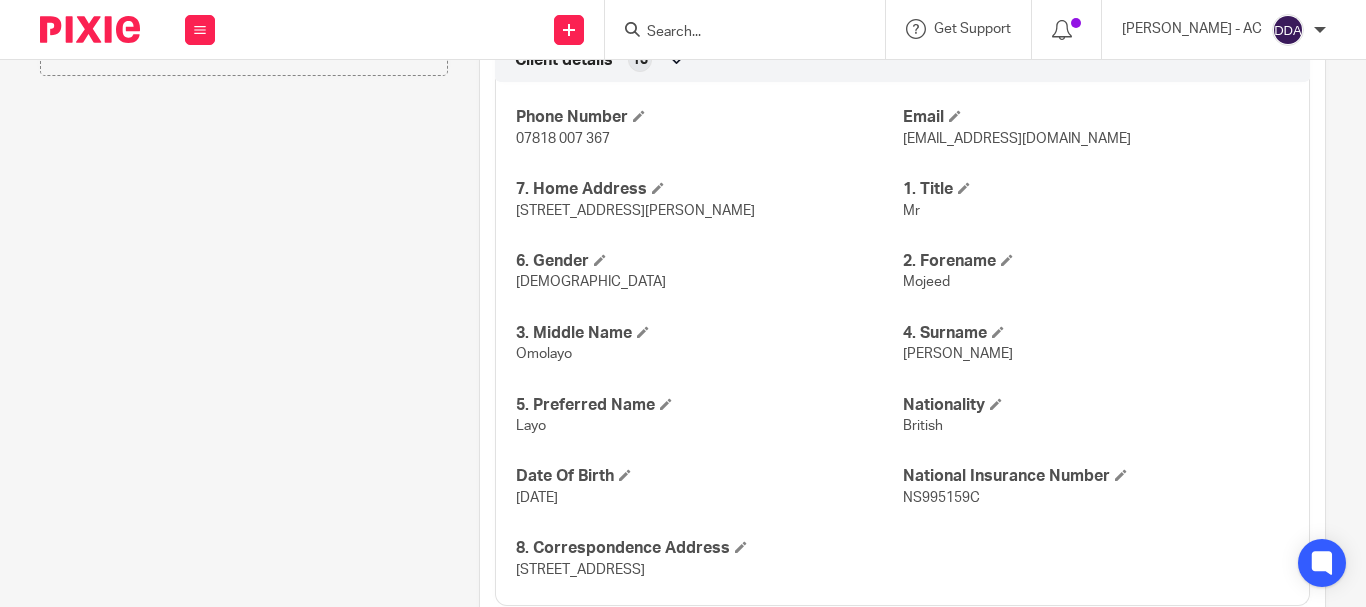 scroll, scrollTop: 700, scrollLeft: 0, axis: vertical 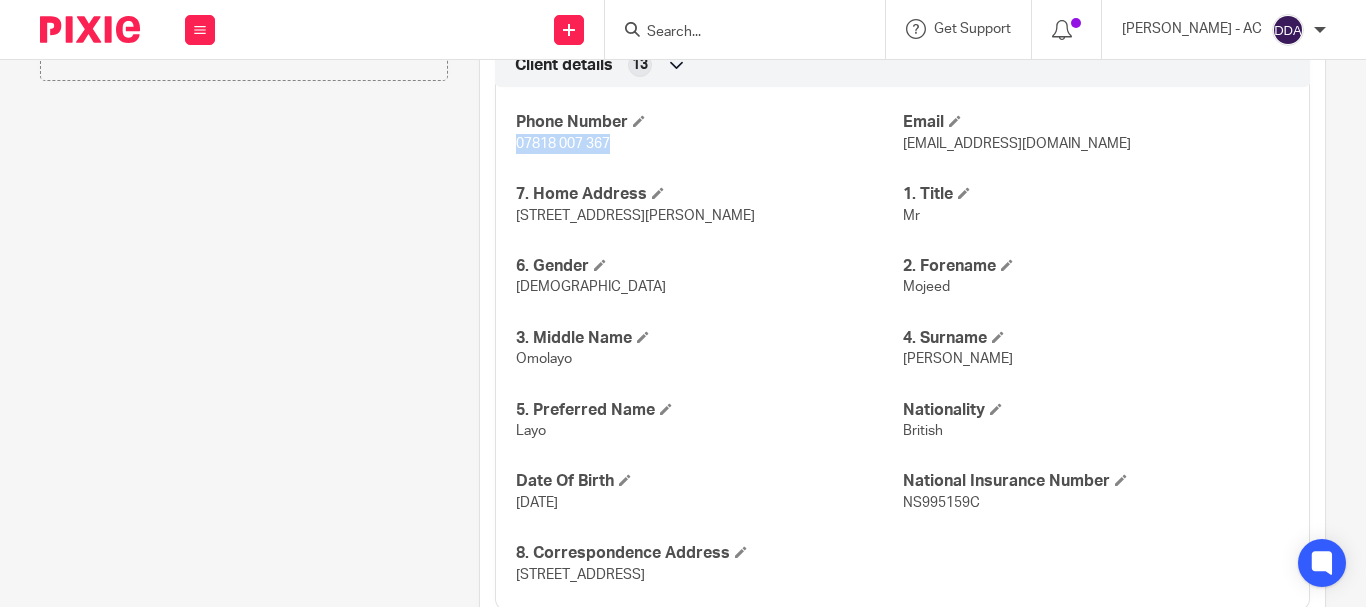 drag, startPoint x: 633, startPoint y: 151, endPoint x: 506, endPoint y: 154, distance: 127.03543 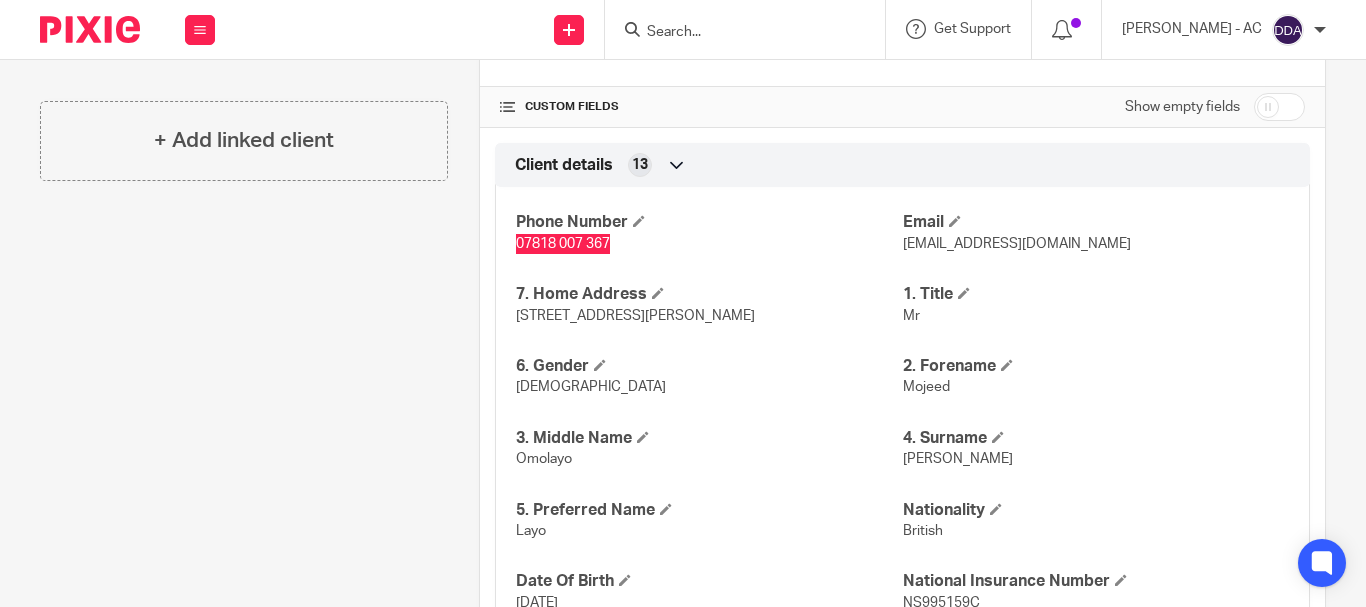 scroll, scrollTop: 700, scrollLeft: 0, axis: vertical 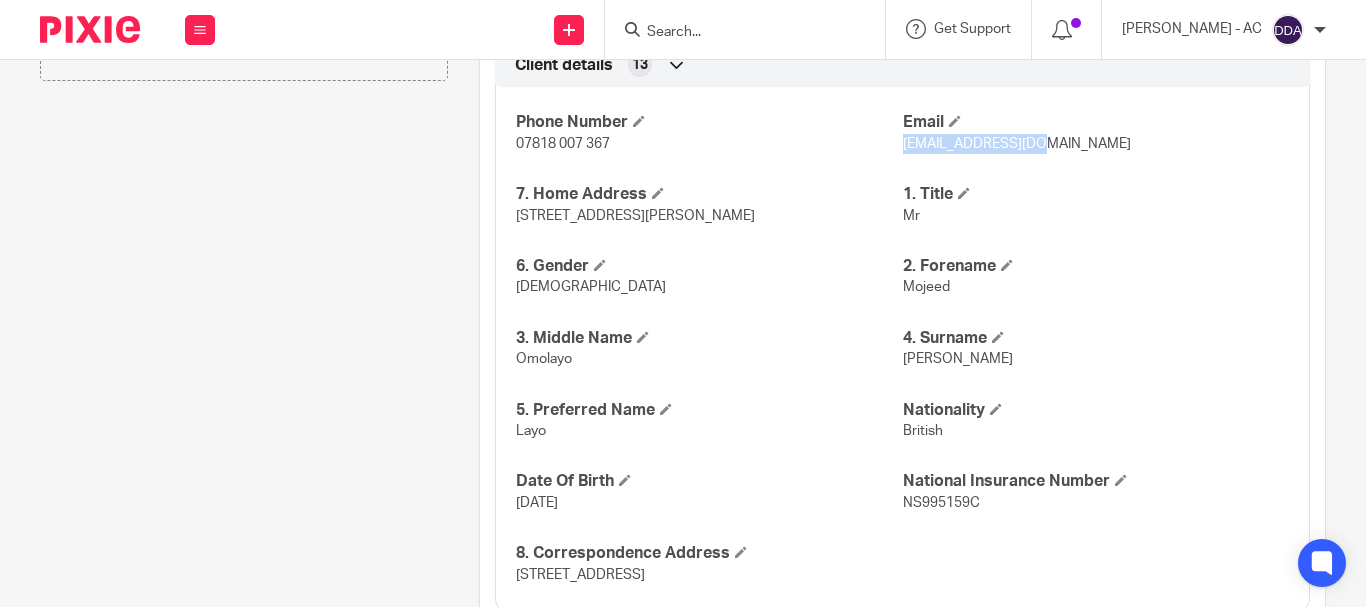 drag, startPoint x: 1043, startPoint y: 151, endPoint x: 893, endPoint y: 157, distance: 150.11995 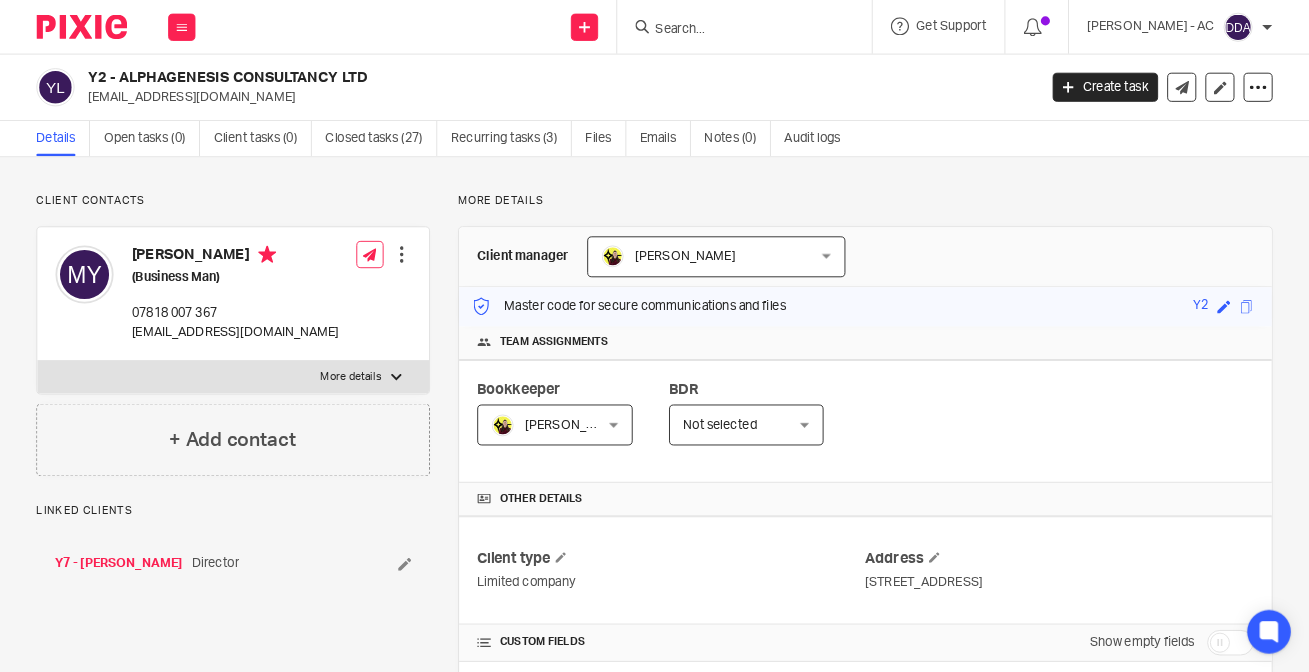 scroll, scrollTop: 0, scrollLeft: 0, axis: both 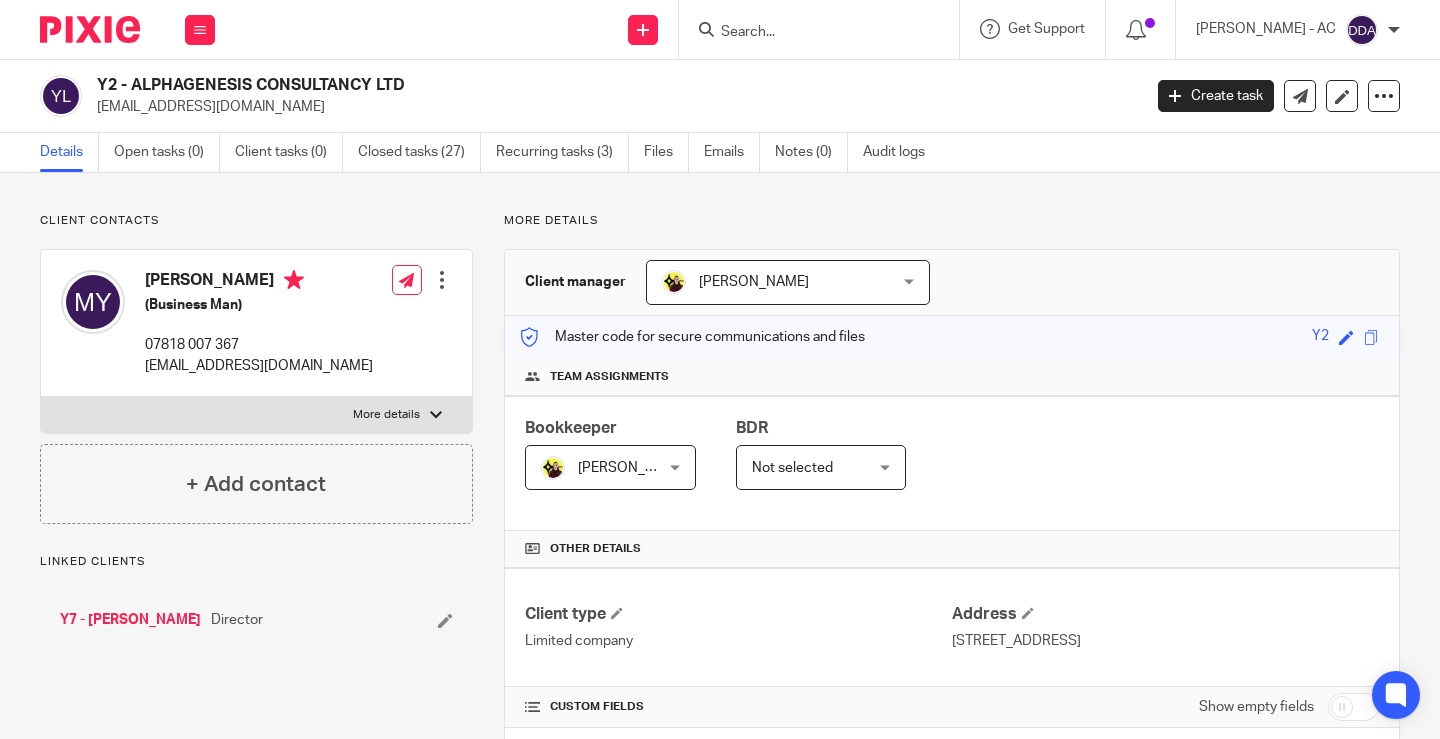 drag, startPoint x: 130, startPoint y: 85, endPoint x: 422, endPoint y: 84, distance: 292.0017 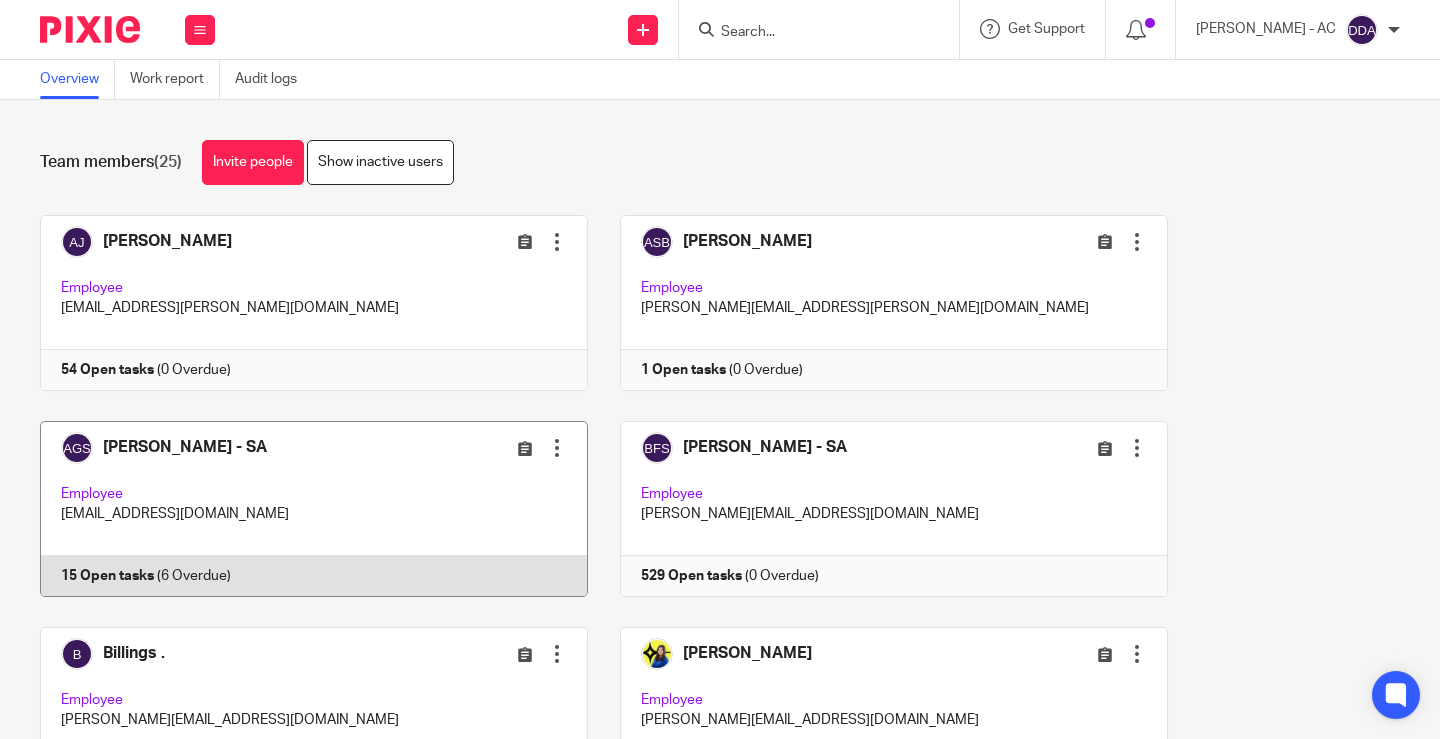 scroll, scrollTop: 0, scrollLeft: 0, axis: both 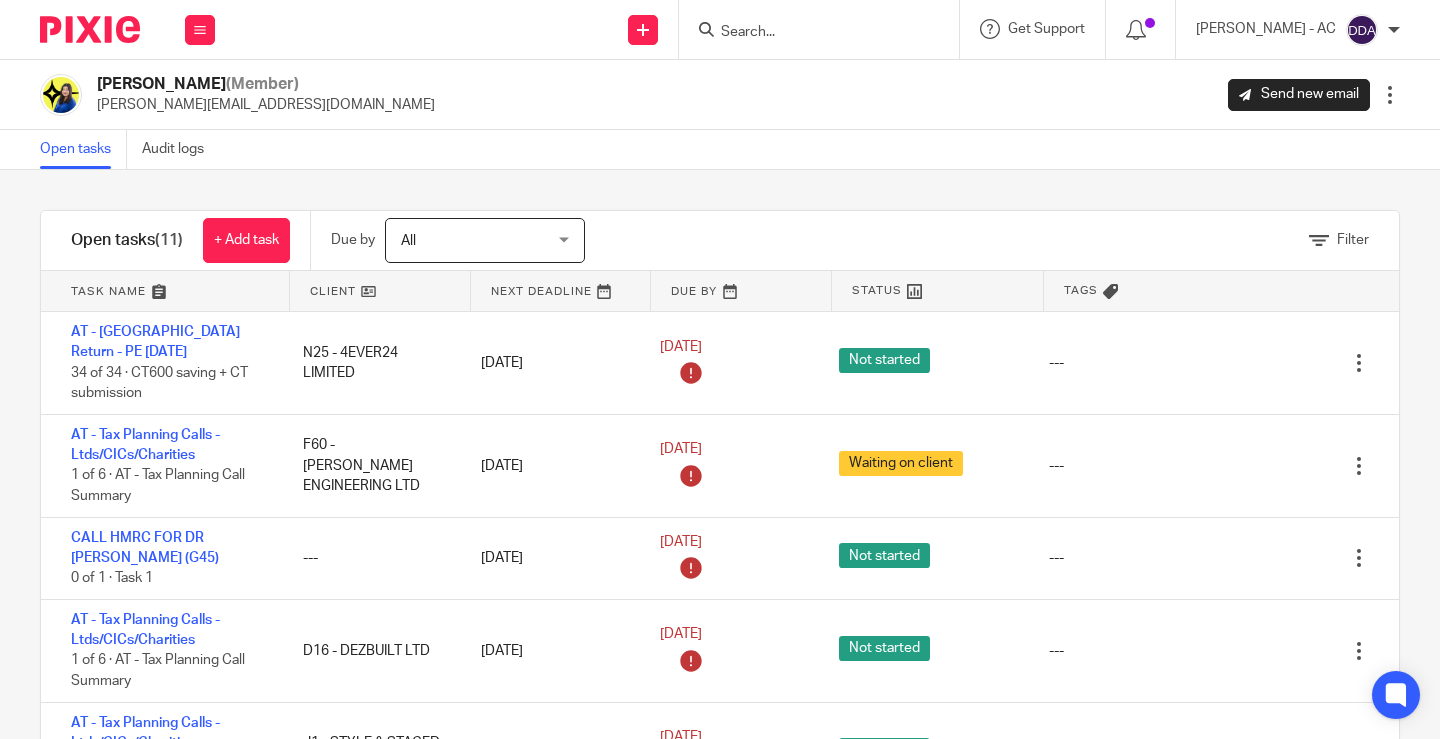 click on "Filter tasks
Only show tasks matching all of these conditions
1
Client name
Is
Is
Is
Is not
is
2
Task templates
is any
is any
is any
is none
is_any
Admin - Leaver
Admin - New Incorp
Pixie - Unincorporation - Archived
Admin - Change of Clients Home Address
Pixie - Bookkeeping - Archived" at bounding box center [720, 454] 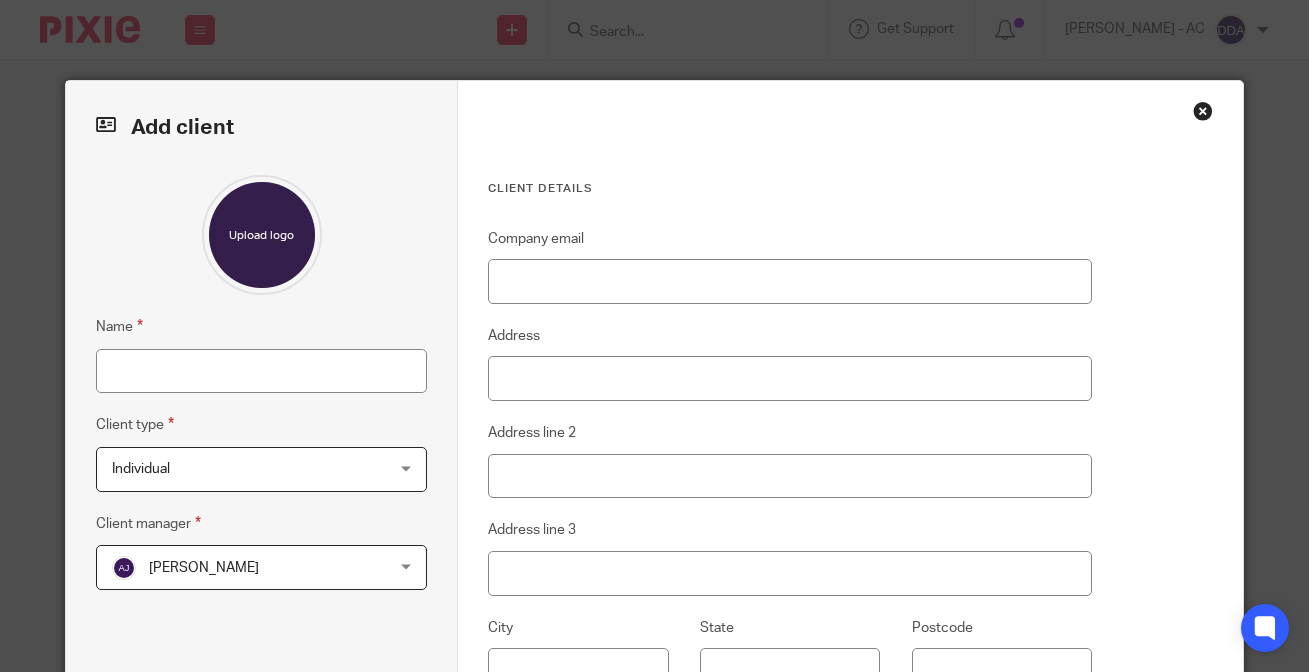 scroll, scrollTop: 0, scrollLeft: 0, axis: both 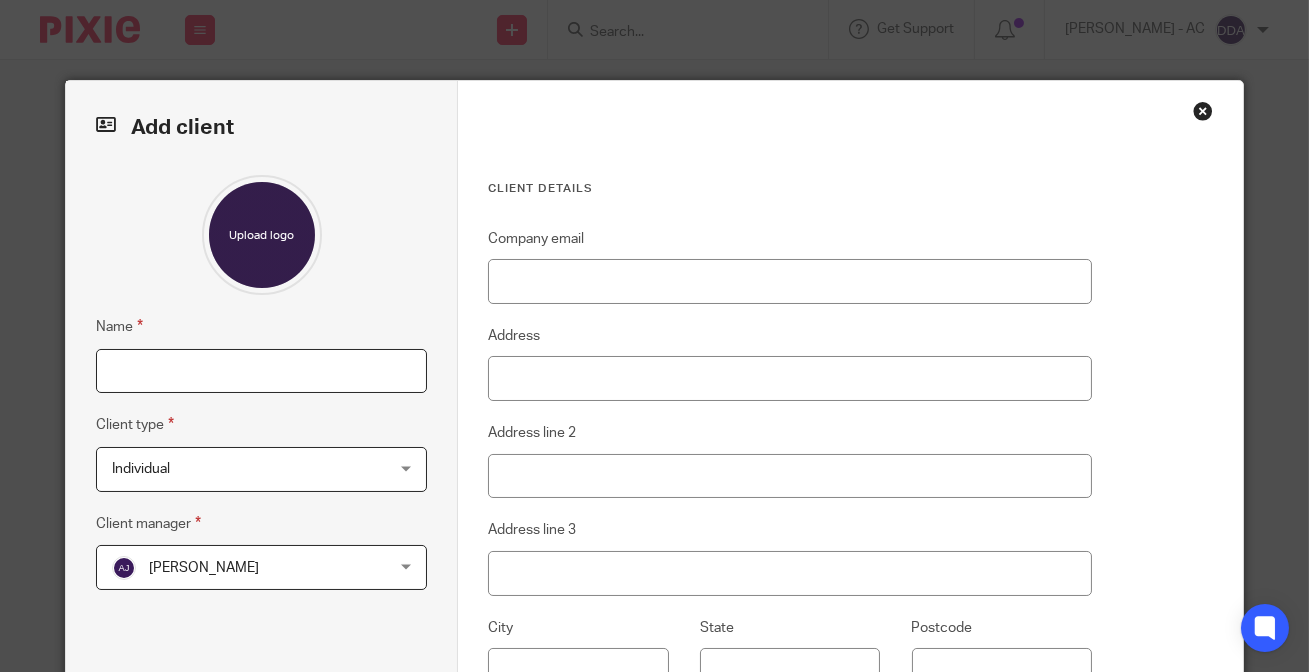 click on "Name" at bounding box center (261, 371) 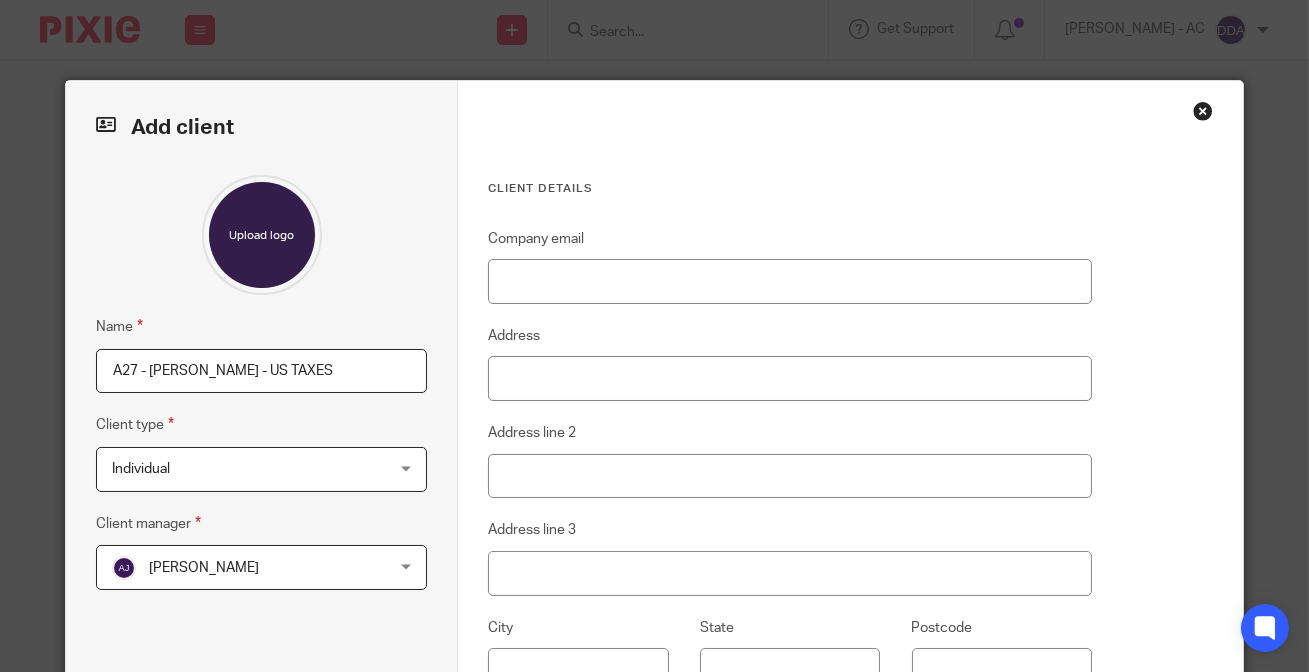 type on "A27 - [PERSON_NAME] - US TAXES" 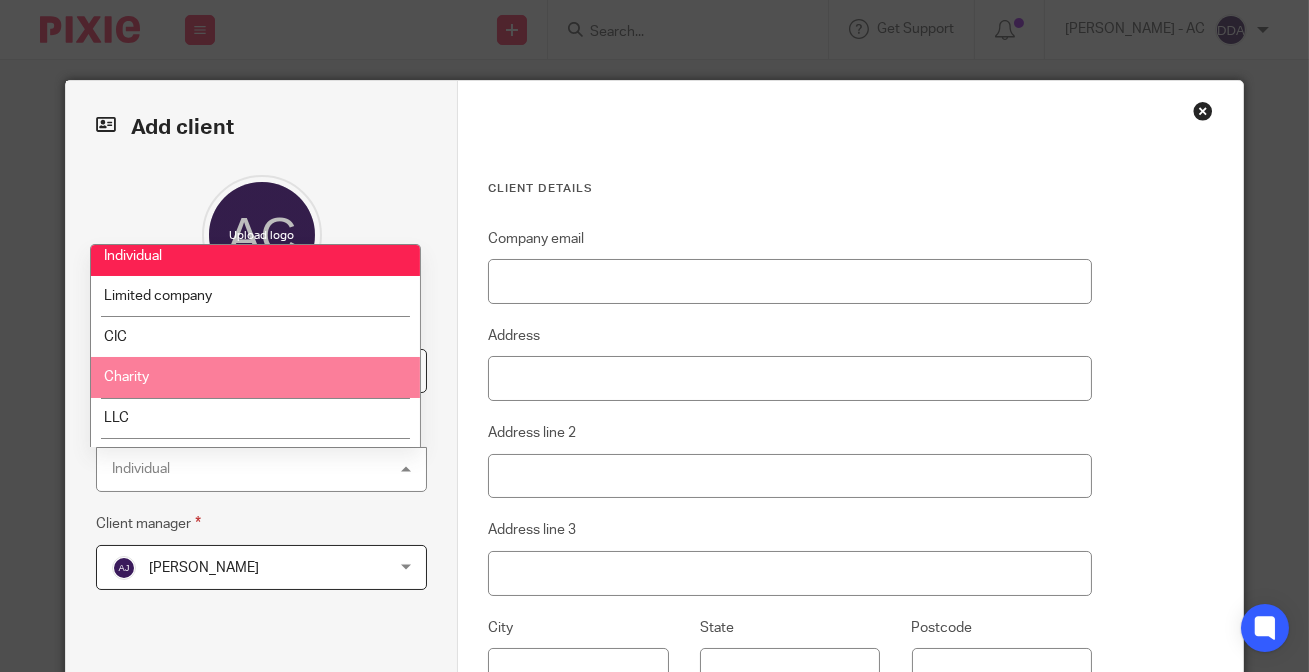scroll, scrollTop: 0, scrollLeft: 0, axis: both 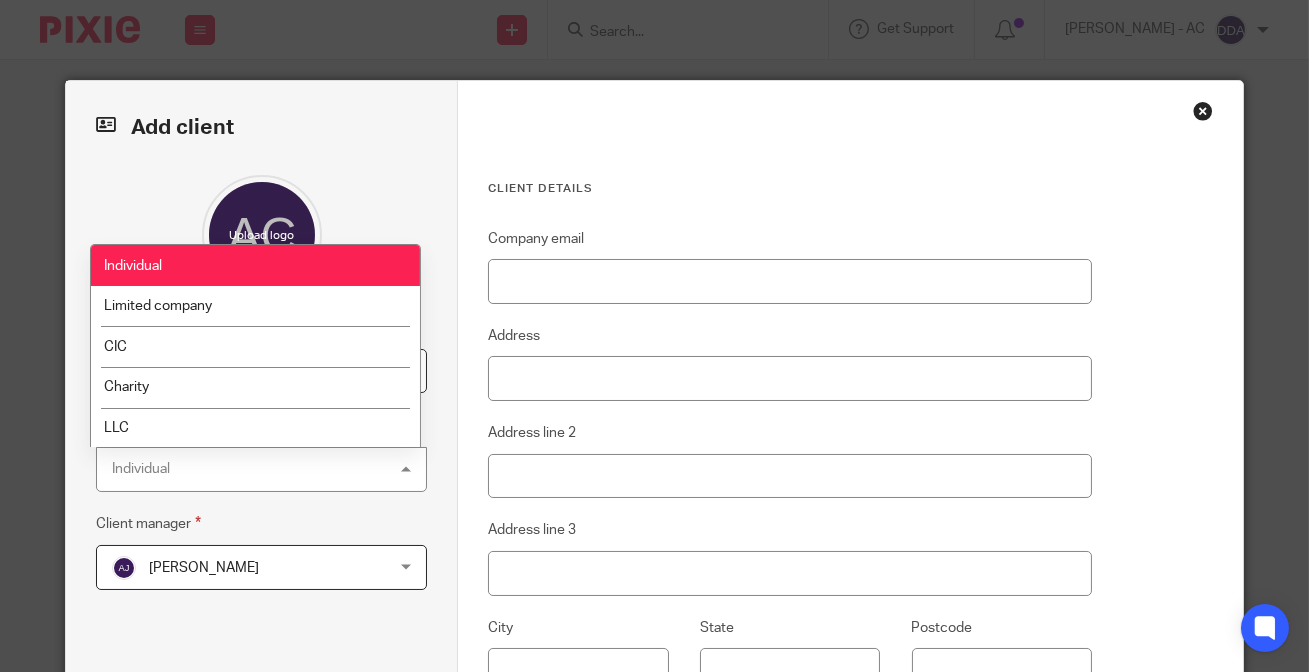 click on "Individual" at bounding box center (255, 265) 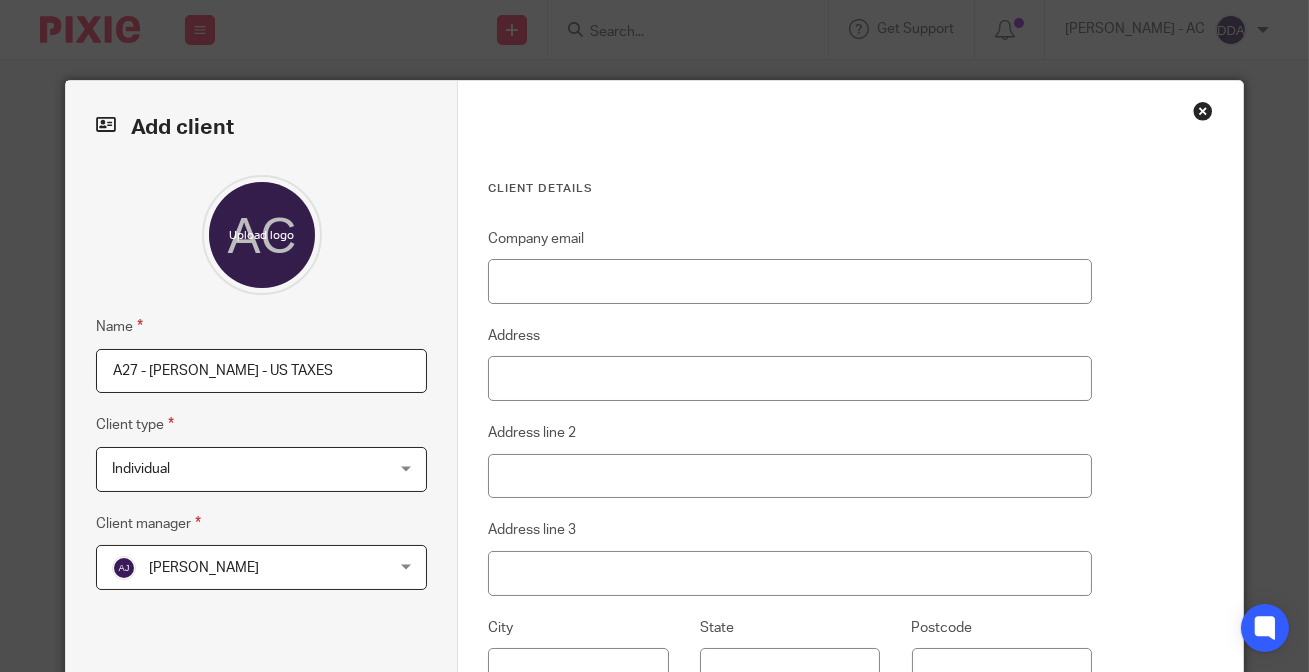 click on "[PERSON_NAME]" at bounding box center [204, 568] 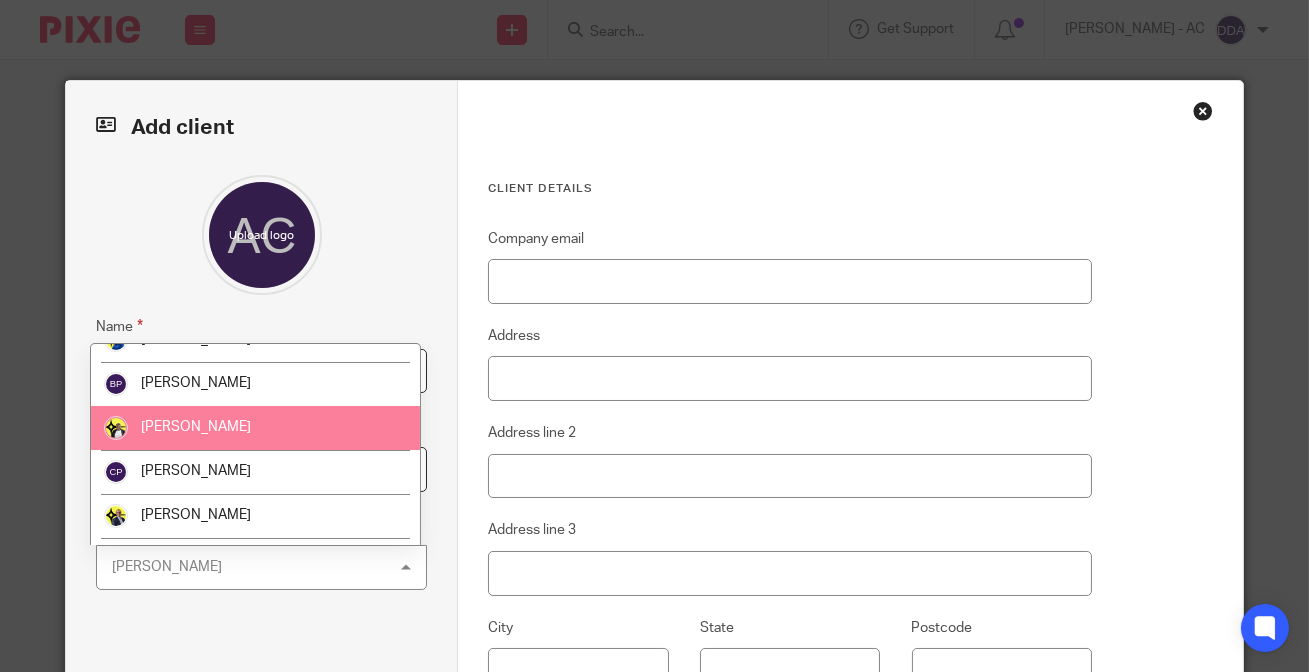 scroll, scrollTop: 272, scrollLeft: 0, axis: vertical 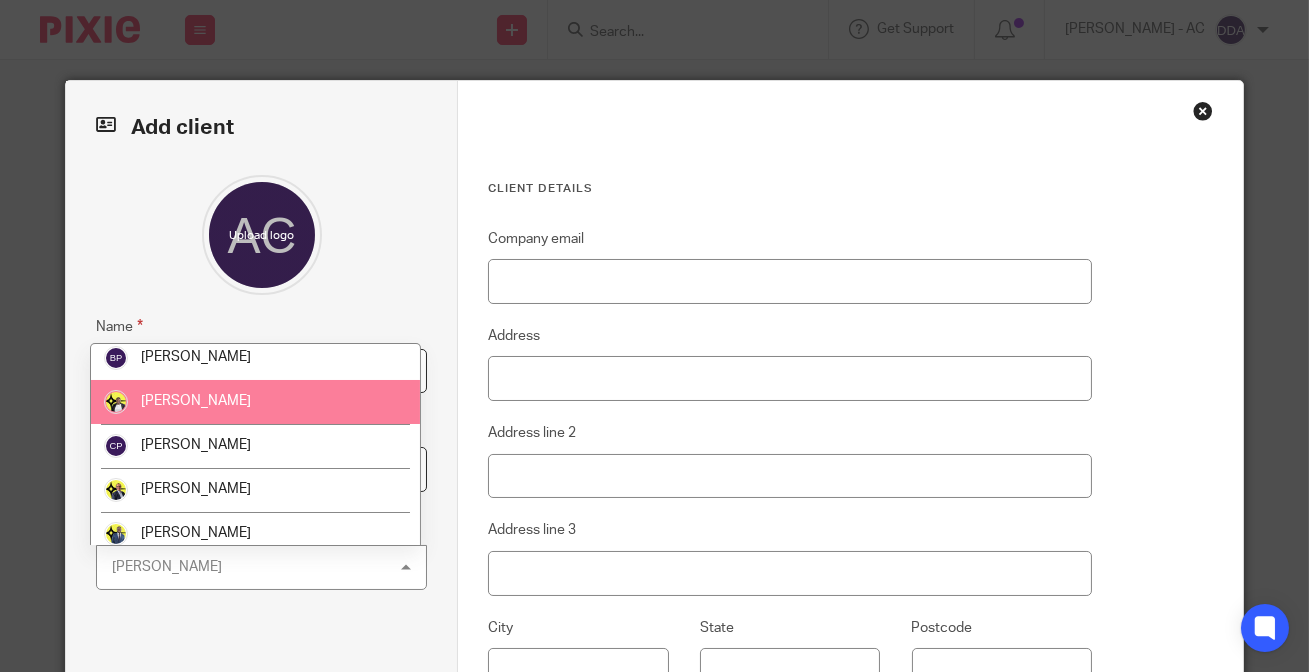 click on "[PERSON_NAME]" at bounding box center (255, 402) 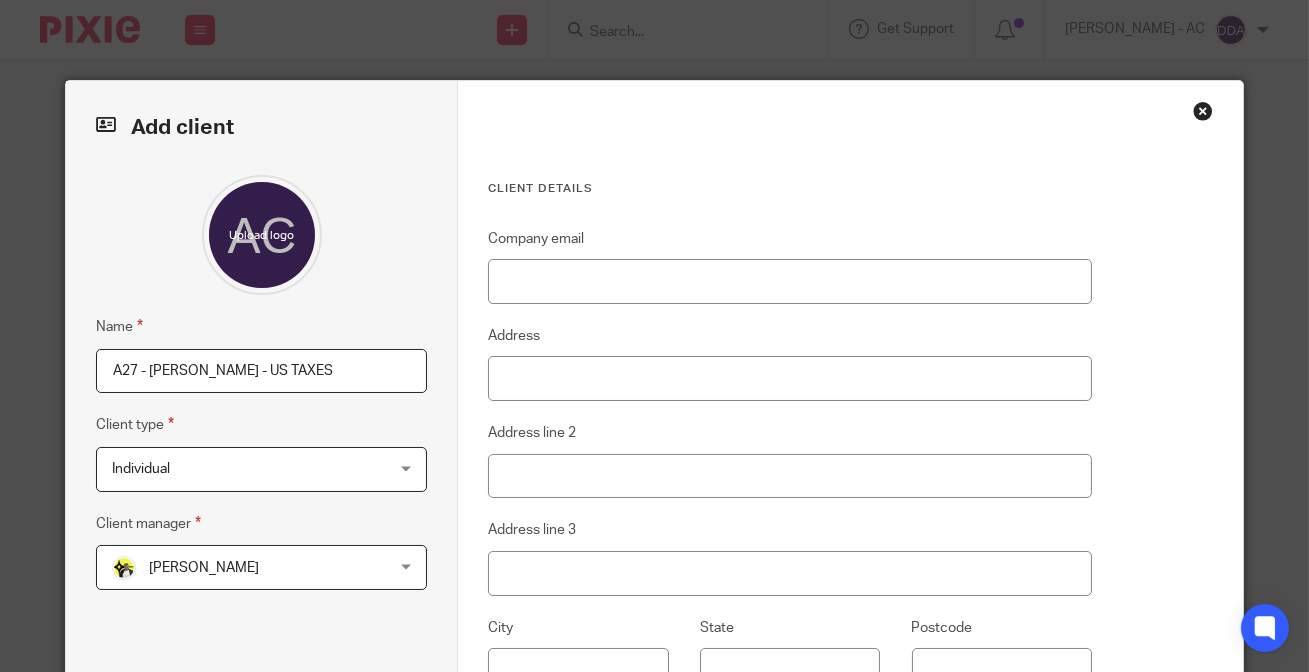 click on "Company email" at bounding box center [789, 265] 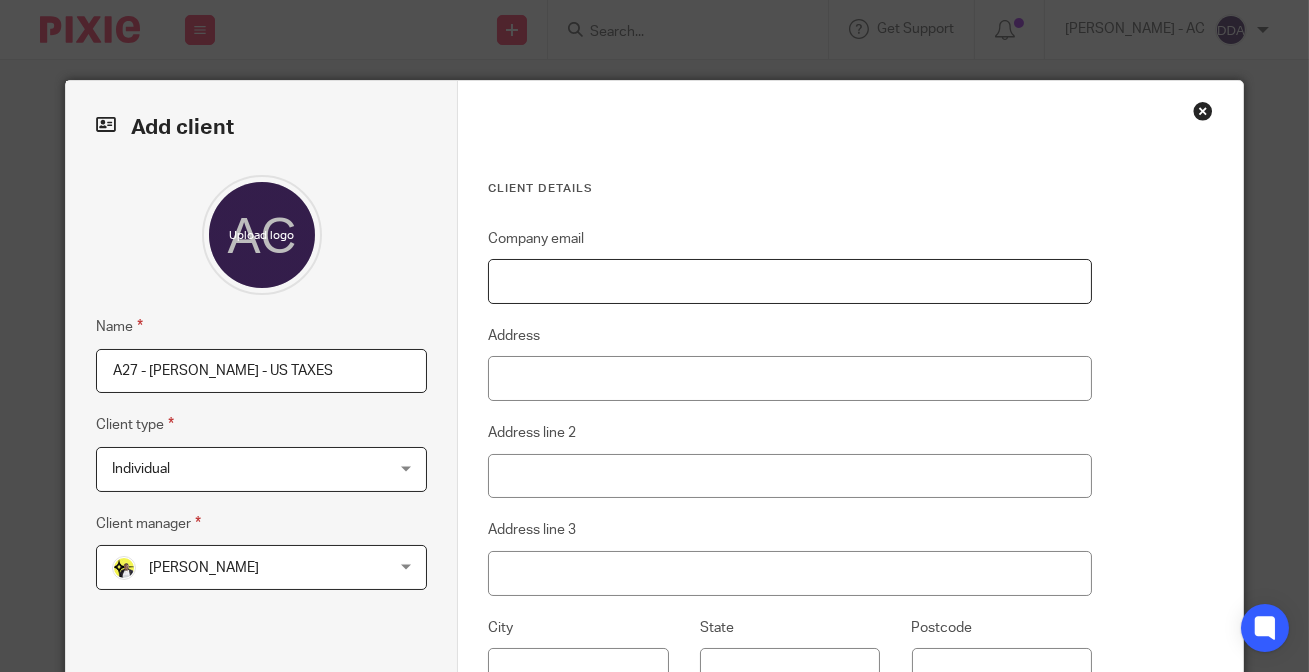 click on "Company email" at bounding box center (789, 281) 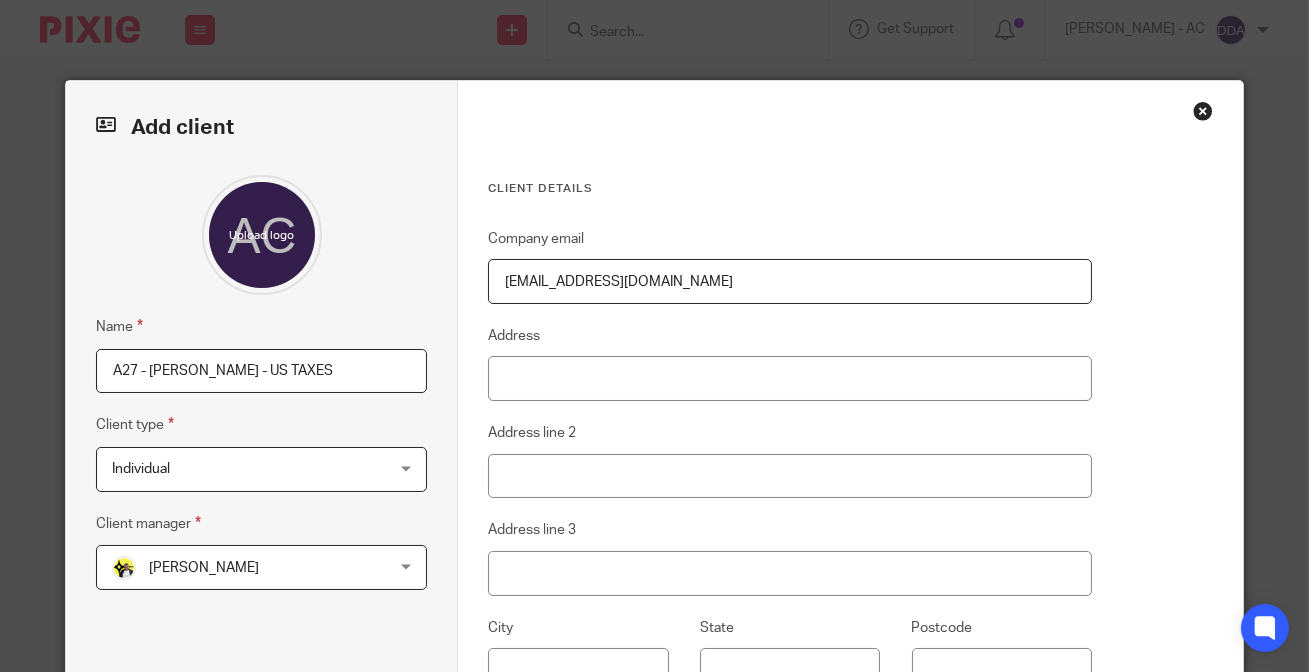 type on "[EMAIL_ADDRESS][DOMAIN_NAME]" 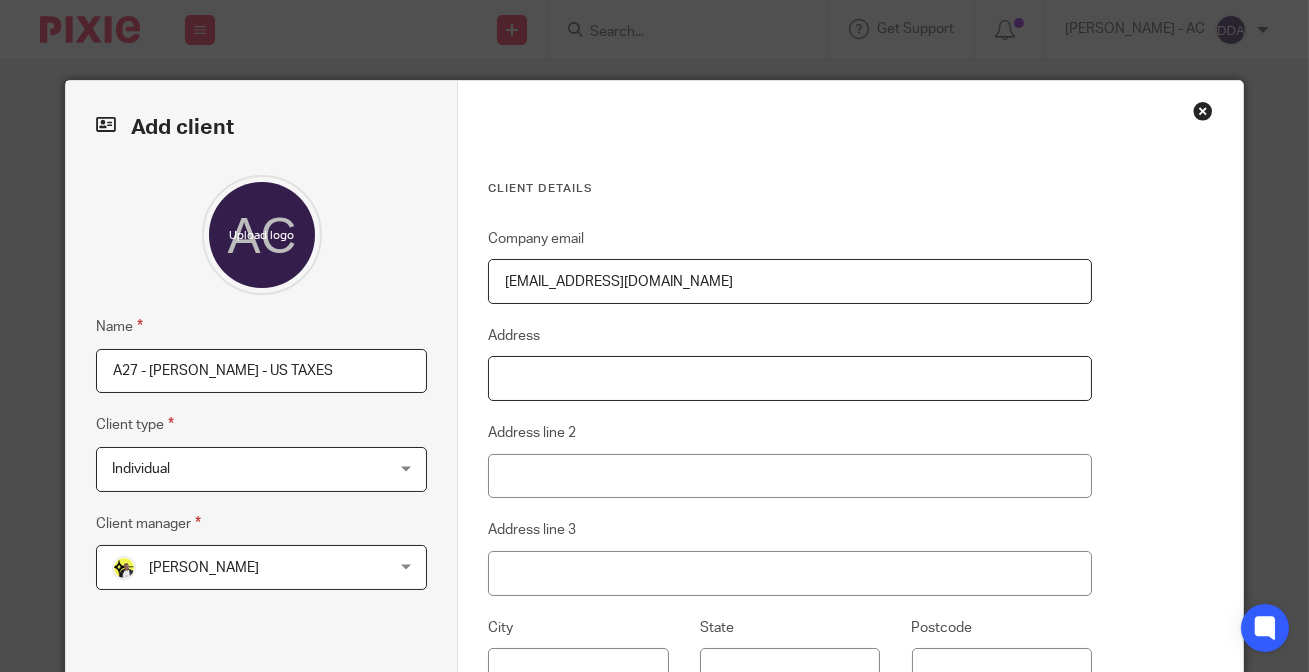 click on "Address" at bounding box center (789, 378) 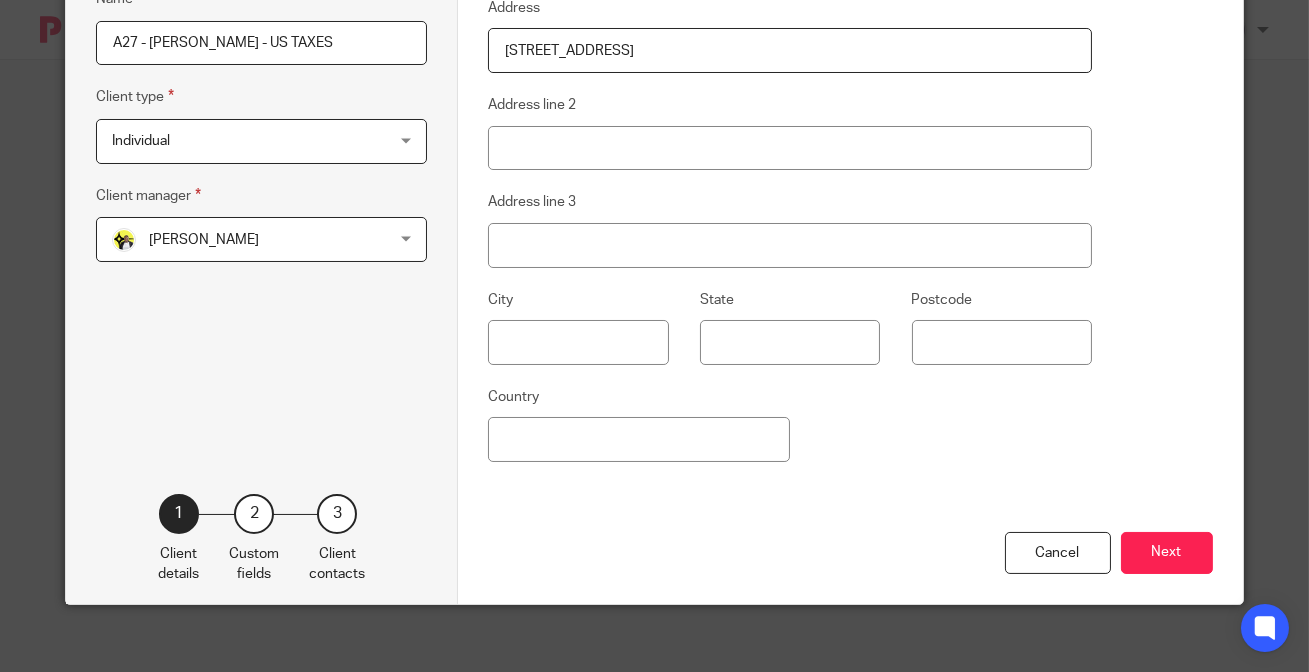 scroll, scrollTop: 345, scrollLeft: 0, axis: vertical 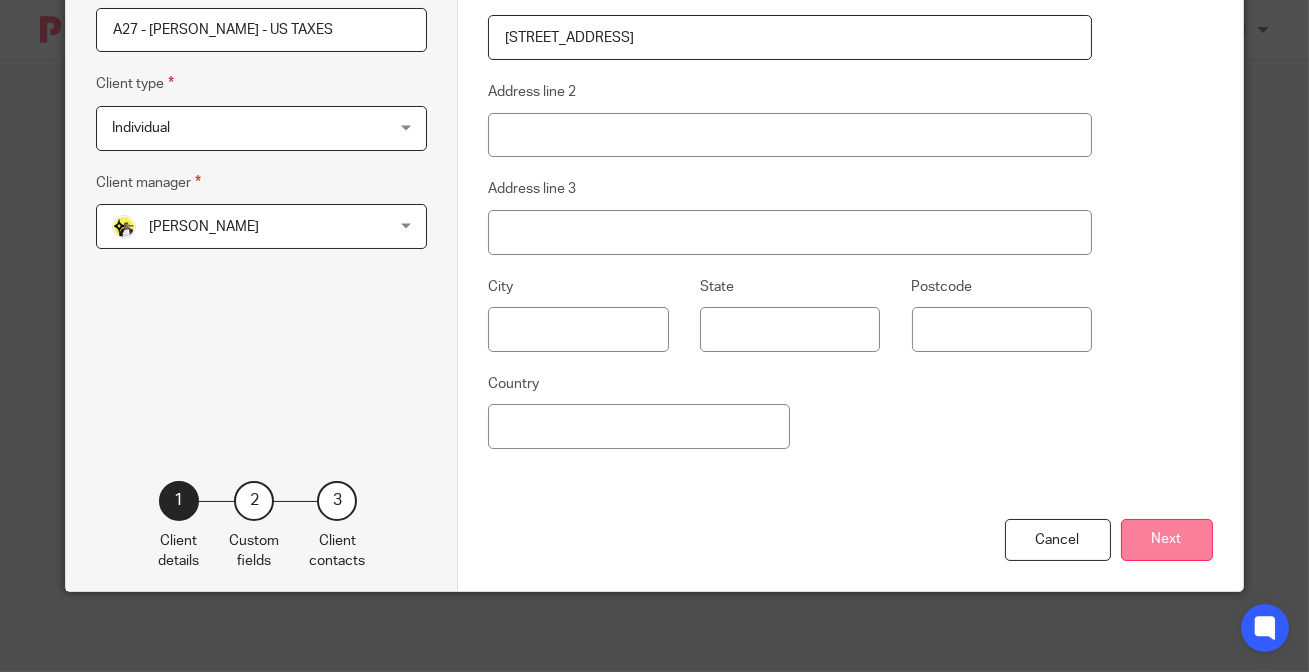 type on "[STREET_ADDRESS]" 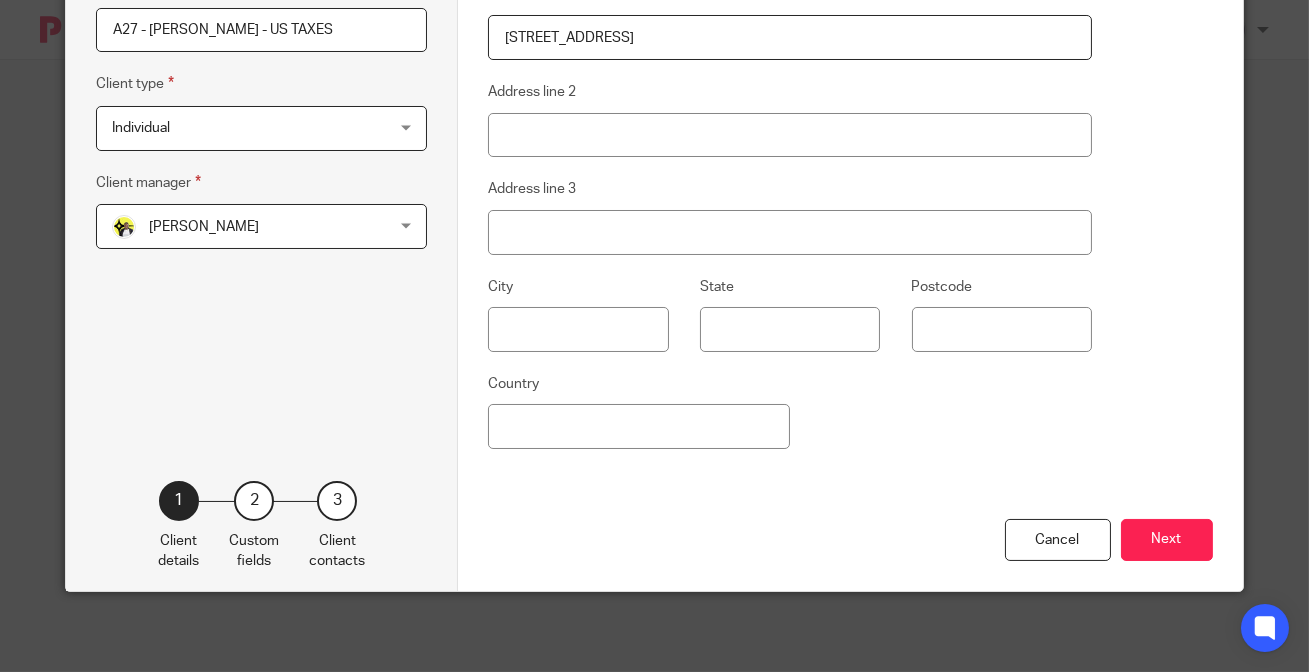 drag, startPoint x: 1150, startPoint y: 534, endPoint x: 1111, endPoint y: 521, distance: 41.109608 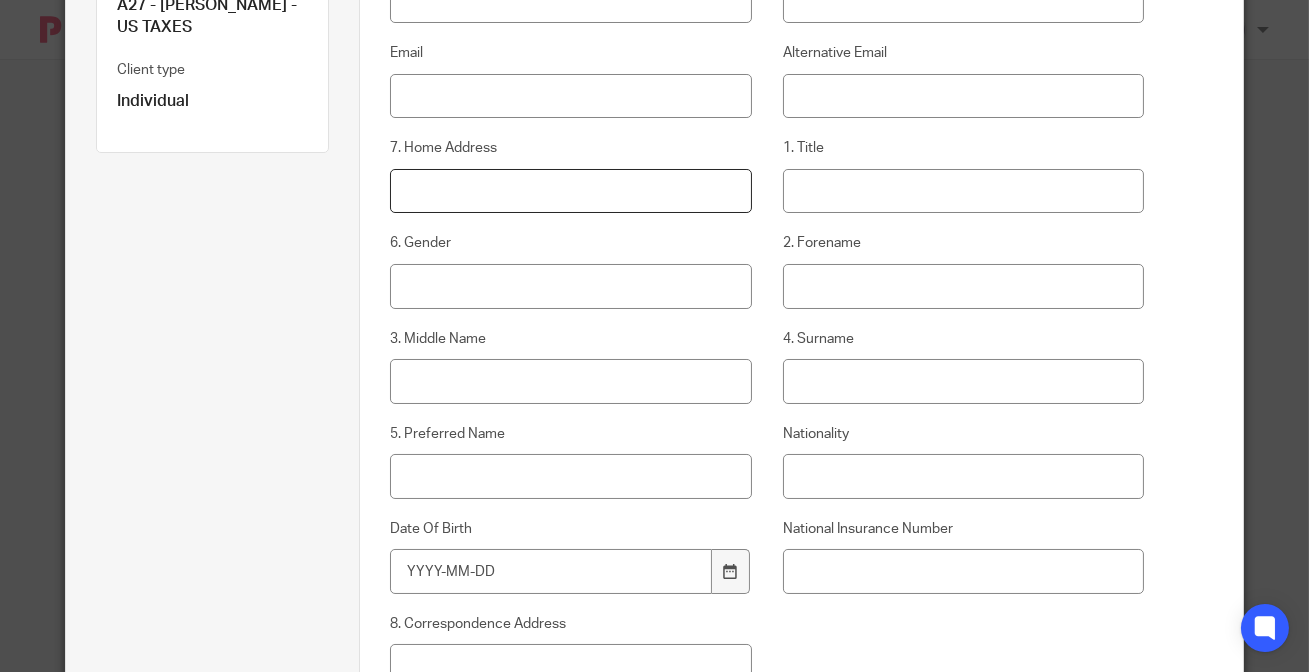 click on "7. Home Address" at bounding box center [570, 191] 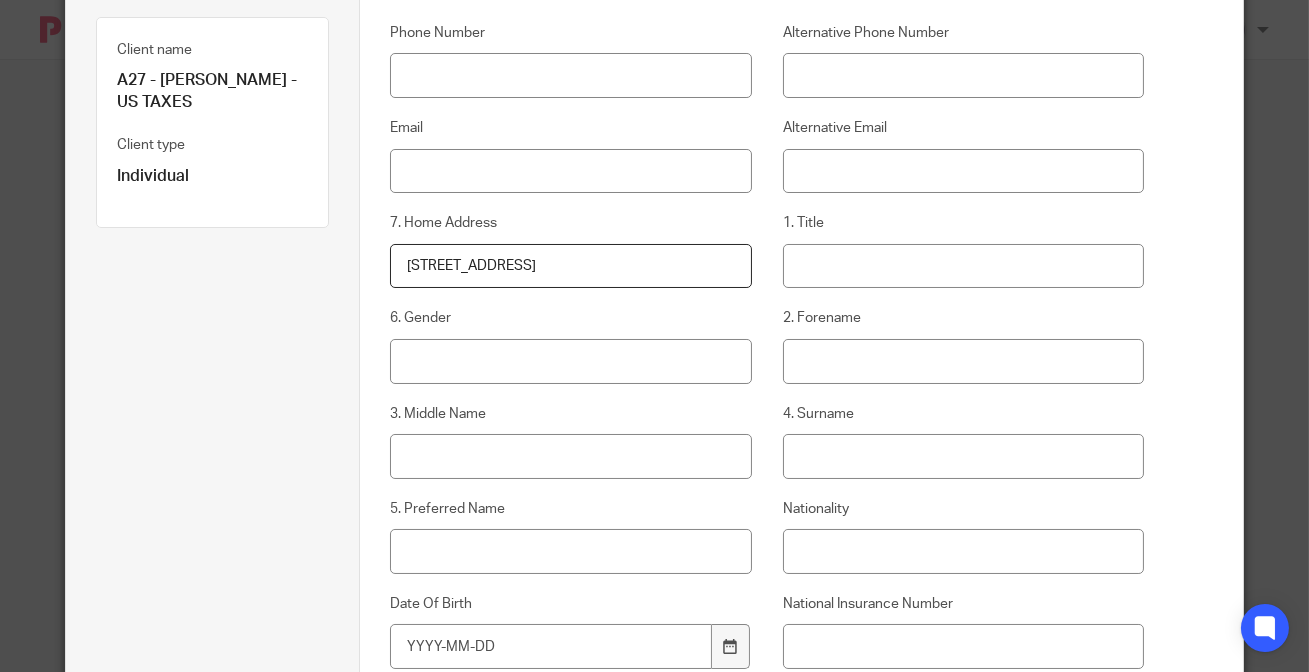 scroll, scrollTop: 163, scrollLeft: 0, axis: vertical 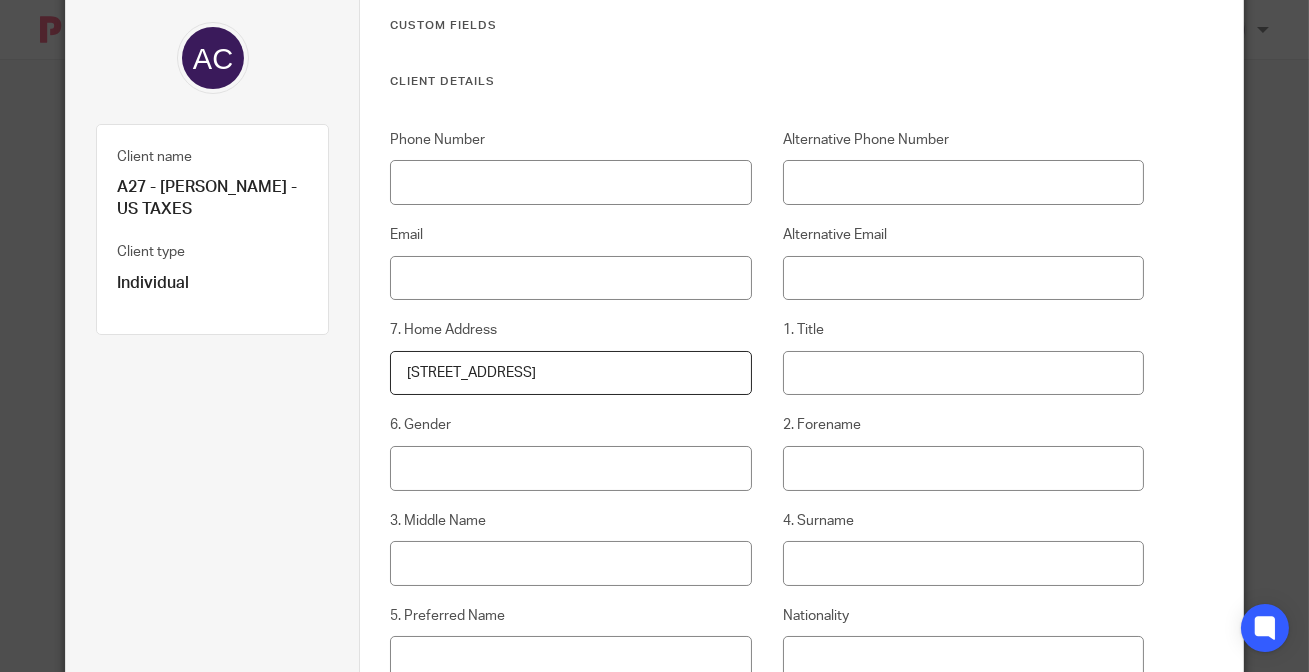 type on "[STREET_ADDRESS]" 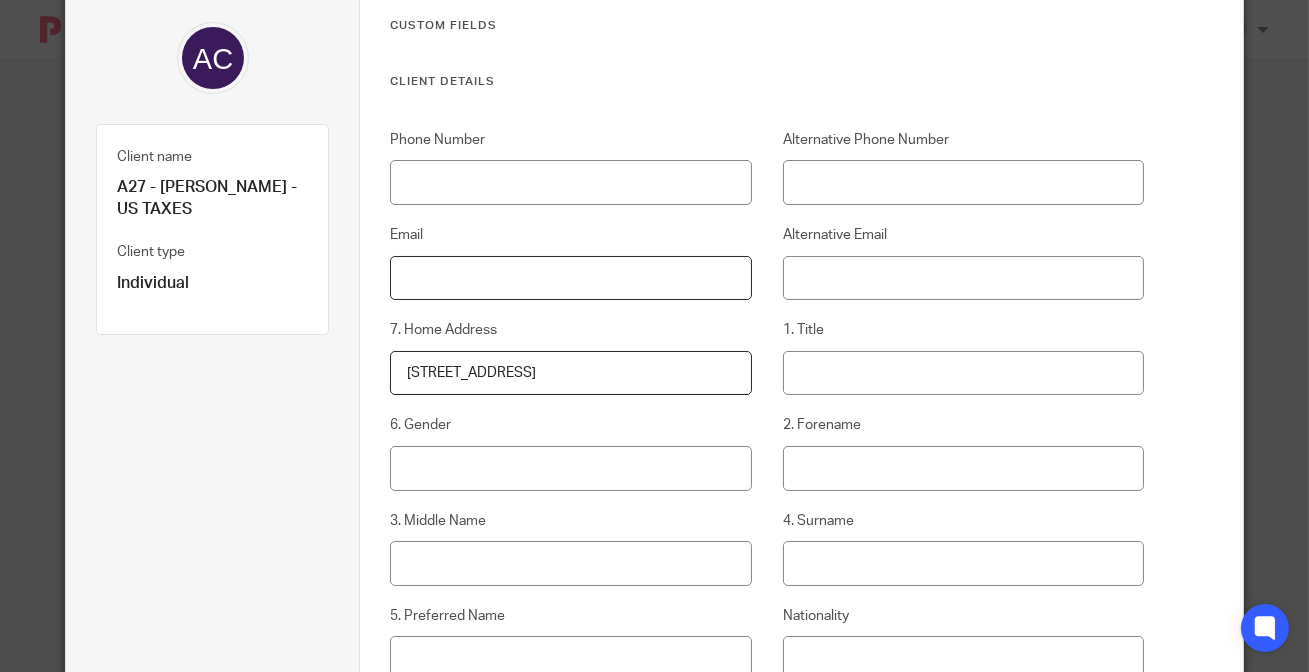 click on "Email" at bounding box center (570, 278) 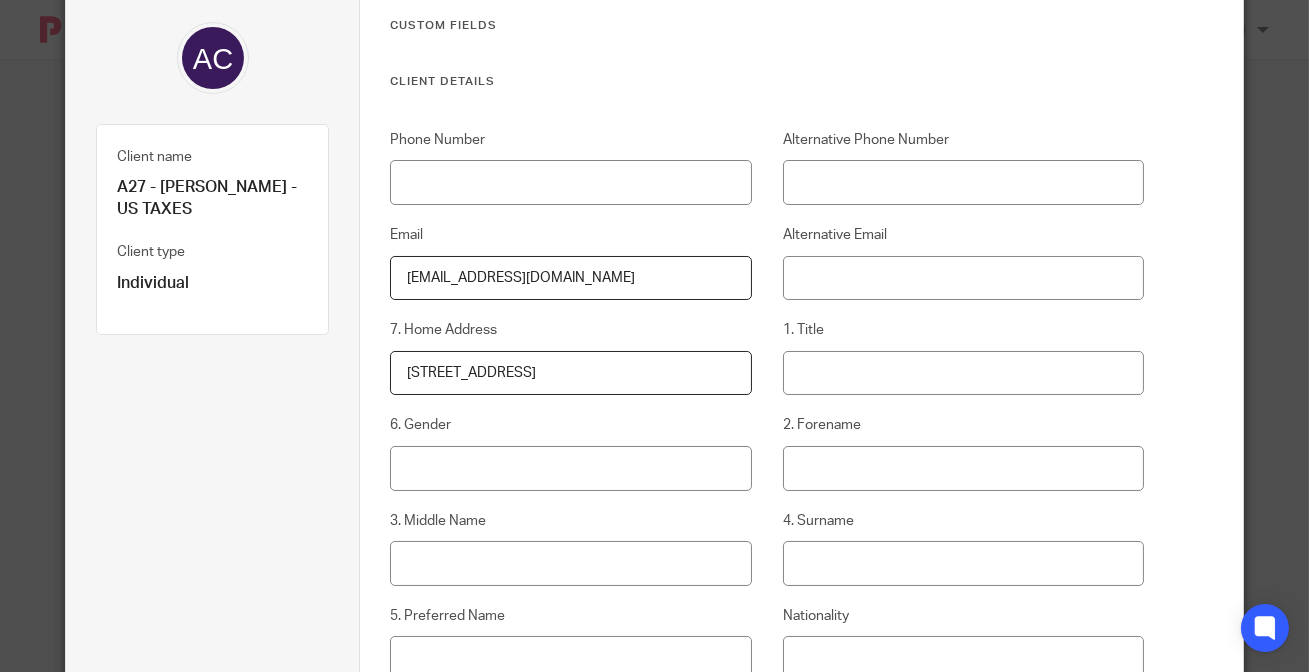 type on "[EMAIL_ADDRESS][DOMAIN_NAME]" 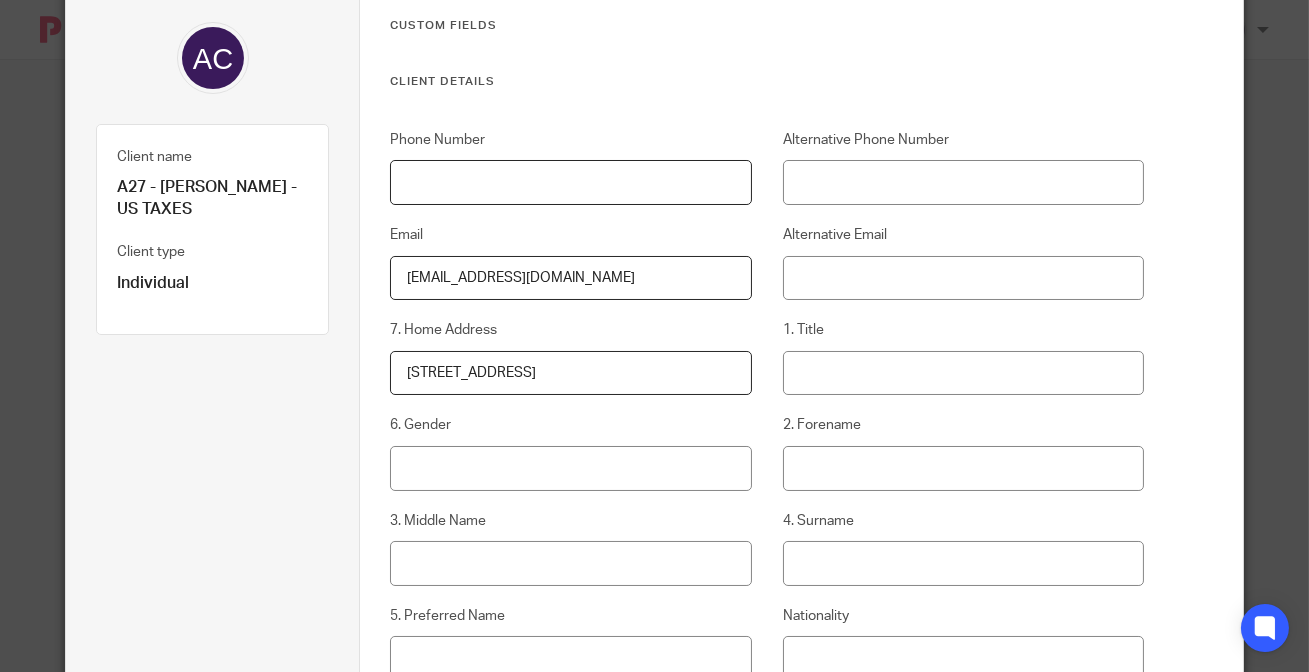 click on "Phone Number" at bounding box center [570, 182] 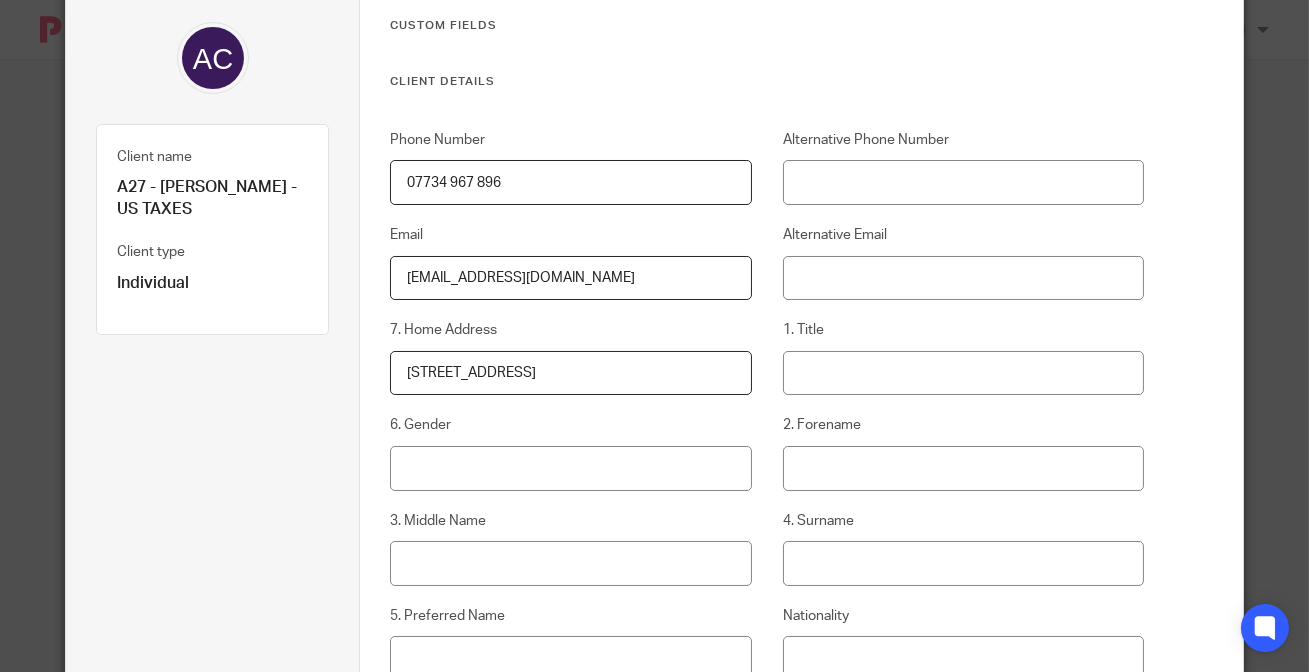 type on "07734 967 896" 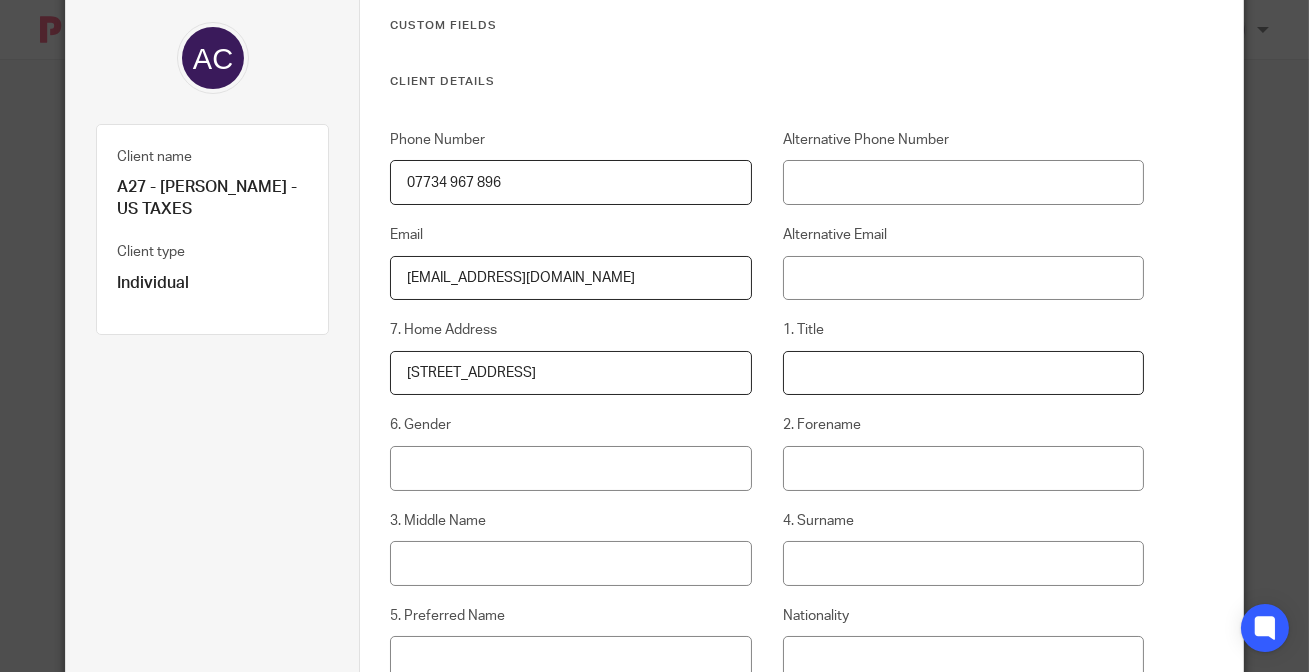 click on "1. Title" at bounding box center (963, 373) 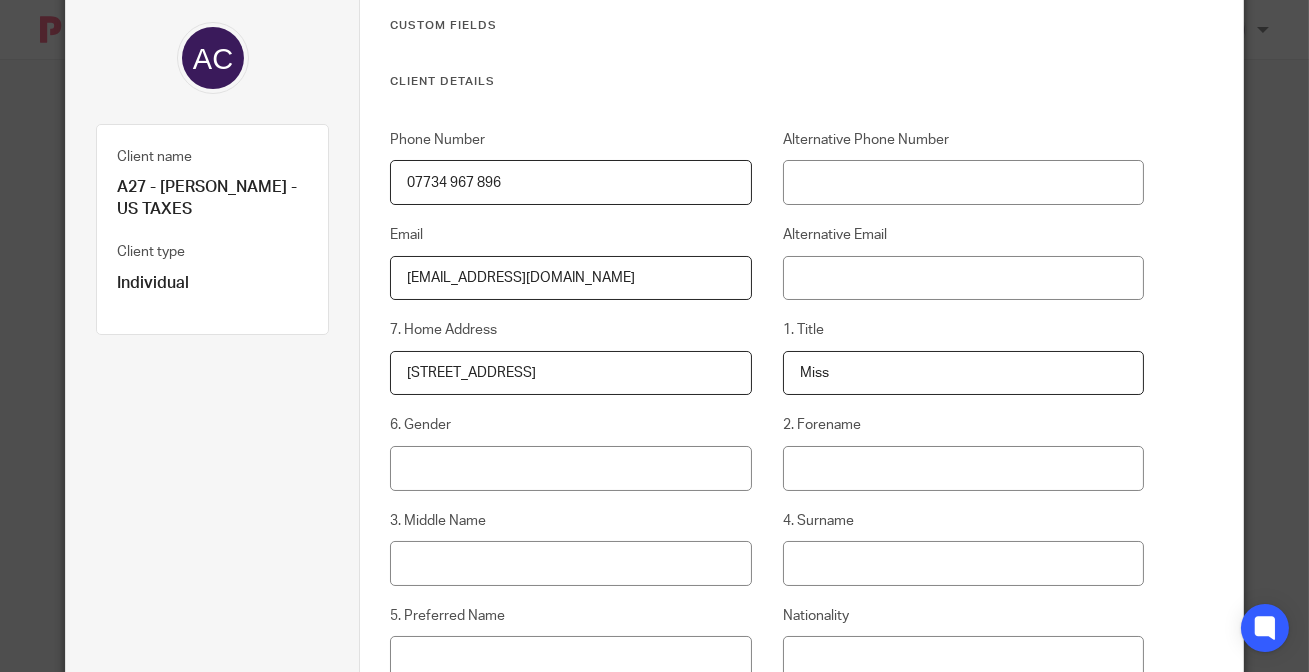 type on "Miss" 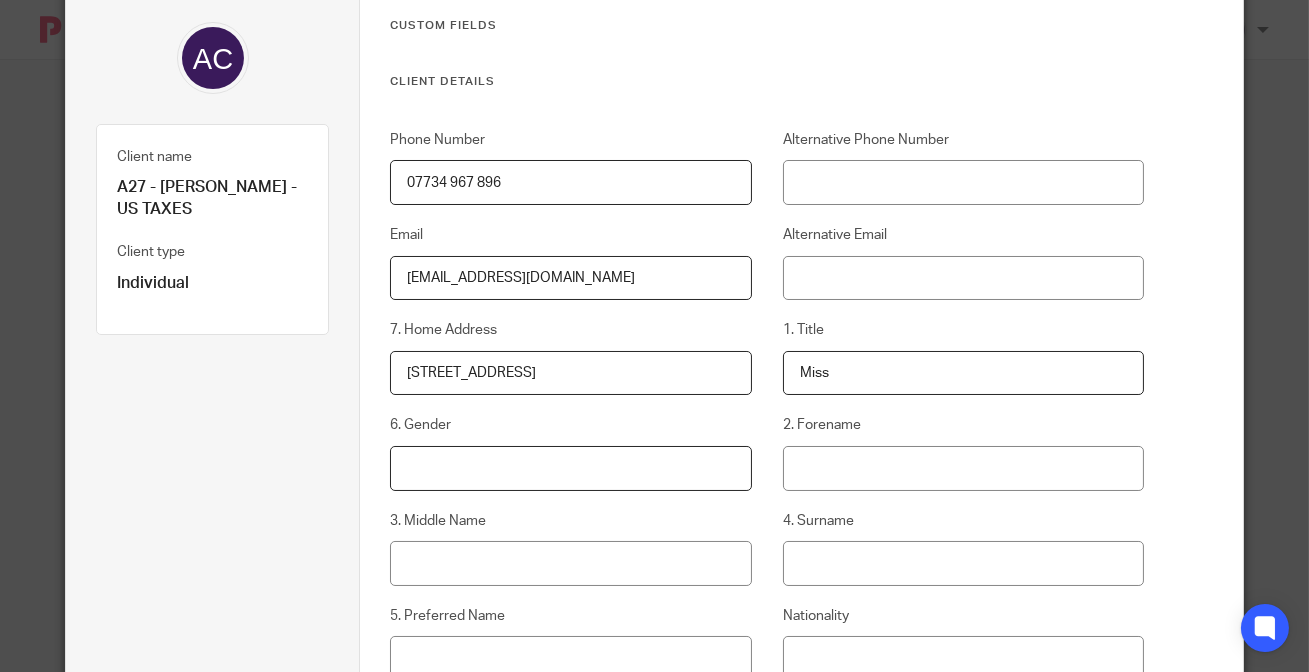 click on "6. Gender" at bounding box center [570, 468] 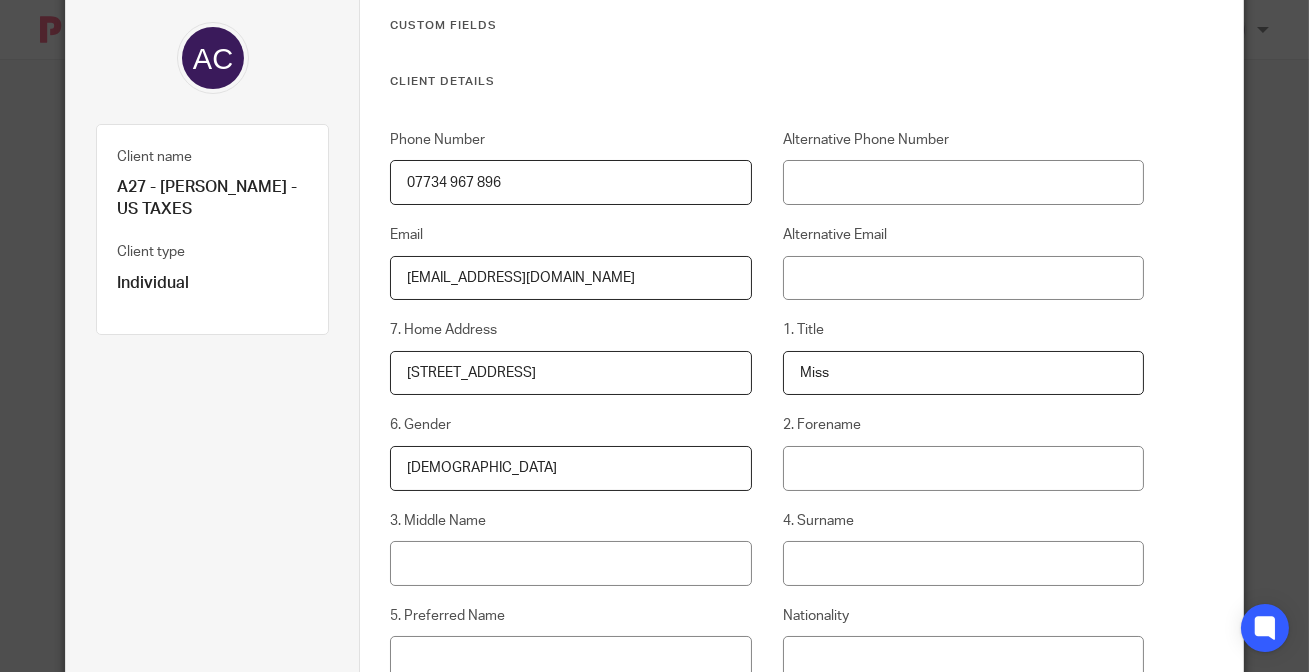 type on "[DEMOGRAPHIC_DATA]" 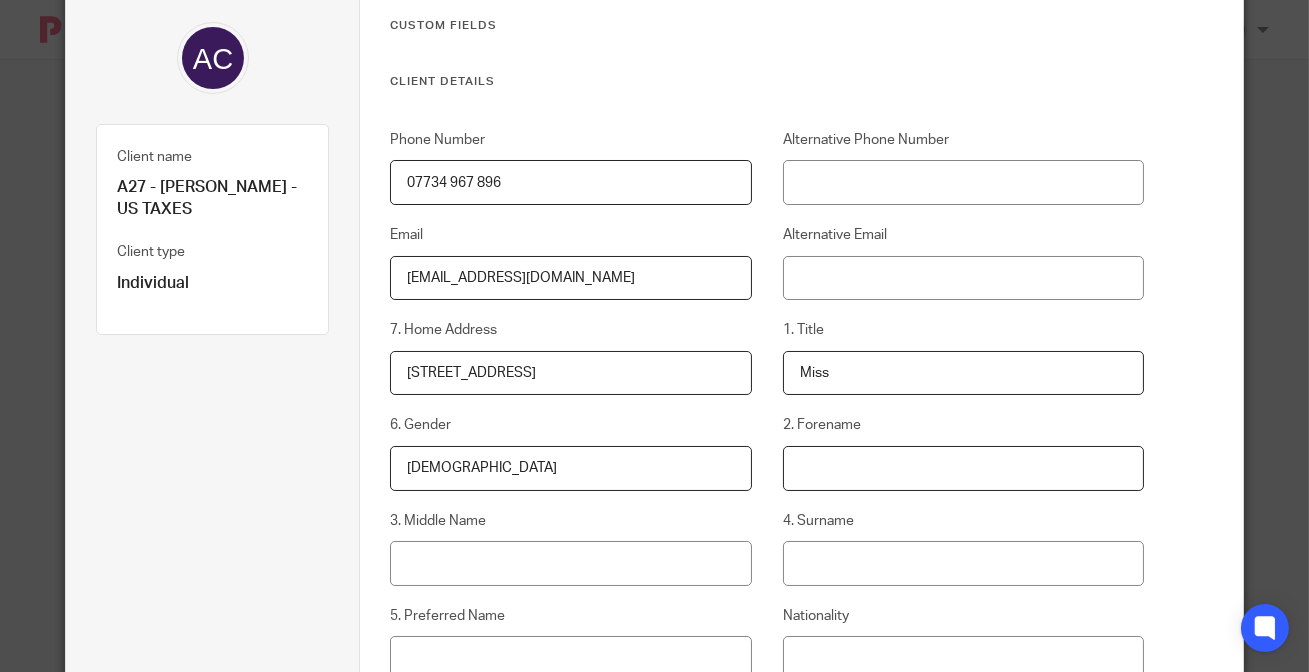 click on "2. Forename" at bounding box center [963, 468] 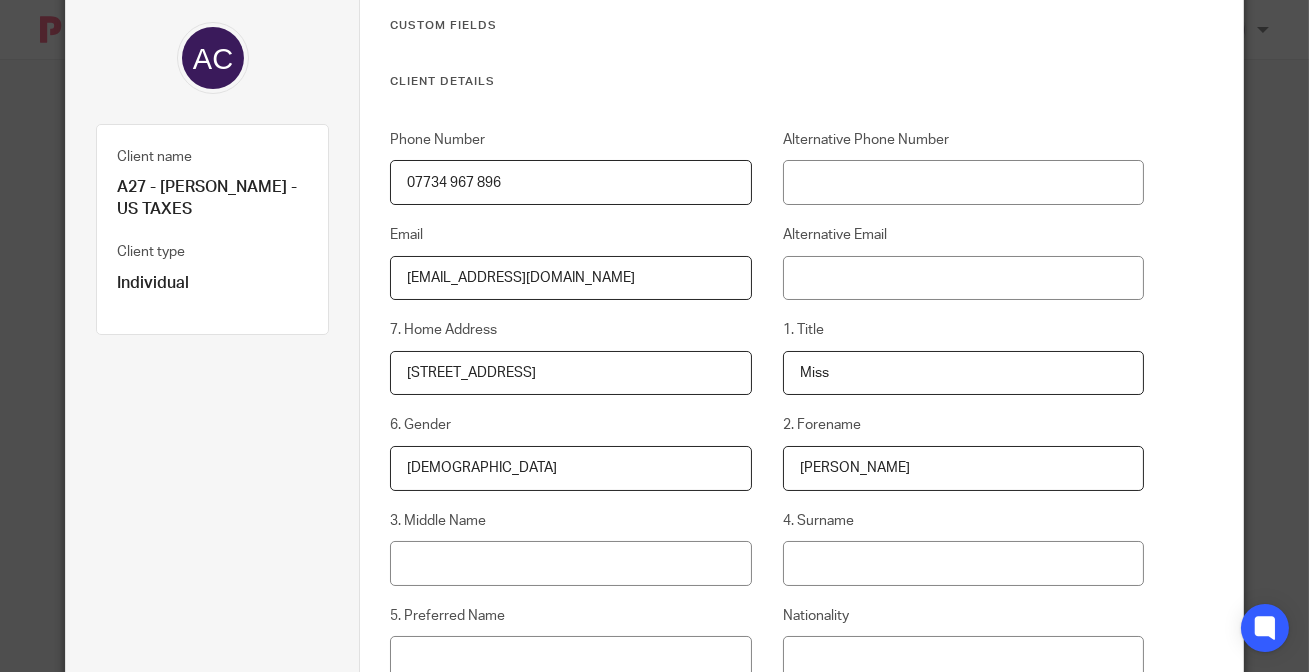 type on "[PERSON_NAME]" 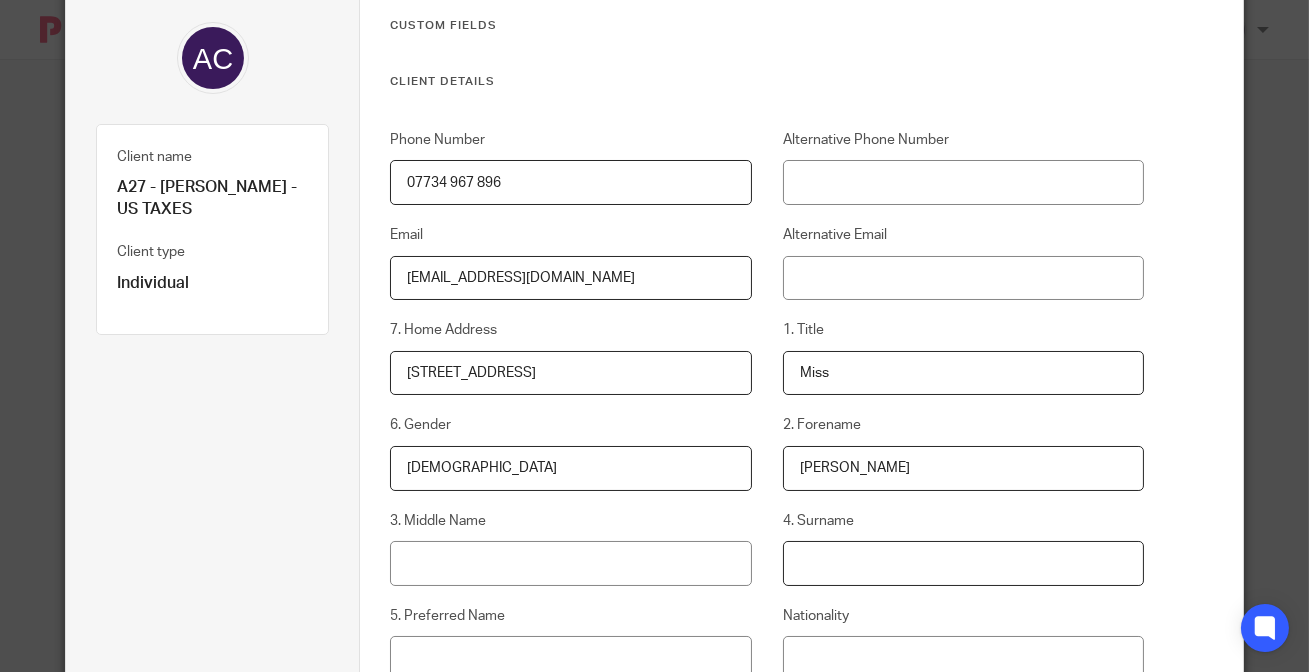 click on "4. Surname" at bounding box center (963, 563) 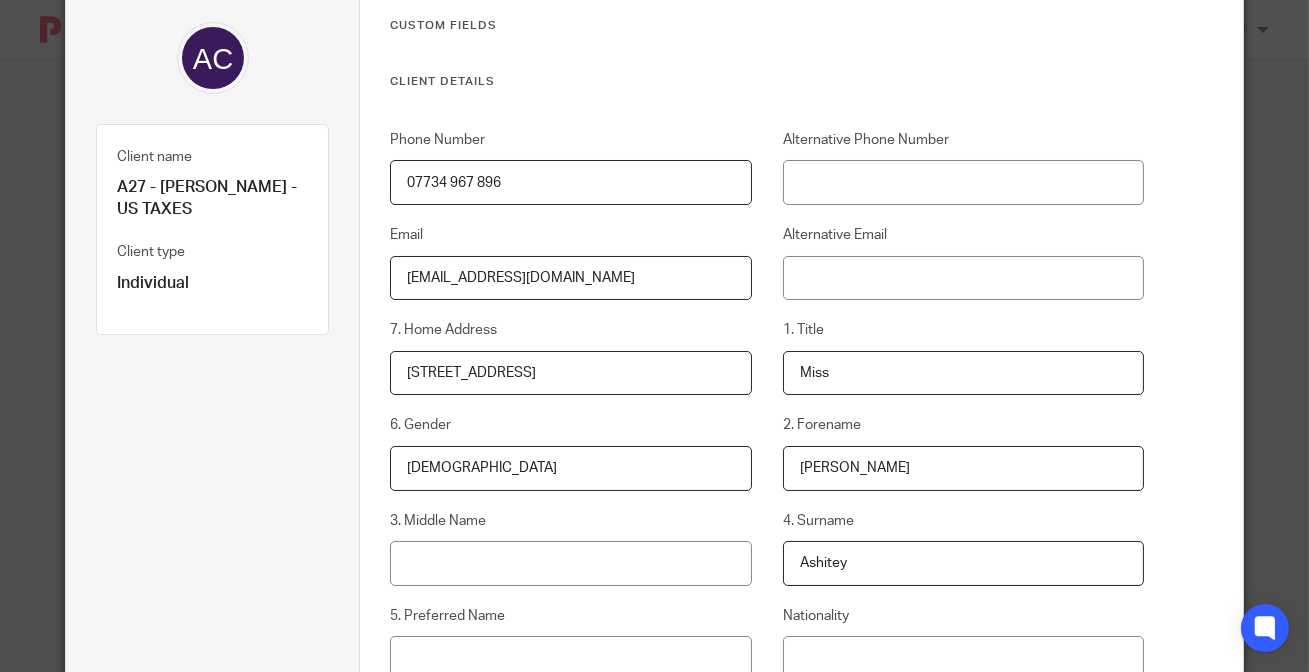 type on "Ashitey" 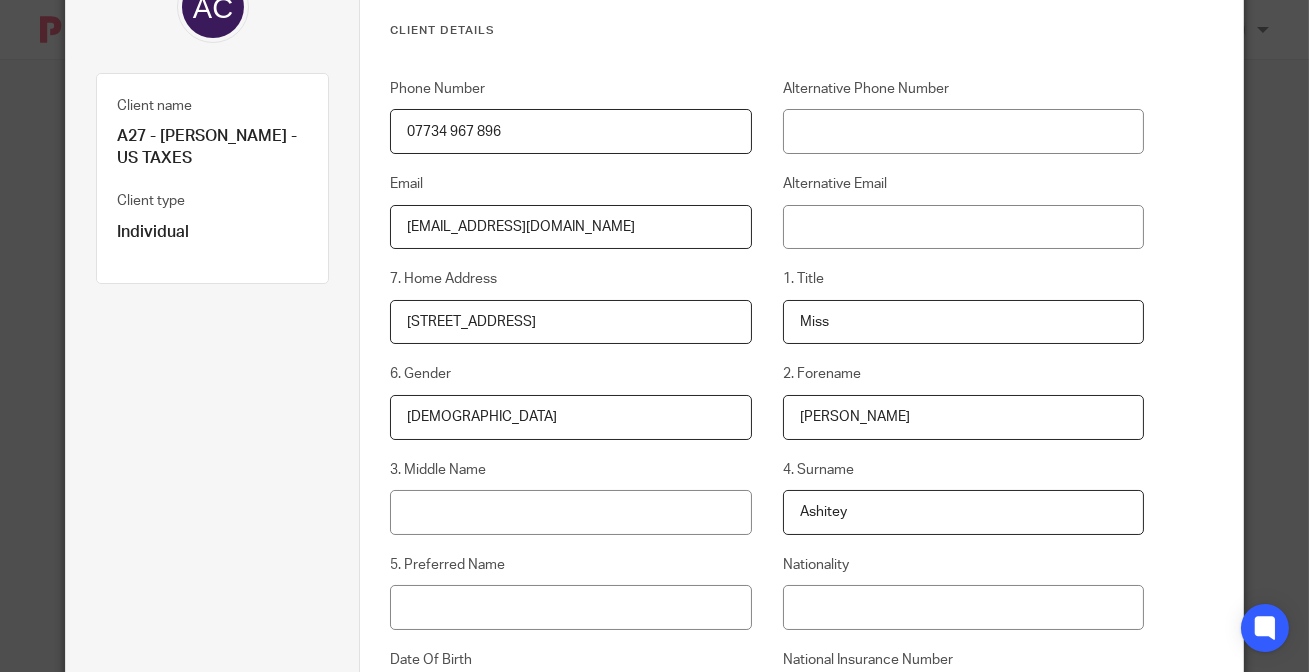 scroll, scrollTop: 254, scrollLeft: 0, axis: vertical 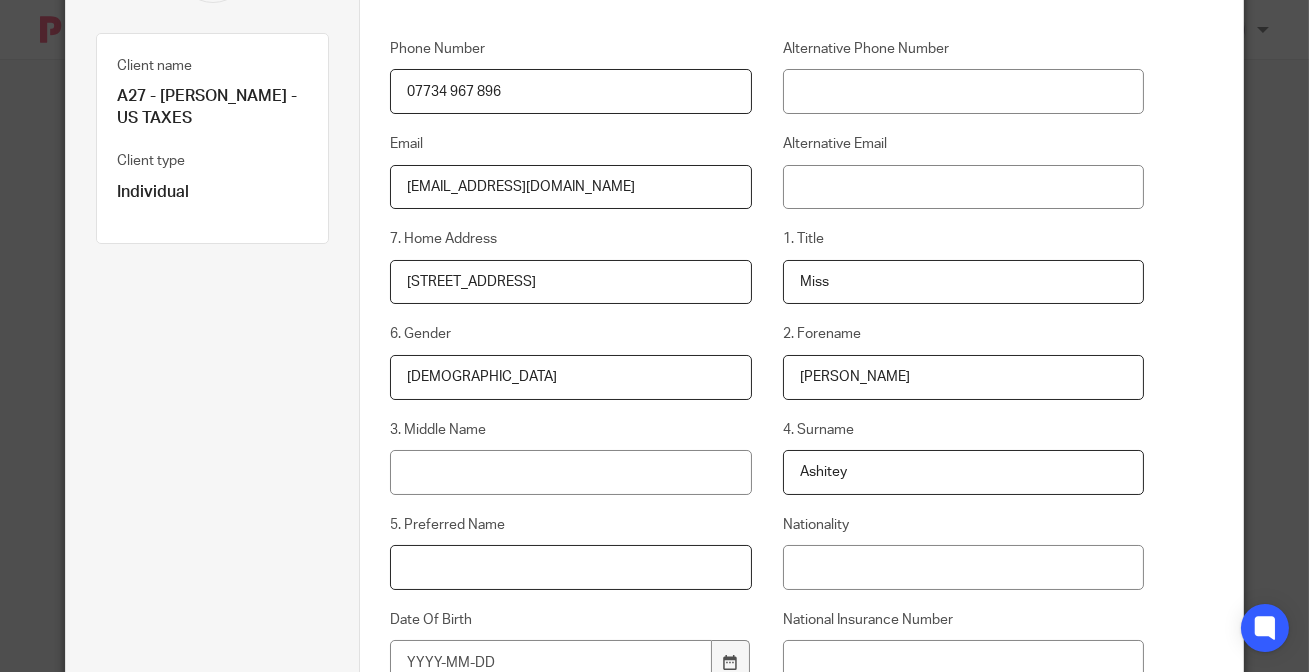 click on "5. Preferred Name" at bounding box center (570, 567) 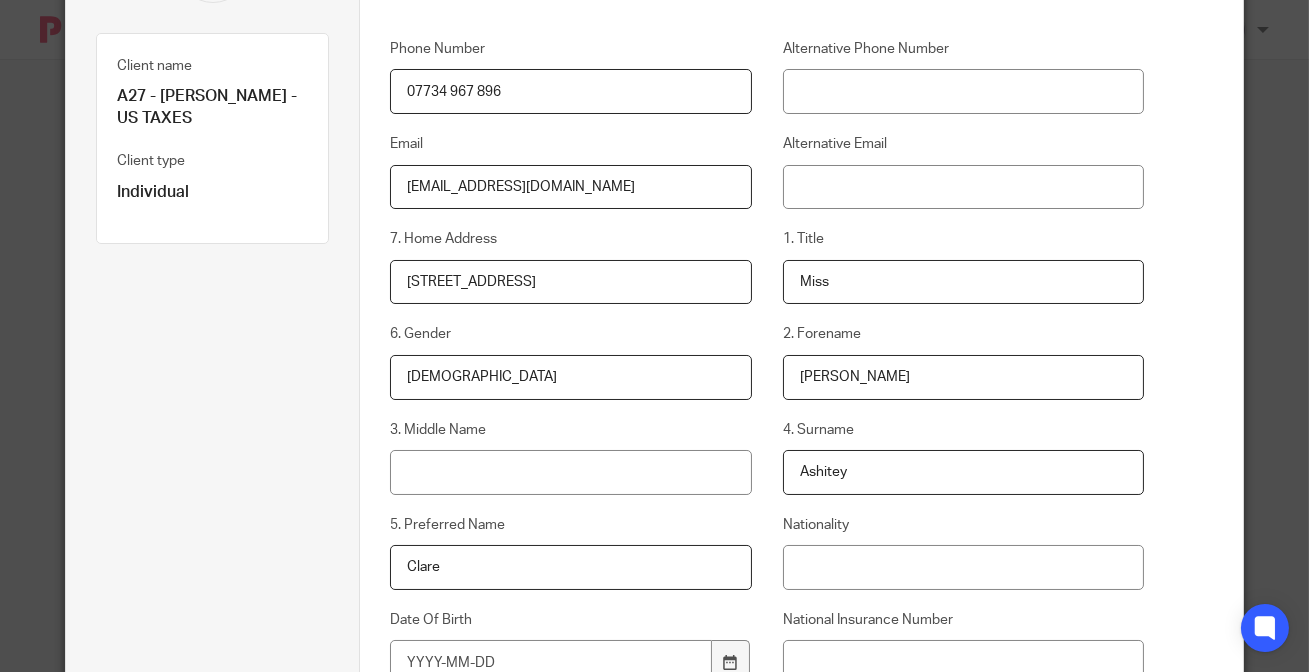 type on "Clare" 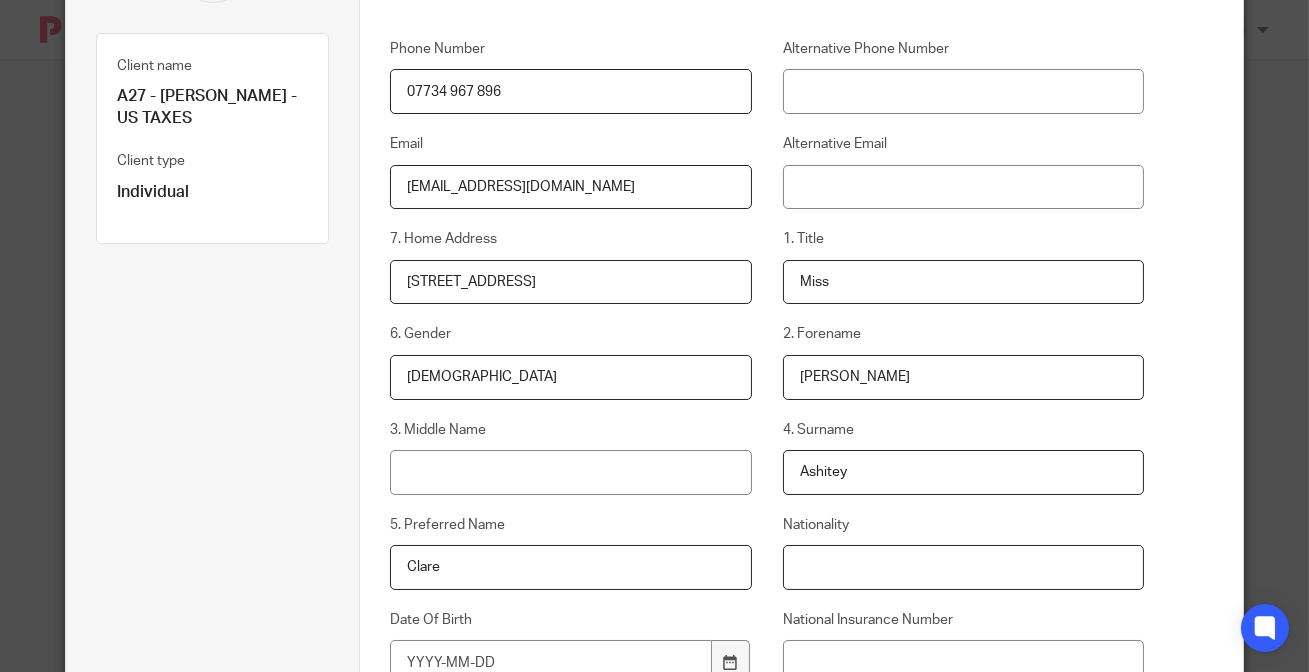 click on "Nationality" at bounding box center (963, 567) 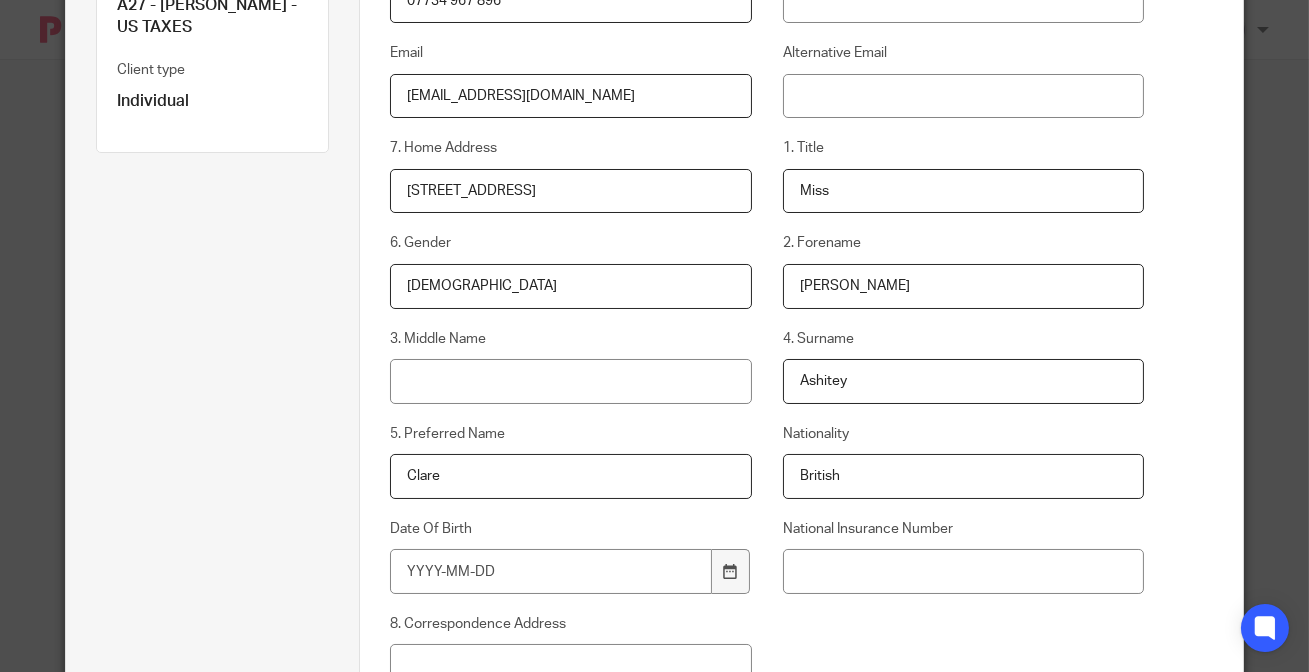 scroll, scrollTop: 436, scrollLeft: 0, axis: vertical 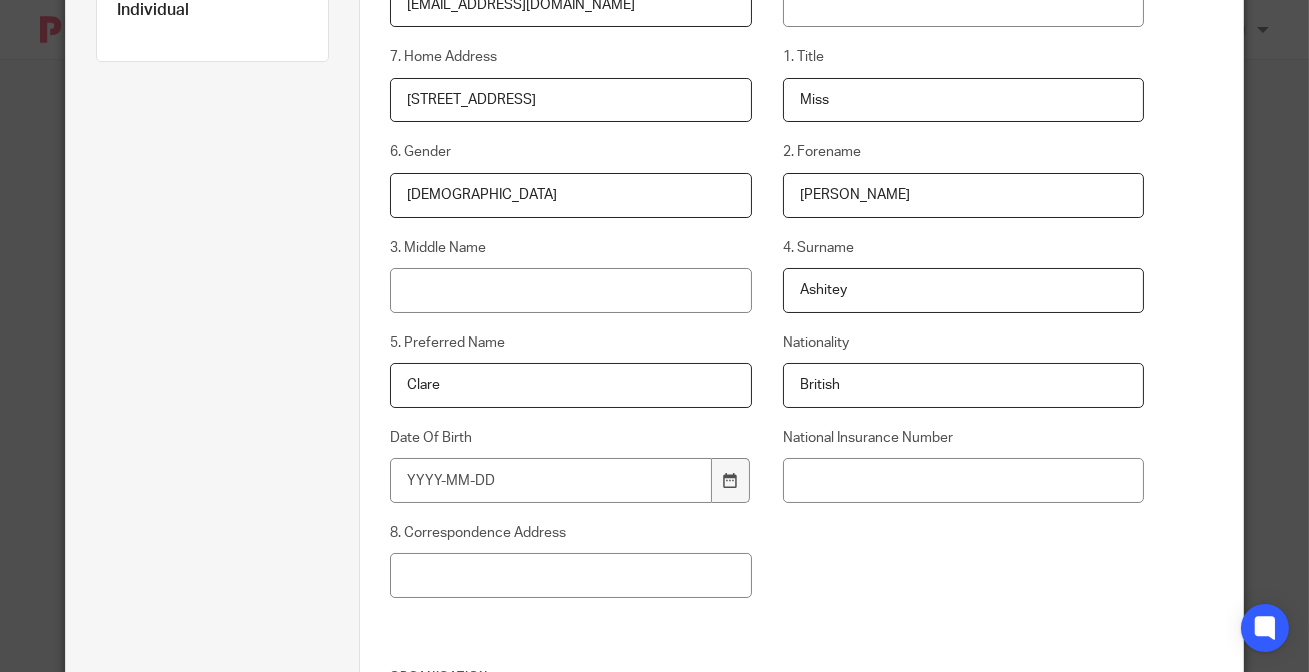 type on "British" 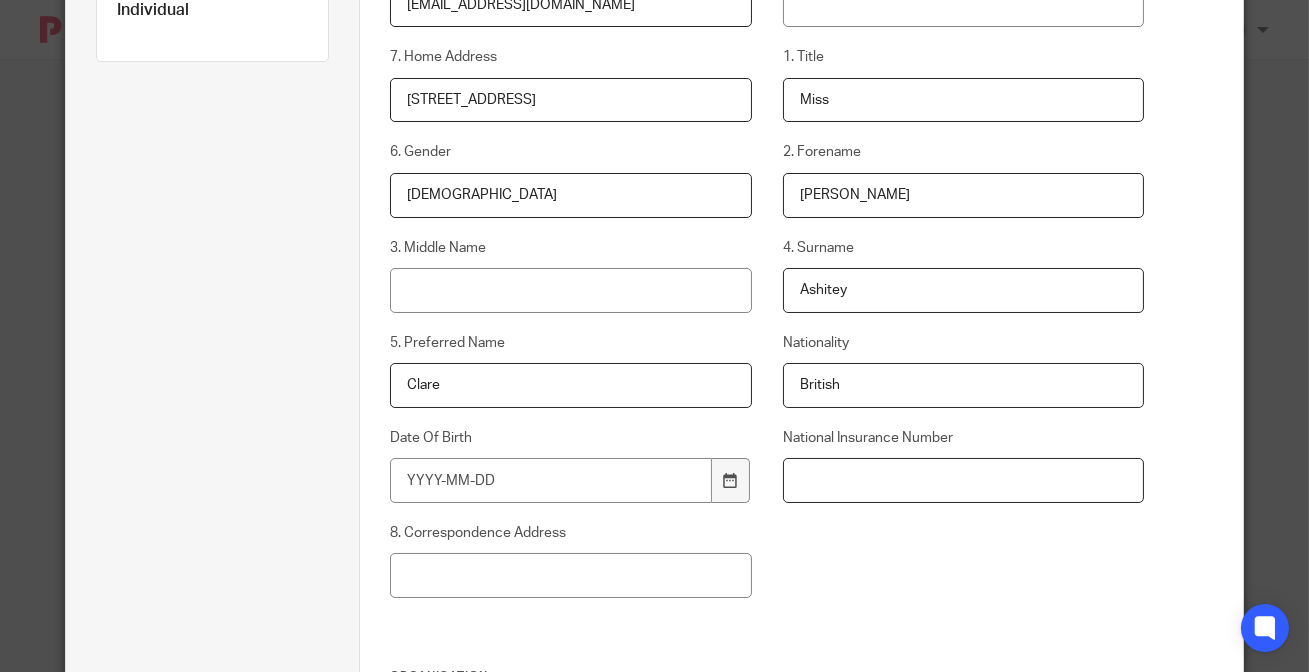 click on "National Insurance Number" at bounding box center (963, 480) 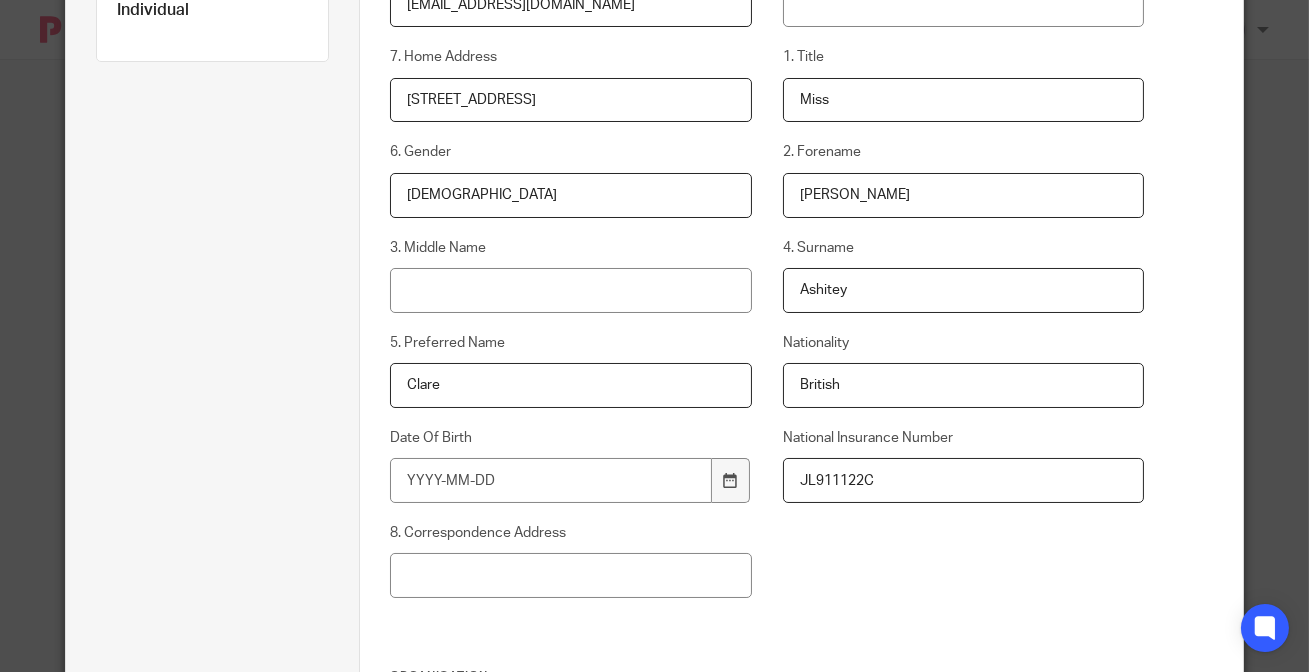 type on "JL911122C" 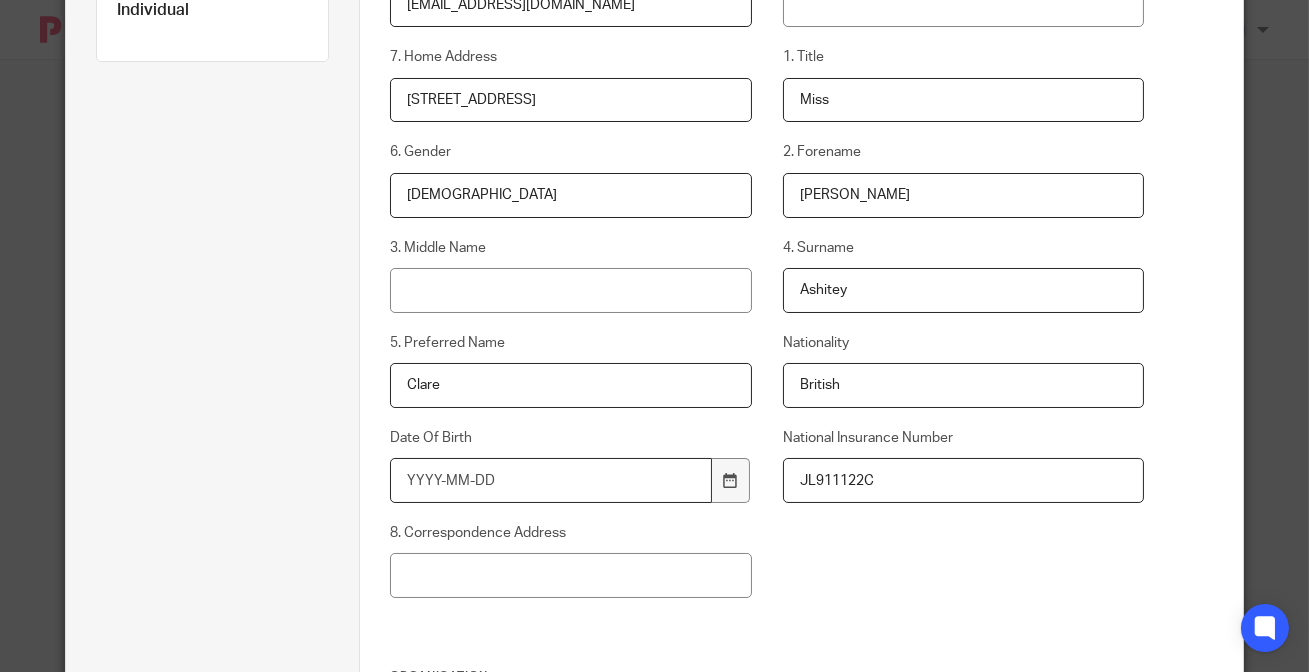 click on "Date Of Birth" at bounding box center [550, 480] 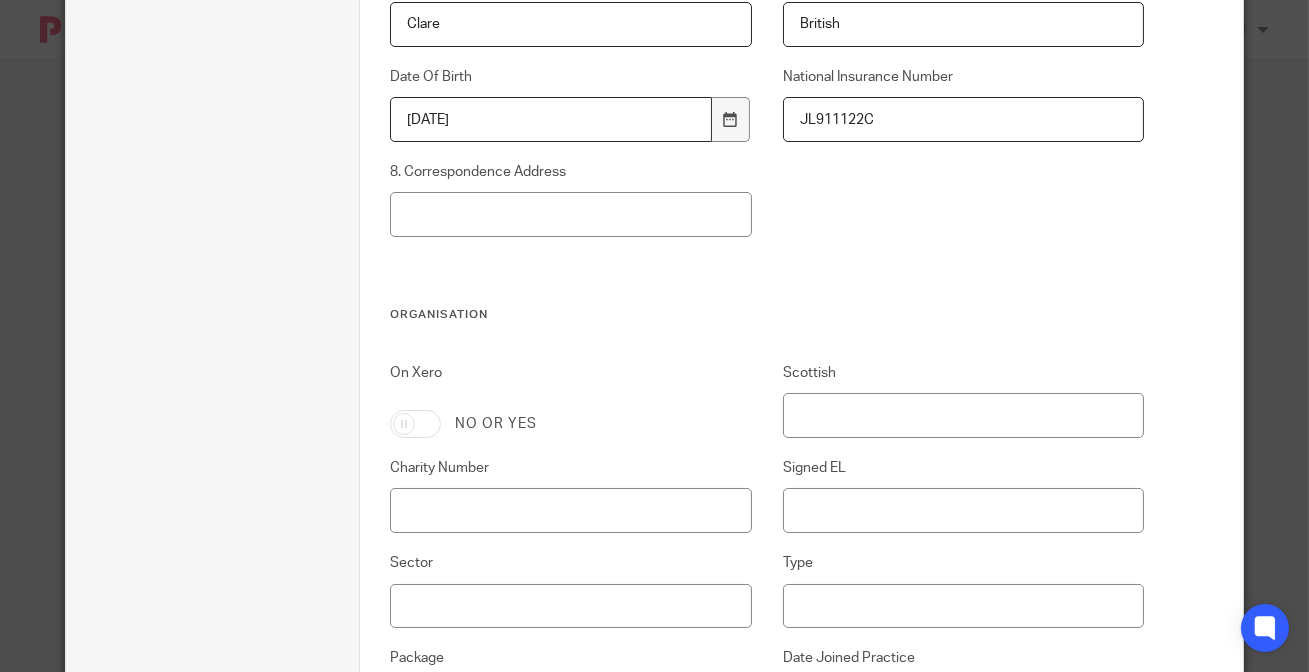 scroll, scrollTop: 800, scrollLeft: 0, axis: vertical 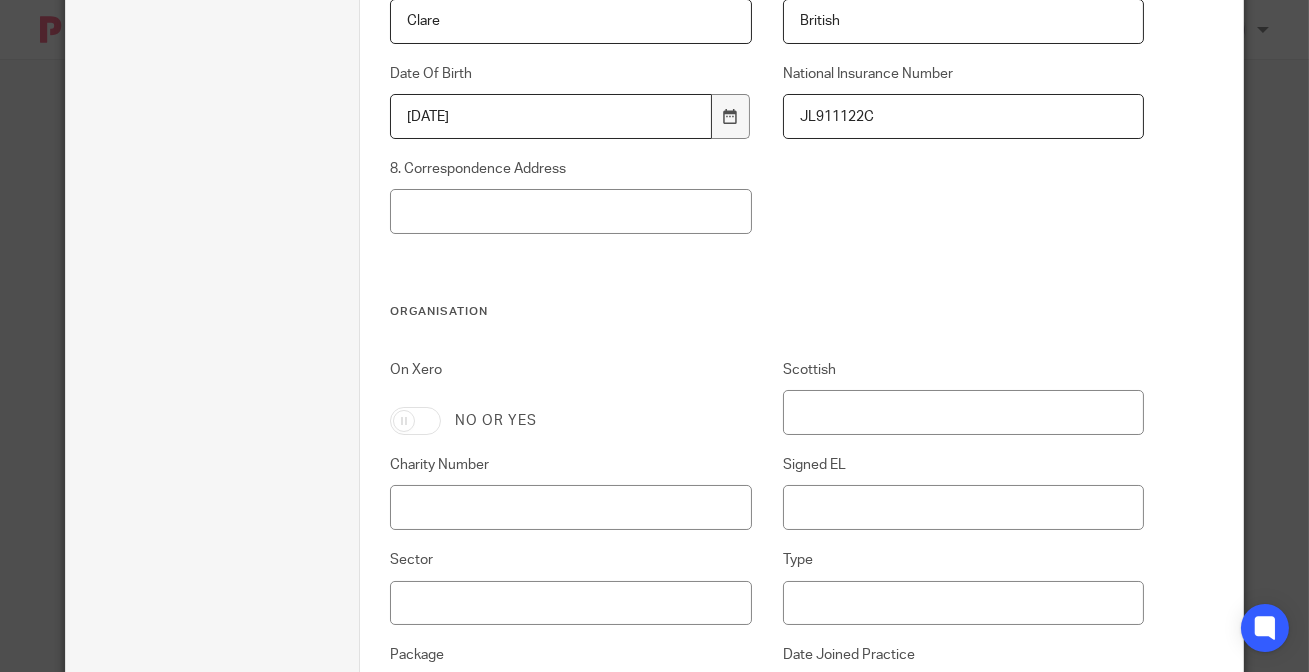 type on "1987-02-12" 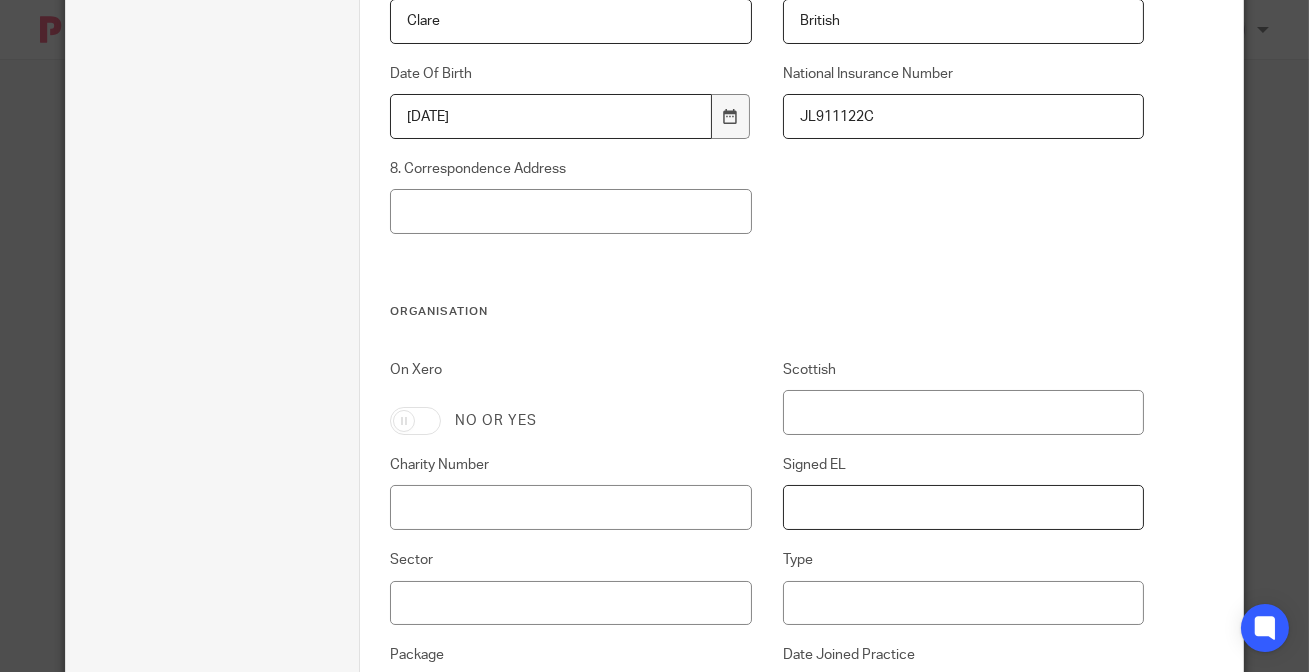 click on "Signed EL" at bounding box center (963, 507) 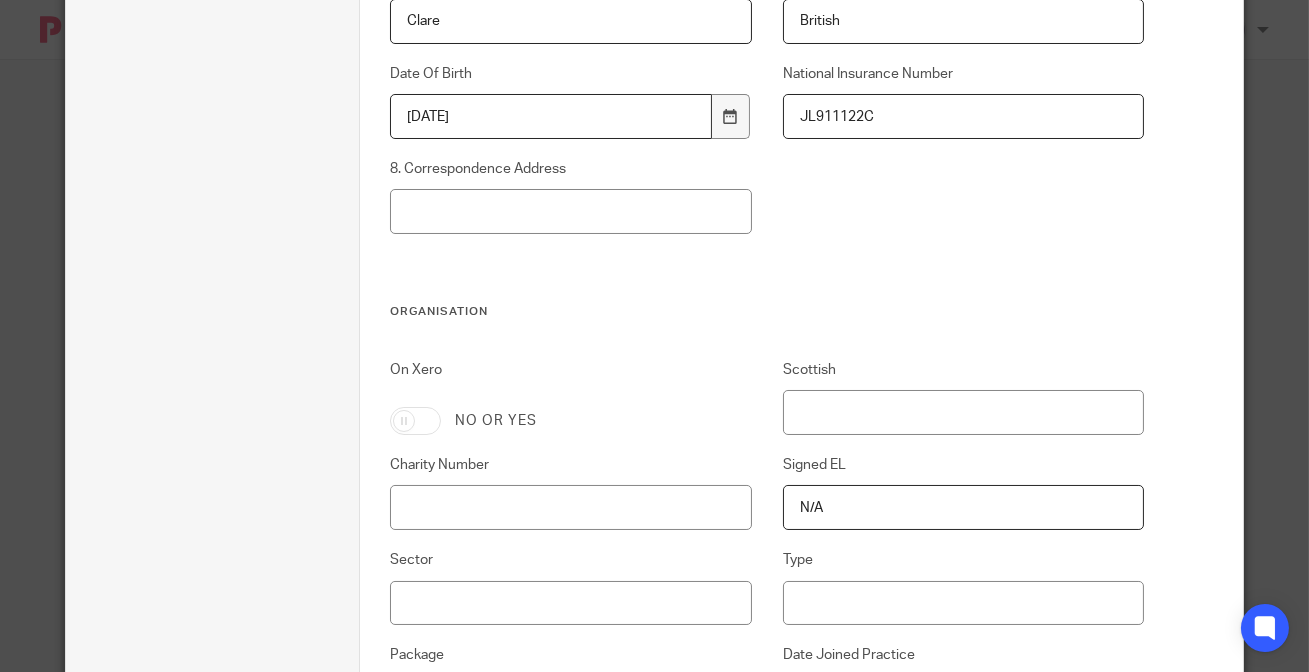 type on "N/A" 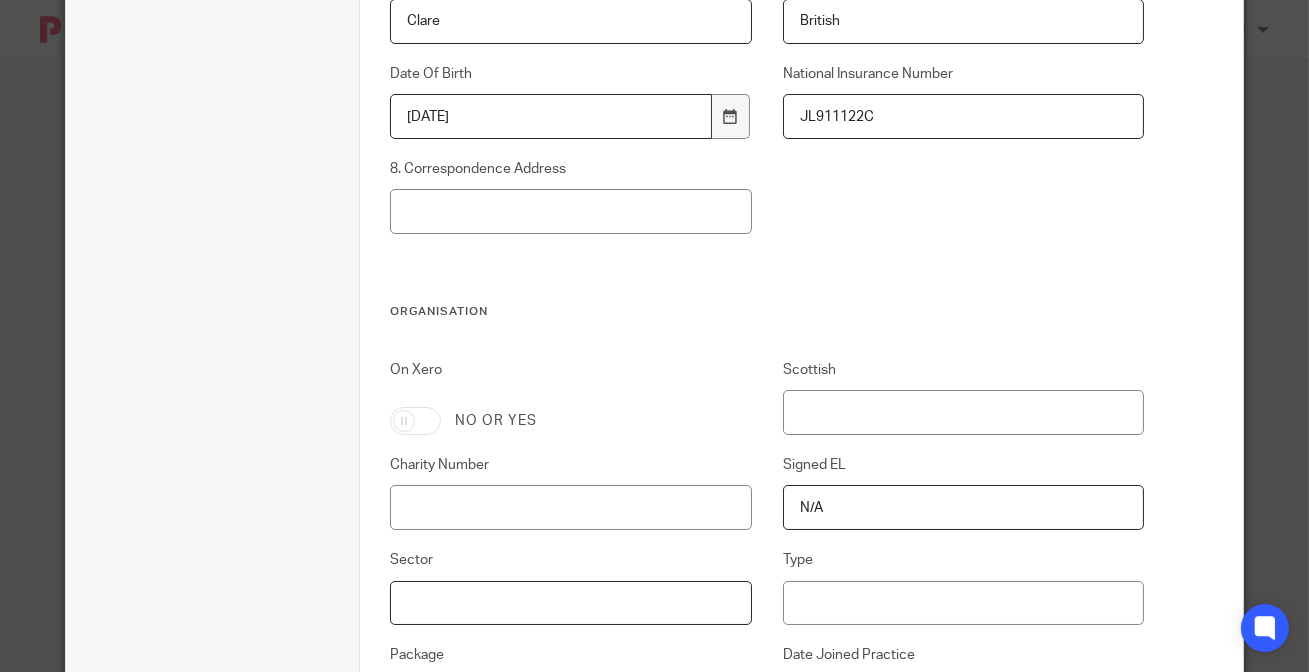 click on "Sector" at bounding box center [570, 603] 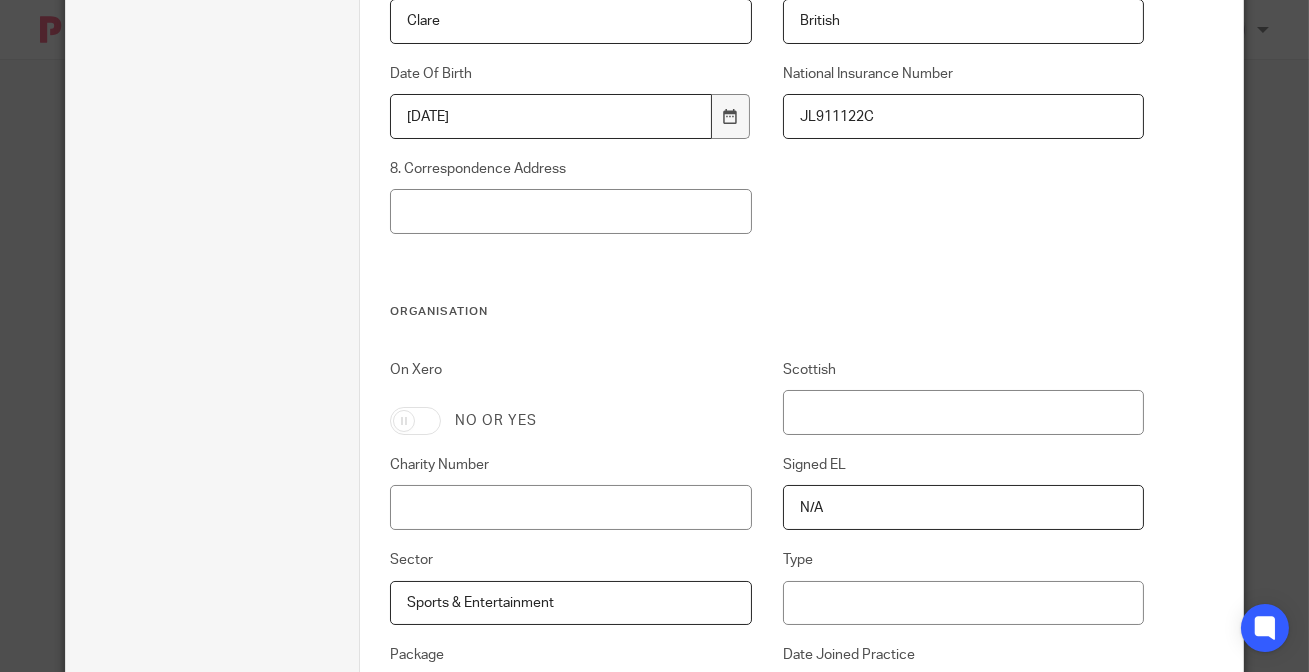 type on "Sports & Entertainment" 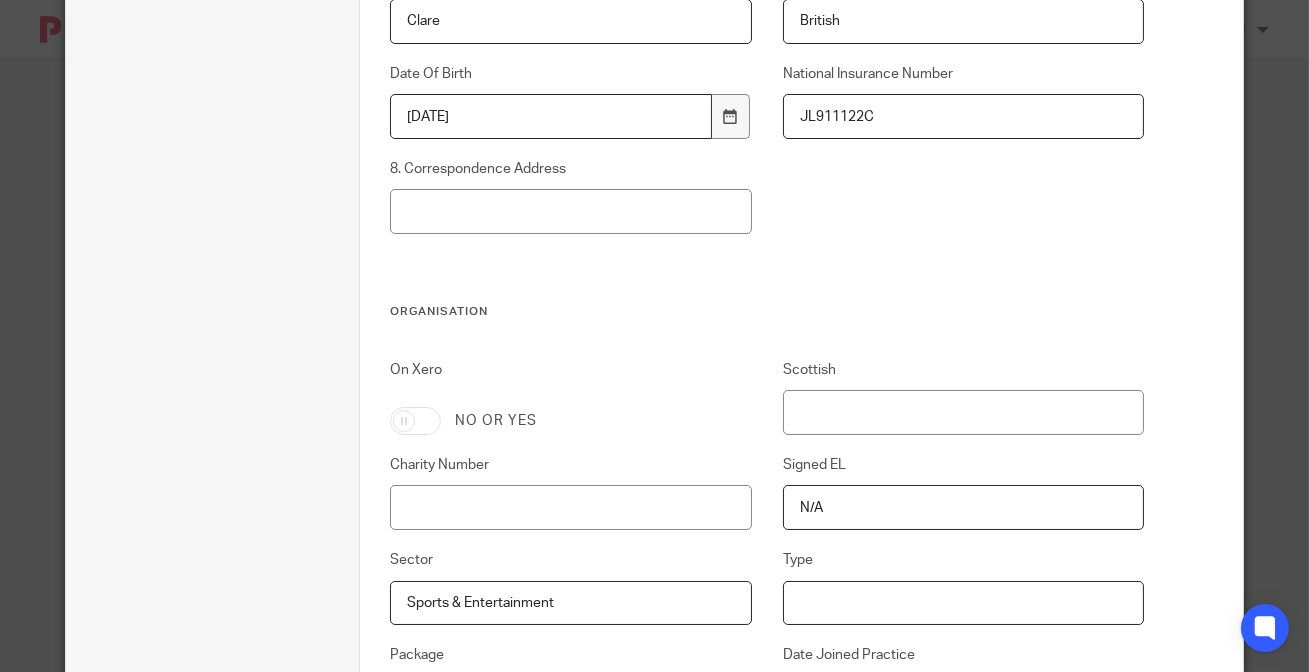 click on "Type" at bounding box center (963, 603) 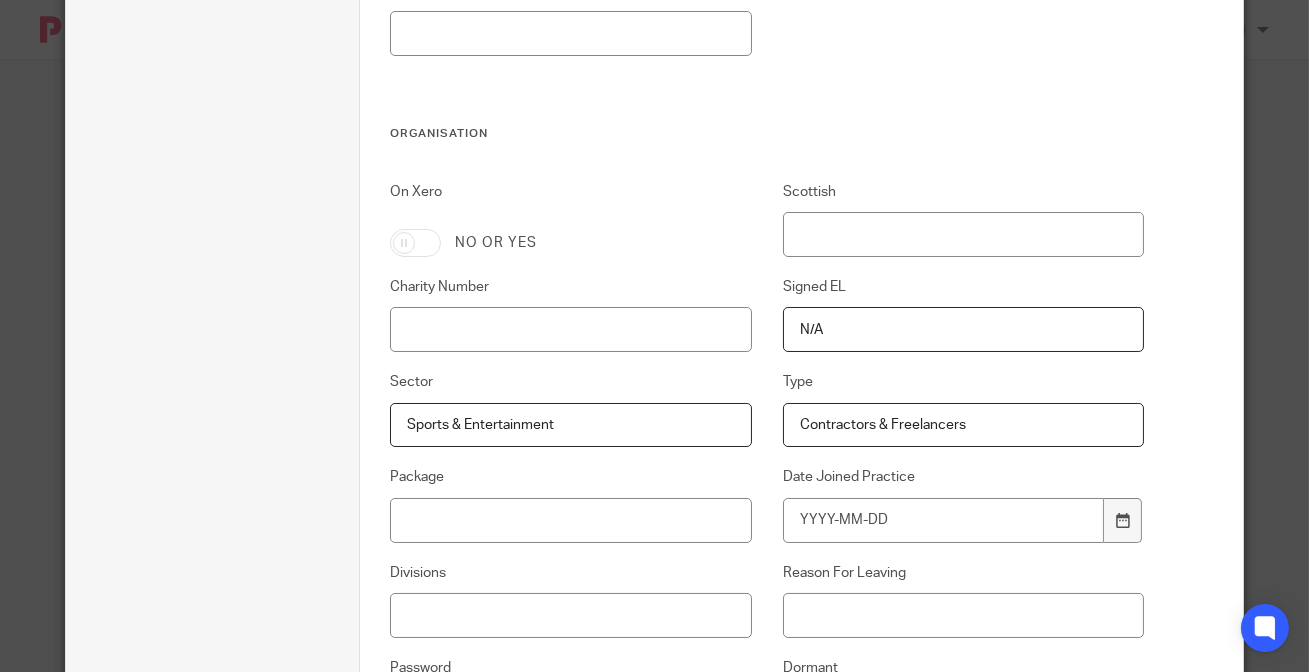 scroll, scrollTop: 981, scrollLeft: 0, axis: vertical 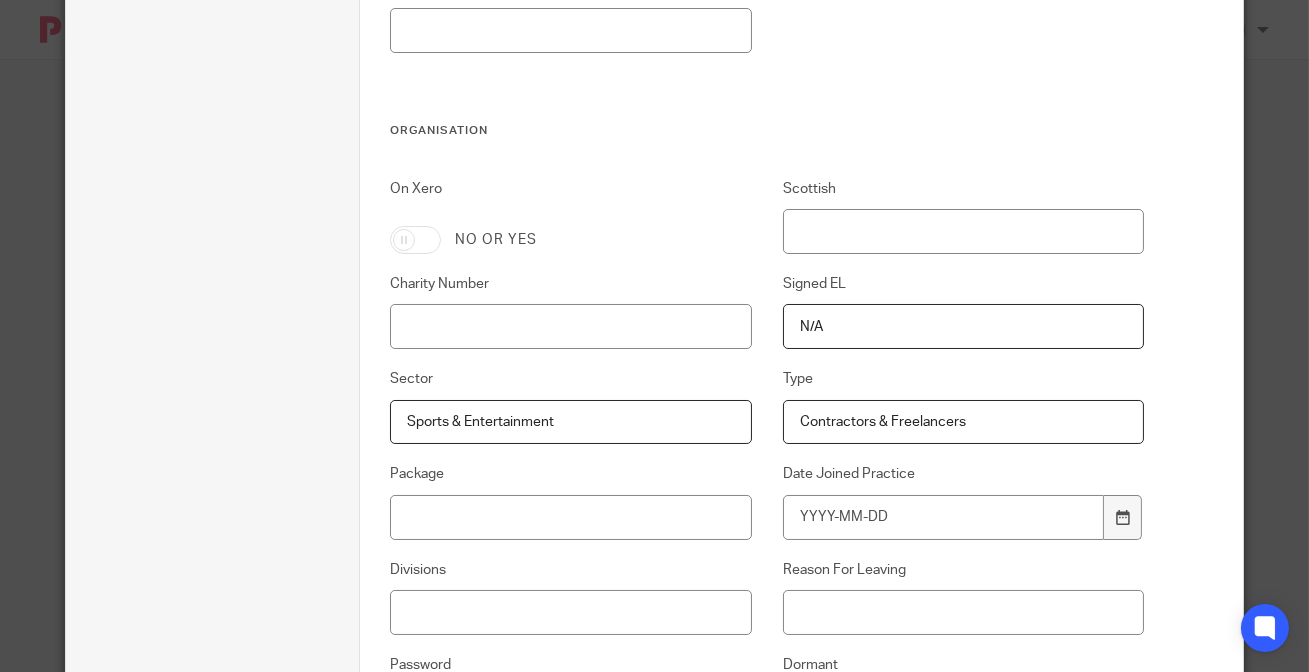 type on "Contractors & Freelancers" 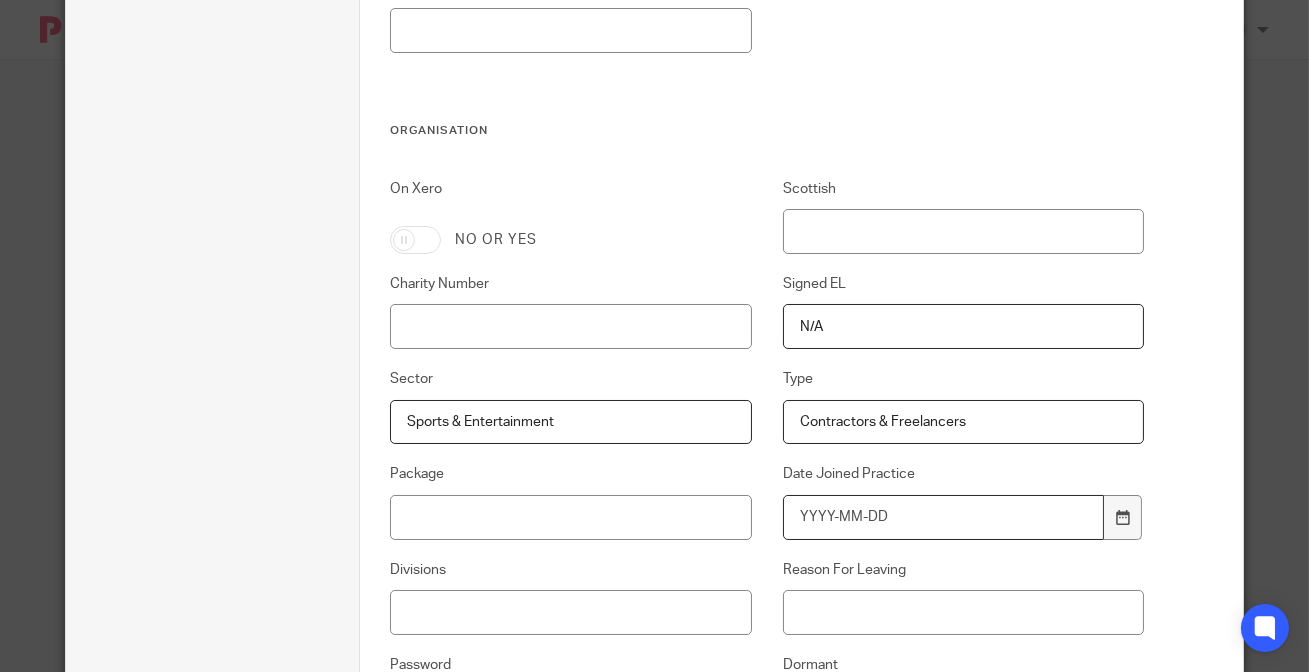 click on "Date Joined Practice" at bounding box center [943, 517] 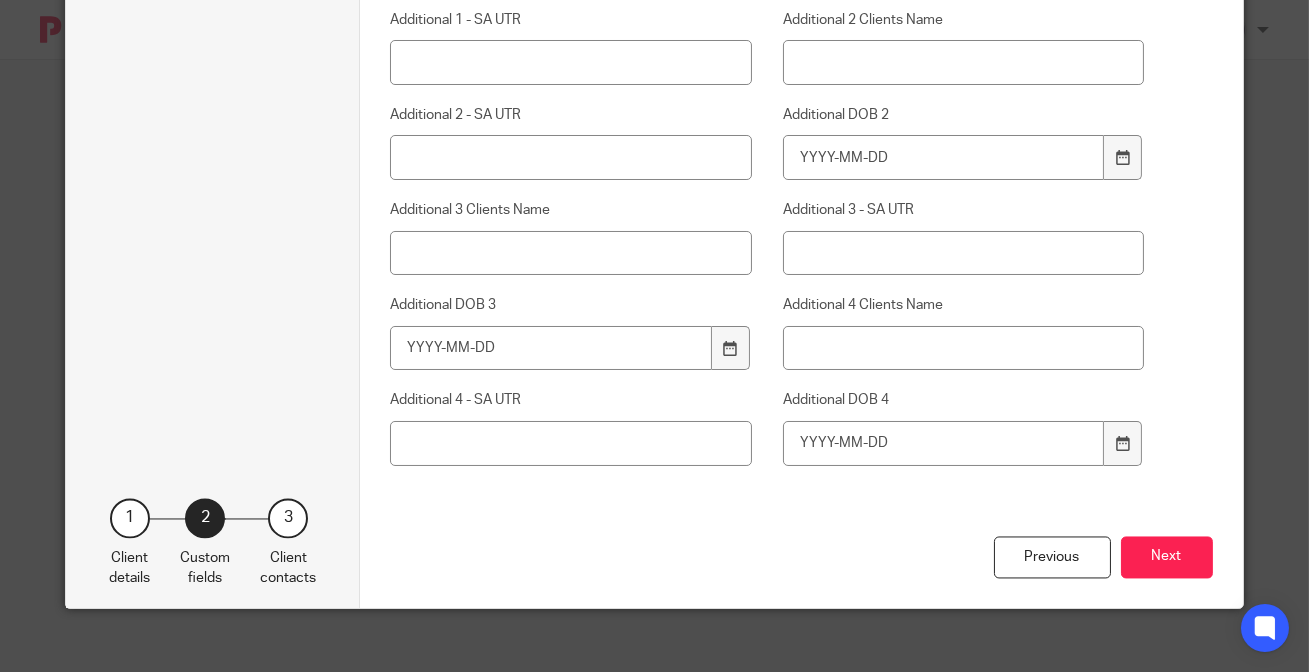 scroll, scrollTop: 7335, scrollLeft: 0, axis: vertical 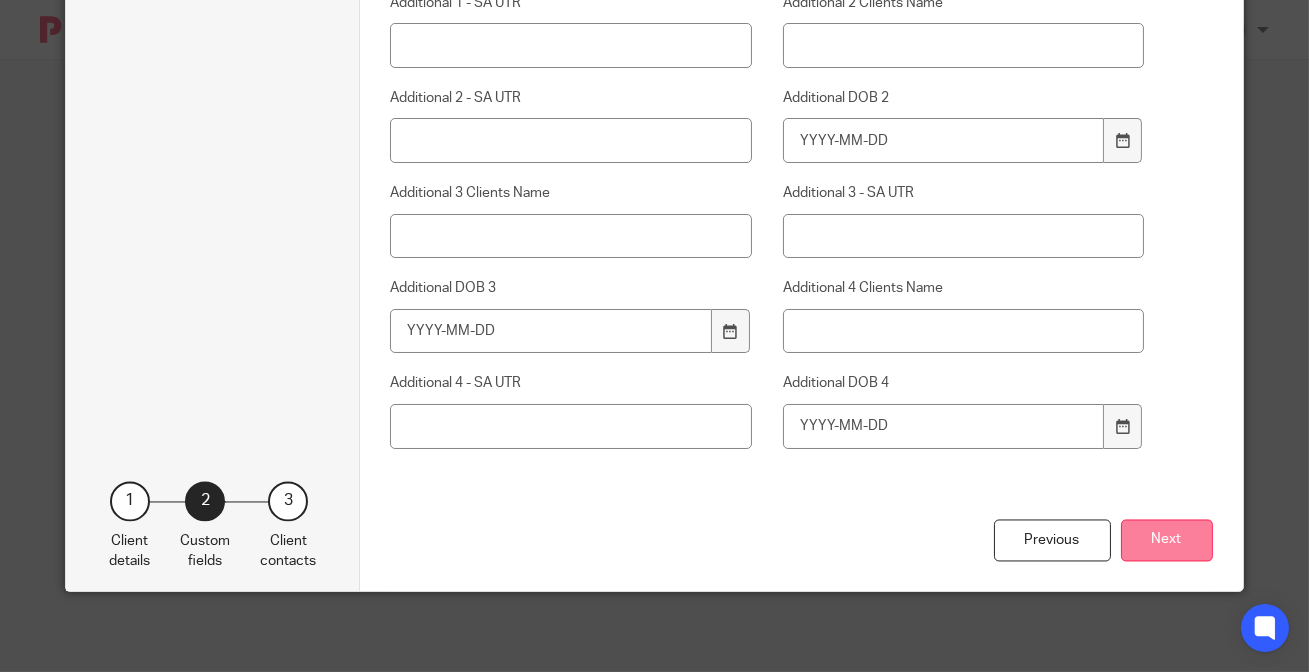 type on "2025-07-11" 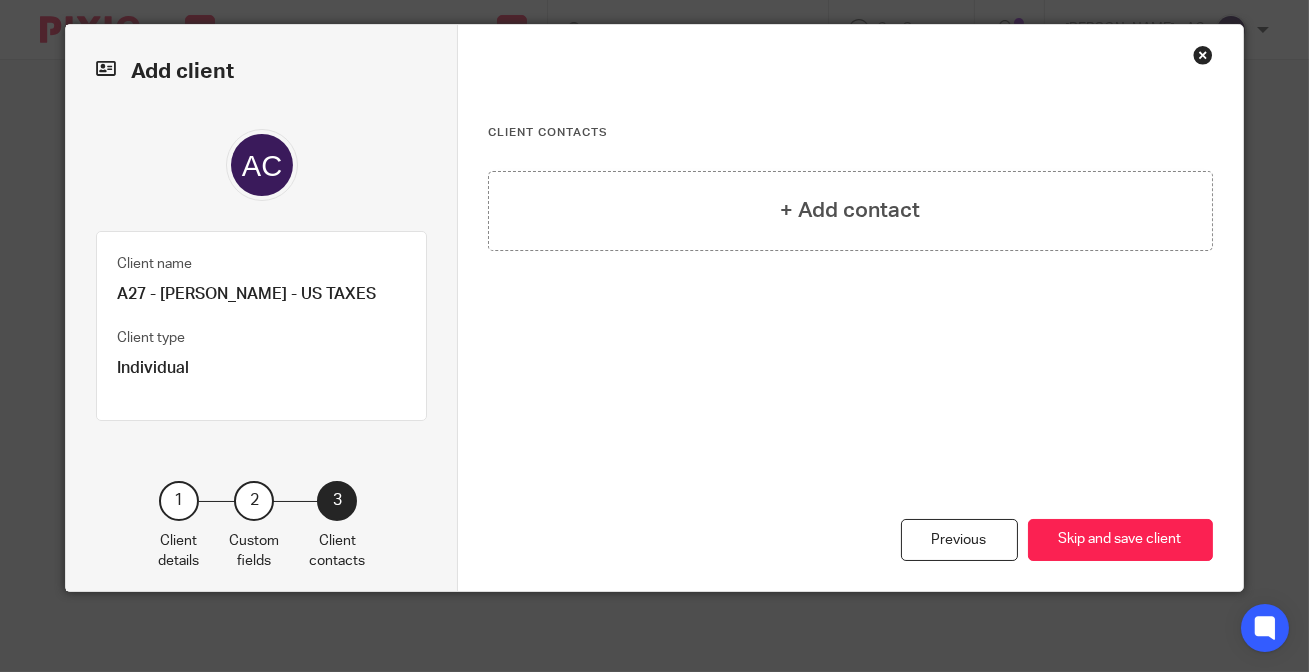 scroll, scrollTop: 79, scrollLeft: 0, axis: vertical 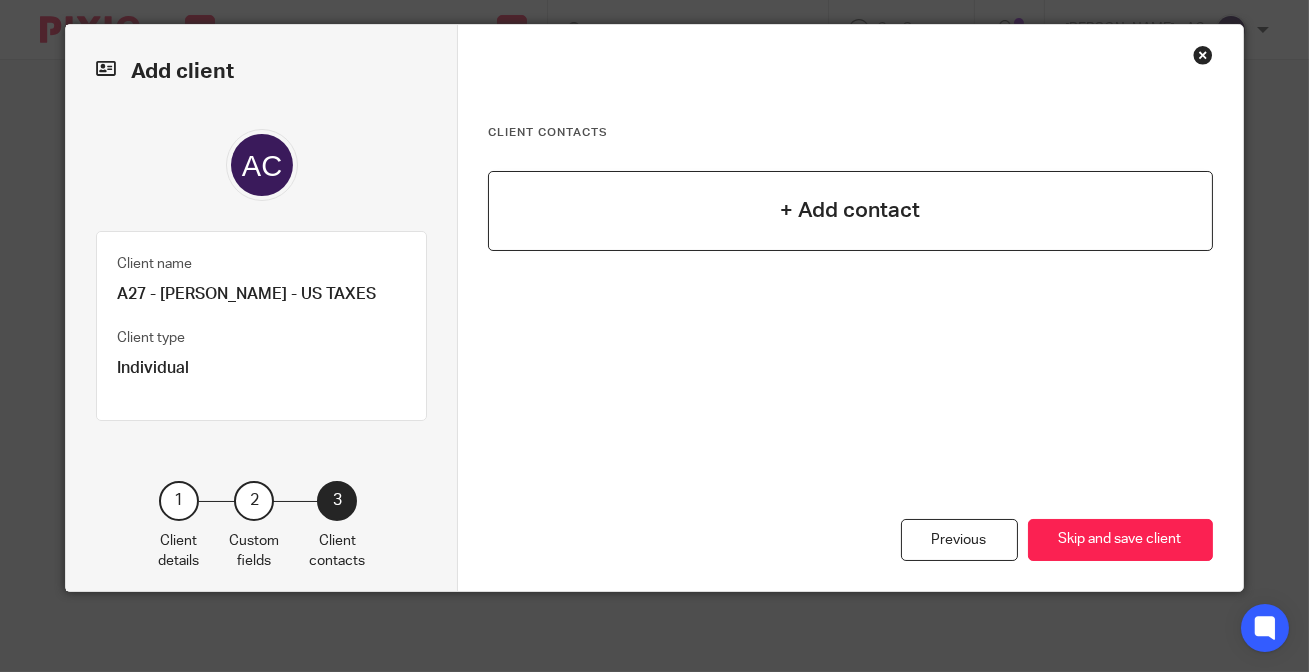 click on "+ Add contact" at bounding box center [850, 211] 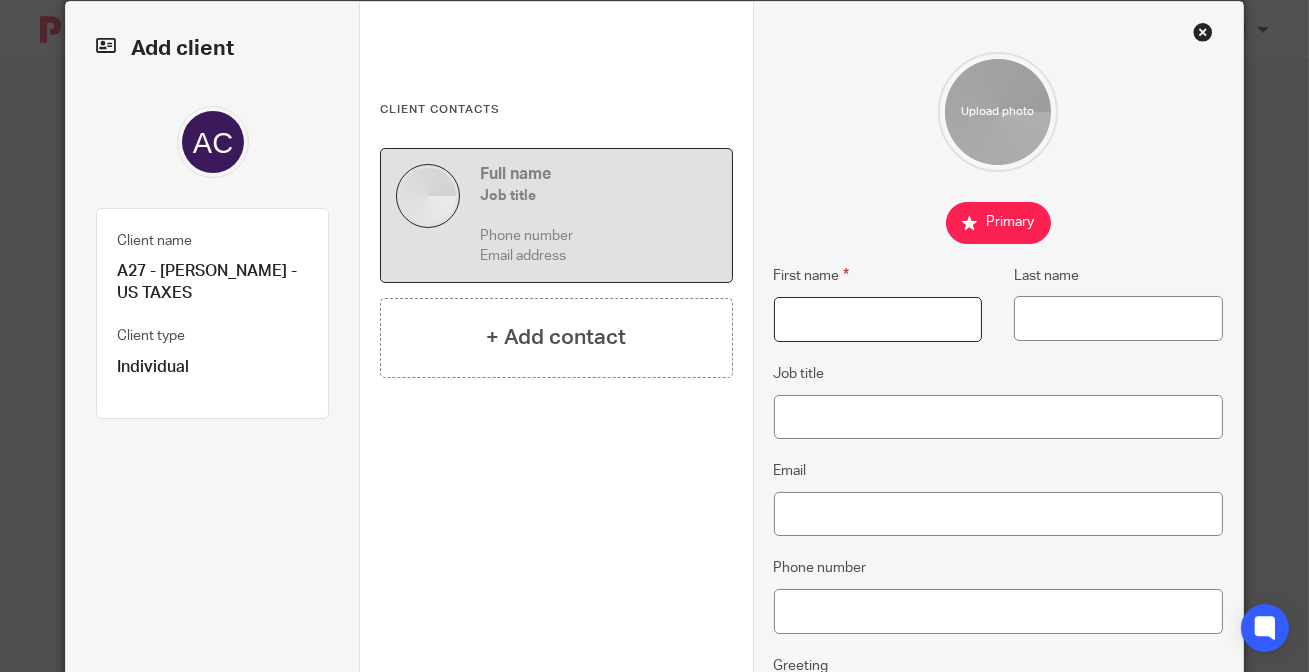 click on "First name" at bounding box center [878, 319] 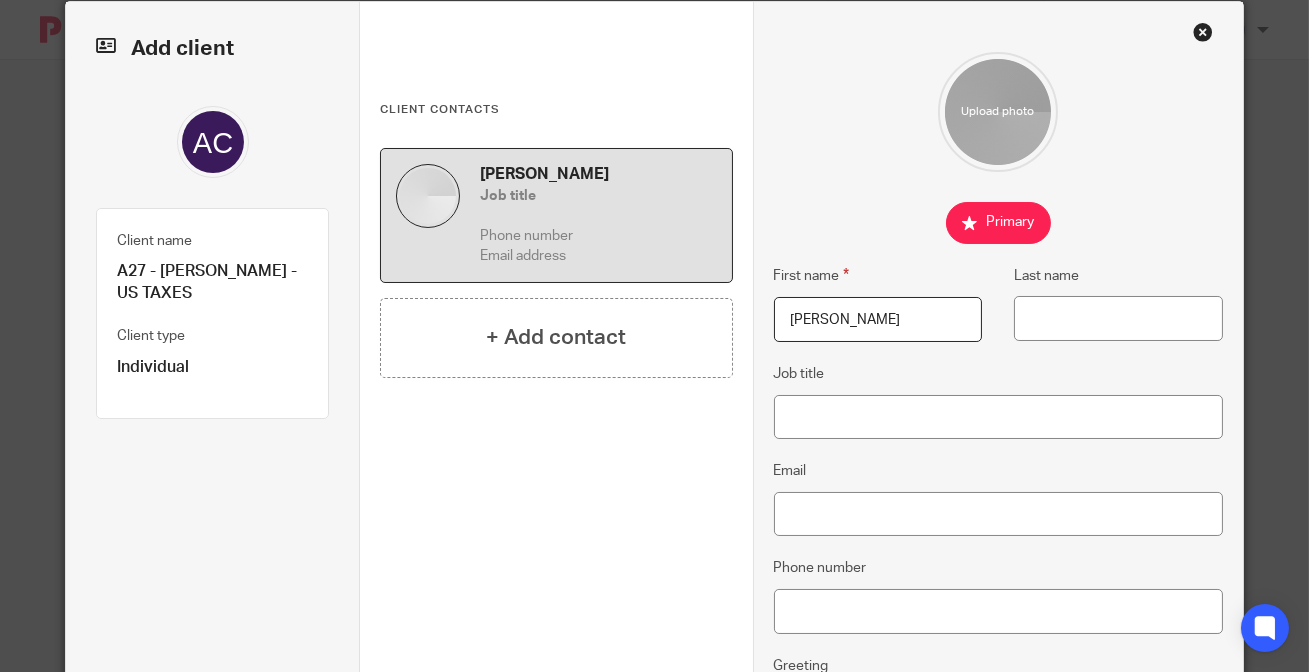 type on "[PERSON_NAME]" 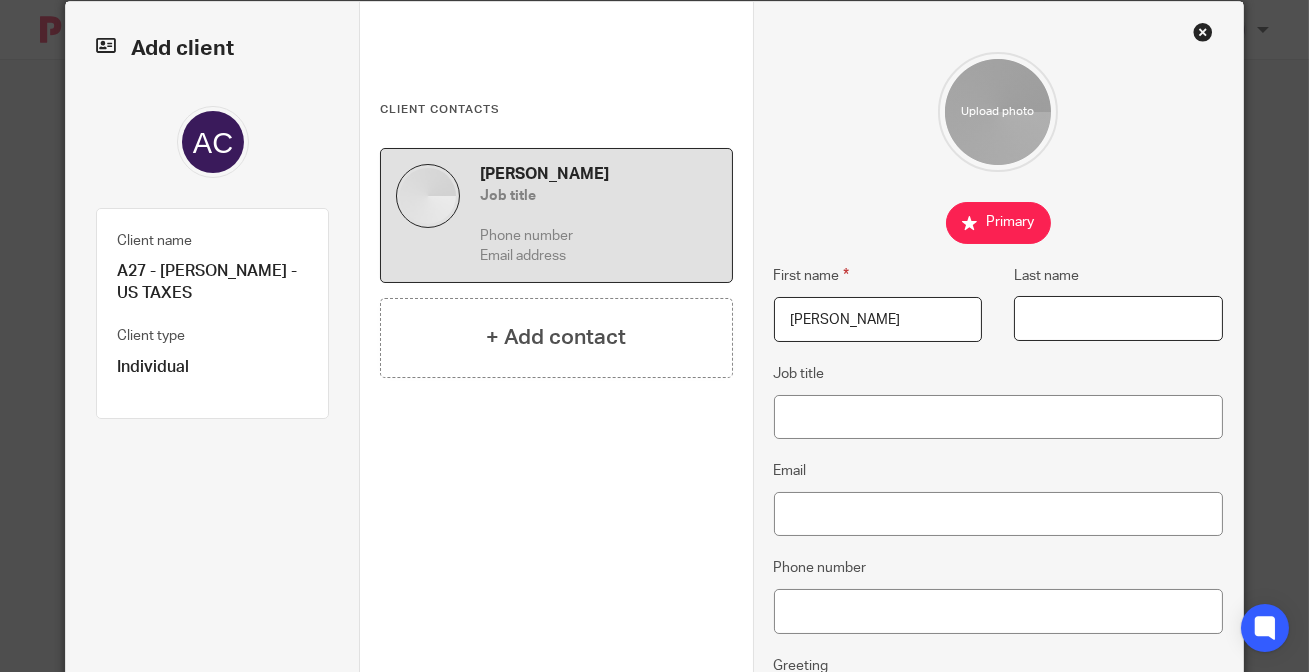 click on "Last name" at bounding box center (1118, 318) 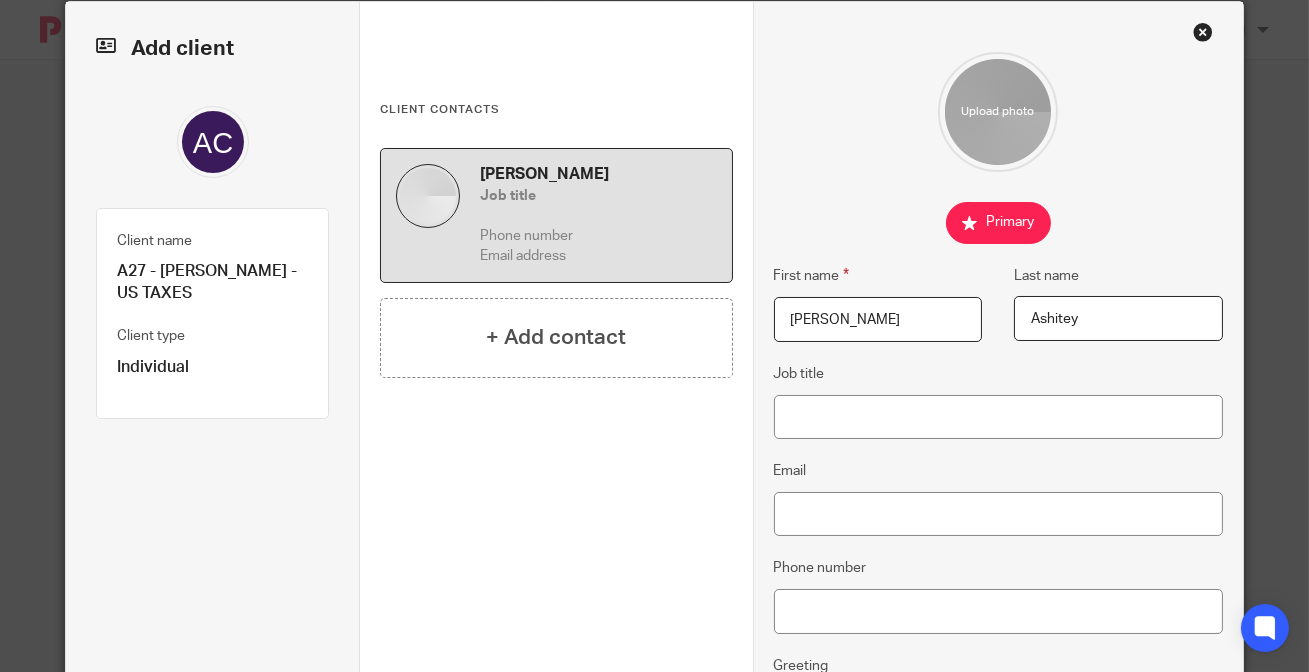 type on "Ashitey" 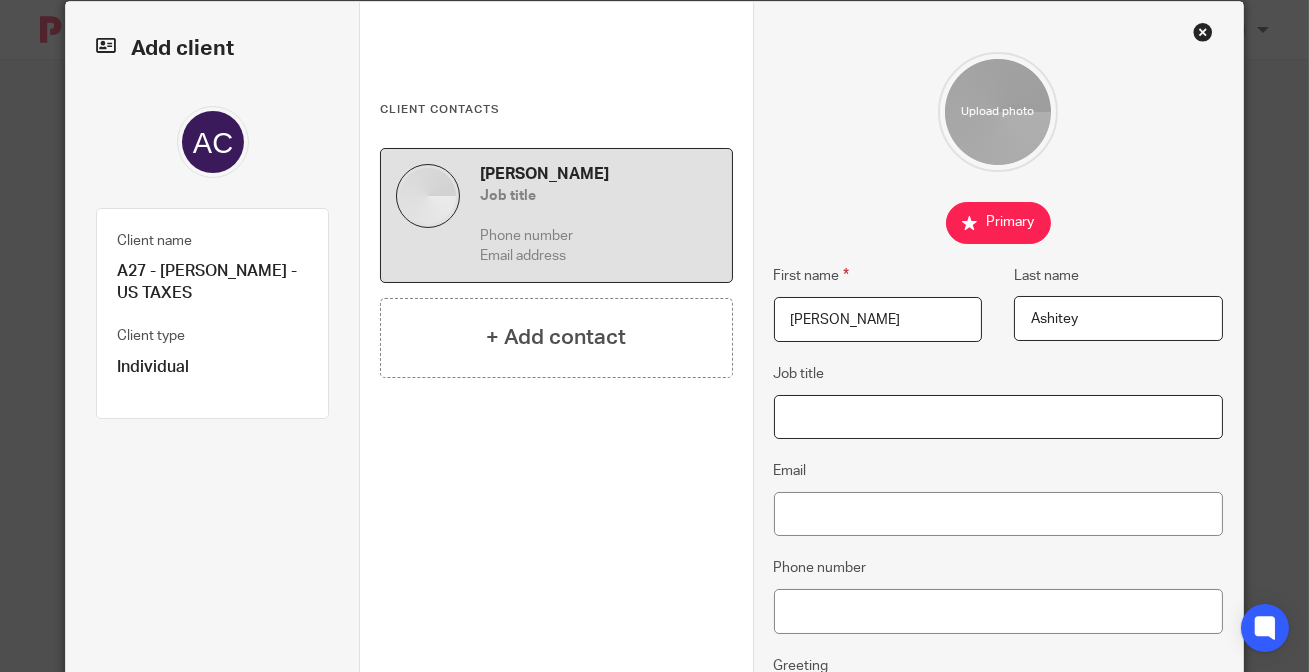click on "Job title" at bounding box center [998, 417] 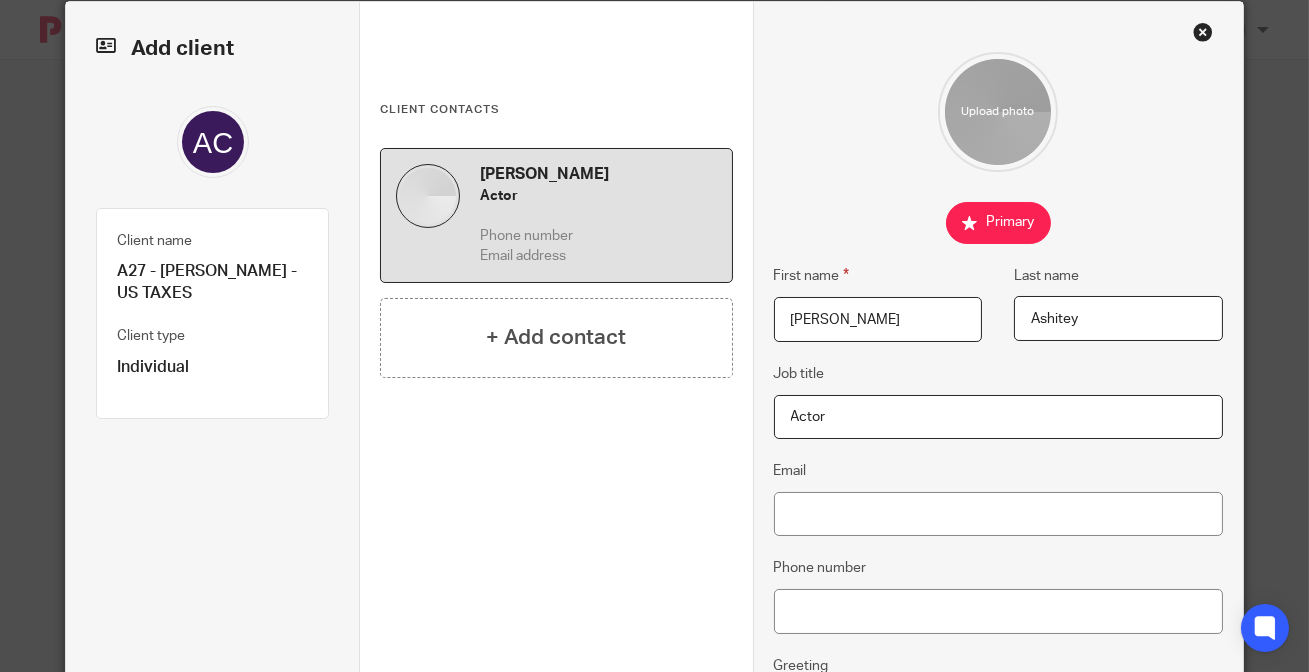 type on "Actor" 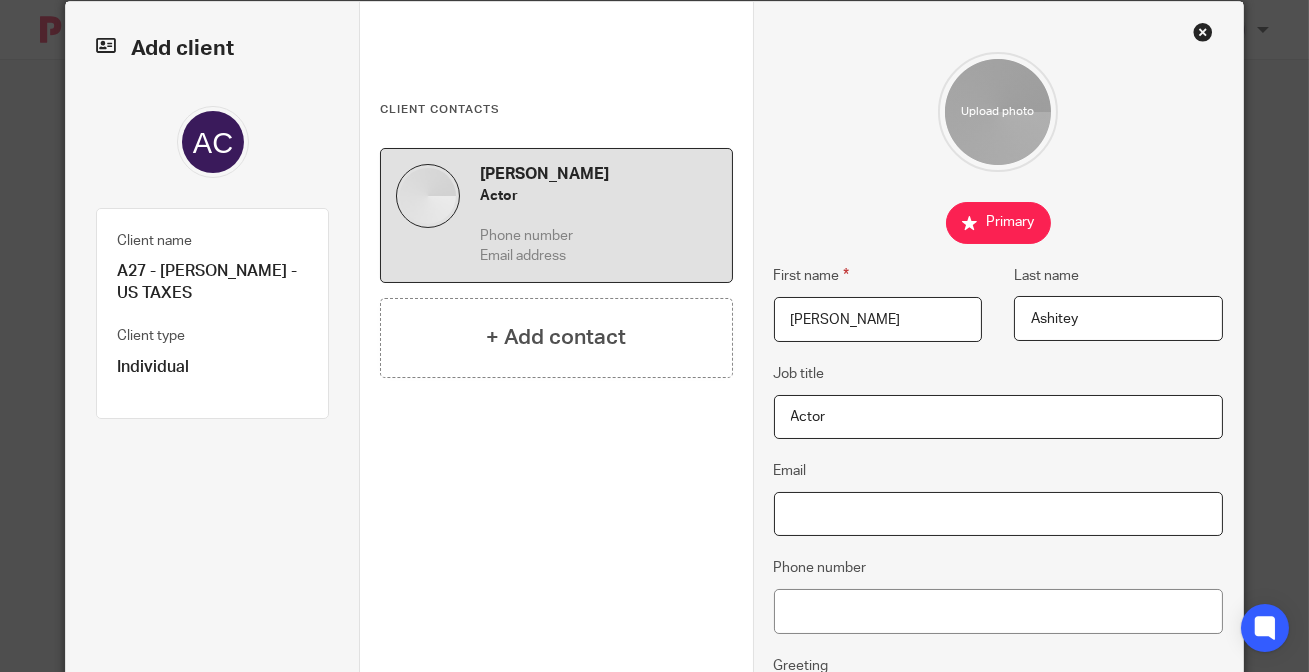 click on "Email" at bounding box center [998, 514] 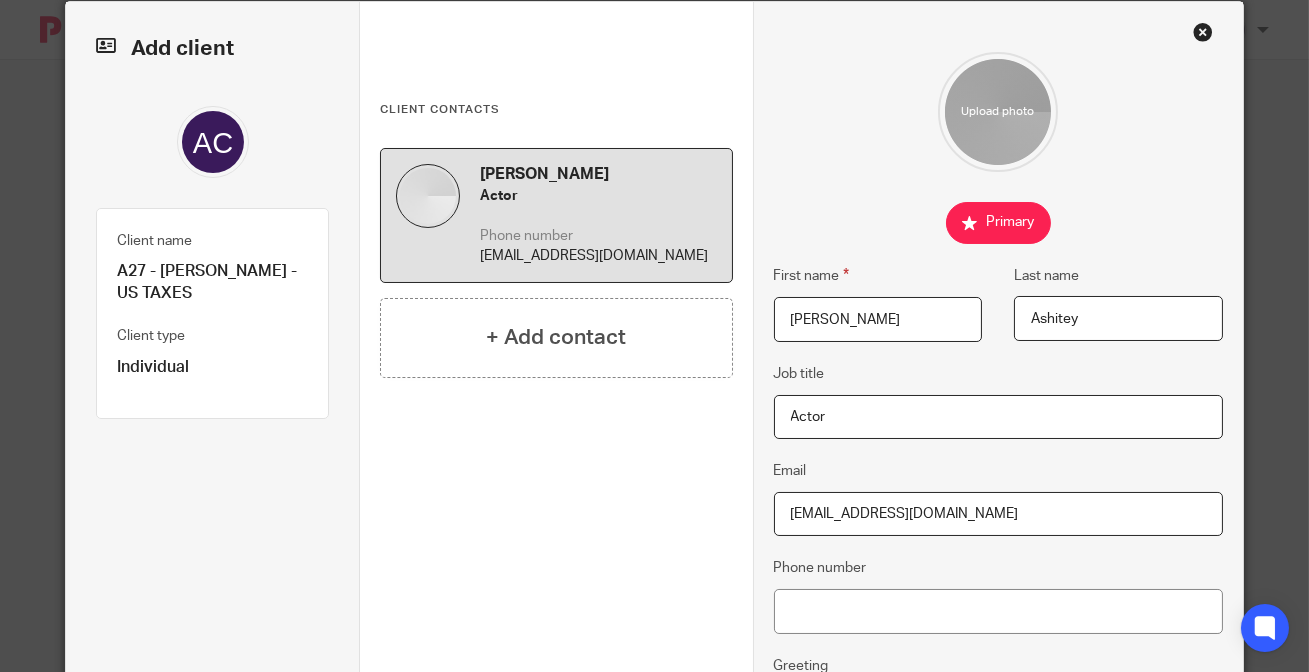 type on "[EMAIL_ADDRESS][DOMAIN_NAME]" 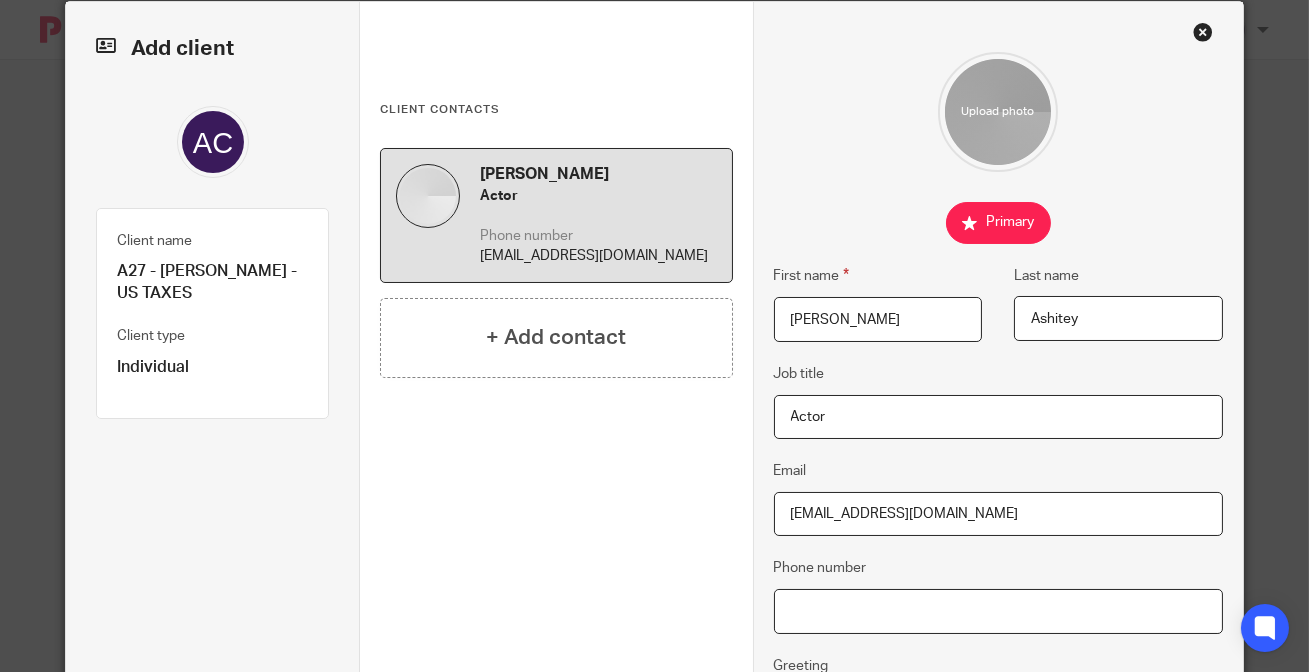 click on "Phone number" at bounding box center [998, 611] 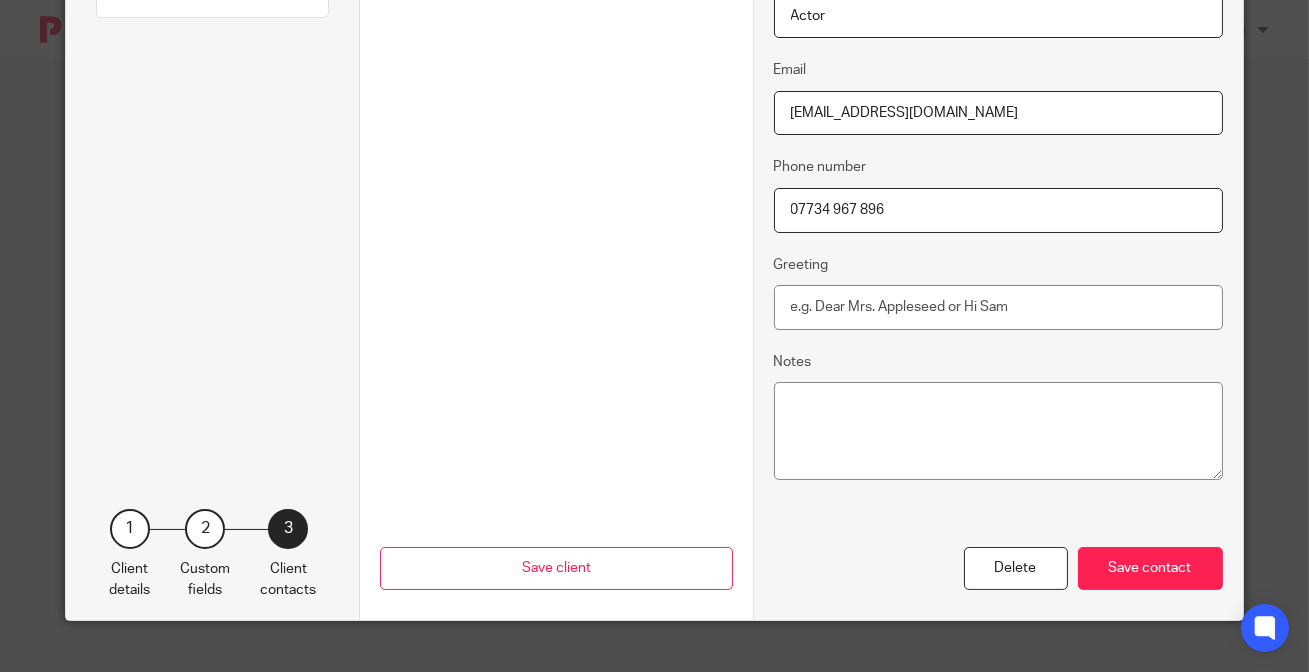 scroll, scrollTop: 511, scrollLeft: 0, axis: vertical 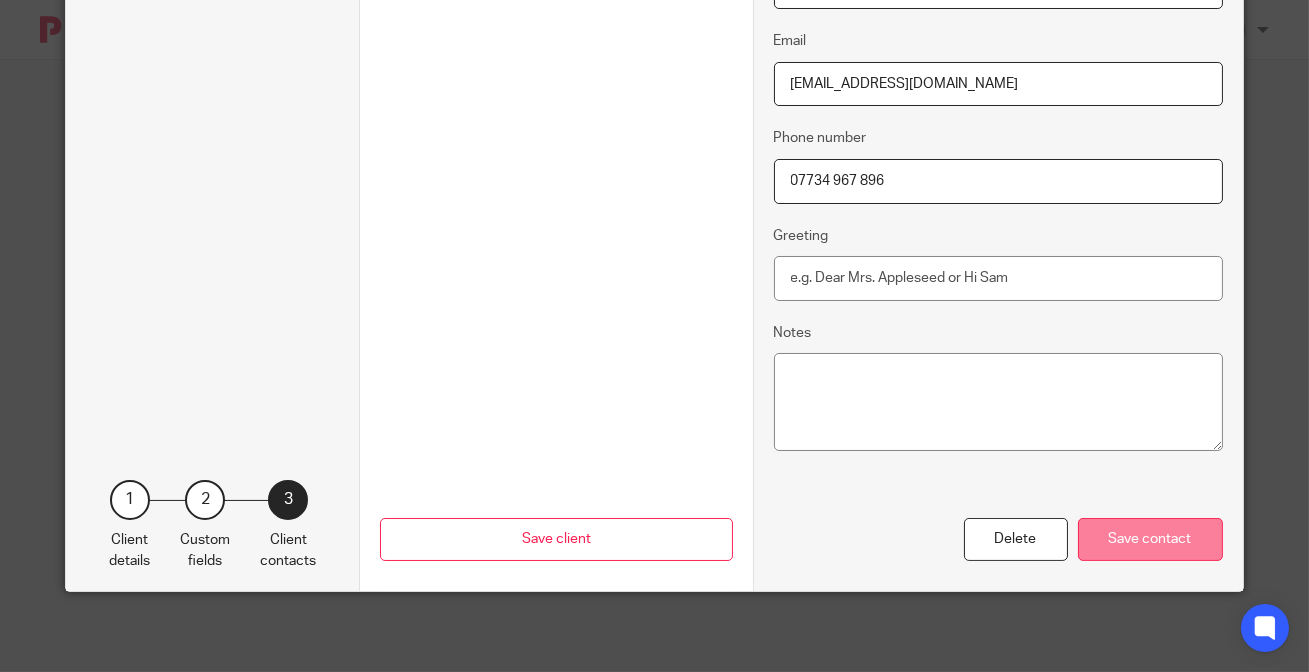 type on "07734 967 896" 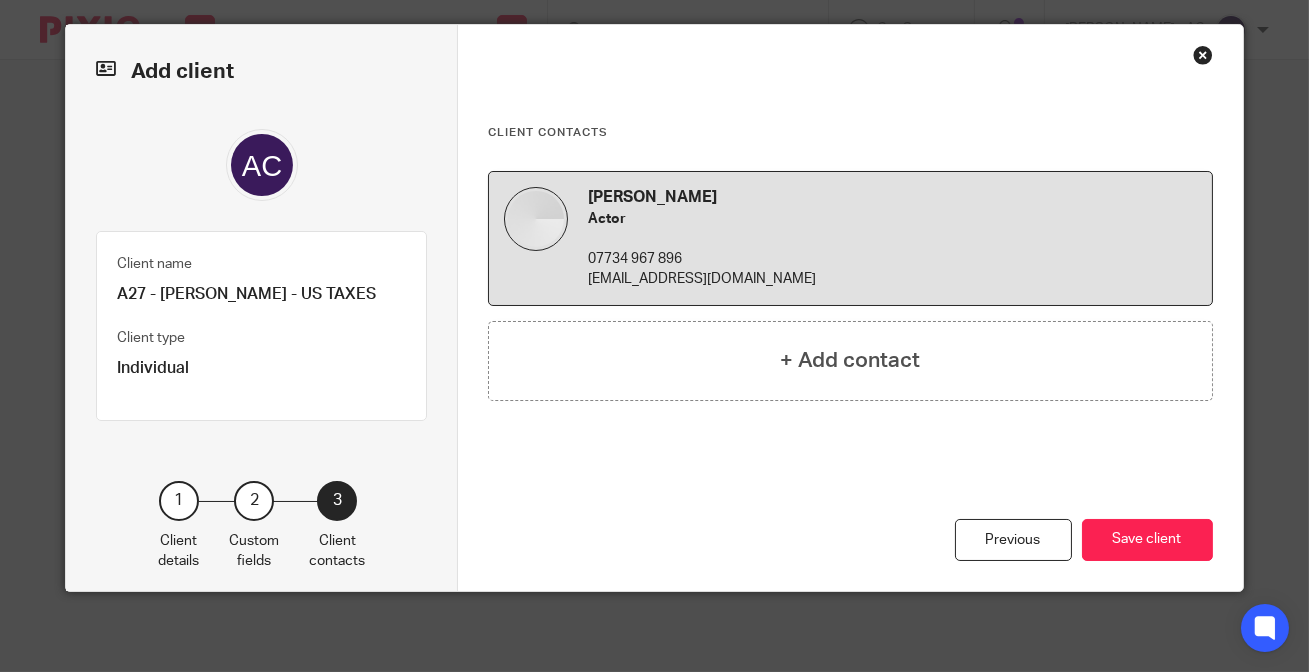 scroll, scrollTop: 79, scrollLeft: 0, axis: vertical 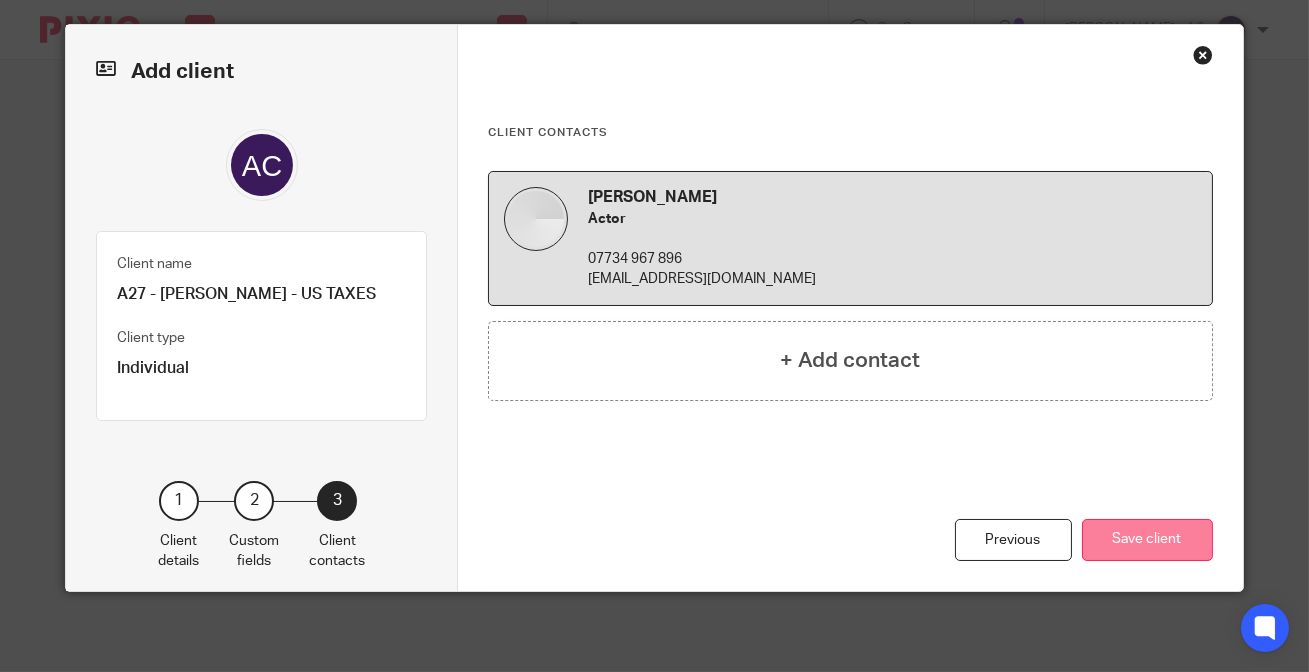 click on "Save client" at bounding box center [1147, 540] 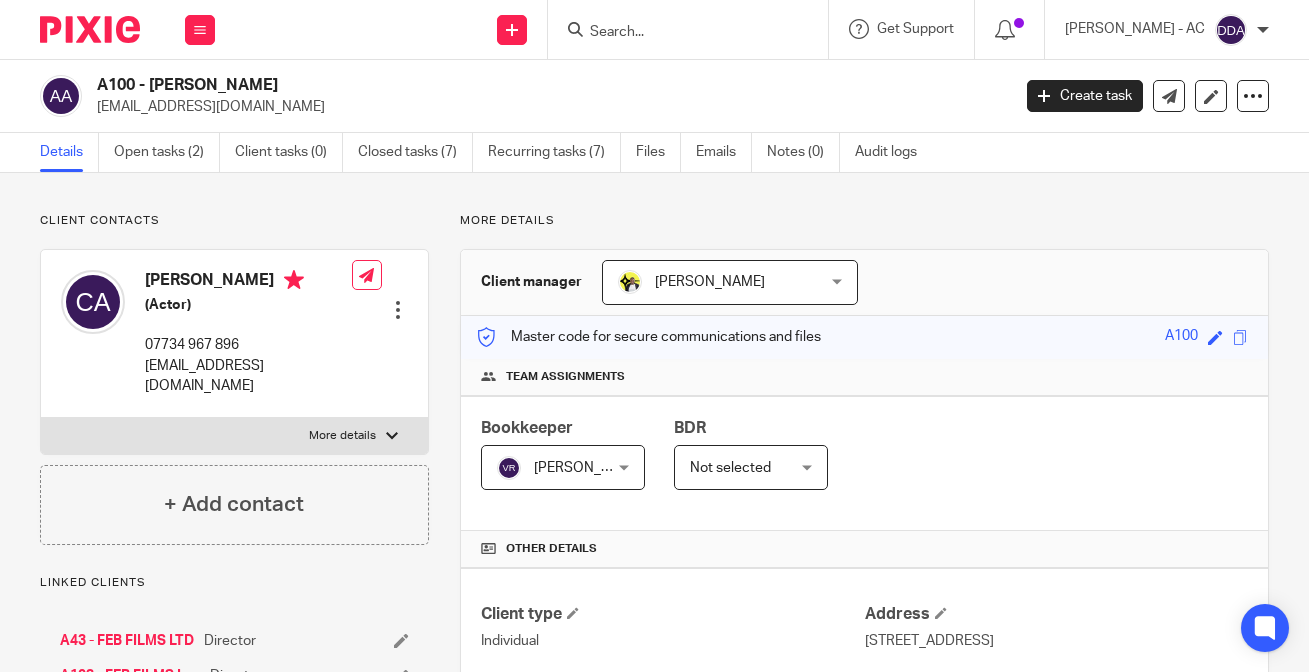 scroll, scrollTop: 0, scrollLeft: 0, axis: both 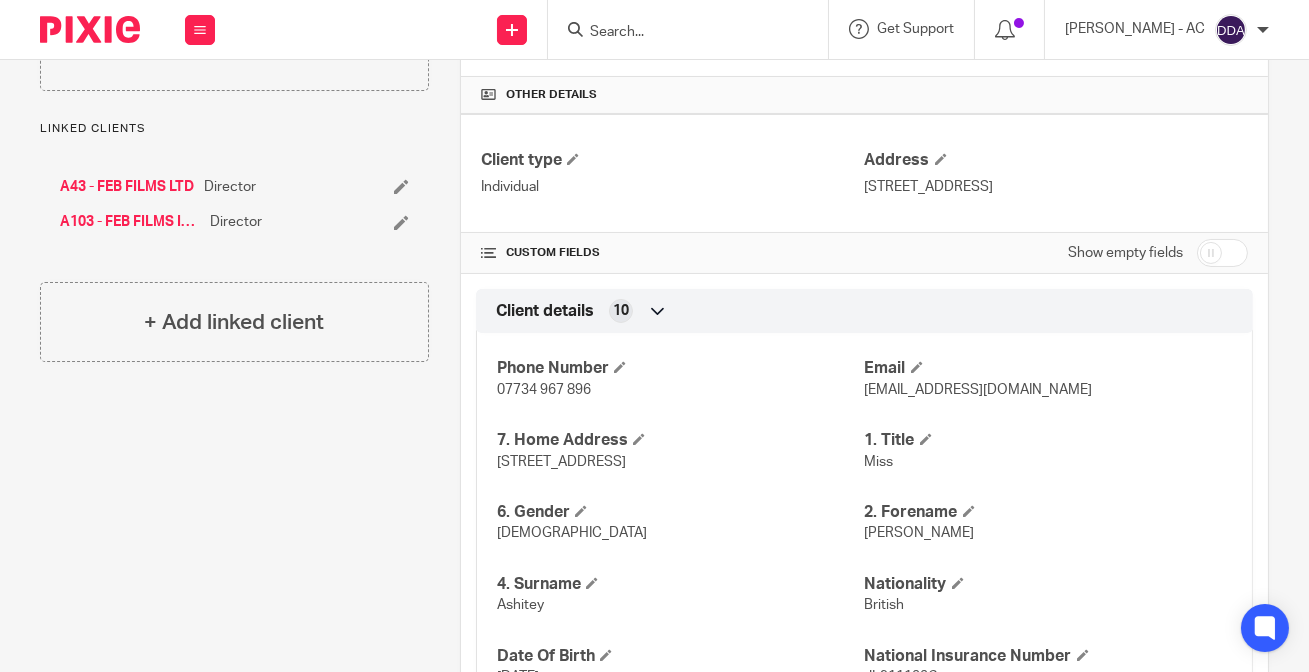 drag, startPoint x: 739, startPoint y: 469, endPoint x: 491, endPoint y: 471, distance: 248.00807 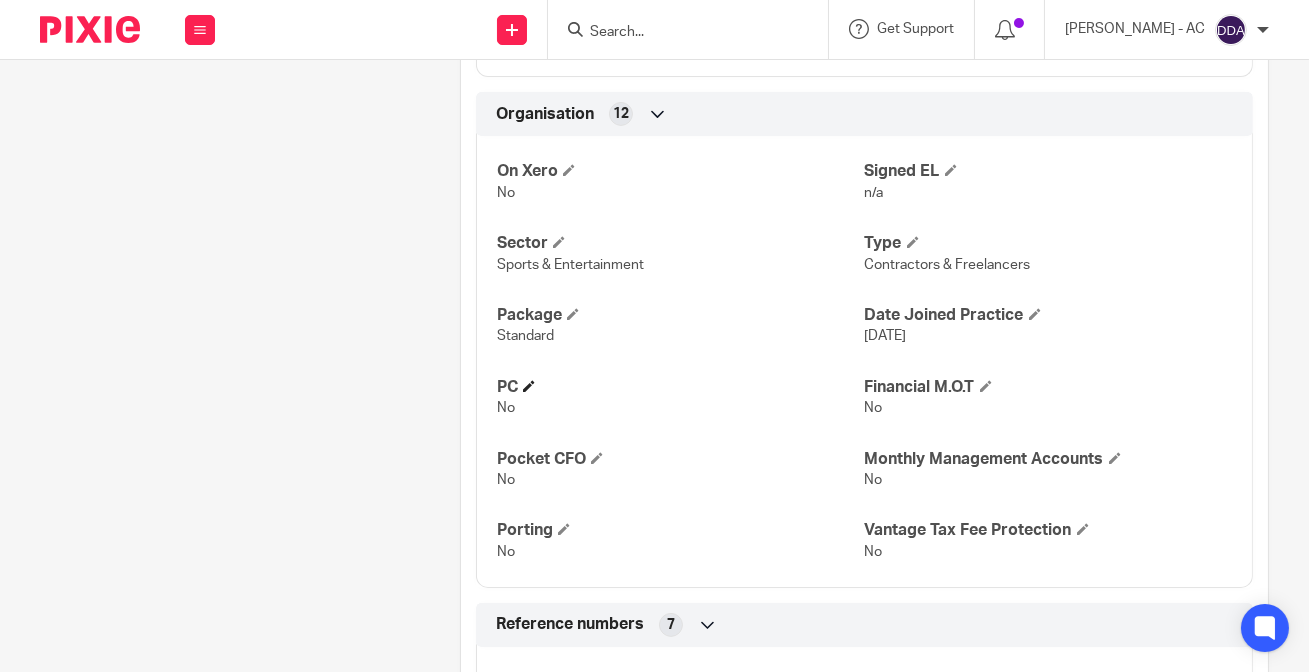 scroll, scrollTop: 1090, scrollLeft: 0, axis: vertical 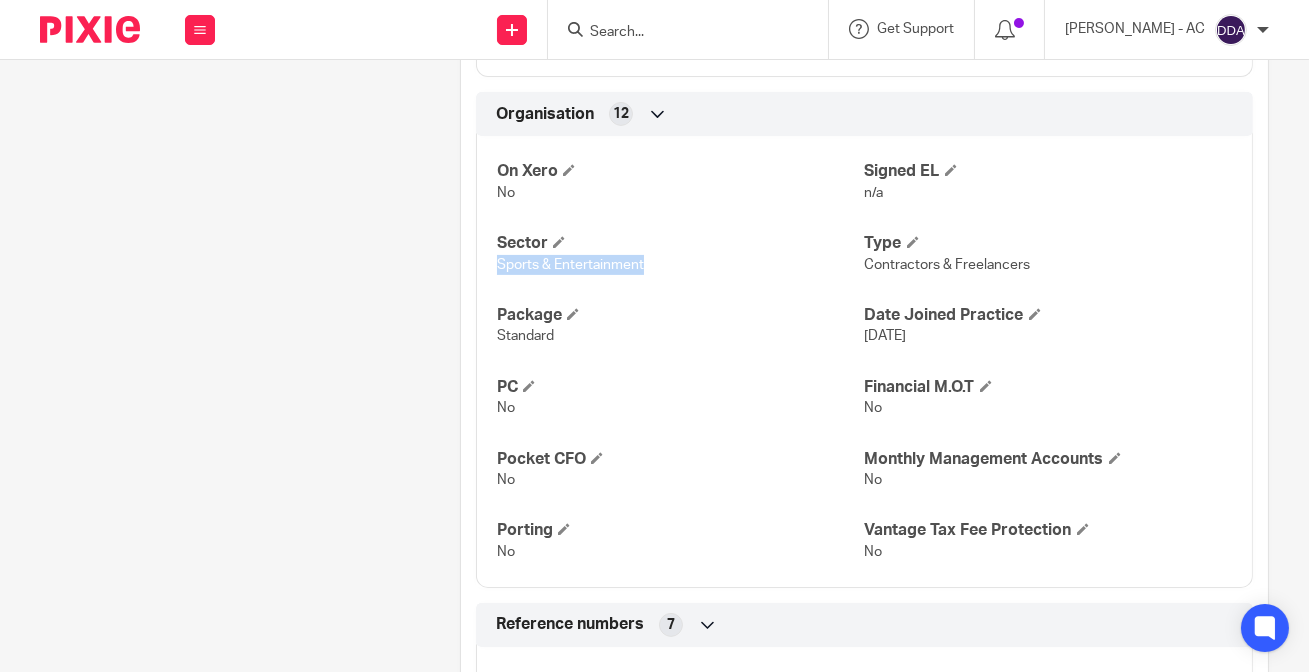 drag, startPoint x: 664, startPoint y: 272, endPoint x: 489, endPoint y: 272, distance: 175 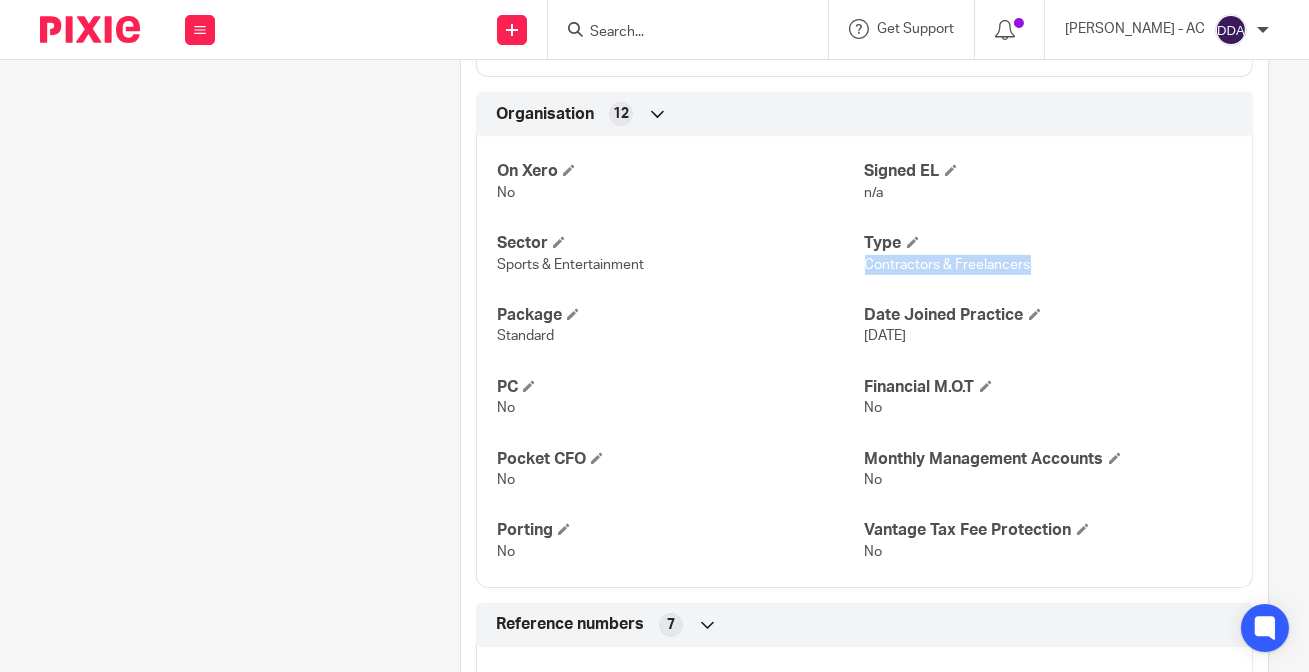 drag, startPoint x: 1026, startPoint y: 261, endPoint x: 857, endPoint y: 277, distance: 169.7557 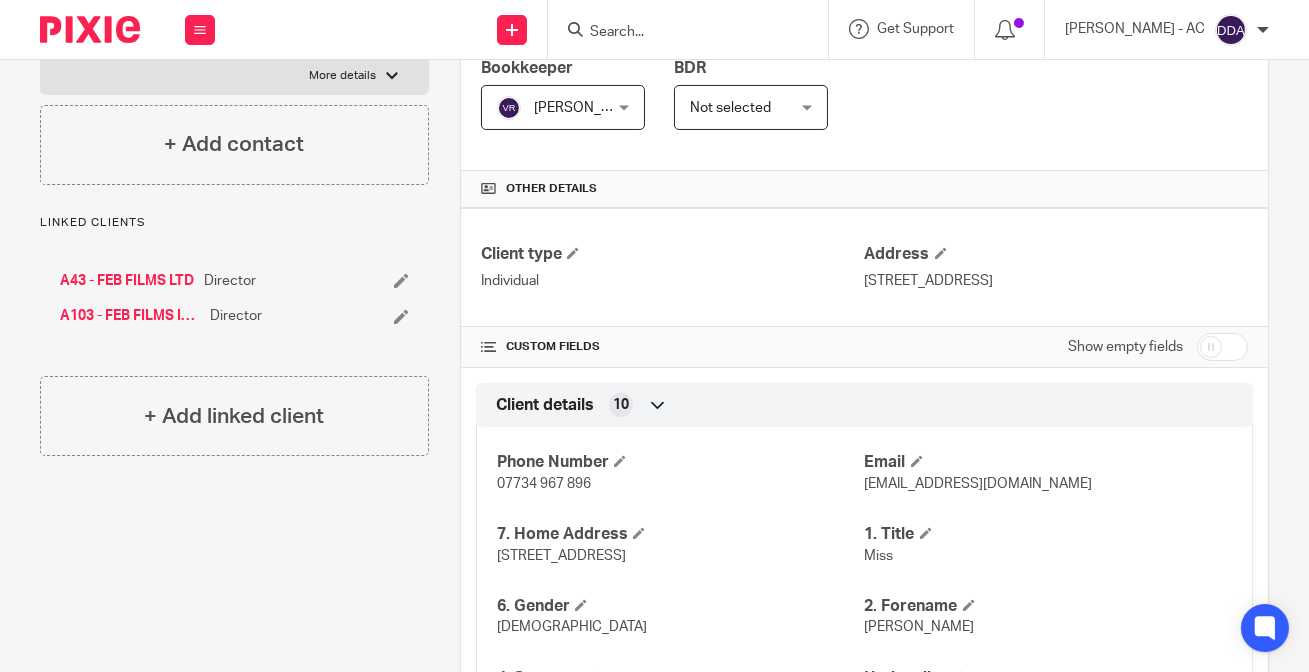 scroll, scrollTop: 363, scrollLeft: 0, axis: vertical 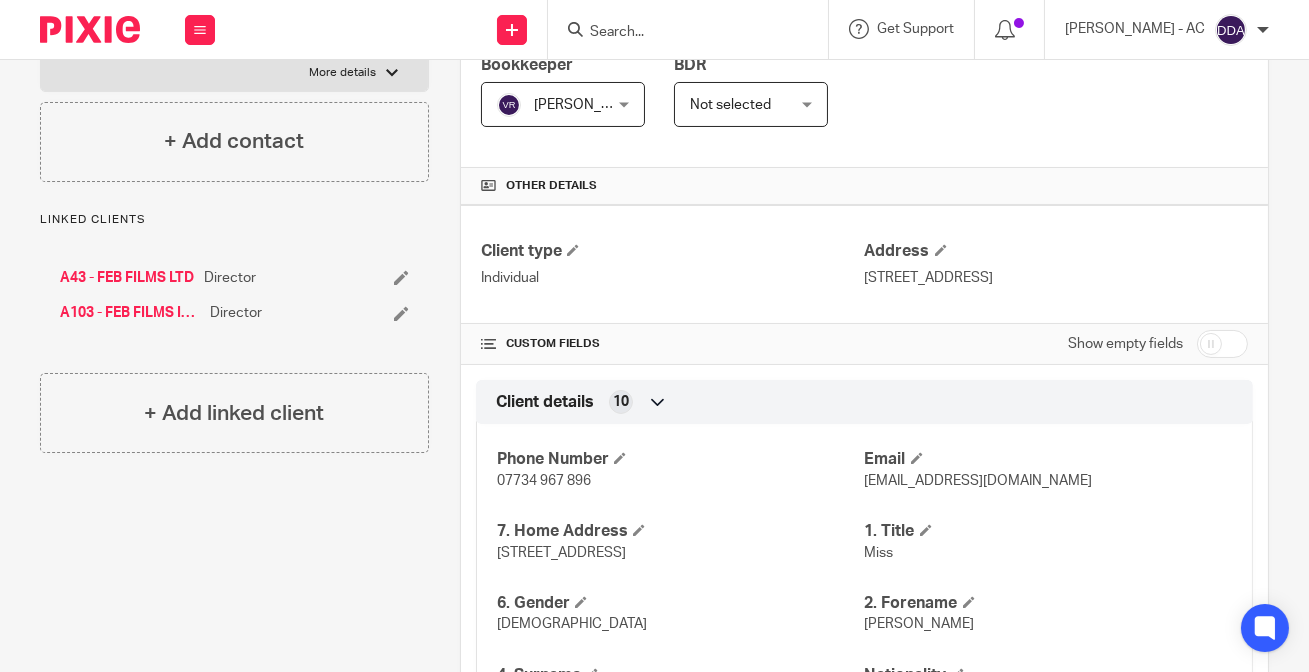 drag, startPoint x: 1116, startPoint y: 286, endPoint x: 849, endPoint y: 299, distance: 267.31628 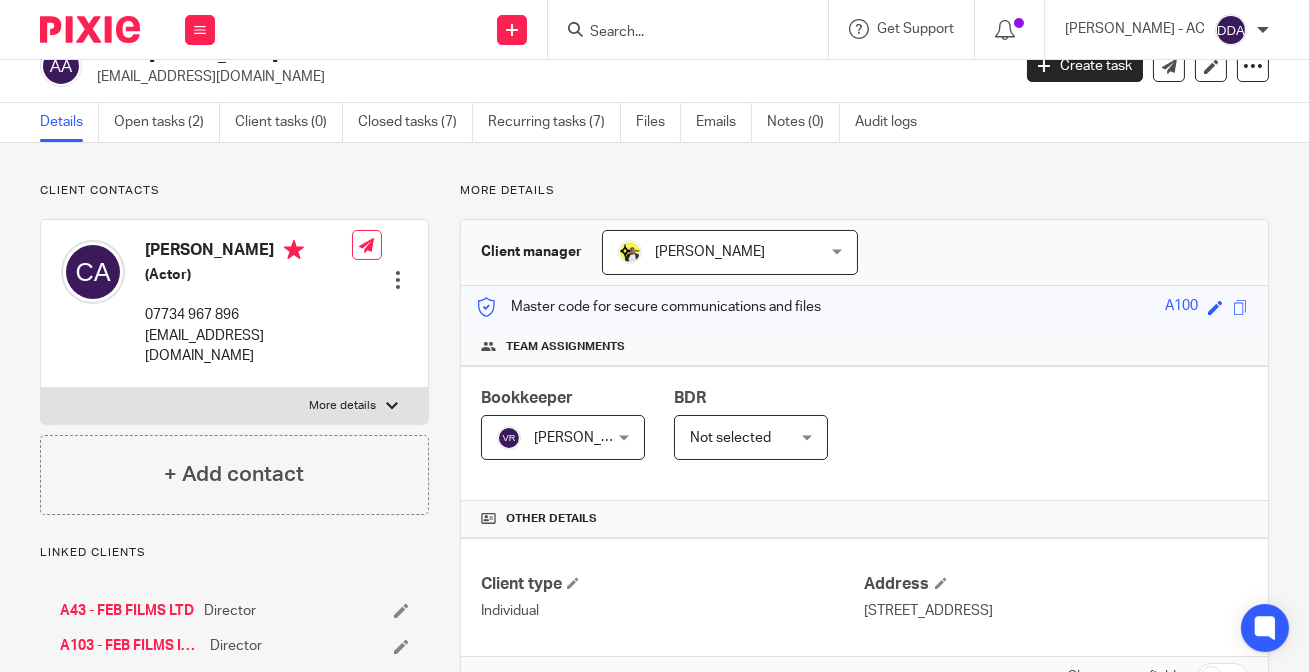 scroll, scrollTop: 0, scrollLeft: 0, axis: both 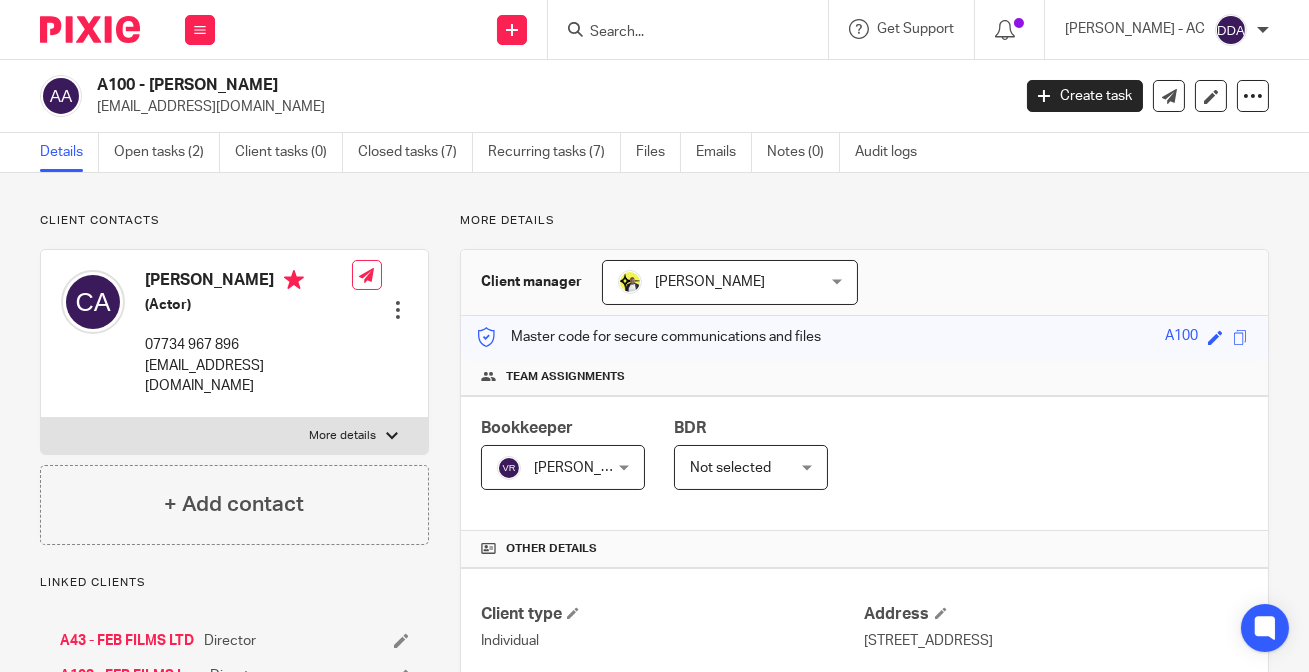 click at bounding box center (398, 310) 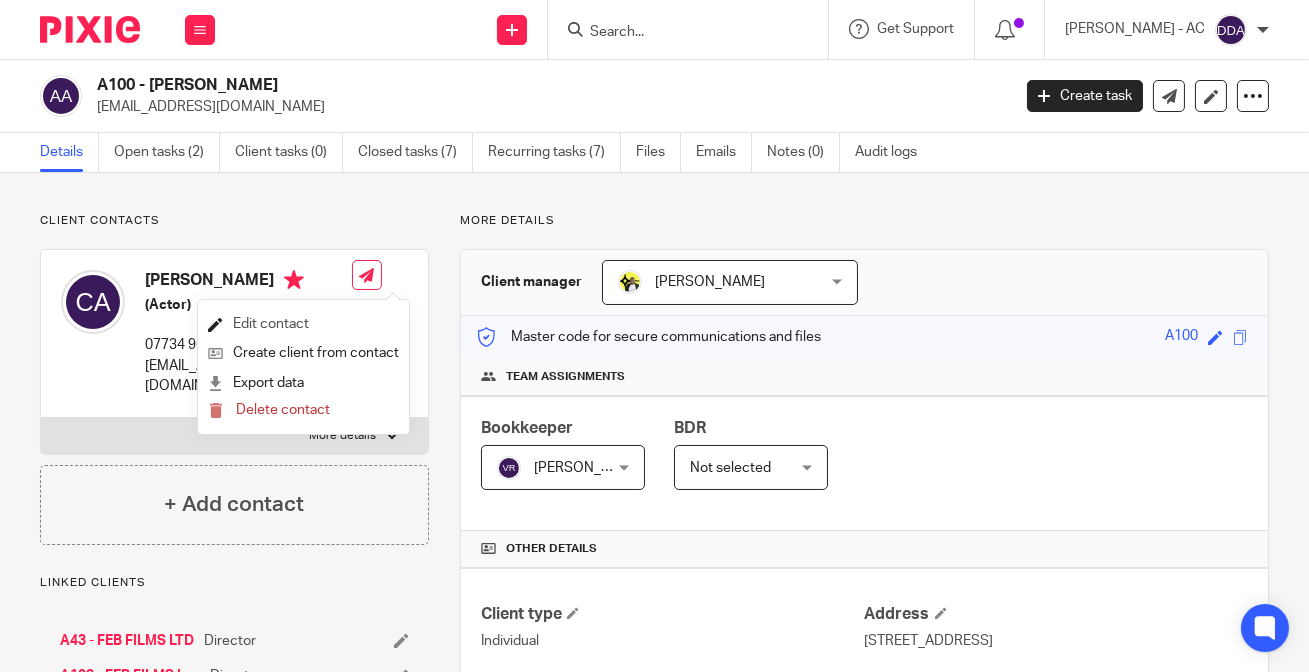 click on "Edit contact" at bounding box center (303, 324) 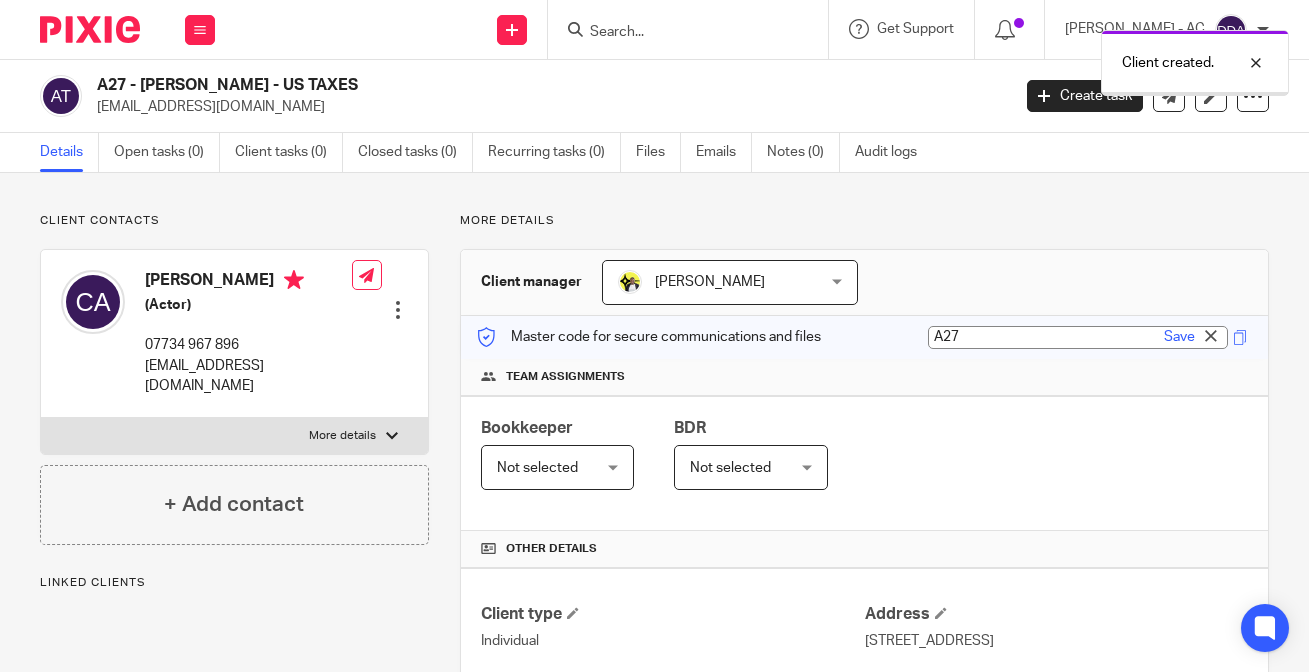 scroll, scrollTop: 0, scrollLeft: 0, axis: both 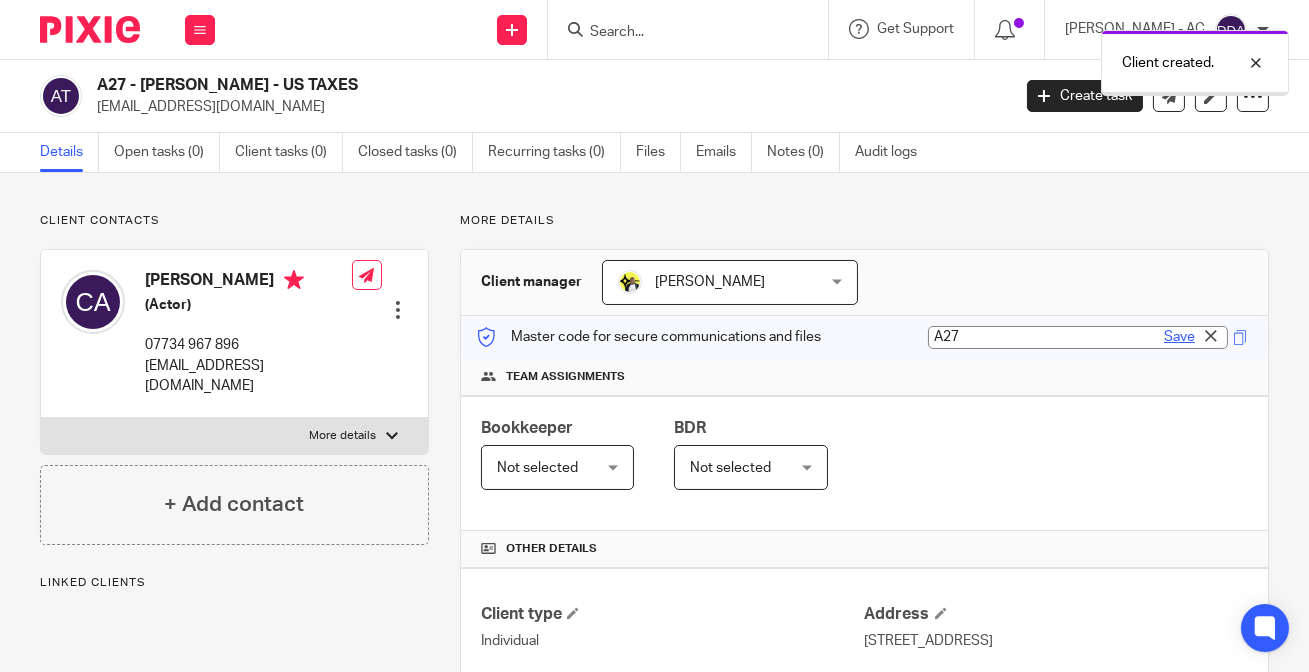 type on "A27" 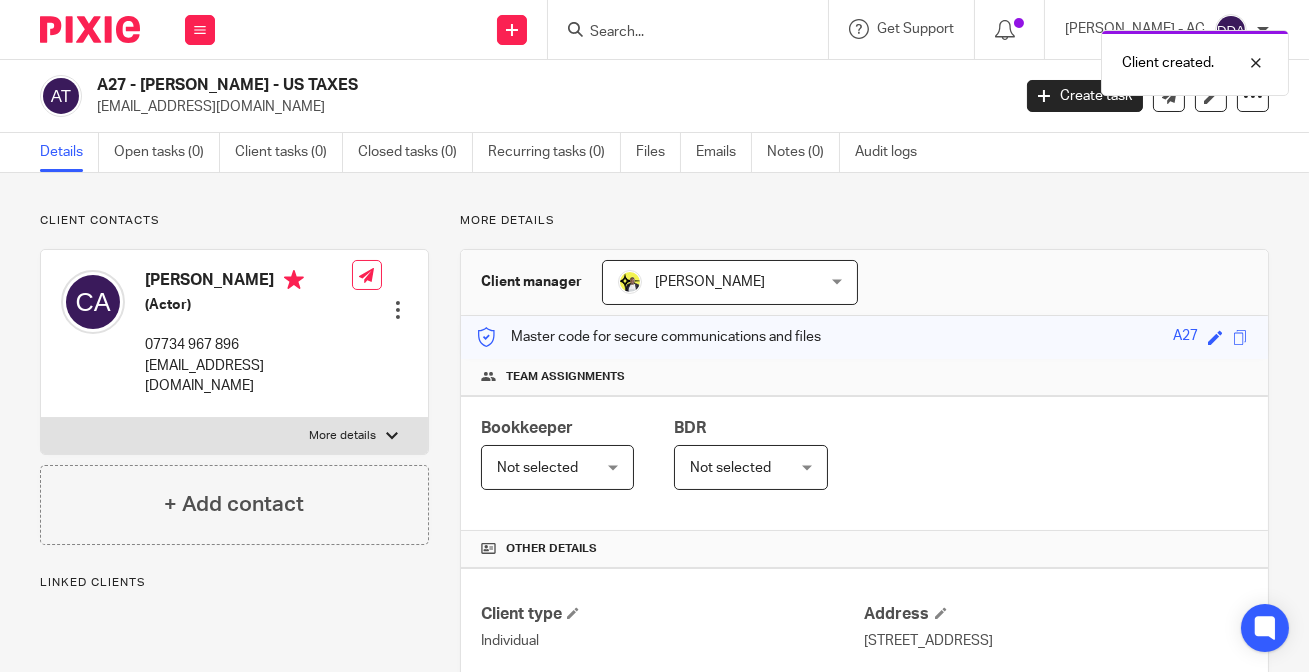 type on "A27" 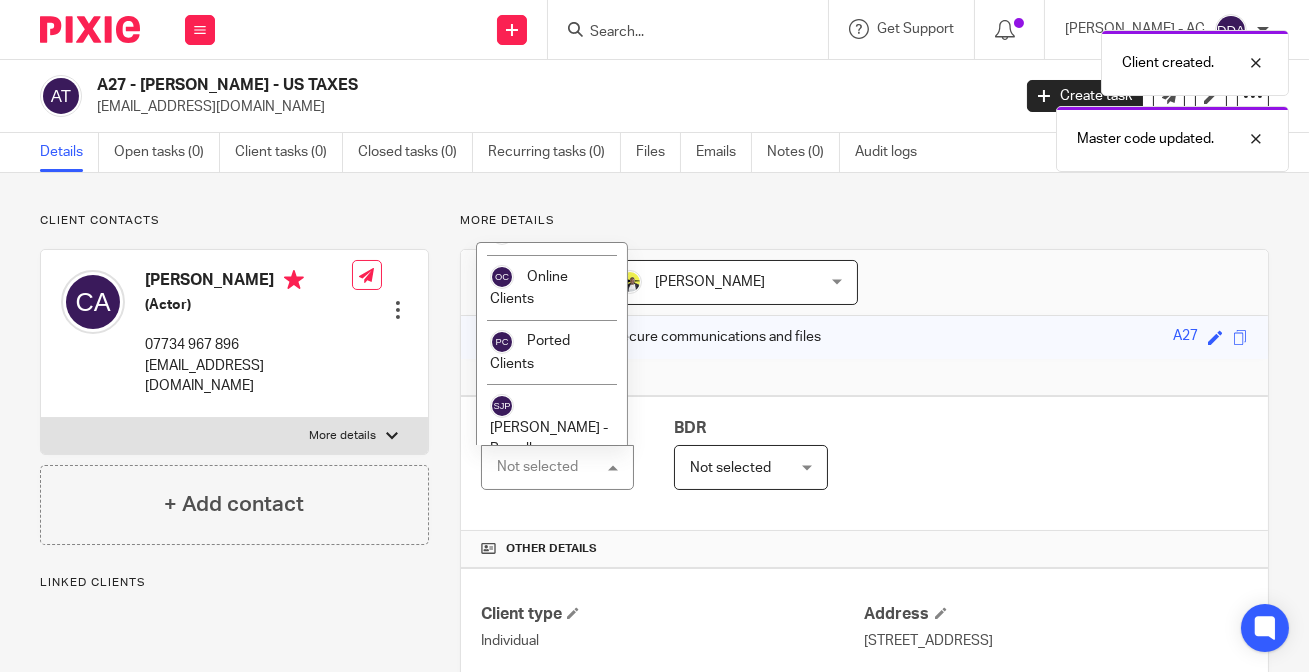 scroll, scrollTop: 1348, scrollLeft: 0, axis: vertical 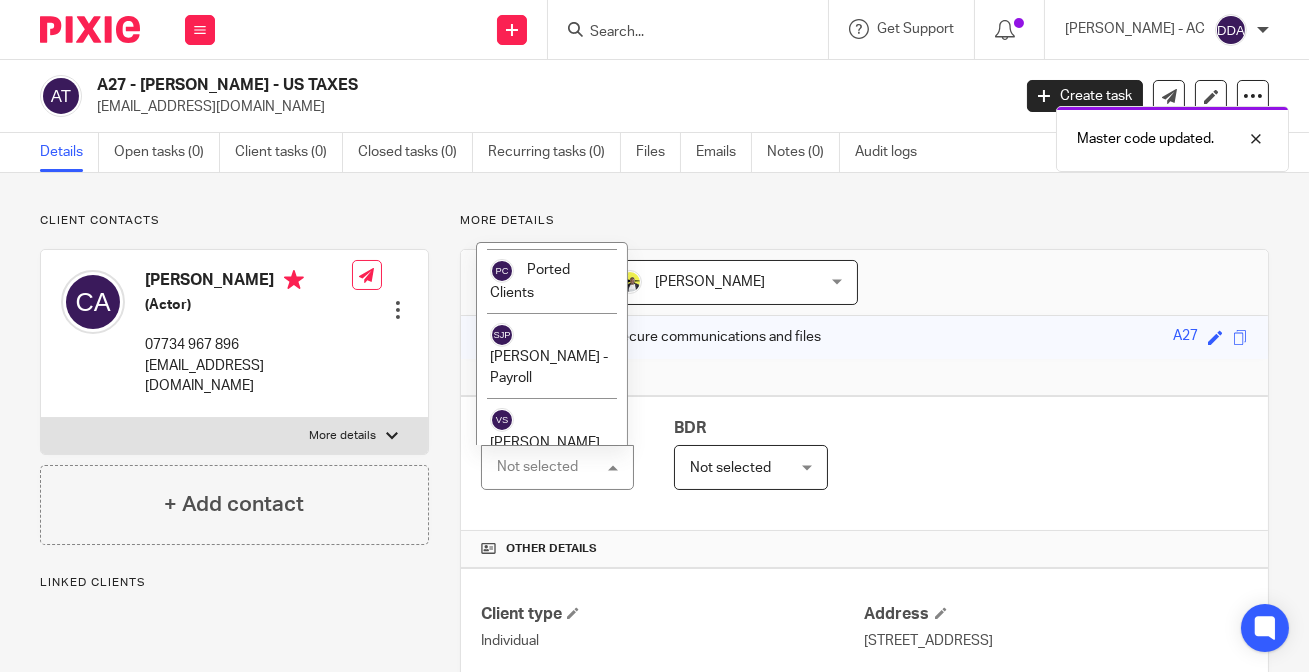 click on "[PERSON_NAME]" at bounding box center (545, 507) 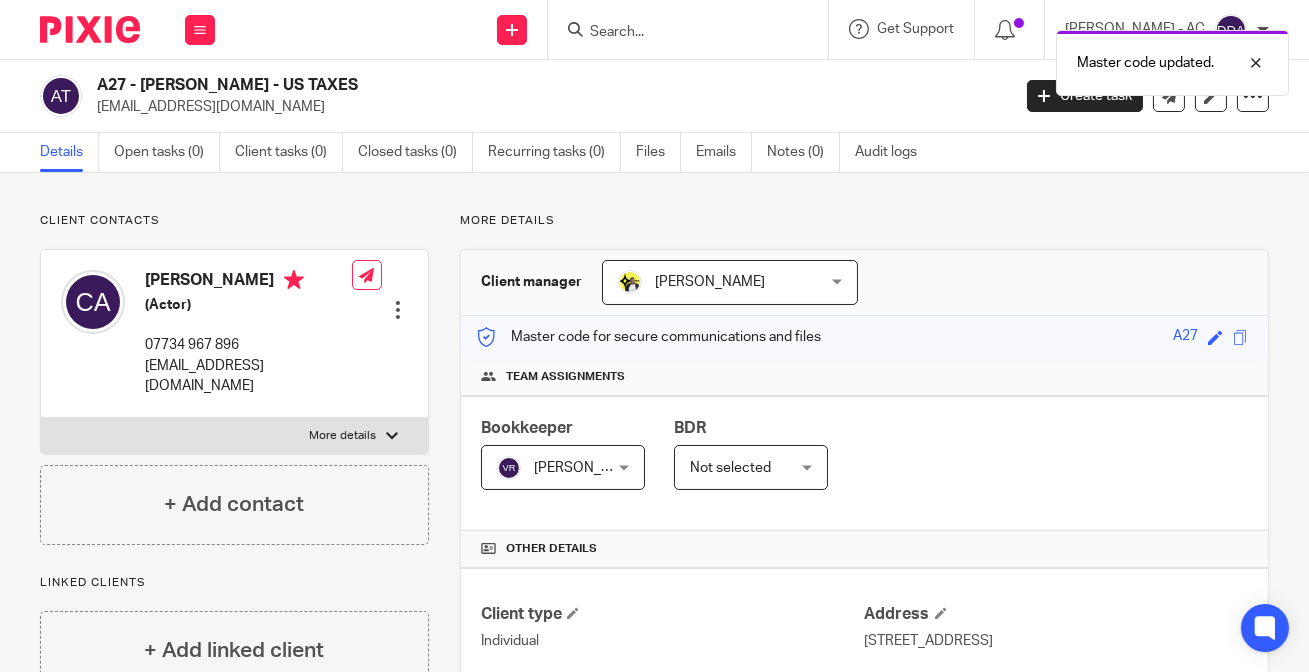 click at bounding box center (398, 310) 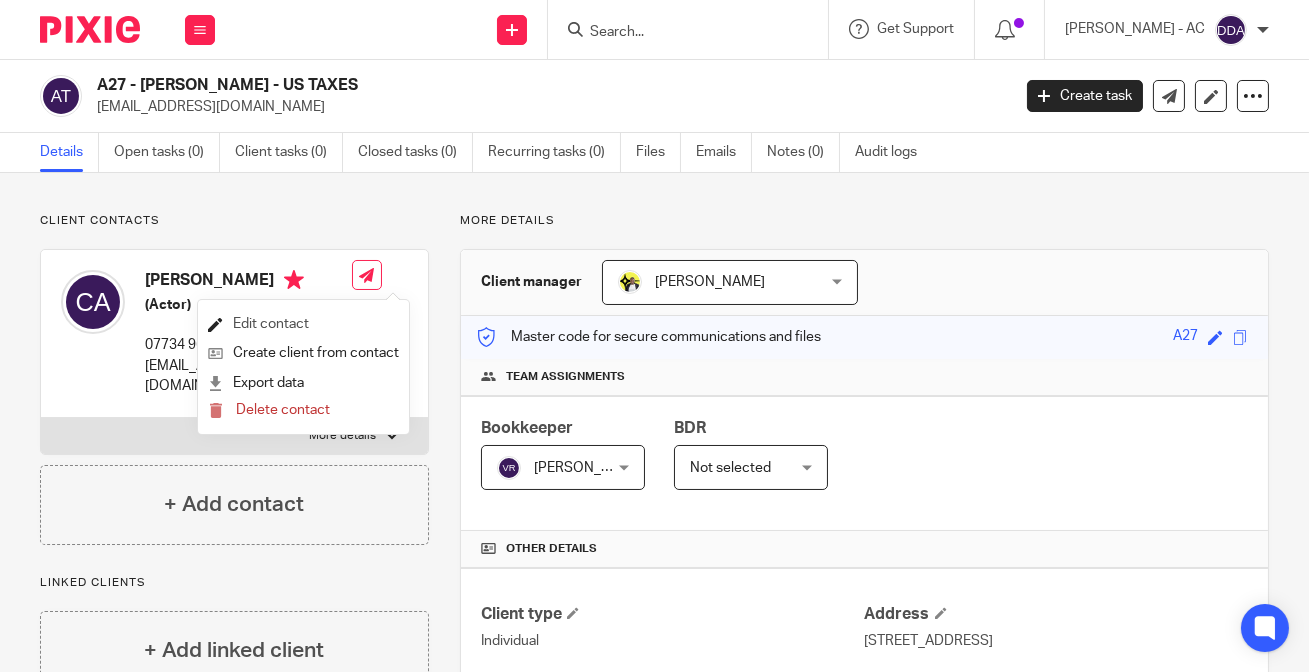 click on "Edit contact" at bounding box center (303, 324) 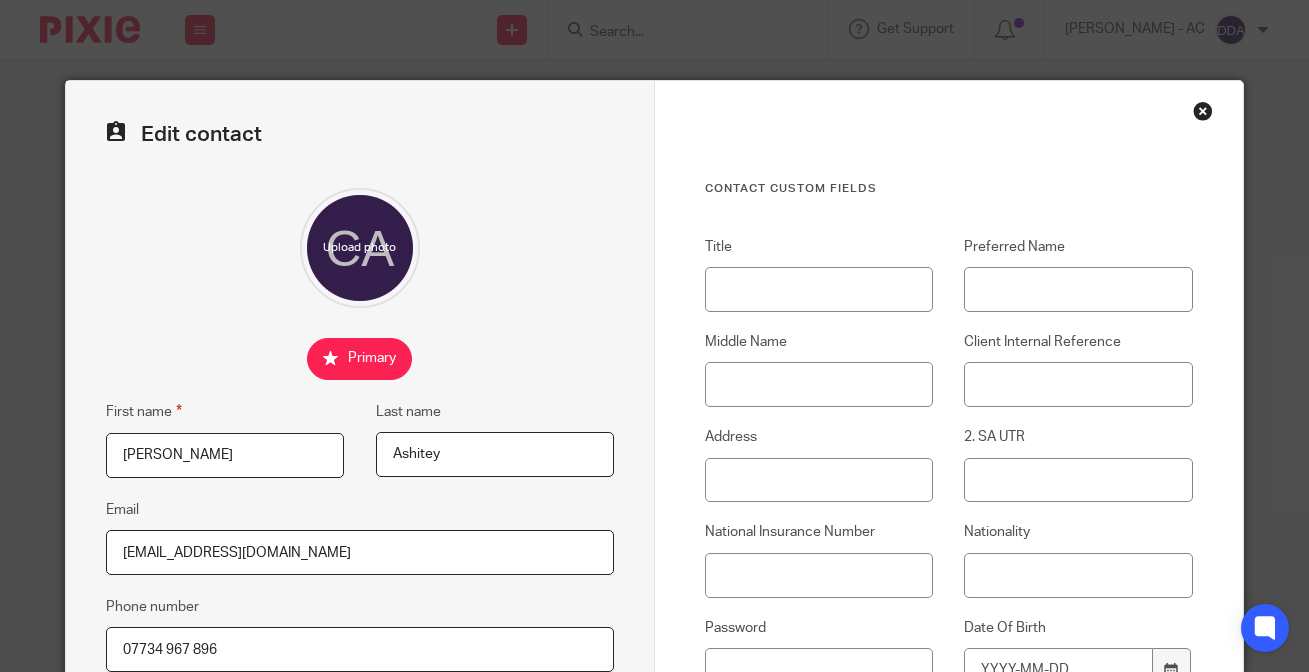 scroll, scrollTop: 0, scrollLeft: 0, axis: both 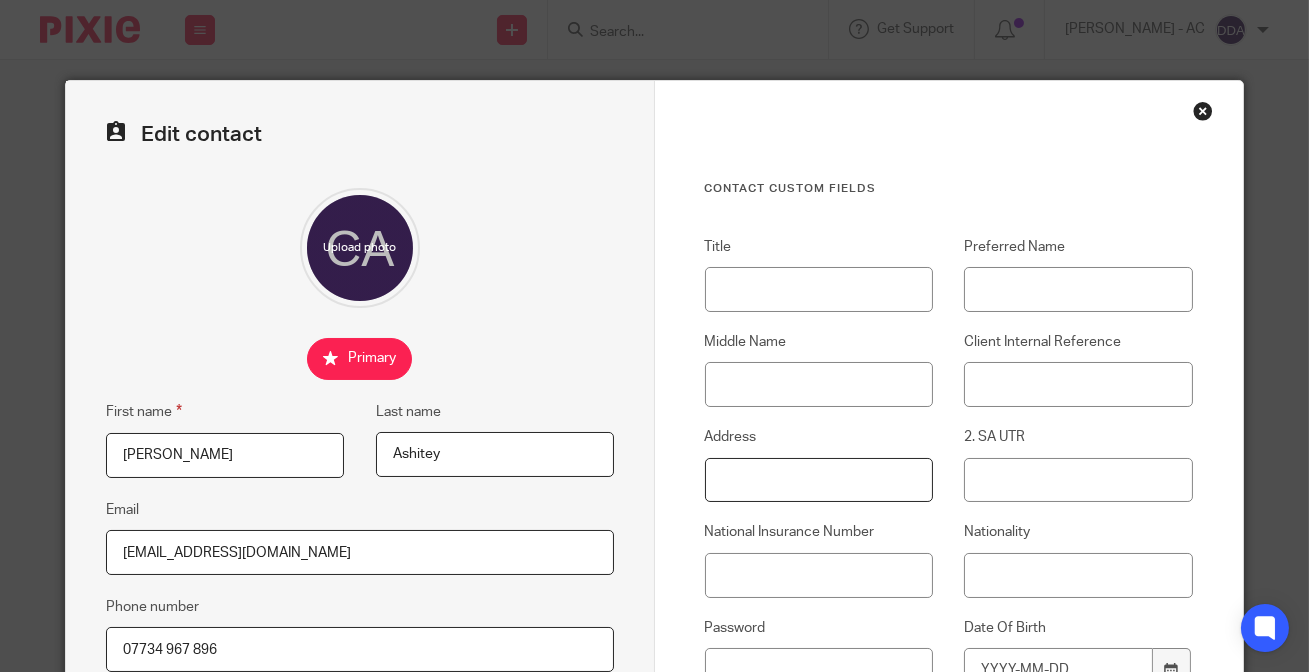 click on "Address" at bounding box center (819, 480) 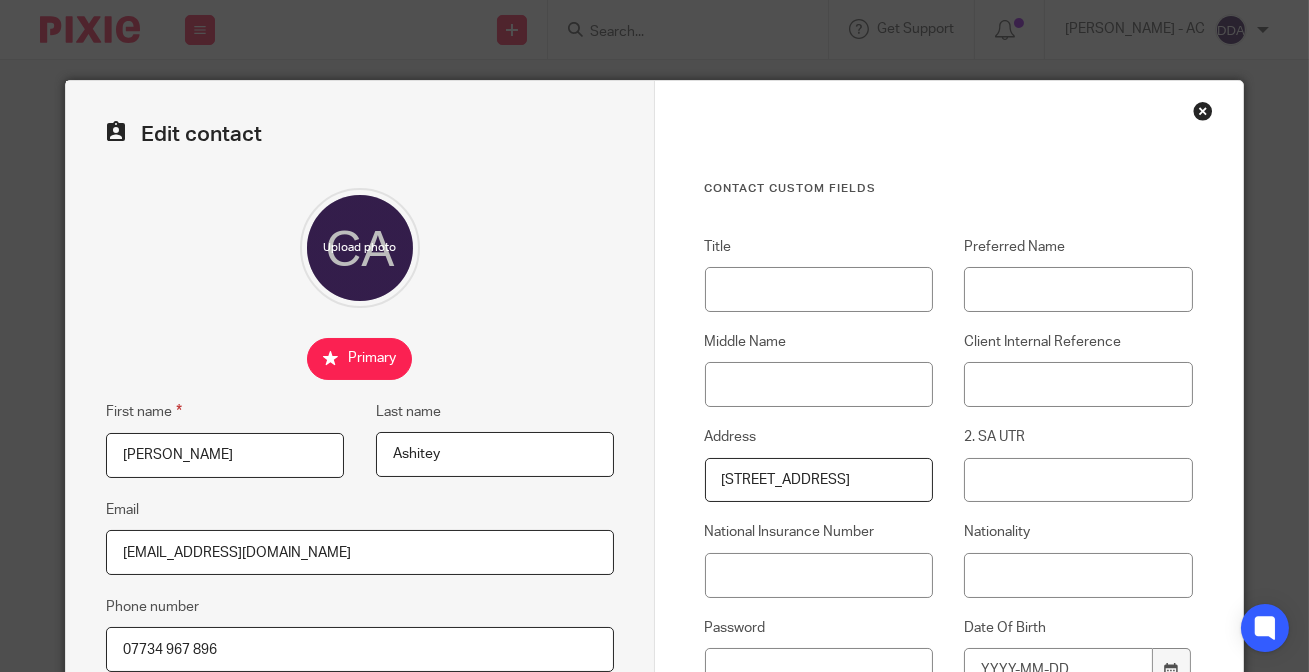 scroll, scrollTop: 0, scrollLeft: 61, axis: horizontal 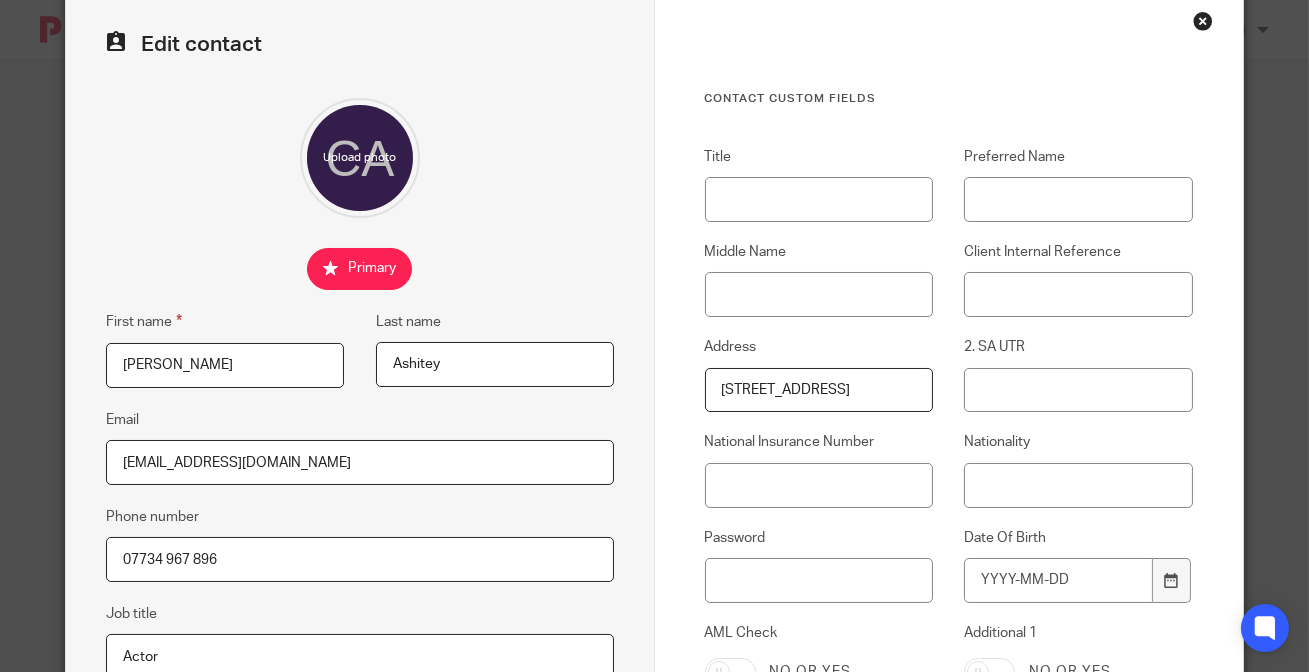 type on "[STREET_ADDRESS]" 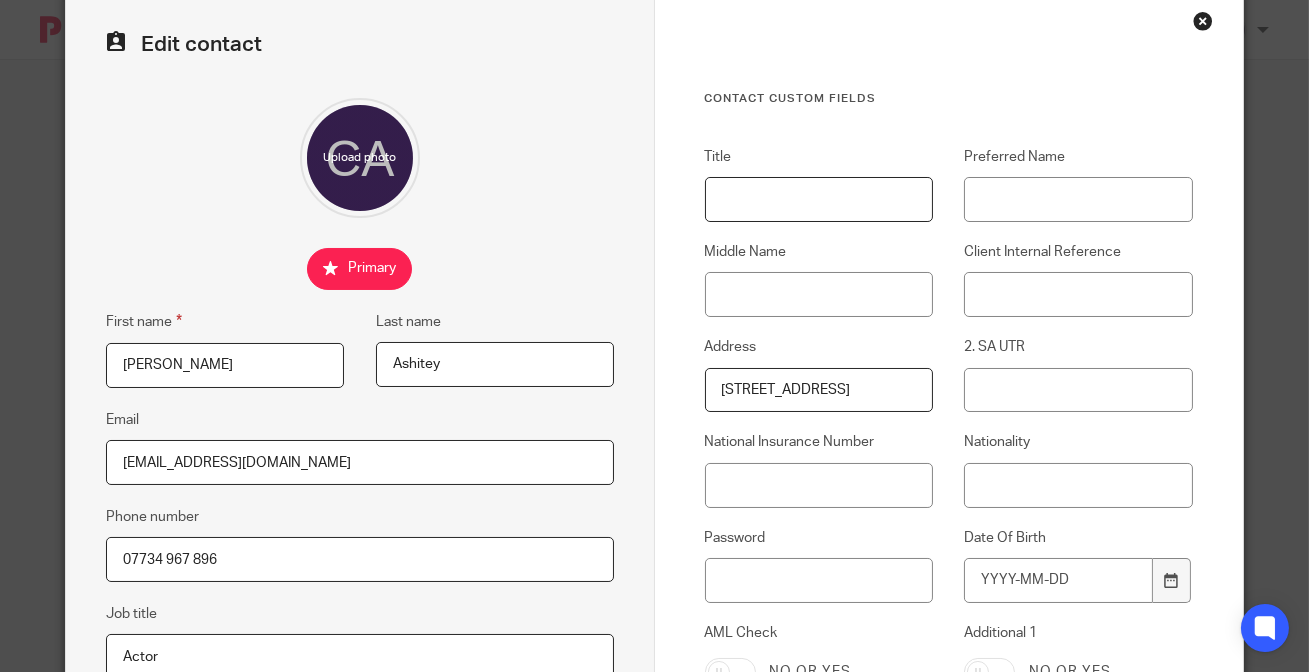 click on "Title" at bounding box center [819, 199] 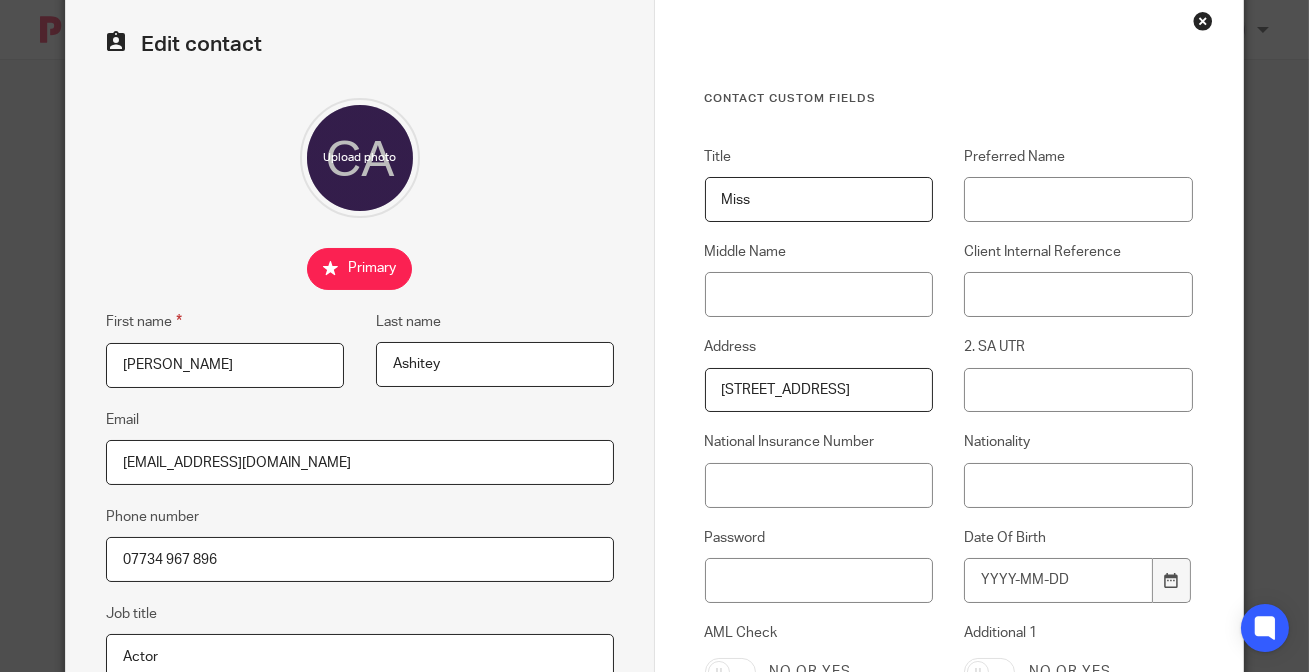 type on "Miss" 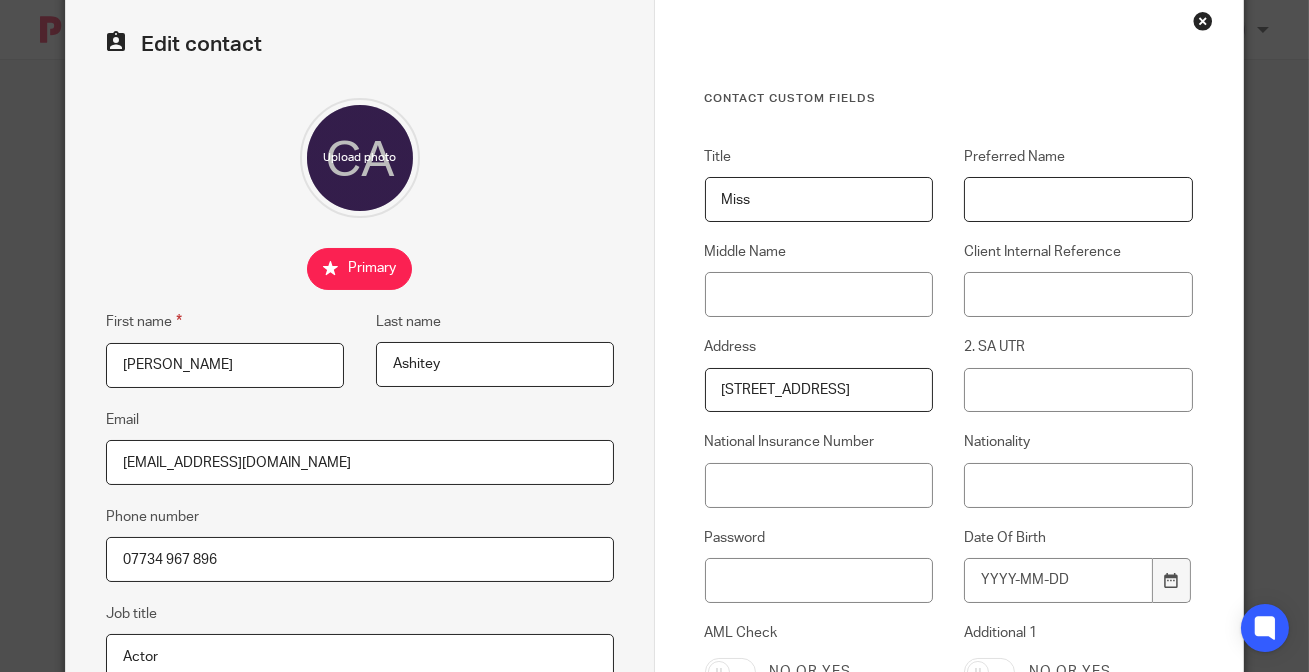 click on "Preferred Name" at bounding box center (1078, 199) 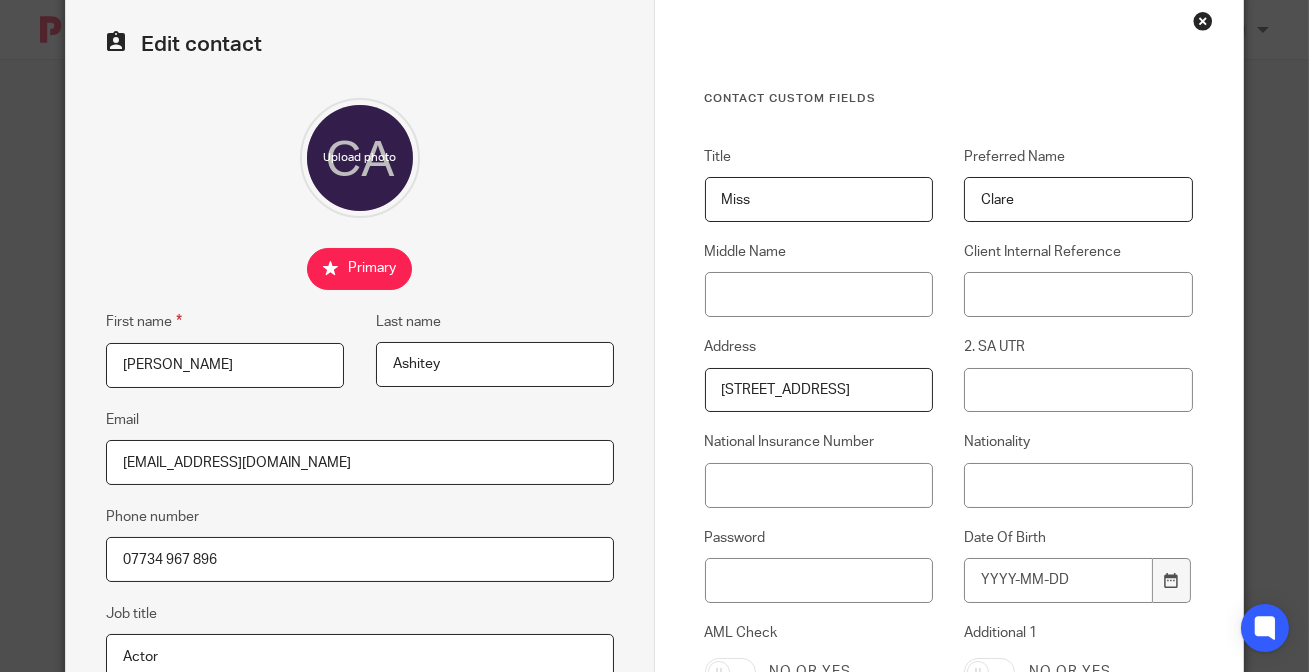 type on "Clare" 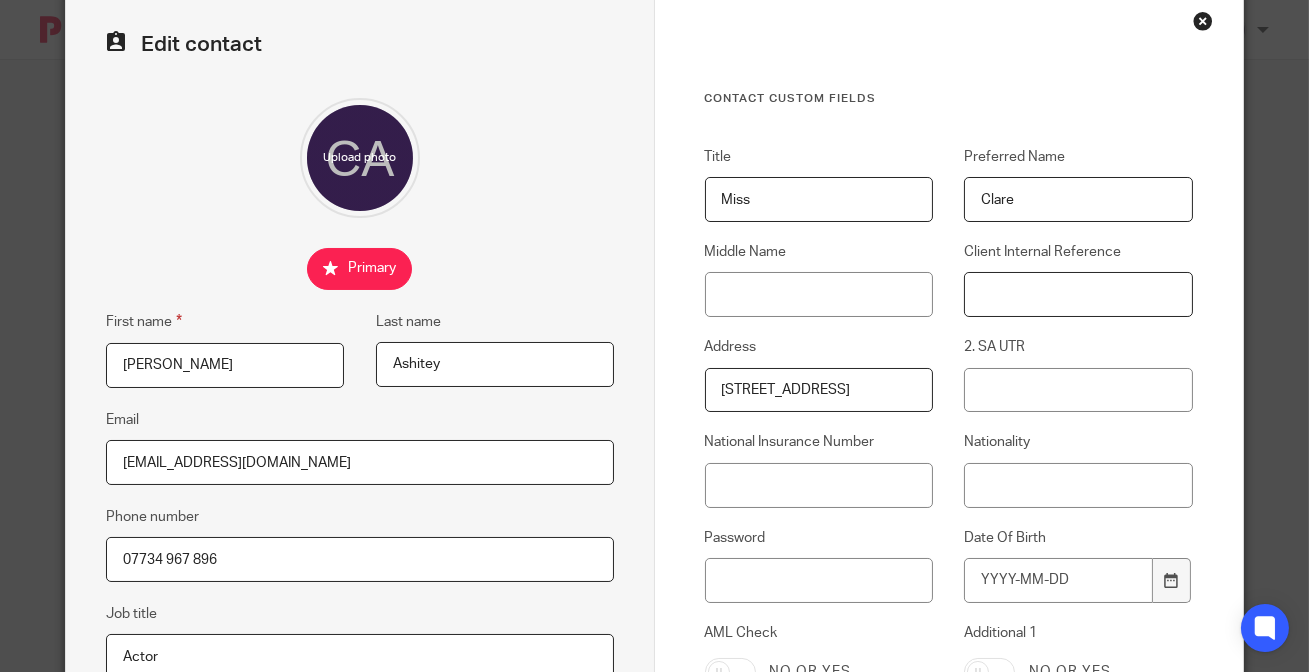 click on "Client Internal Reference" at bounding box center [1078, 294] 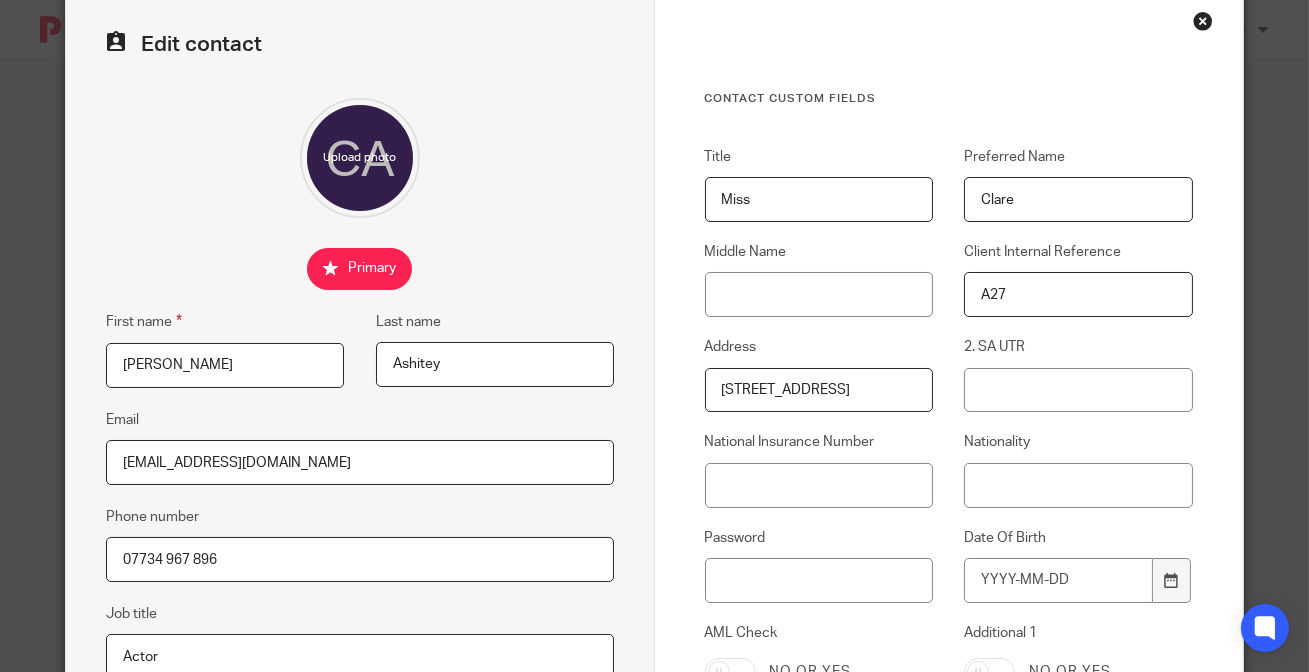 type on "A27" 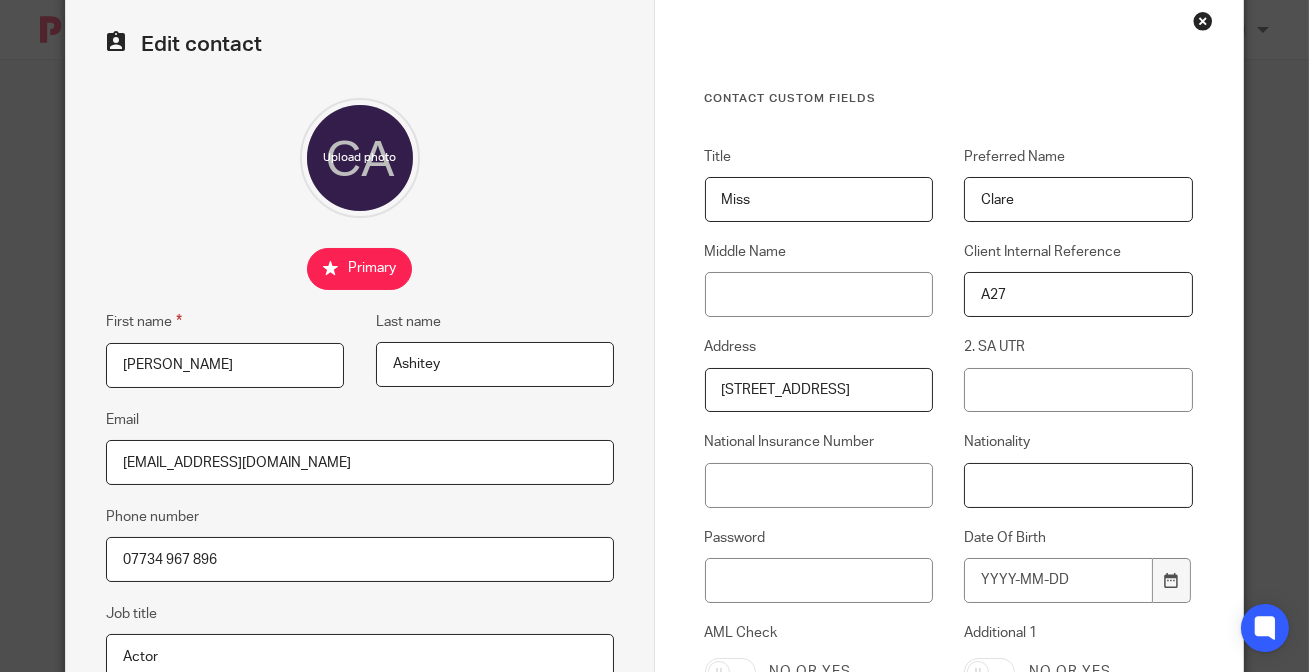 click on "Nationality" at bounding box center [1078, 485] 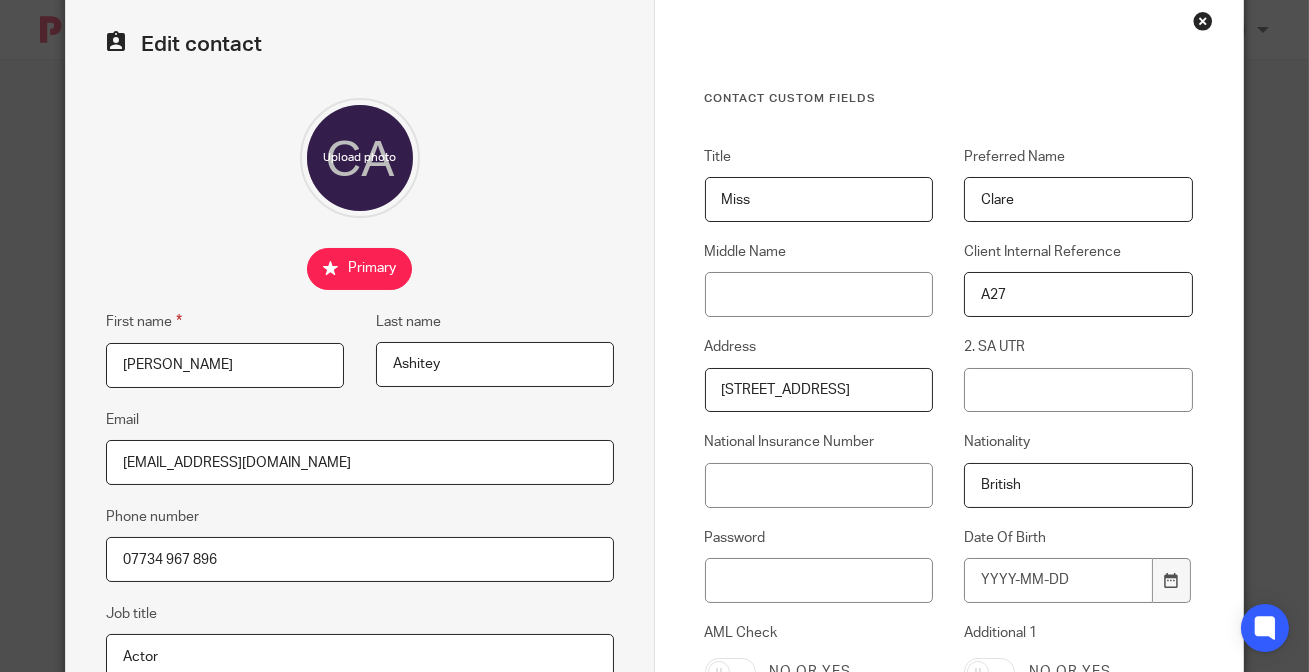 type on "British" 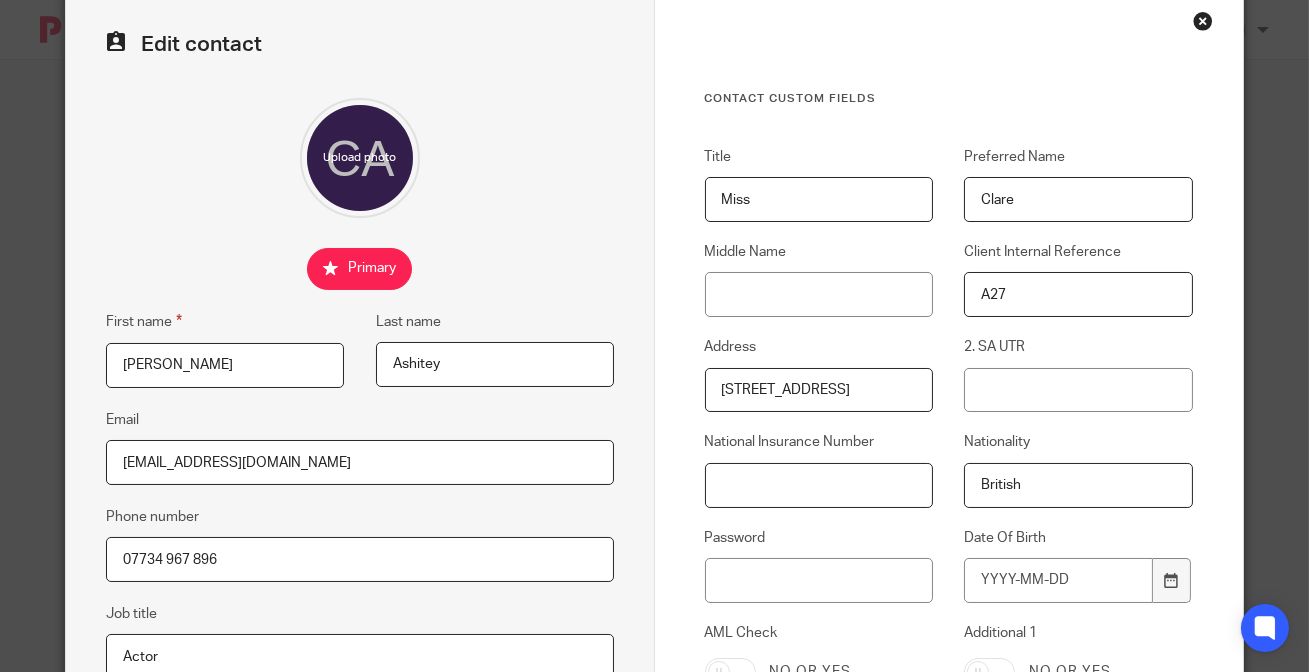 click on "National Insurance Number" at bounding box center [819, 485] 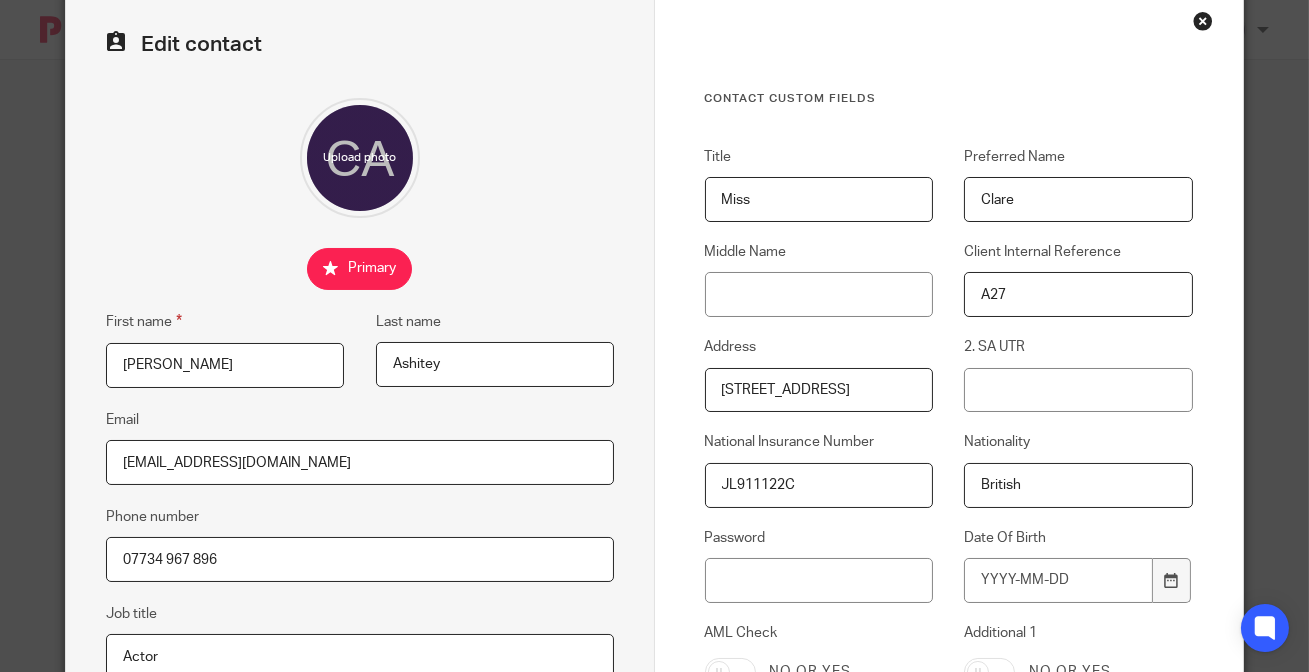 type on "JL911122C" 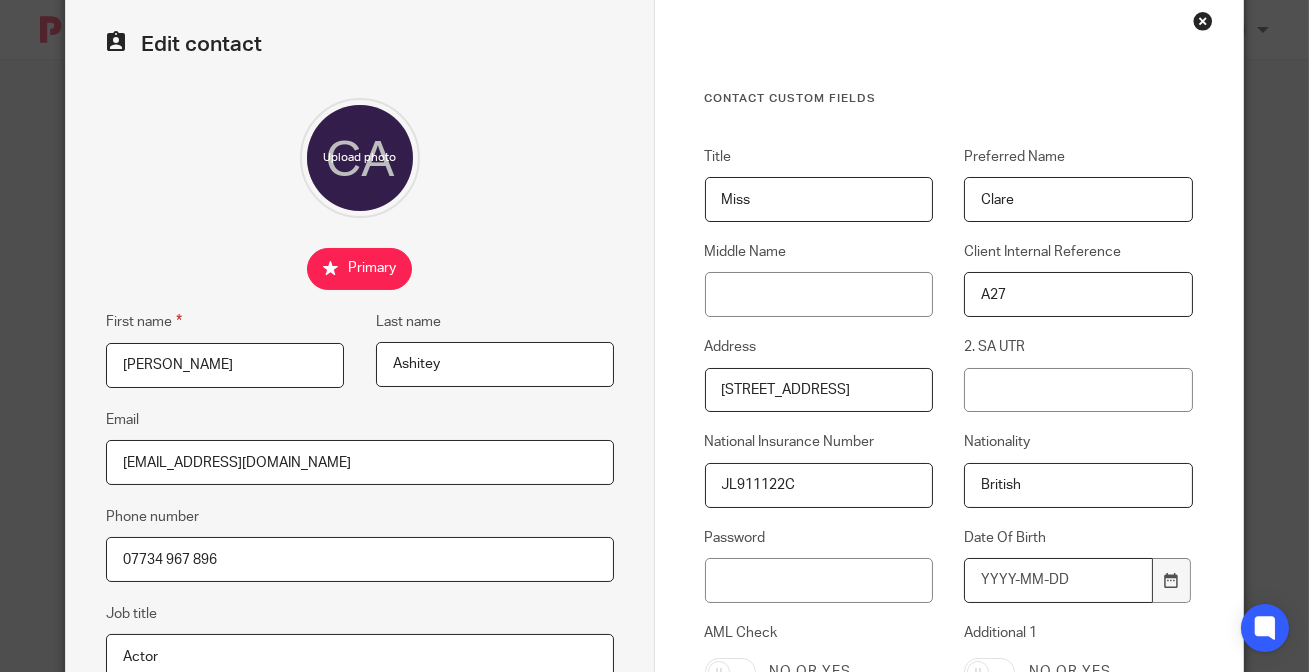 click on "Date Of Birth" at bounding box center [1058, 580] 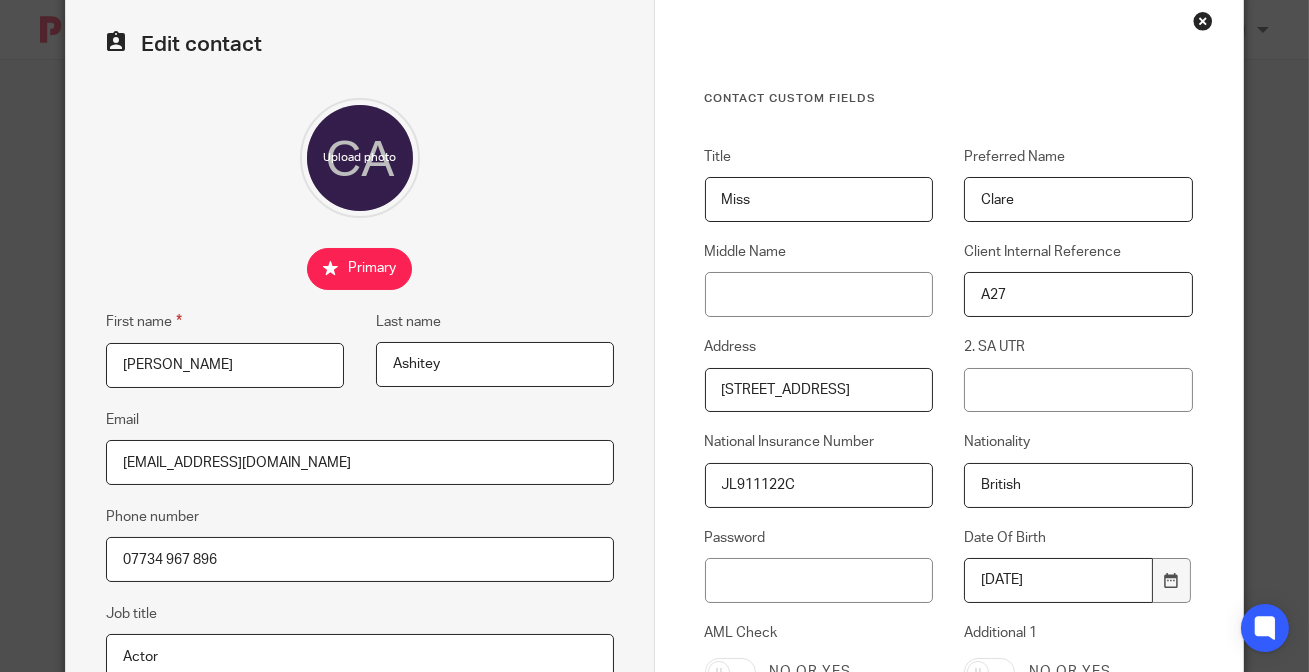 type on "1987-02-12" 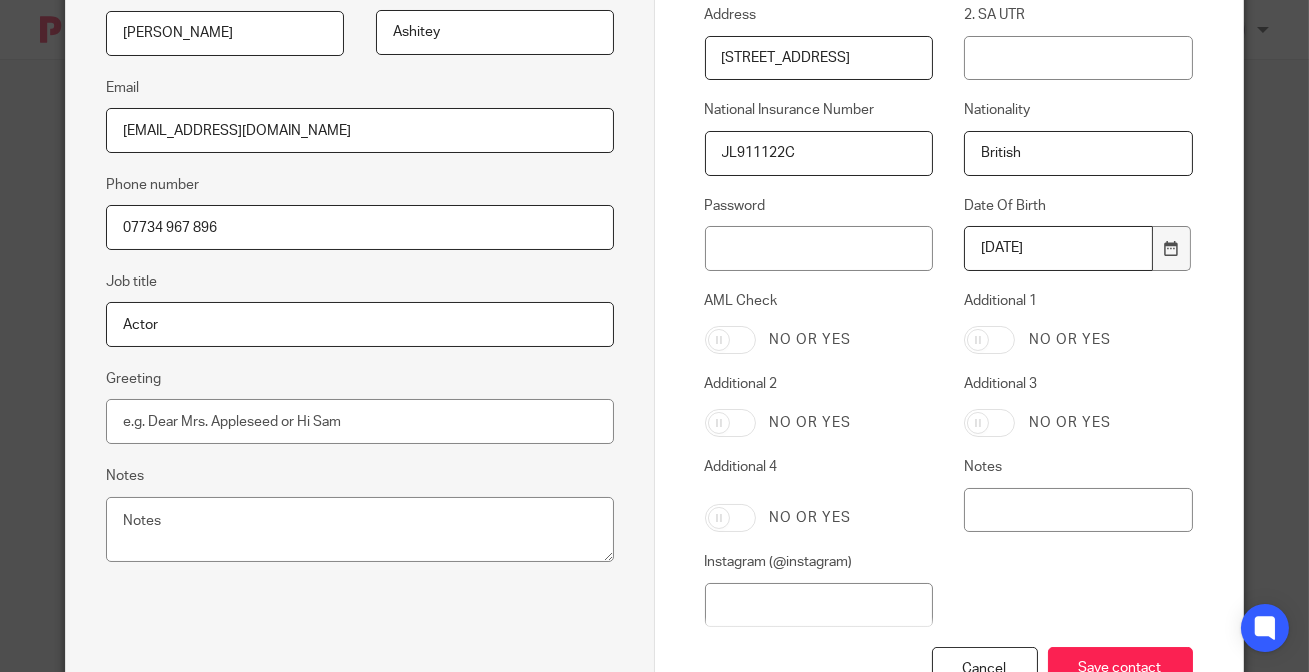 scroll, scrollTop: 454, scrollLeft: 0, axis: vertical 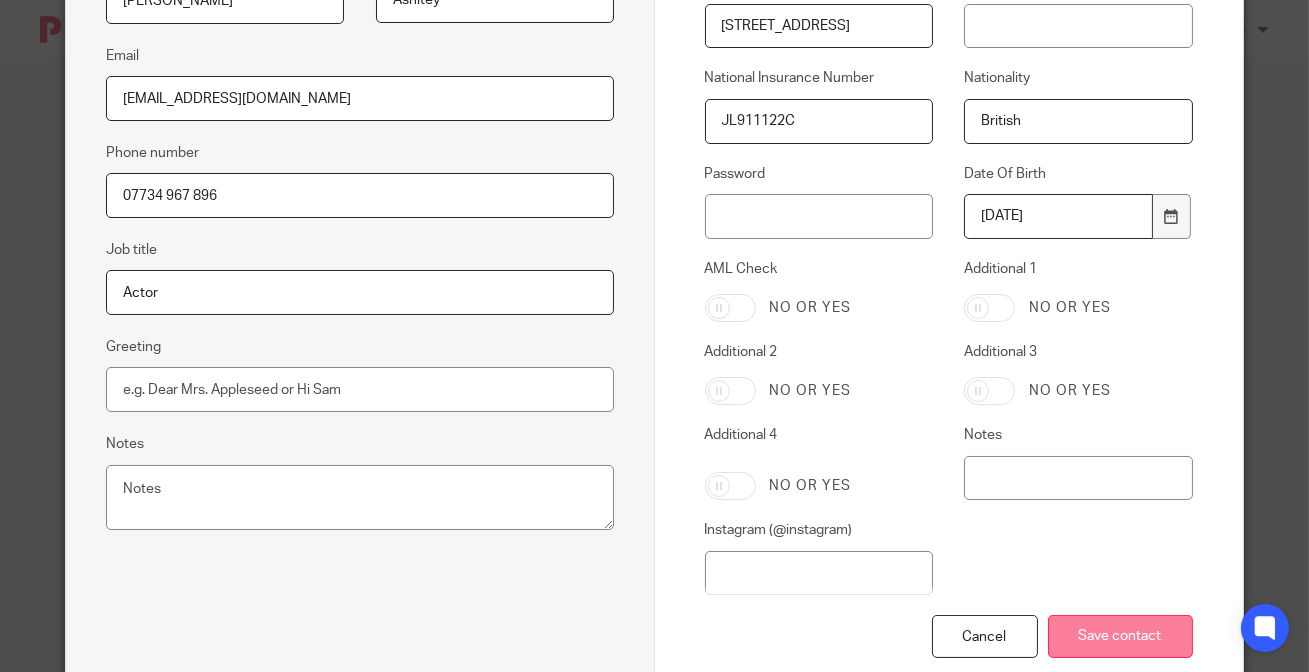 click on "Save contact" at bounding box center [1120, 636] 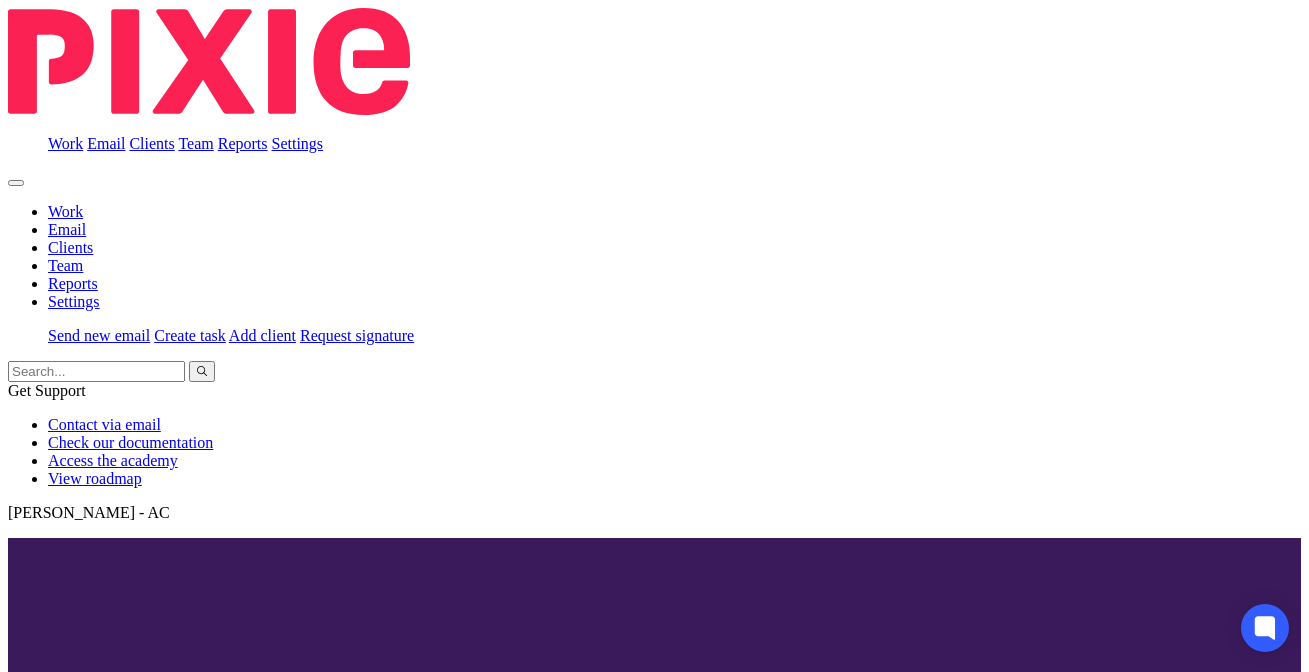 scroll, scrollTop: 0, scrollLeft: 0, axis: both 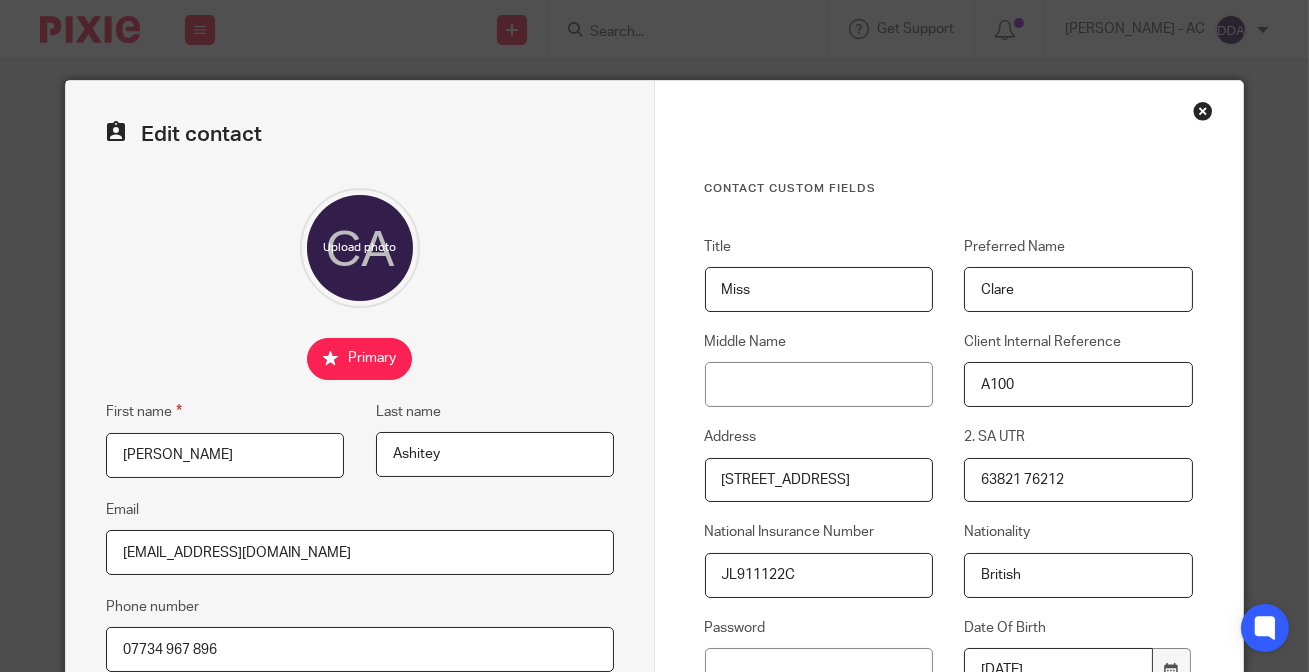 click at bounding box center (1203, 111) 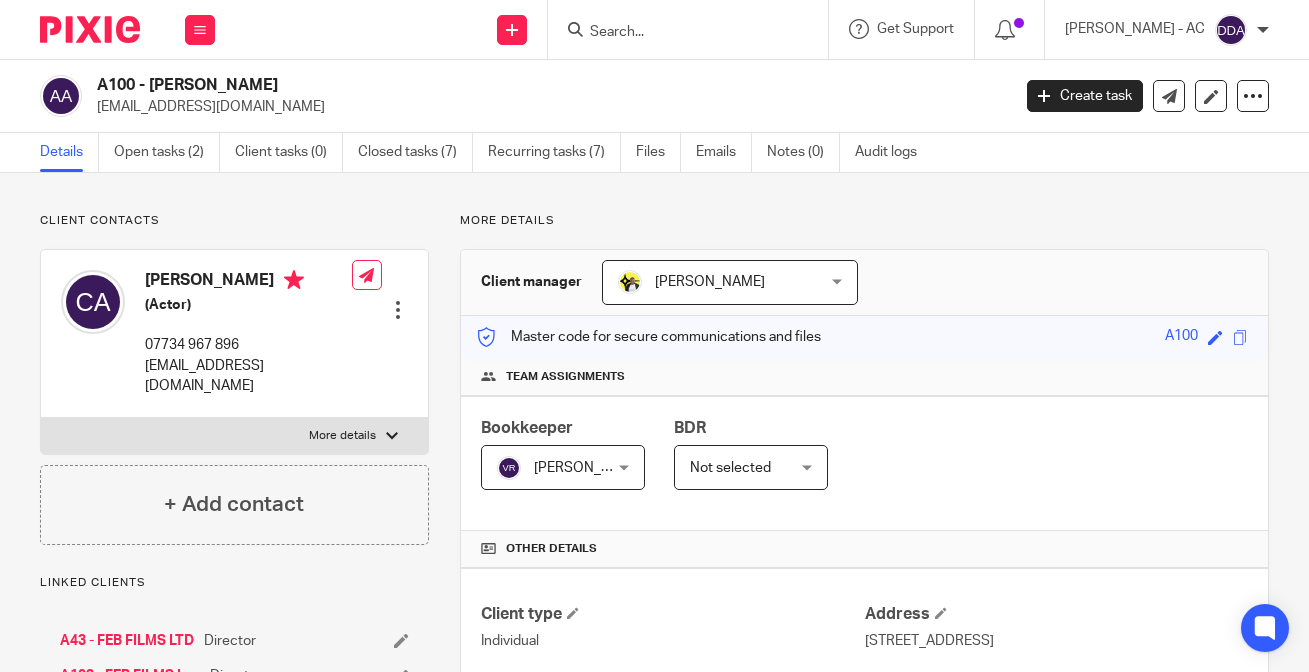 scroll, scrollTop: 0, scrollLeft: 0, axis: both 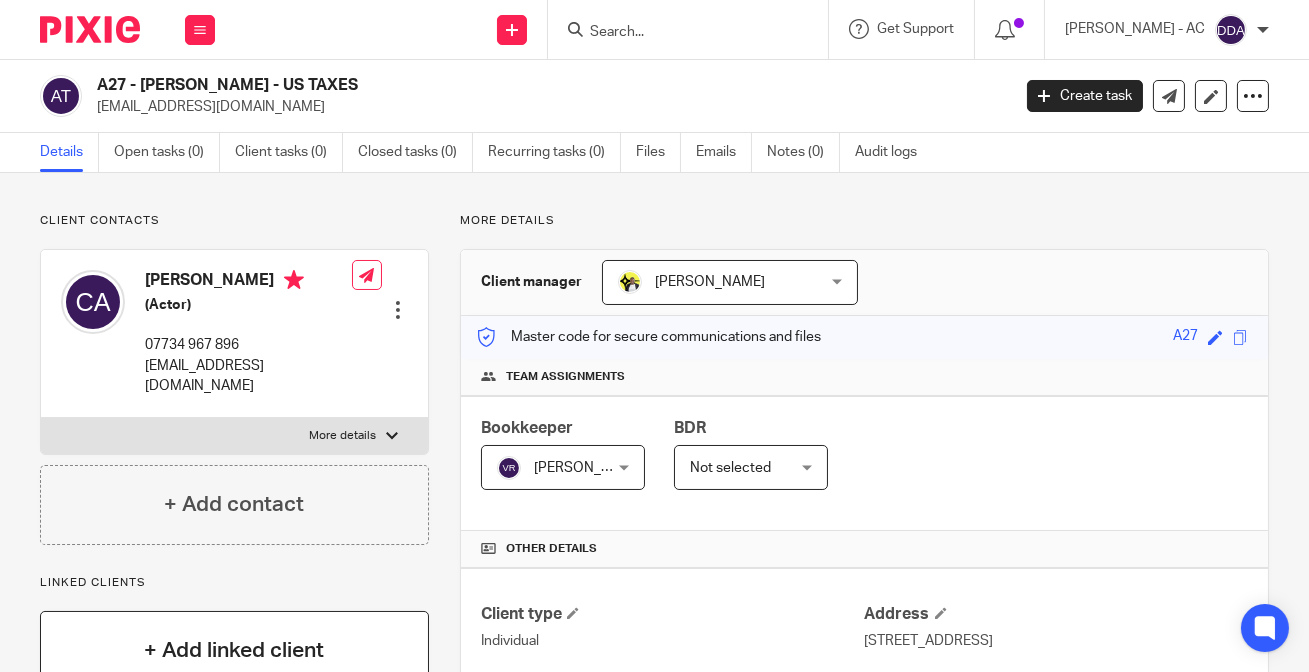 click on "+ Add linked client" at bounding box center [234, 651] 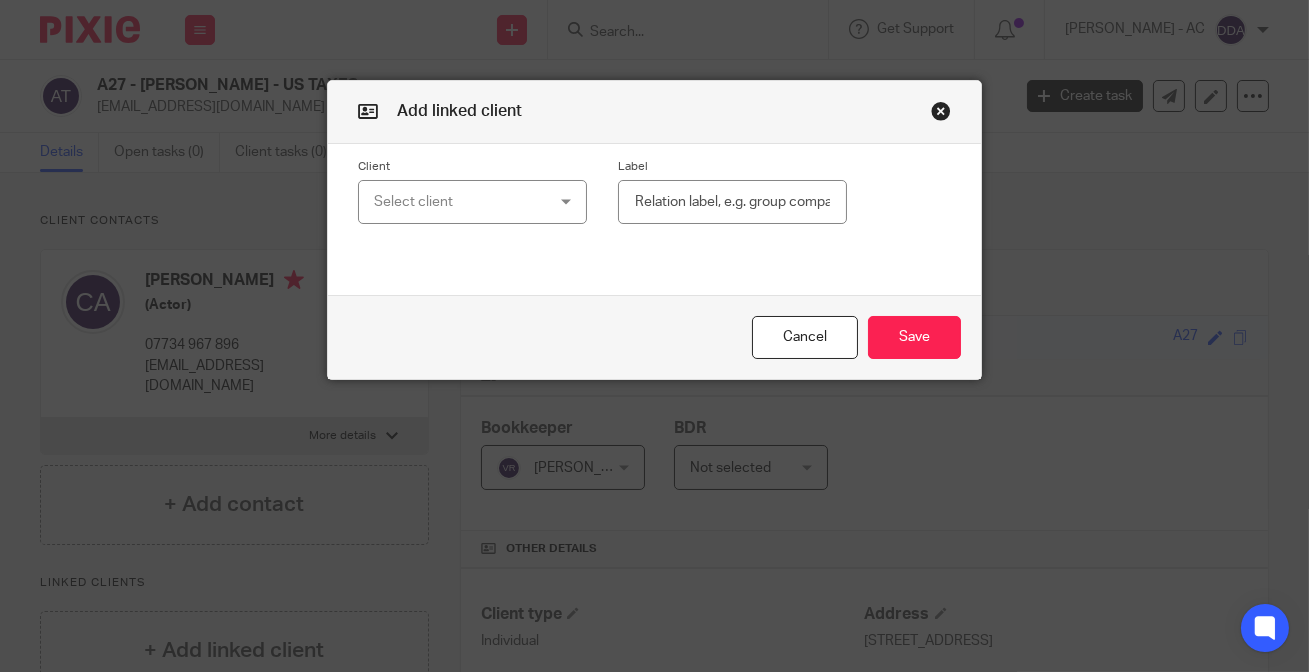 click on "Select client" at bounding box center (458, 202) 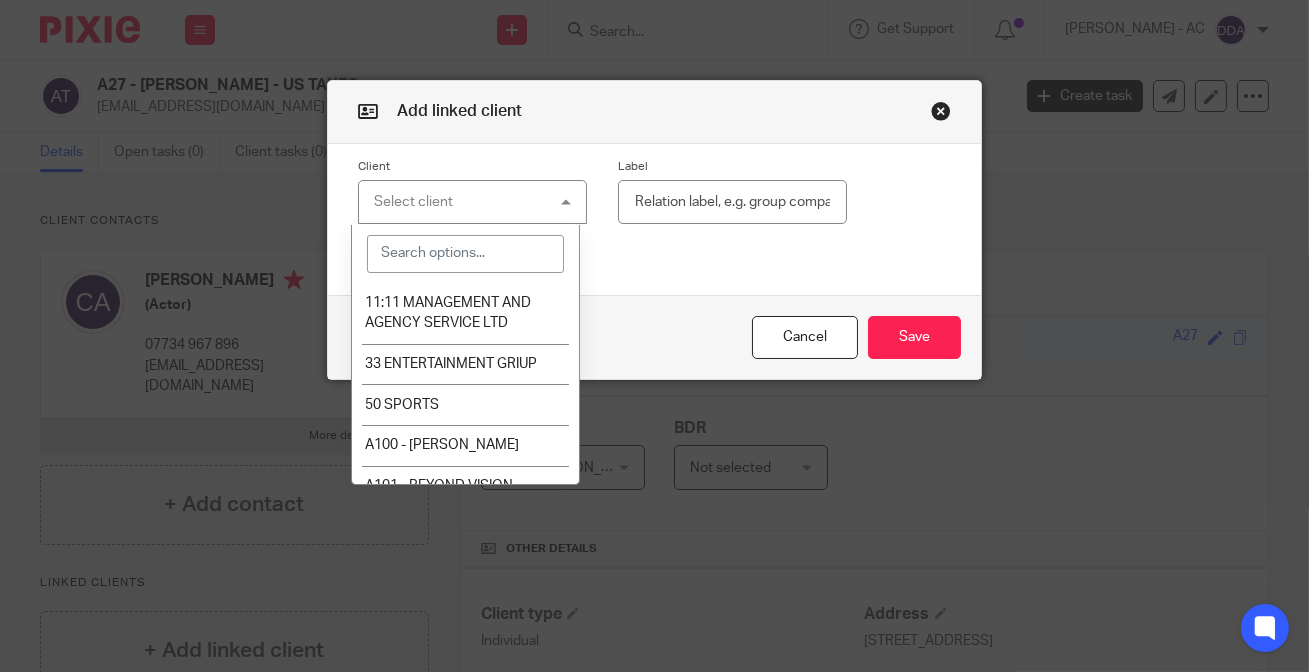 paste on "A100" 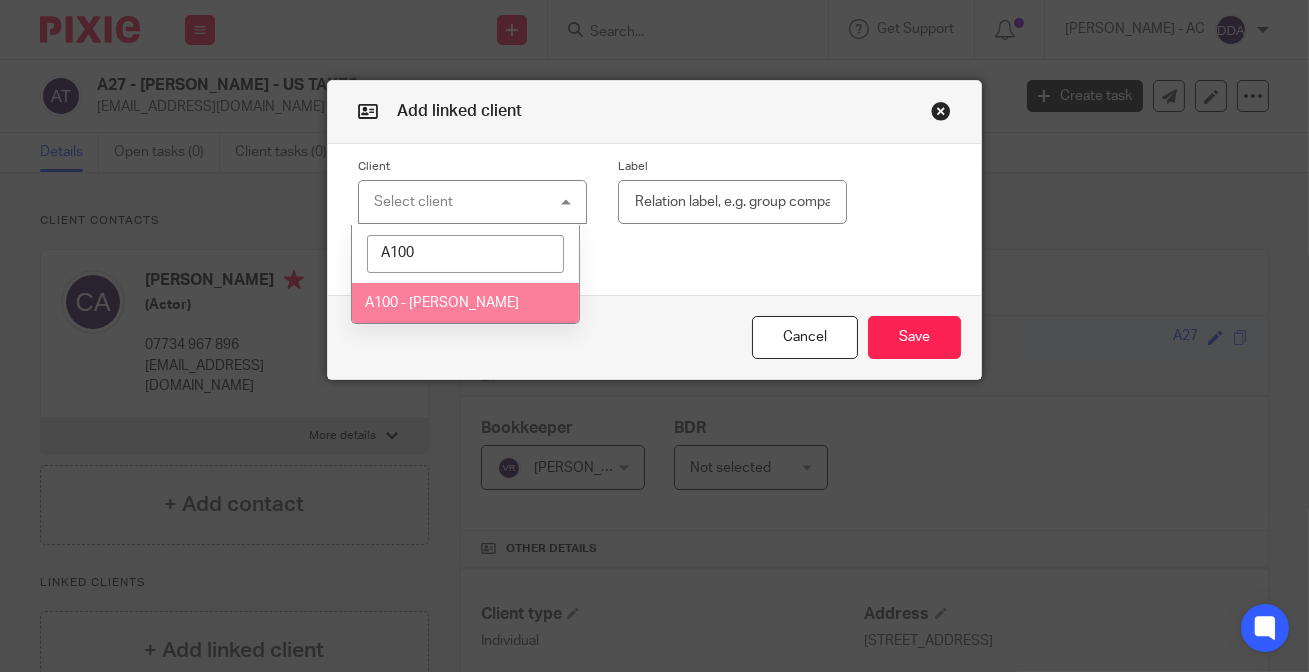 type on "A100" 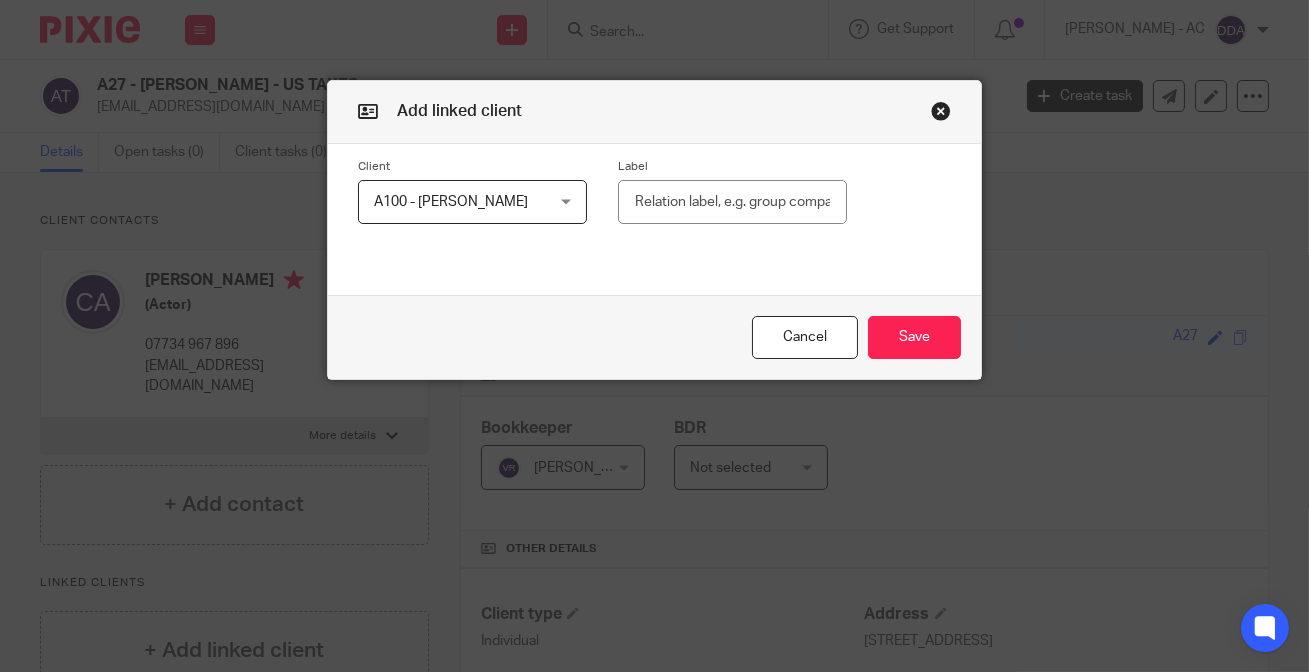 click at bounding box center [732, 202] 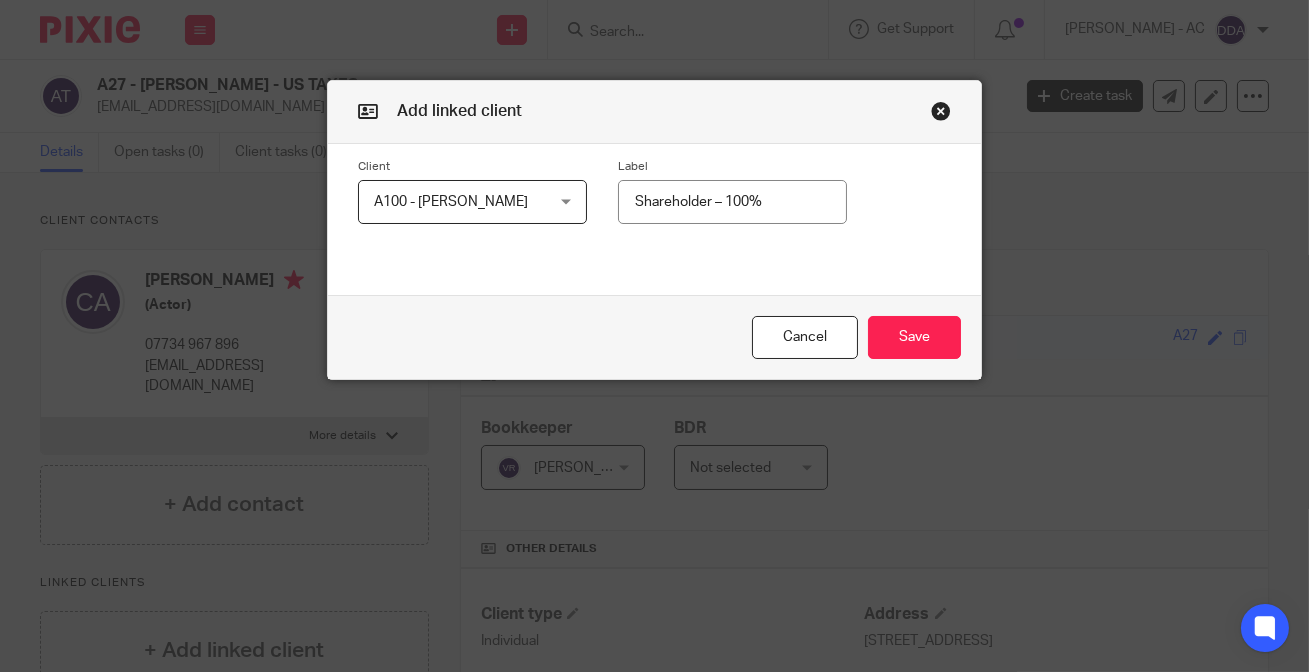type on "Shareholder – 100%" 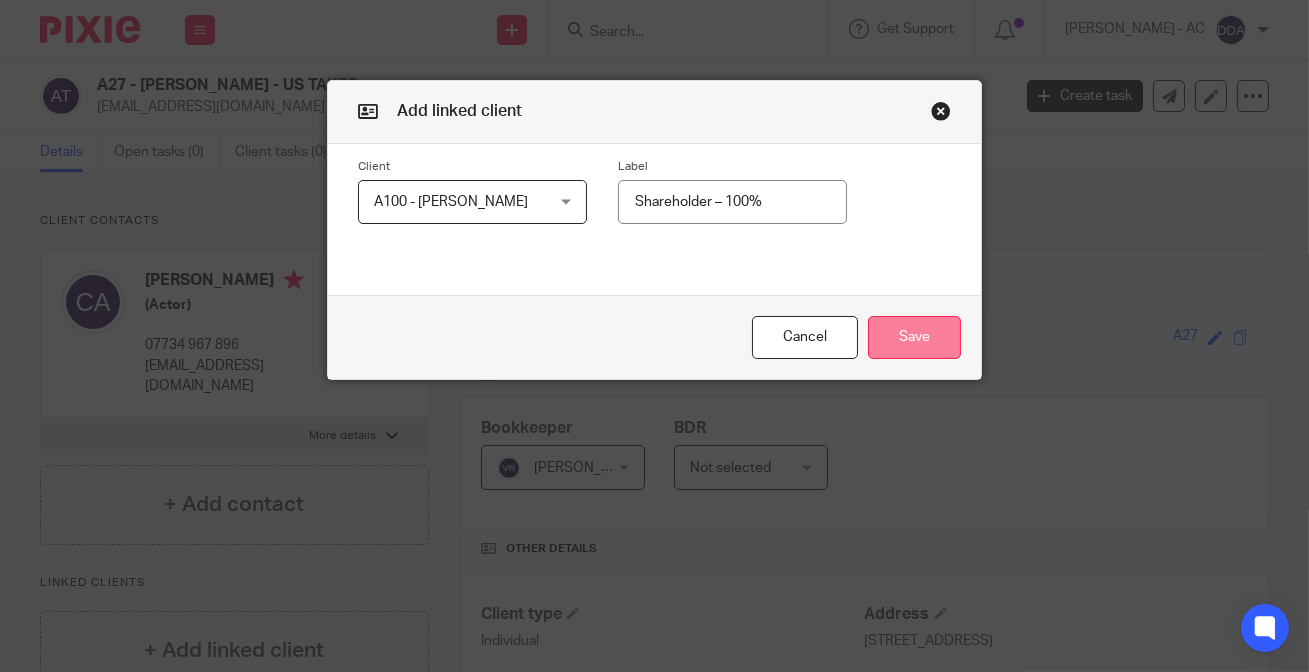 click on "Save" at bounding box center [914, 337] 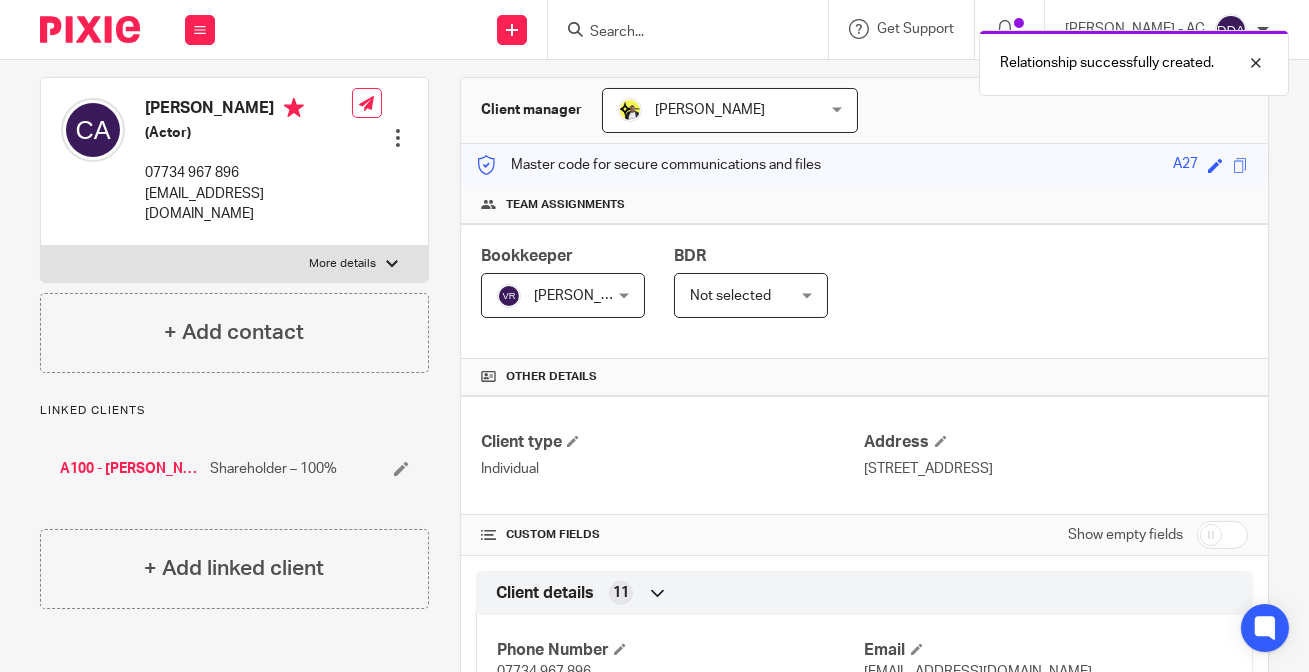 scroll, scrollTop: 181, scrollLeft: 0, axis: vertical 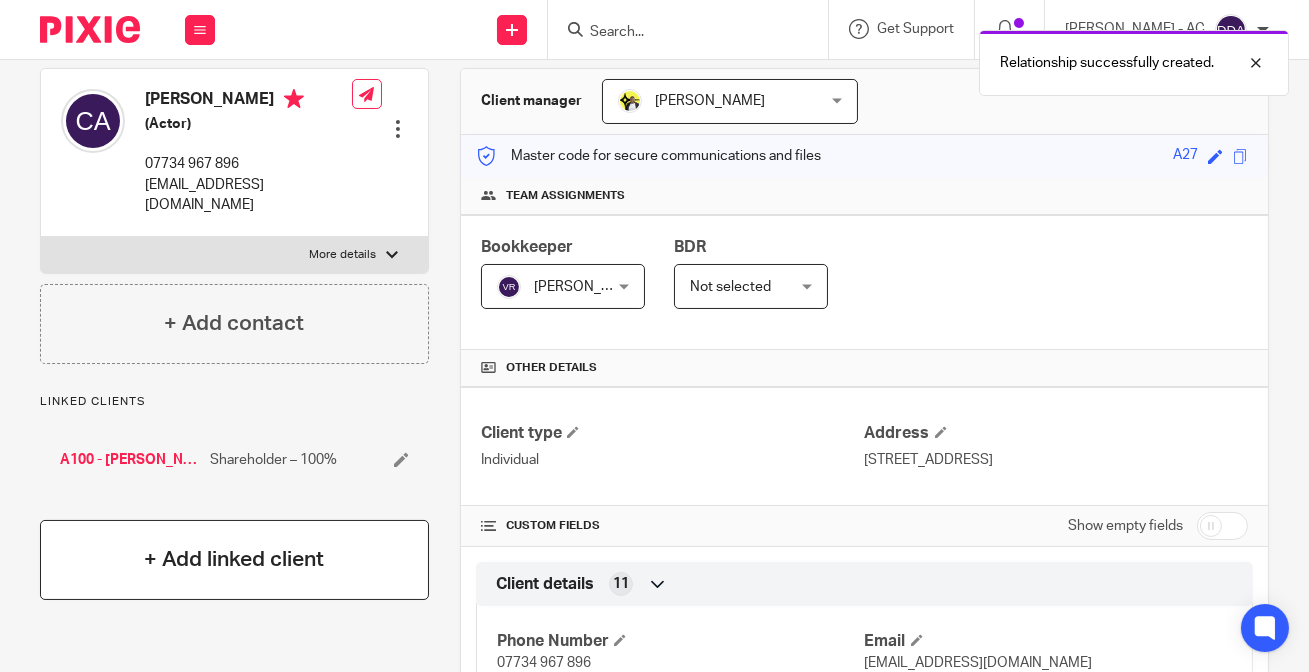 click on "+ Add linked client" at bounding box center [234, 559] 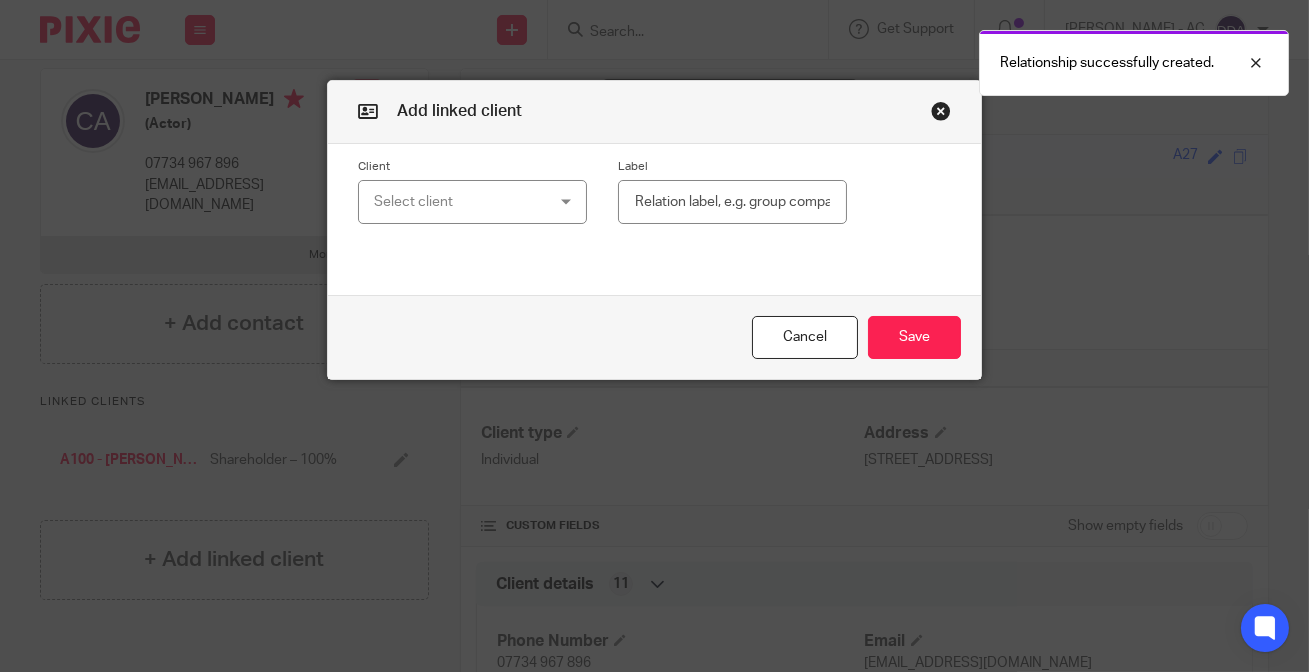 click on "Select client" at bounding box center [458, 202] 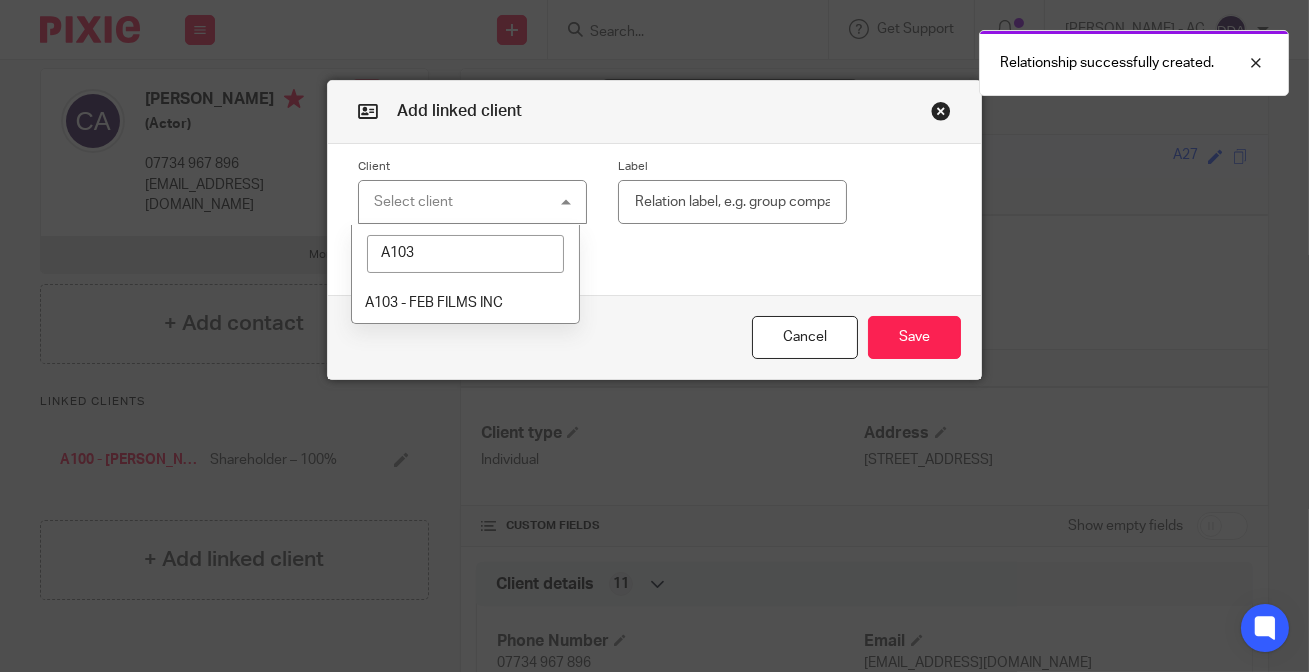 type on "A103" 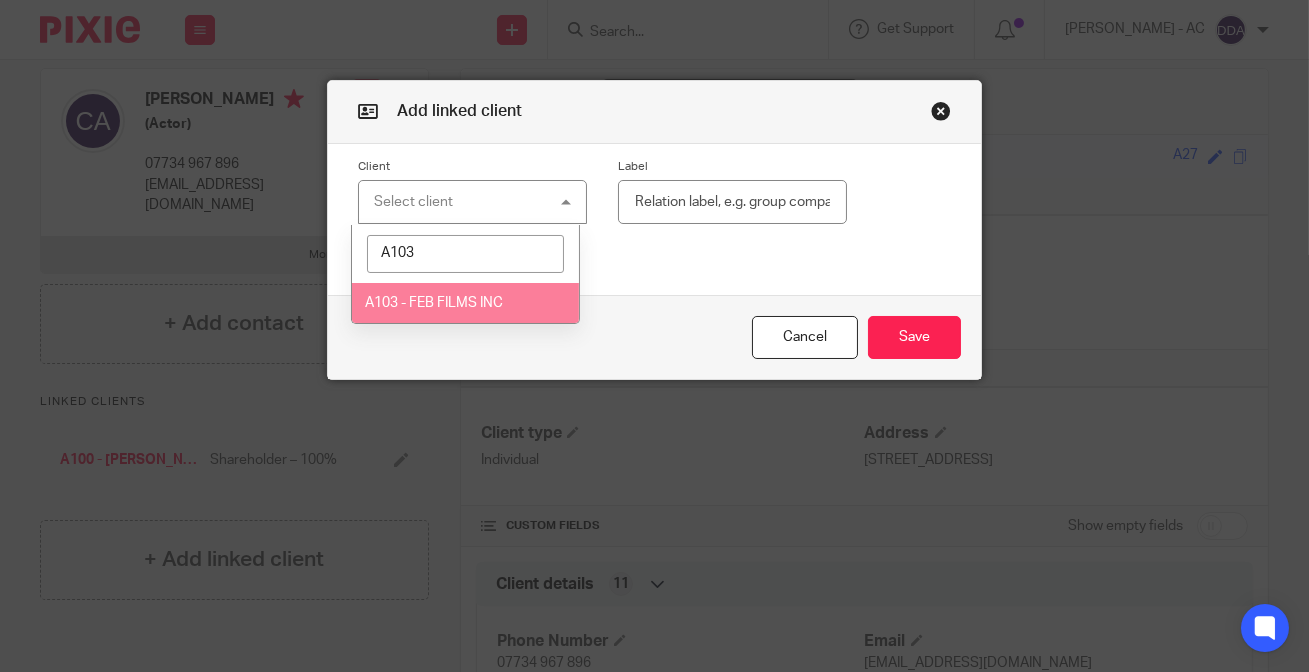 click on "A103 - FEB FILMS INC" at bounding box center [465, 303] 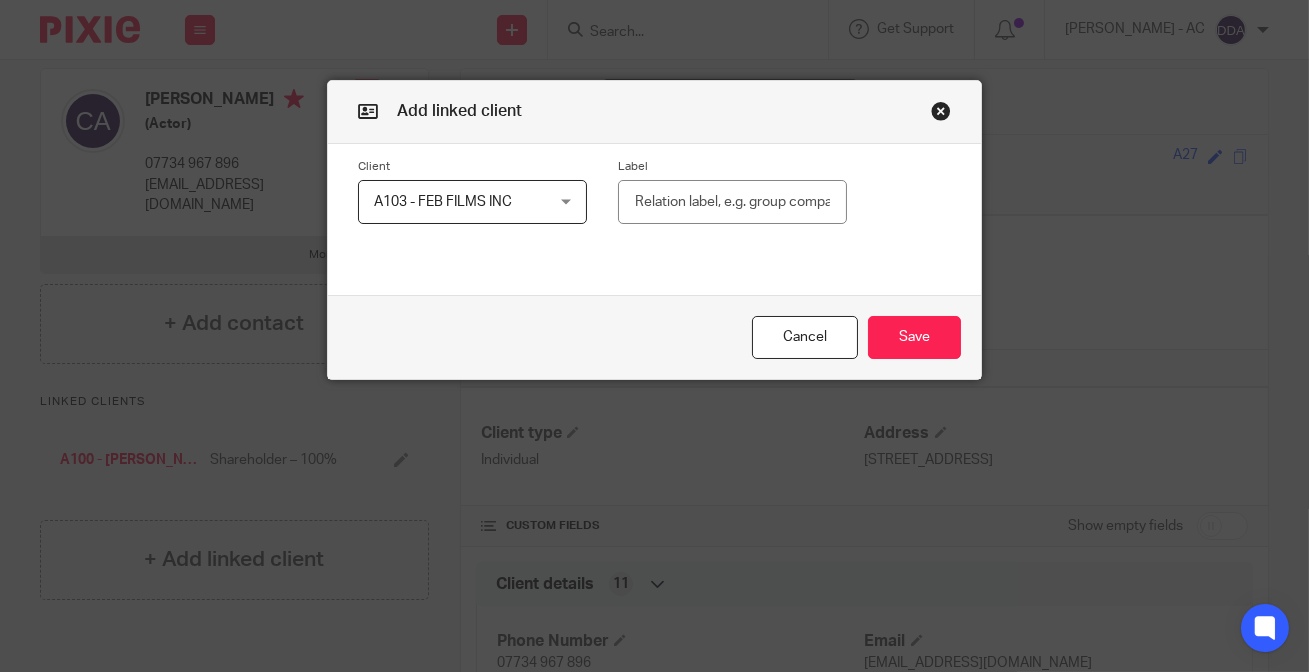 click at bounding box center [732, 202] 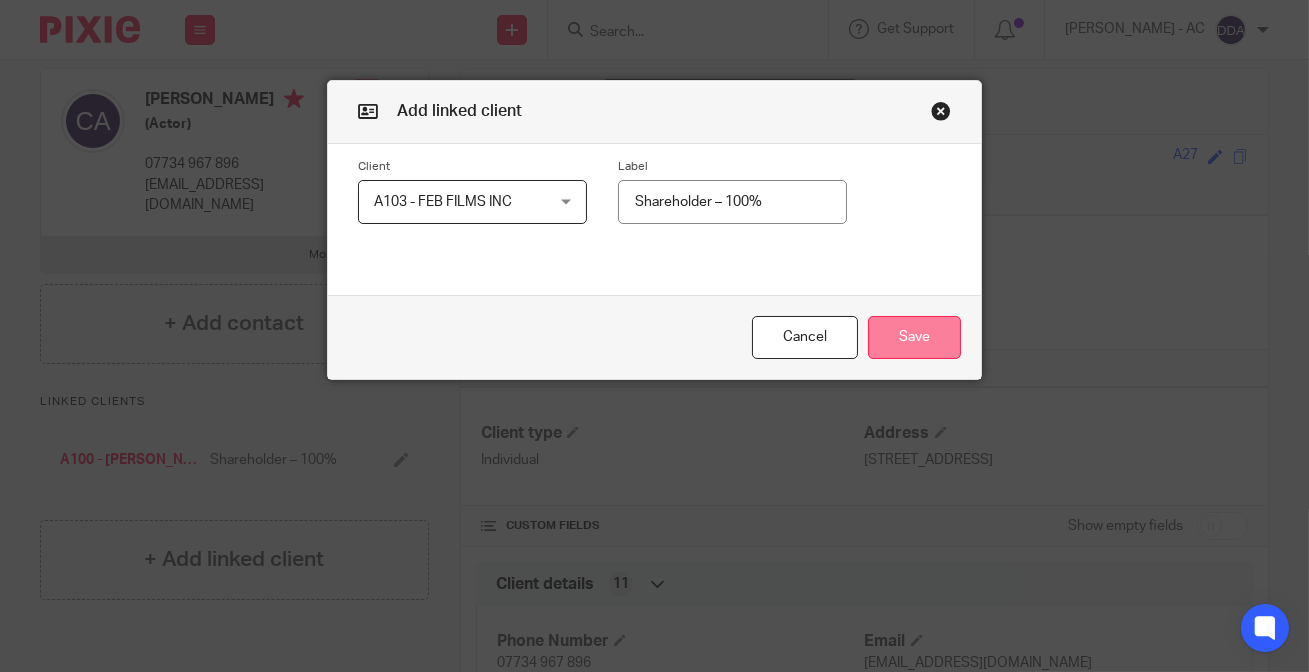 type on "Shareholder – 100%" 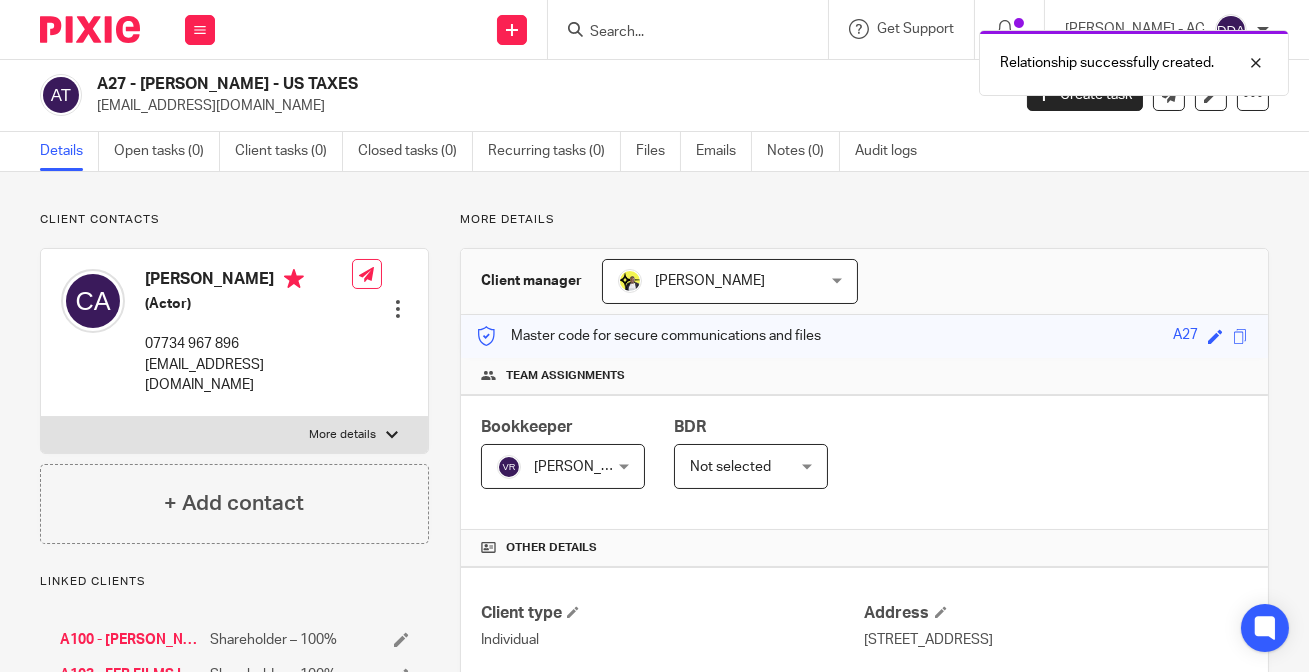 scroll, scrollTop: 0, scrollLeft: 0, axis: both 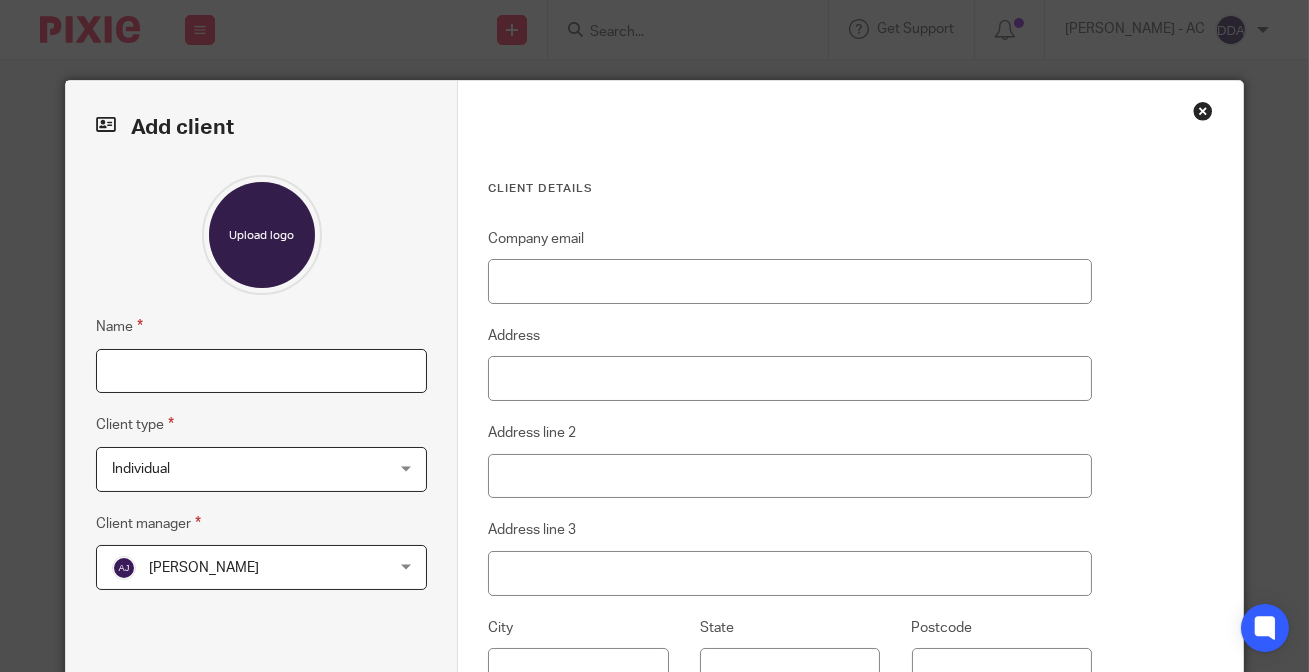 click on "Name" at bounding box center (261, 371) 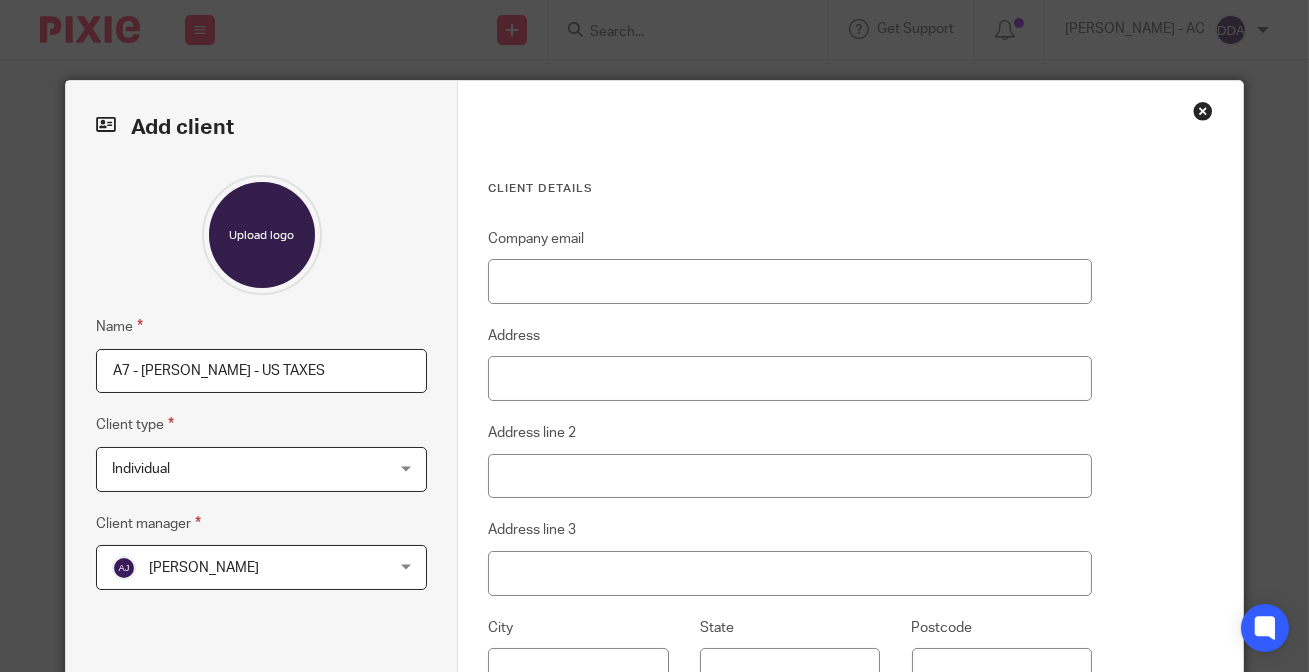 type on "A7 - DAVID AJALA - US TAXES" 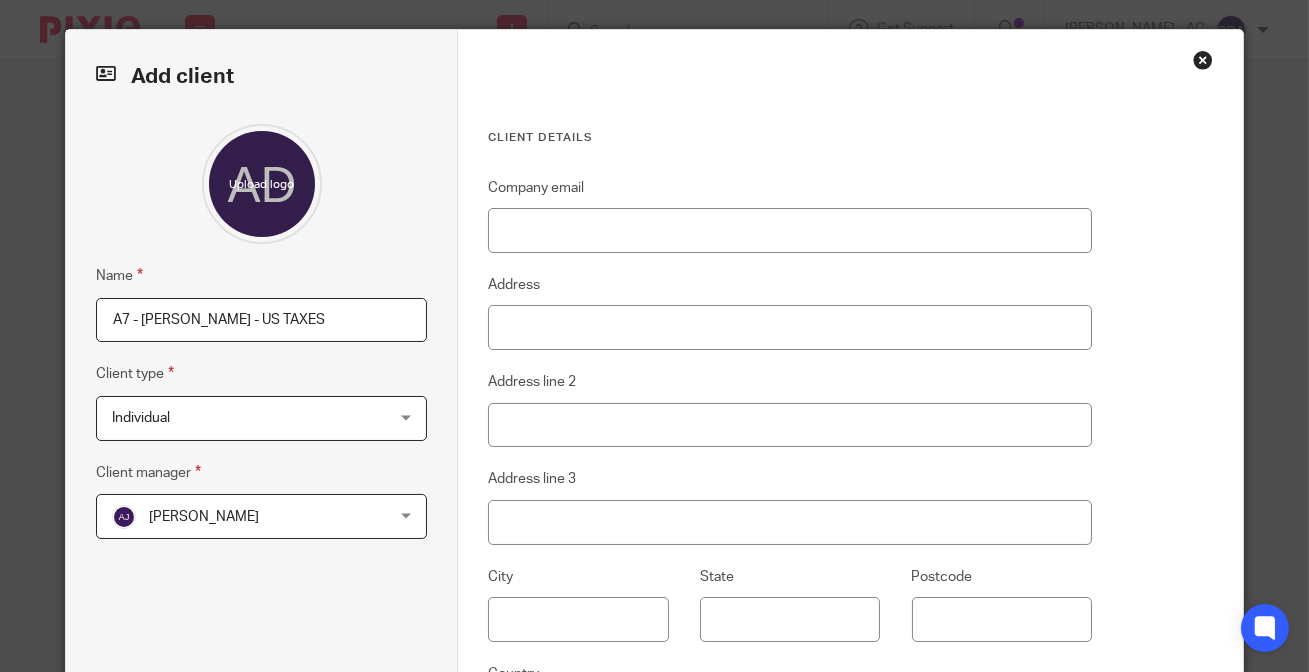 scroll, scrollTop: 90, scrollLeft: 0, axis: vertical 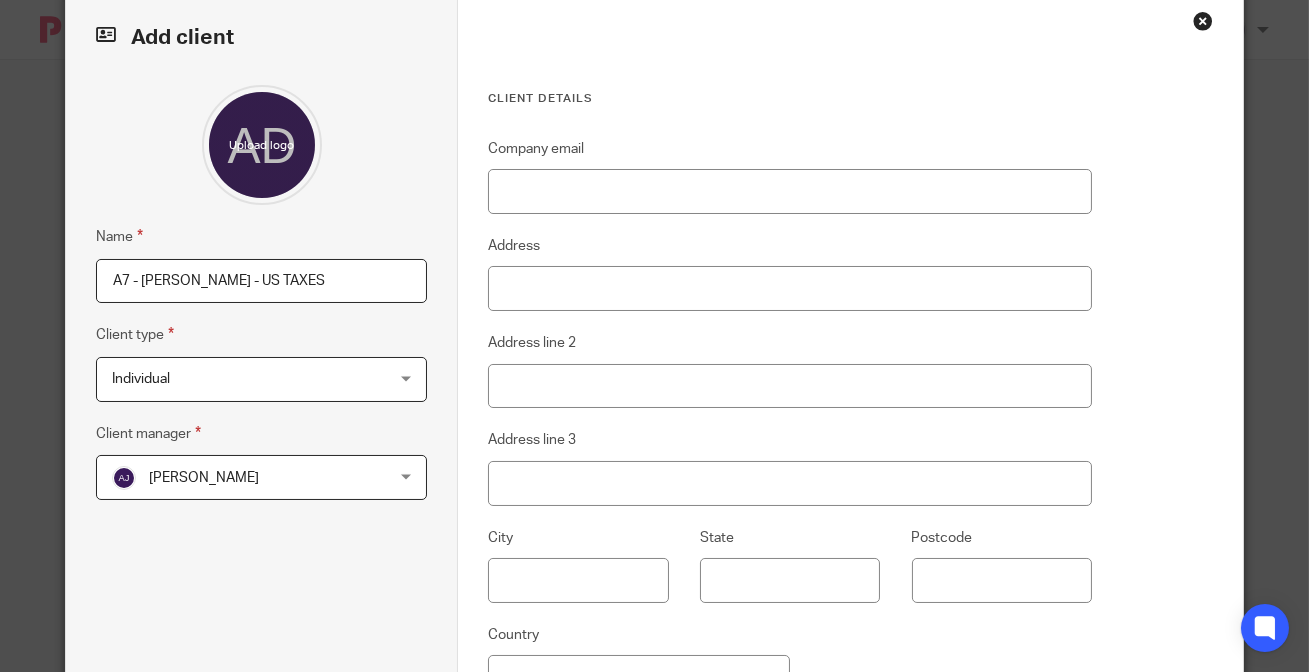 click on "[PERSON_NAME]" at bounding box center [237, 477] 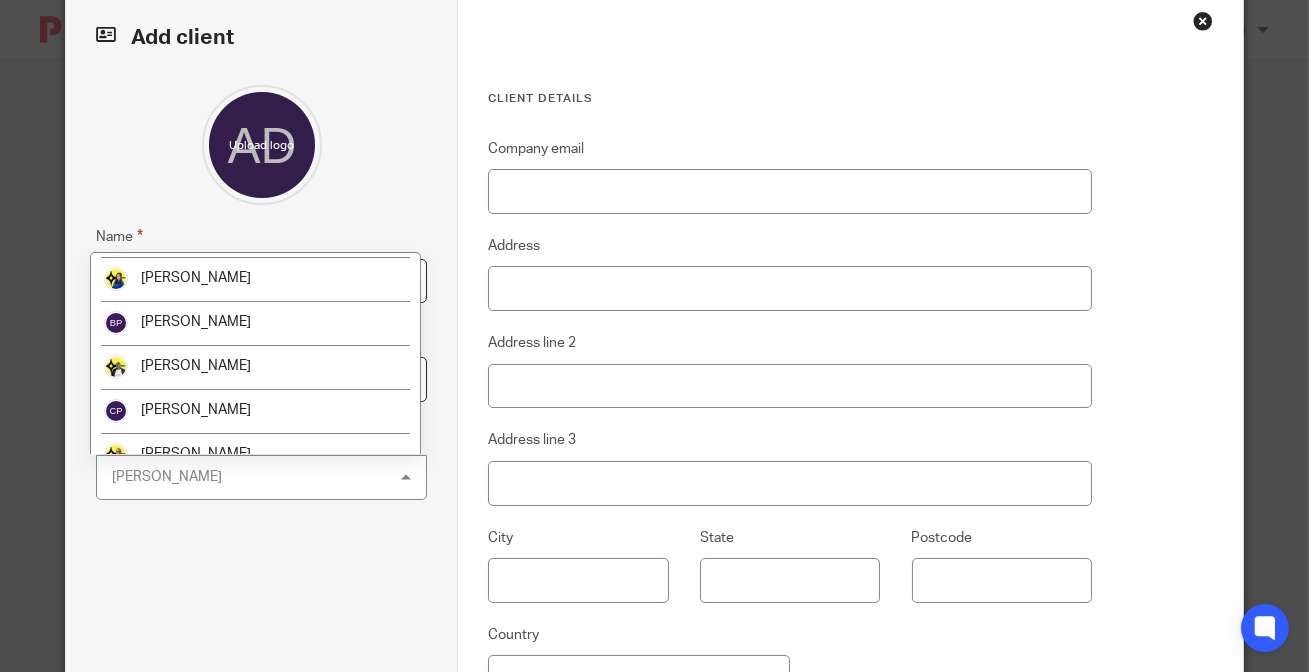 scroll, scrollTop: 272, scrollLeft: 0, axis: vertical 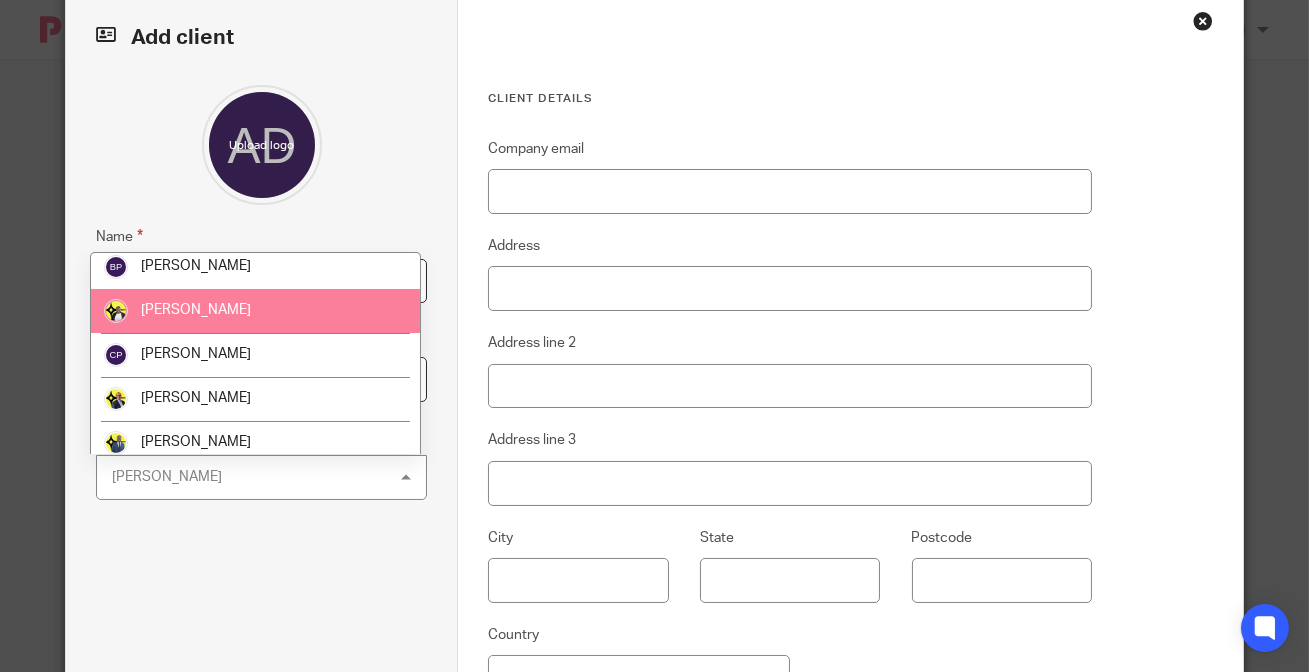 click on "[PERSON_NAME]" at bounding box center (255, 311) 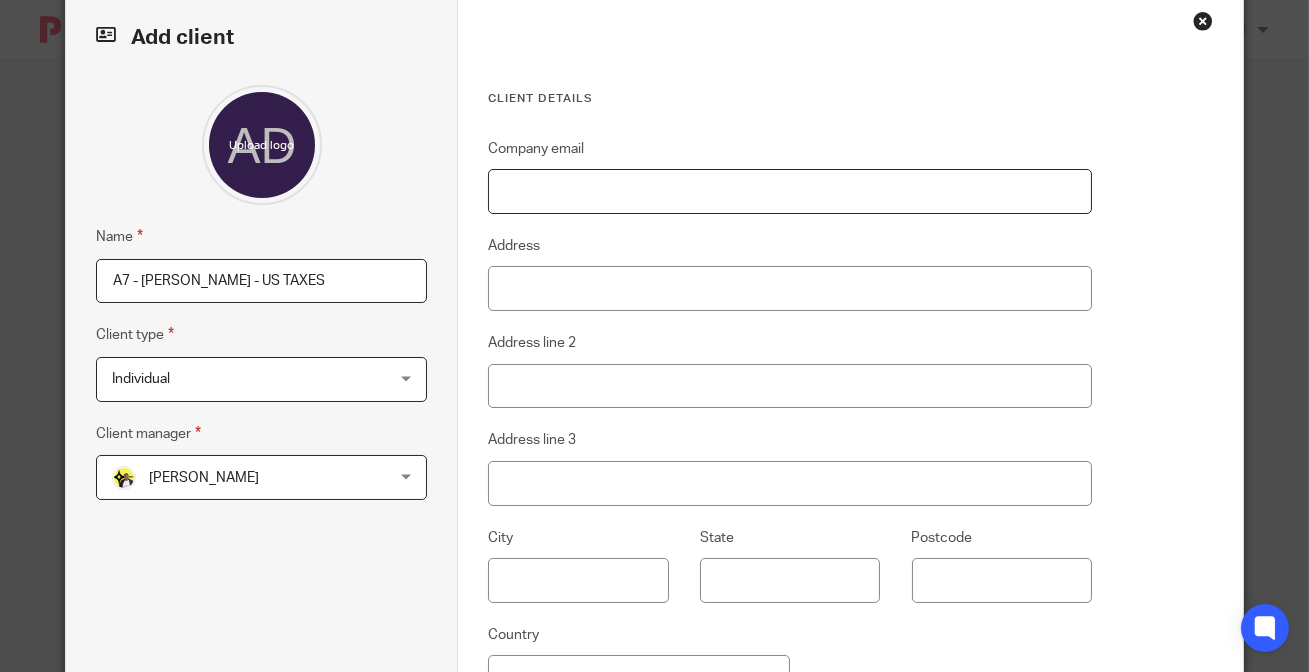 click on "Company email" at bounding box center (789, 191) 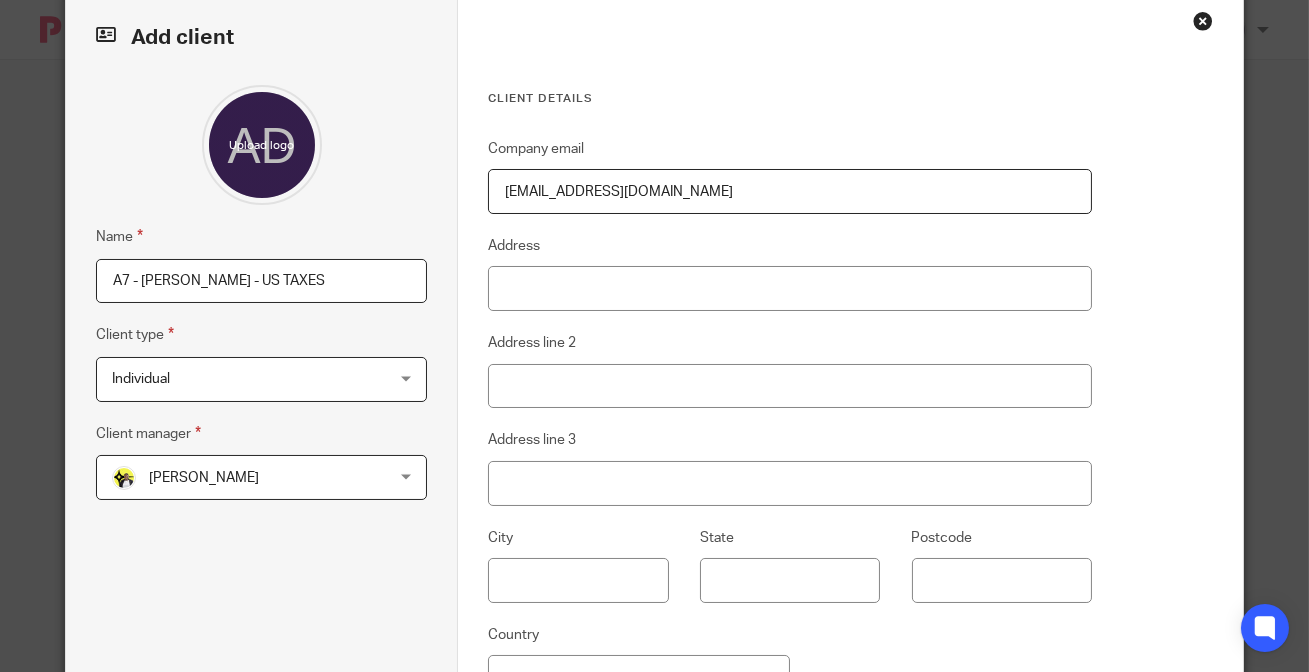 type on "[EMAIL_ADDRESS][DOMAIN_NAME]" 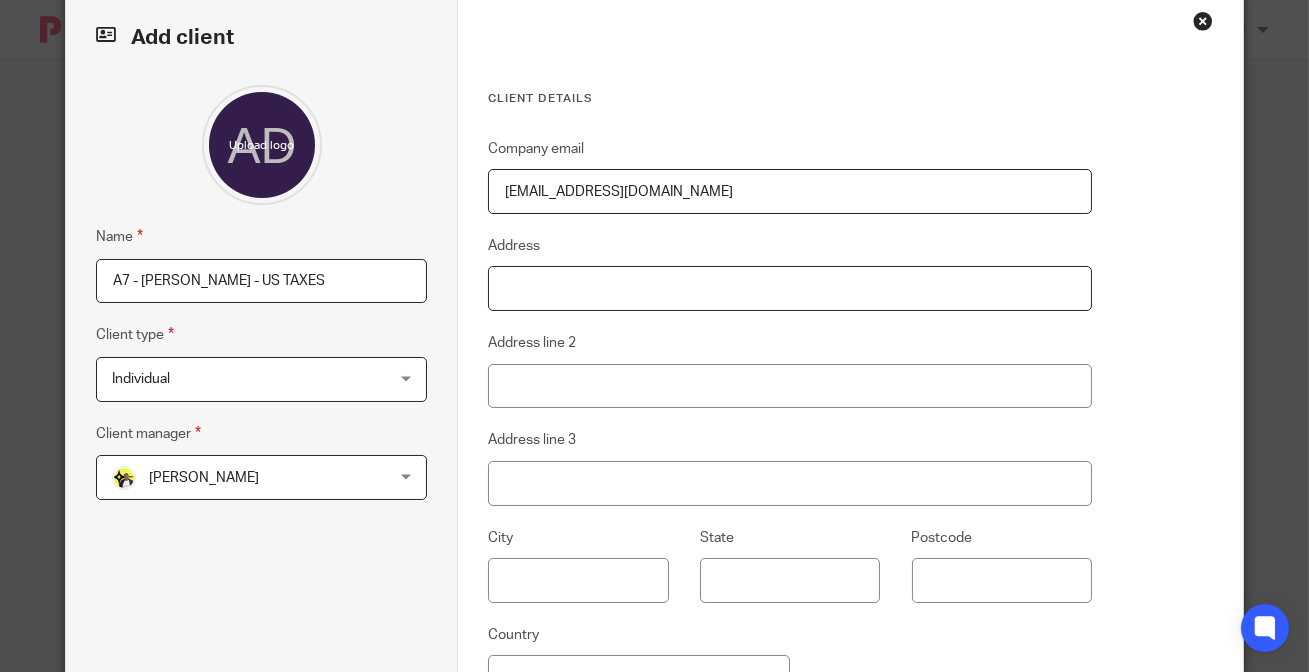 click on "Address" at bounding box center [789, 288] 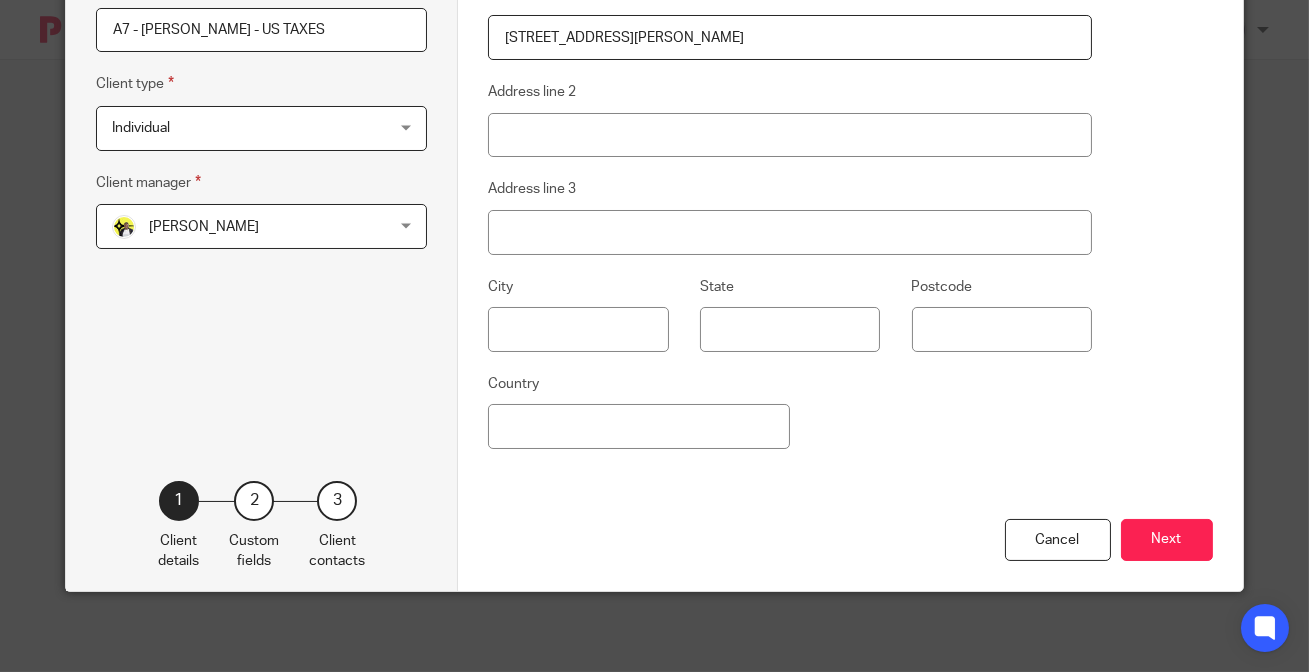 scroll, scrollTop: 345, scrollLeft: 0, axis: vertical 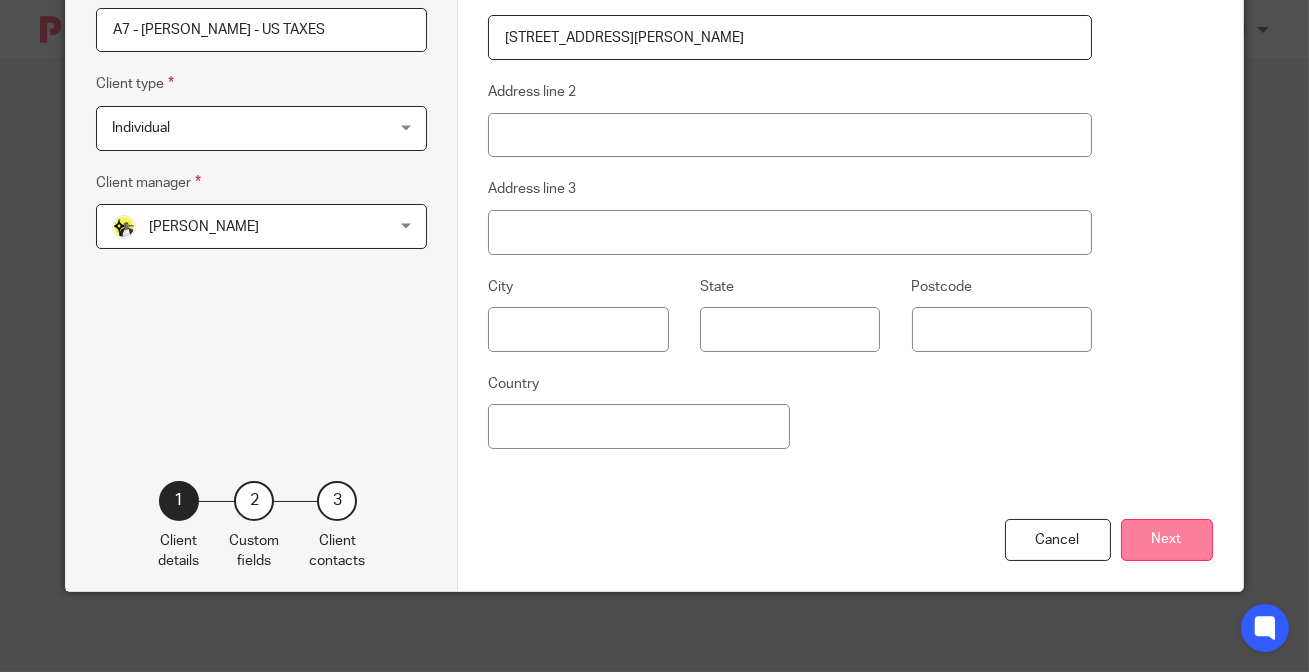 type on "35B Durley Road, London, N16 5JR" 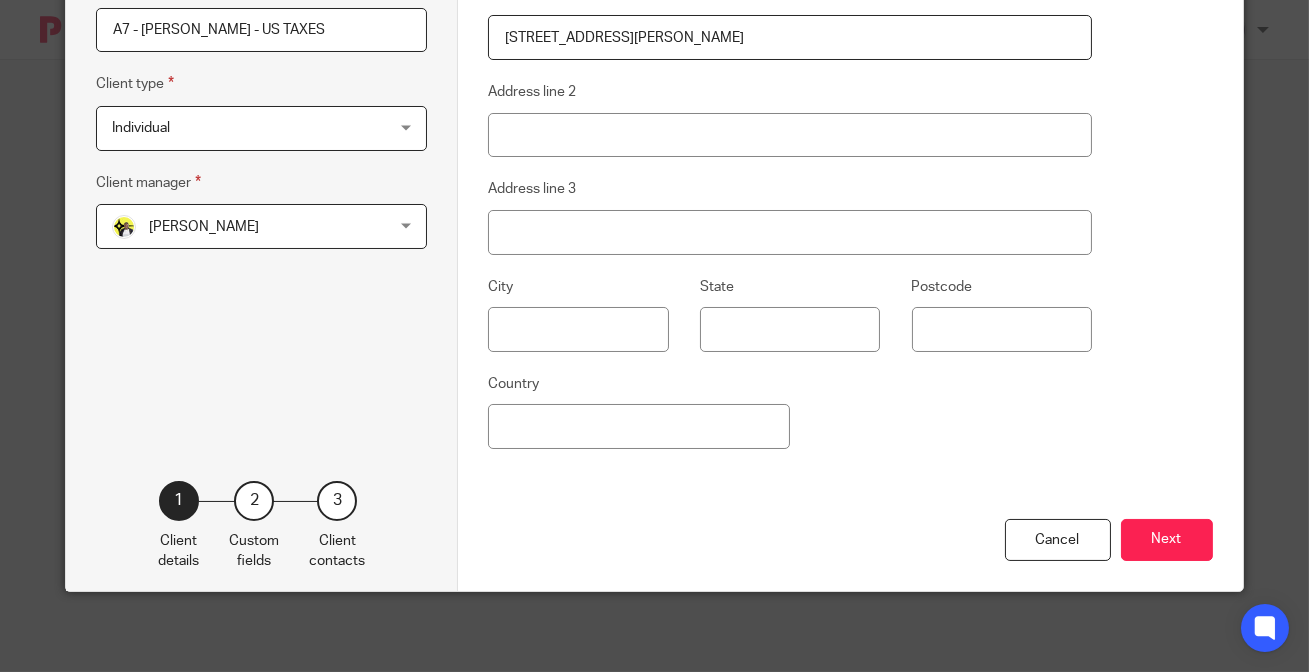 click on "Next" at bounding box center [1167, 540] 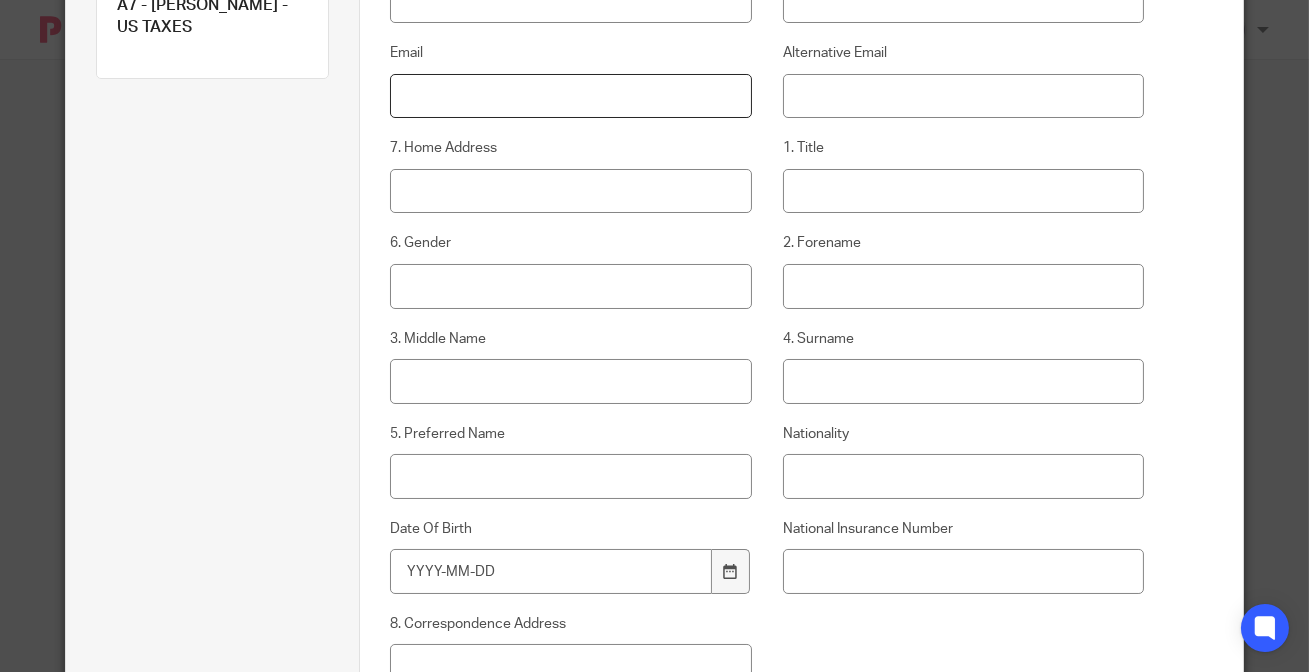 click on "Email" at bounding box center [570, 96] 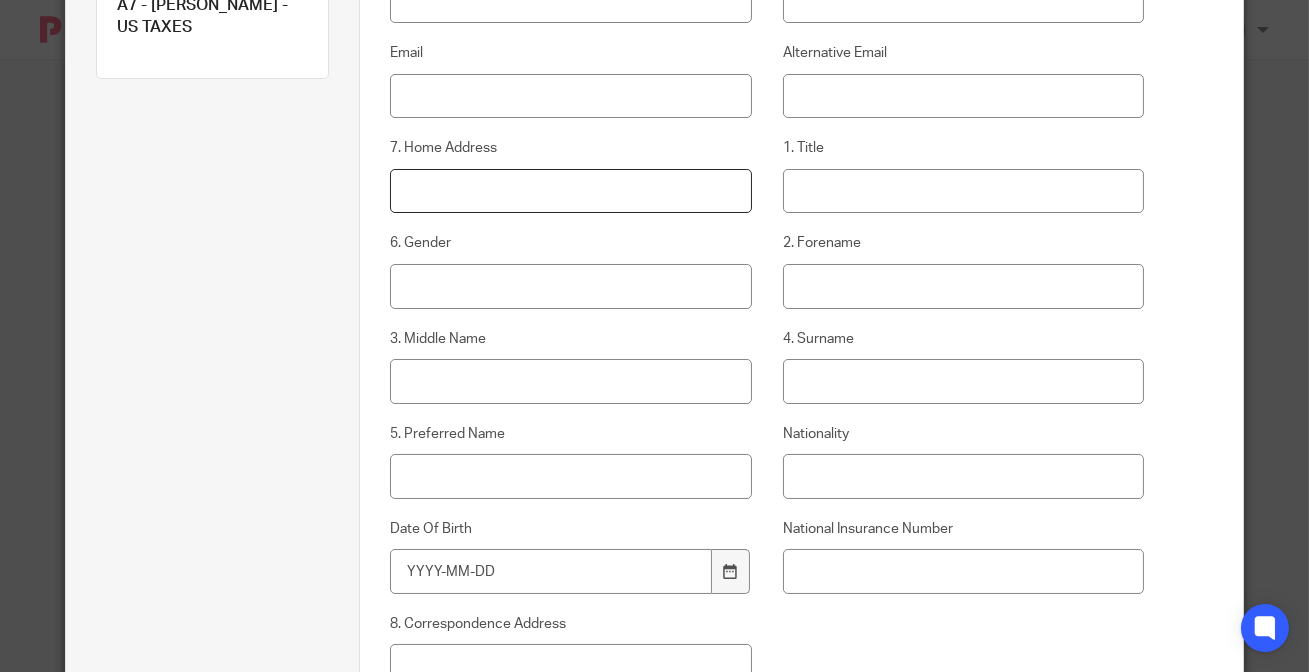 click on "7. Home Address" at bounding box center [570, 191] 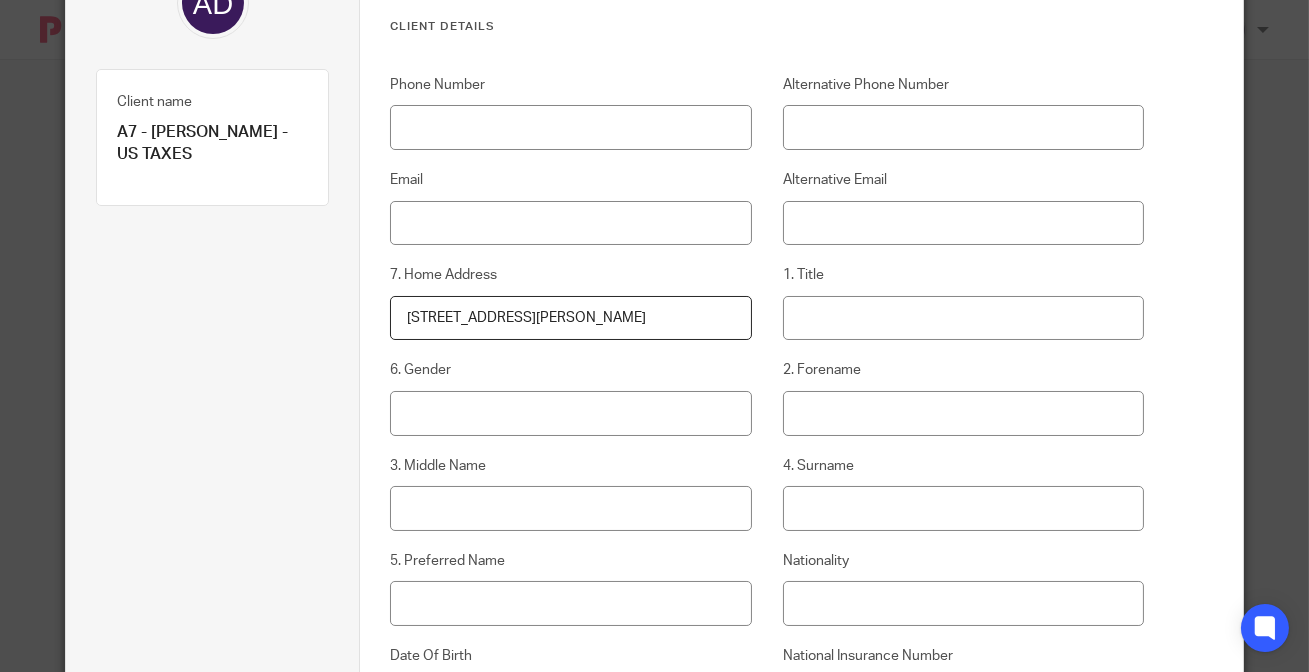 scroll, scrollTop: 163, scrollLeft: 0, axis: vertical 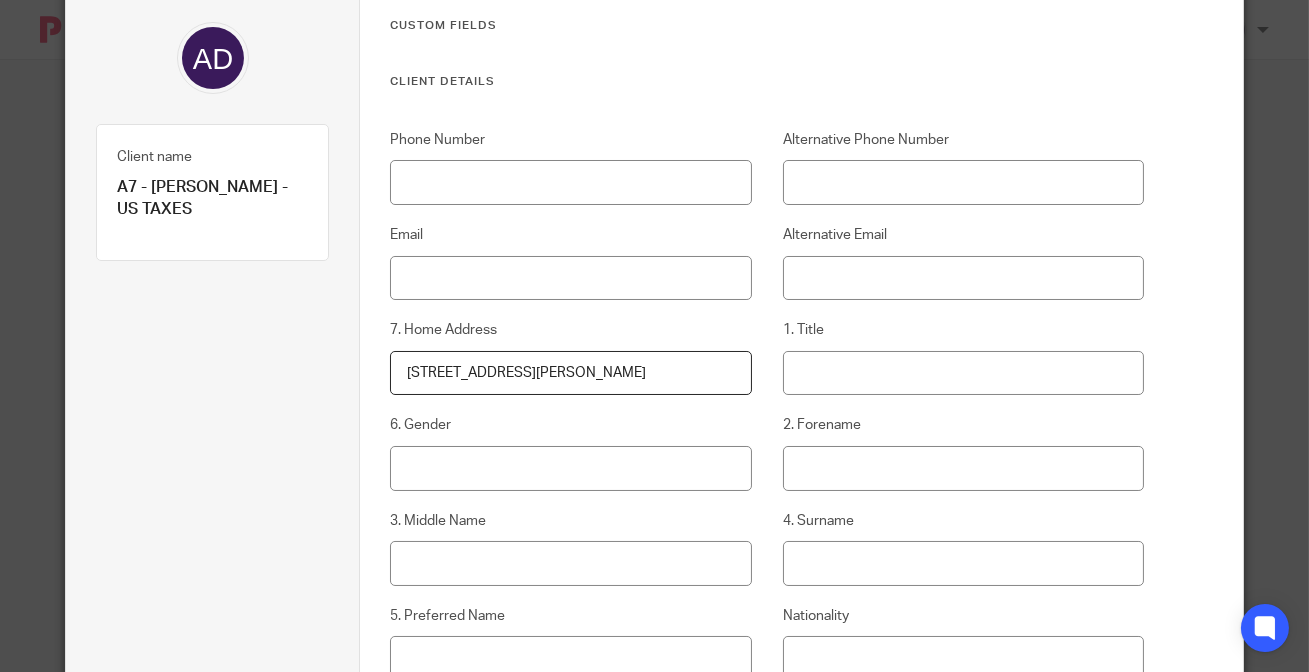 type on "35B Durley Road, London, N16 5JR" 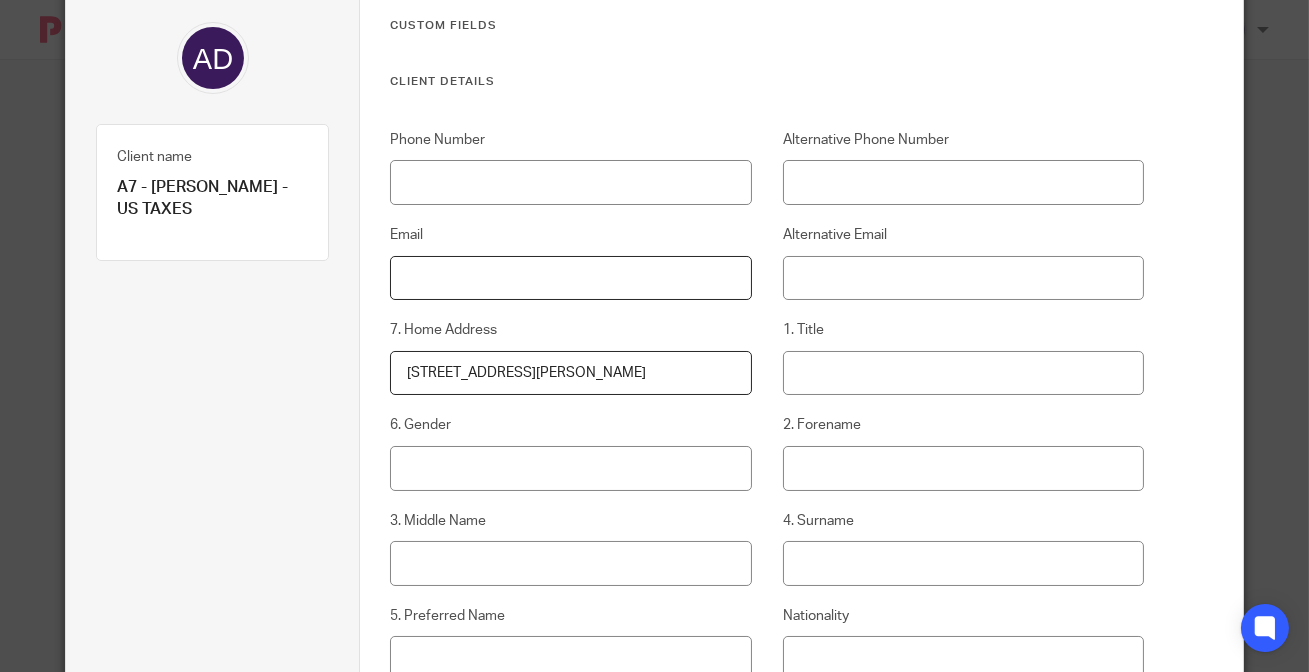 click on "Email" at bounding box center [570, 278] 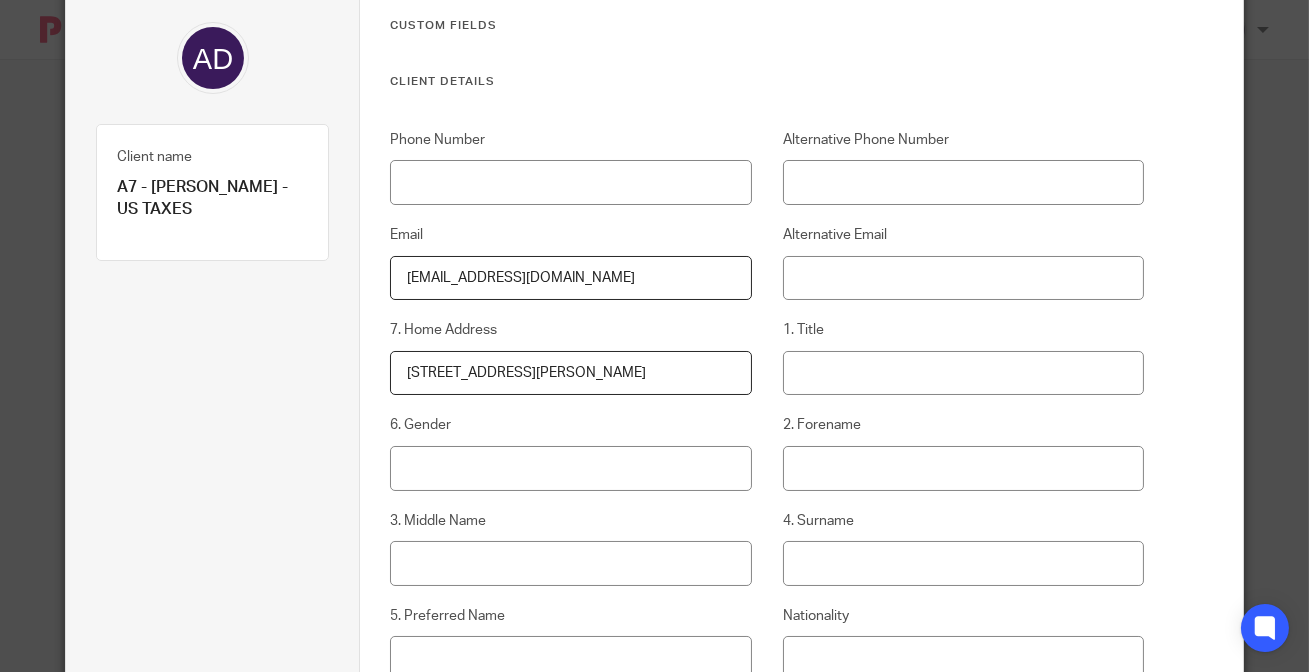 type on "davidajala@hotmail.co.uk" 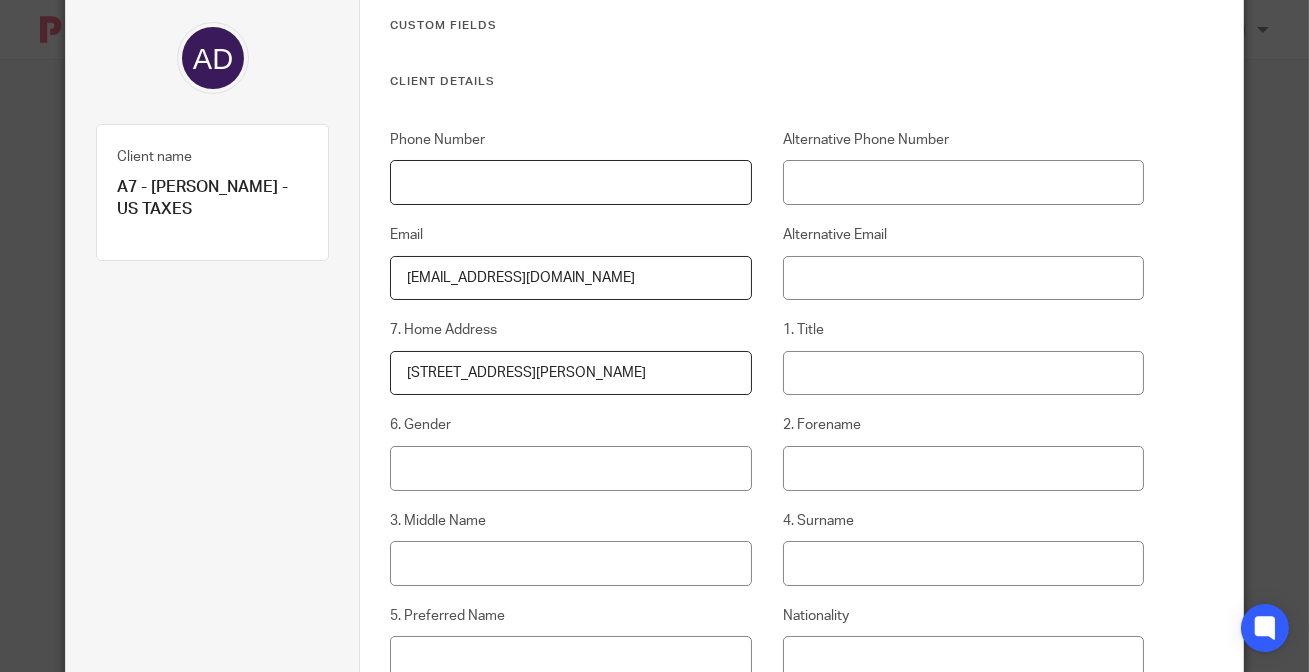 click on "Phone Number" at bounding box center [570, 182] 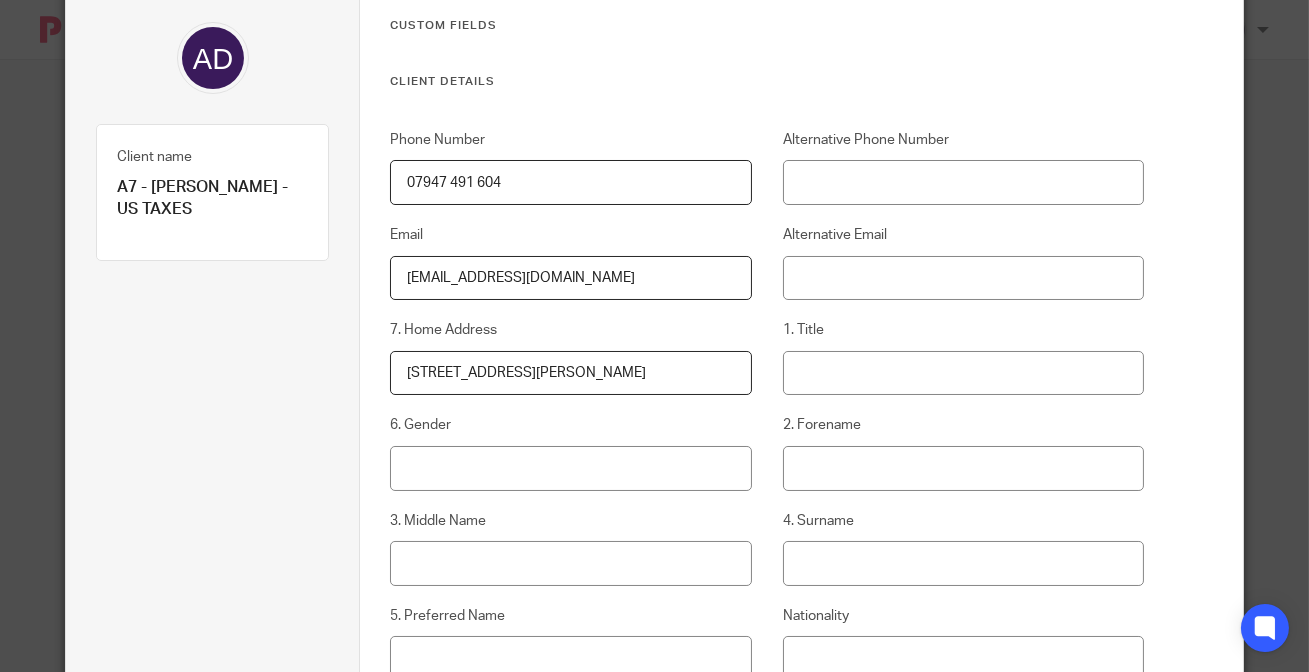 type on "07947 491 604" 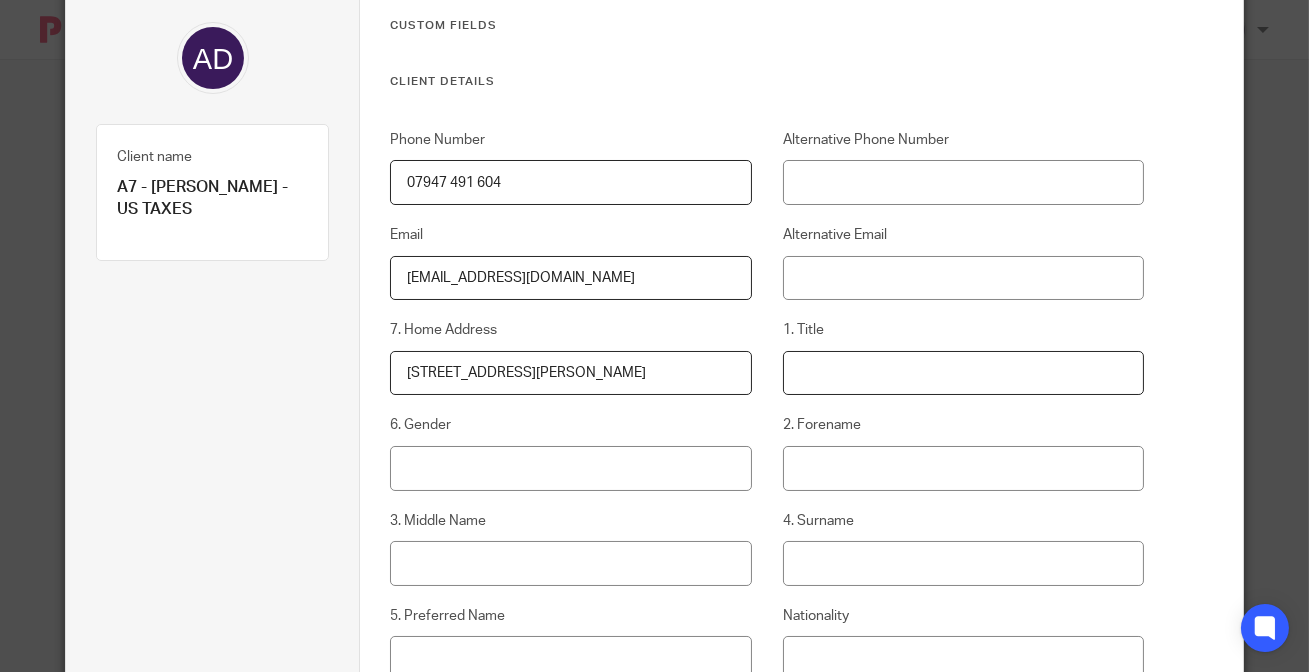 drag, startPoint x: 880, startPoint y: 374, endPoint x: 824, endPoint y: 403, distance: 63.06346 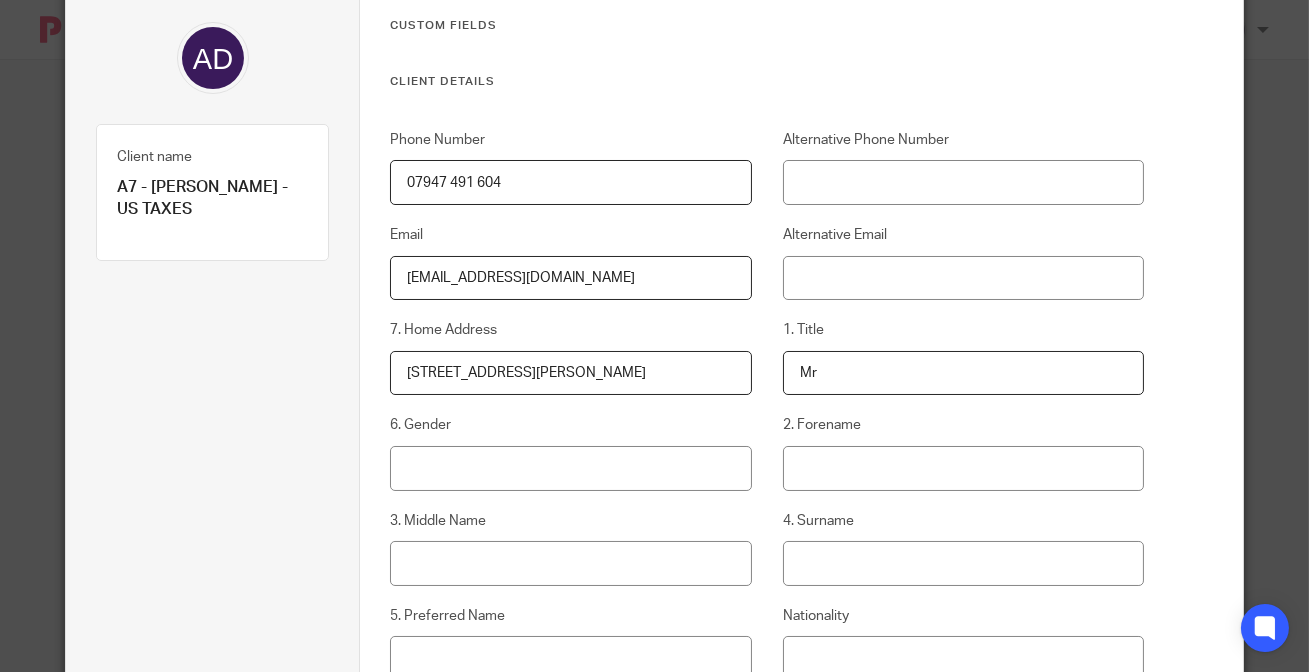 type on "Mr" 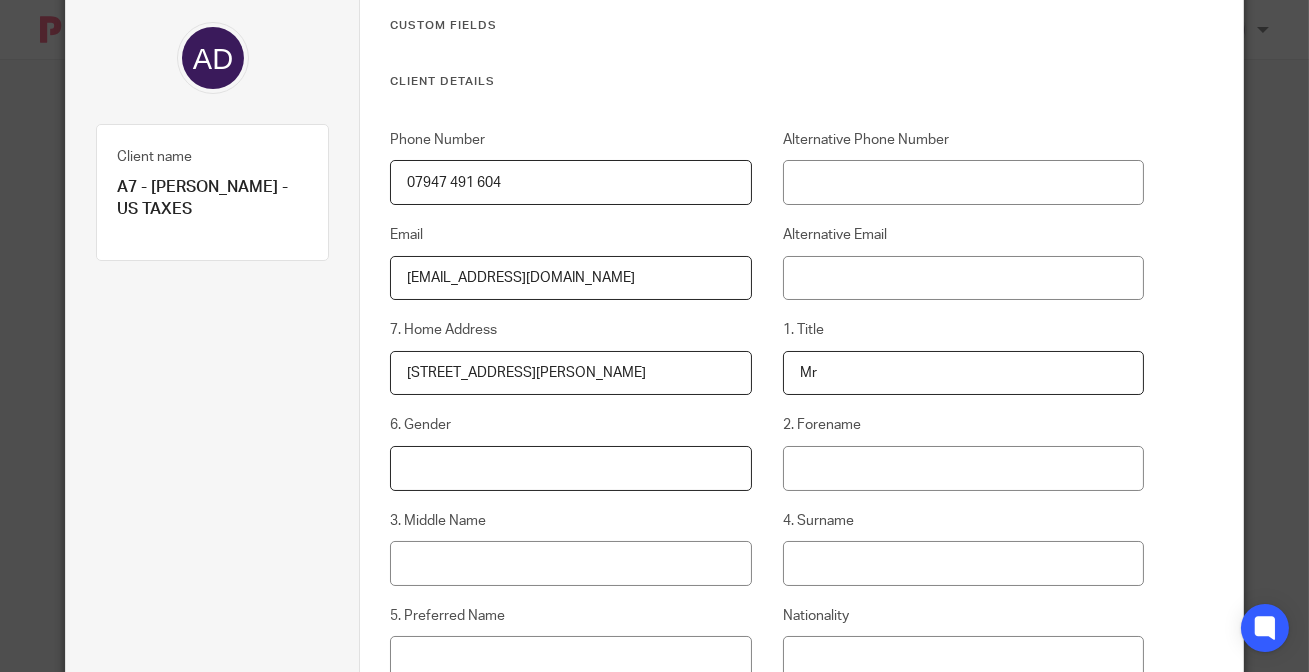 click on "6. Gender" at bounding box center (570, 468) 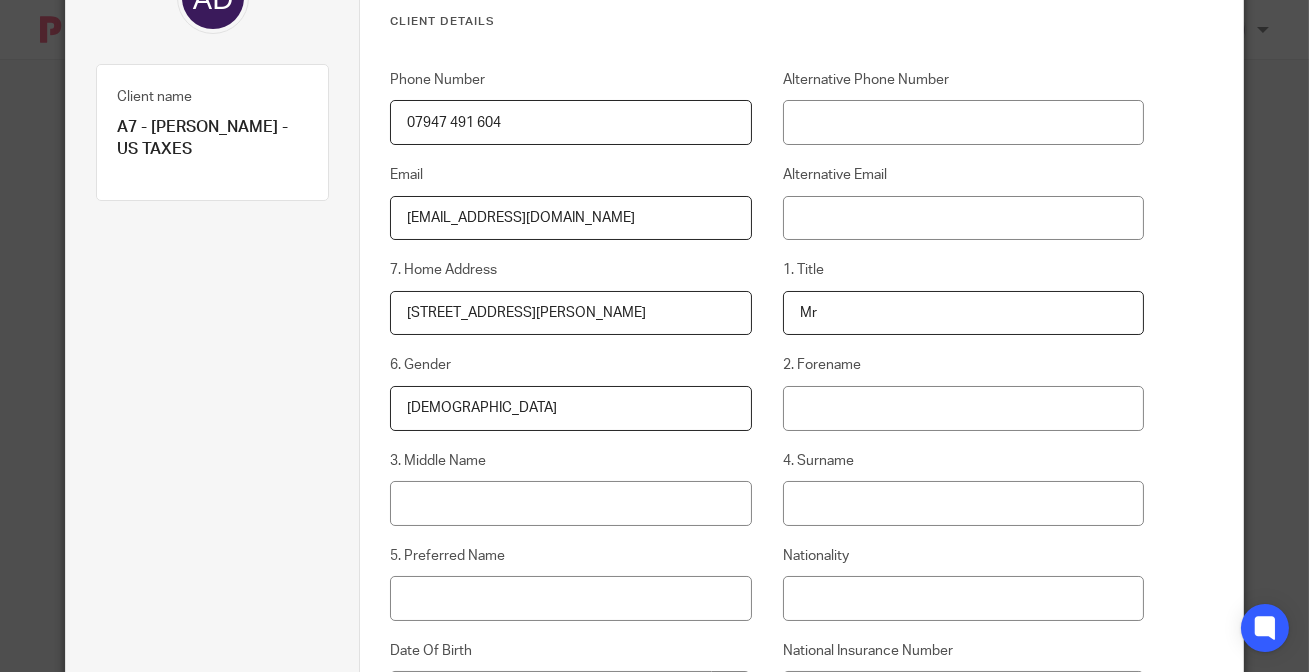 scroll, scrollTop: 254, scrollLeft: 0, axis: vertical 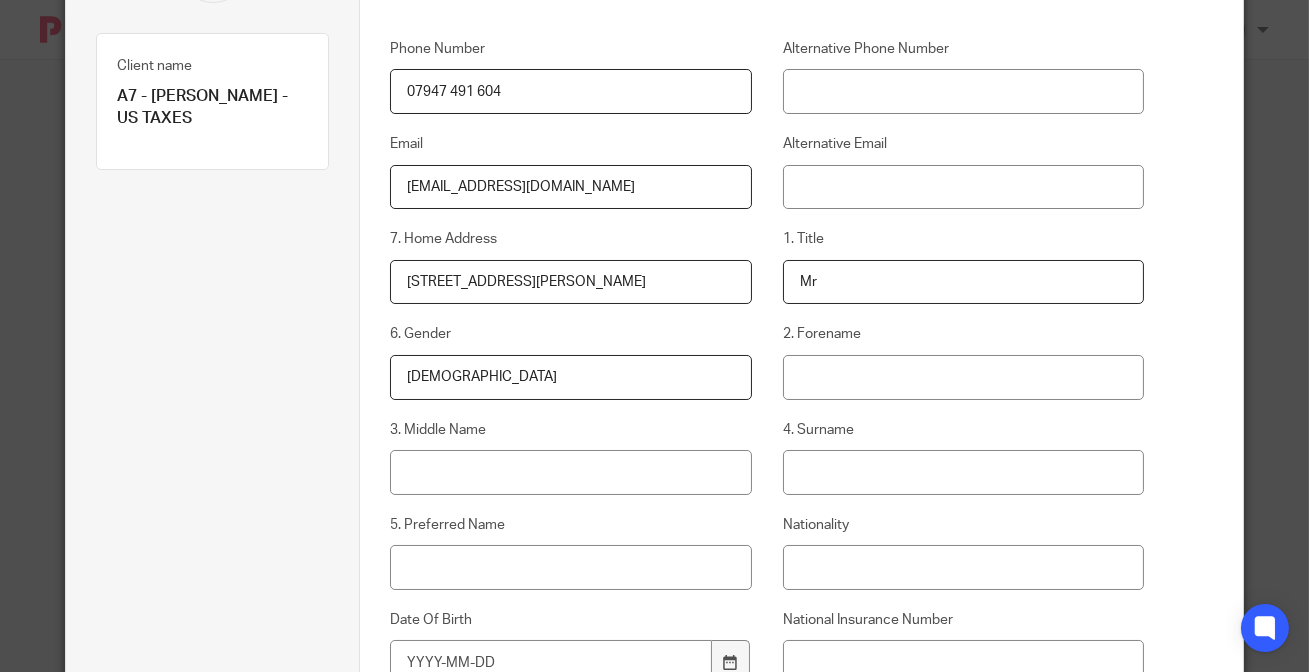 type on "[DEMOGRAPHIC_DATA]" 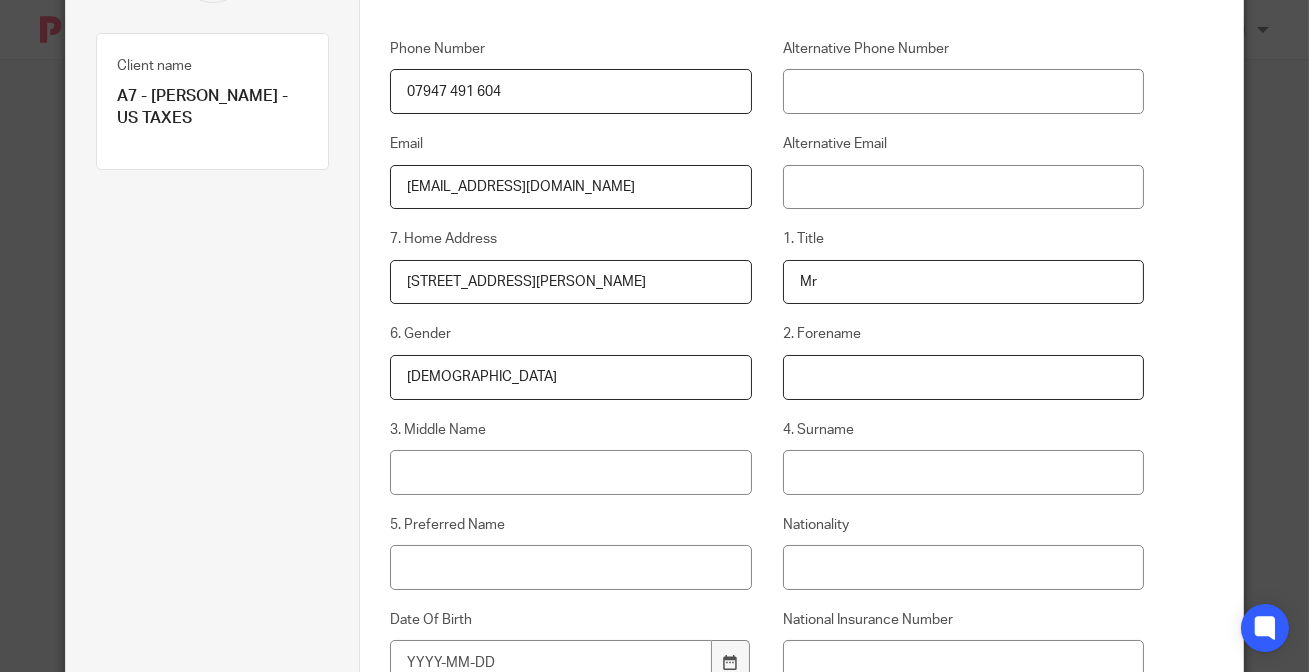 click on "2. Forename" at bounding box center [963, 377] 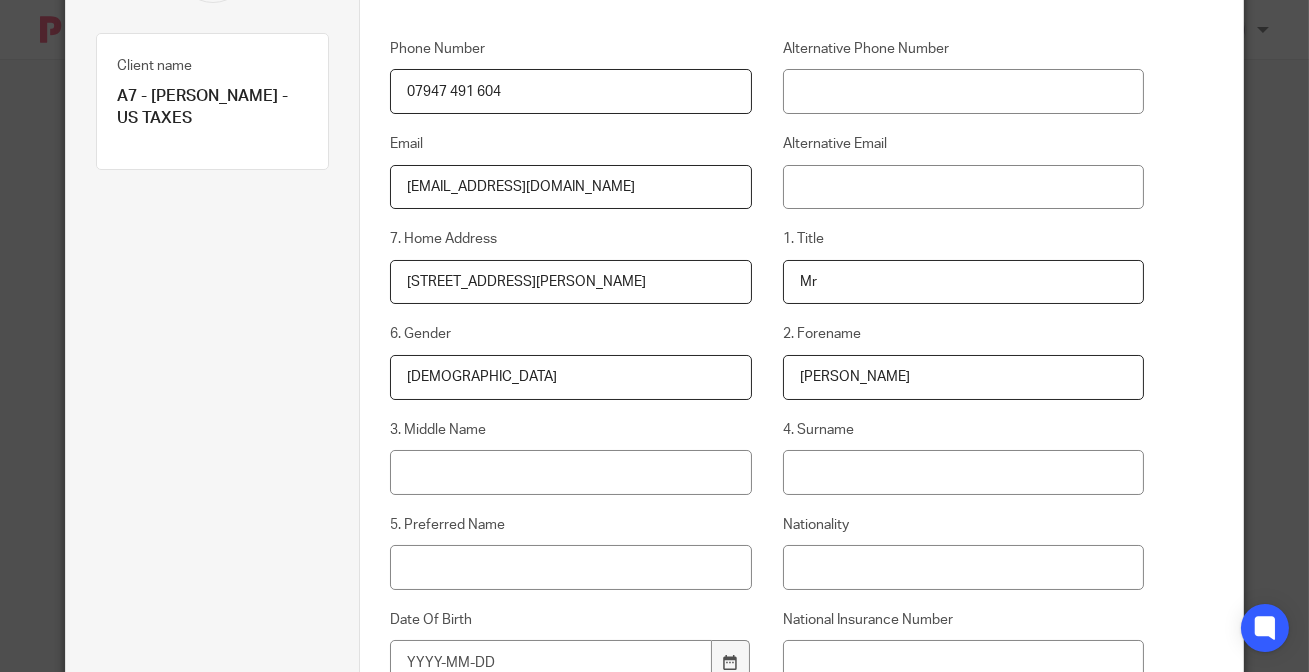 type on "David" 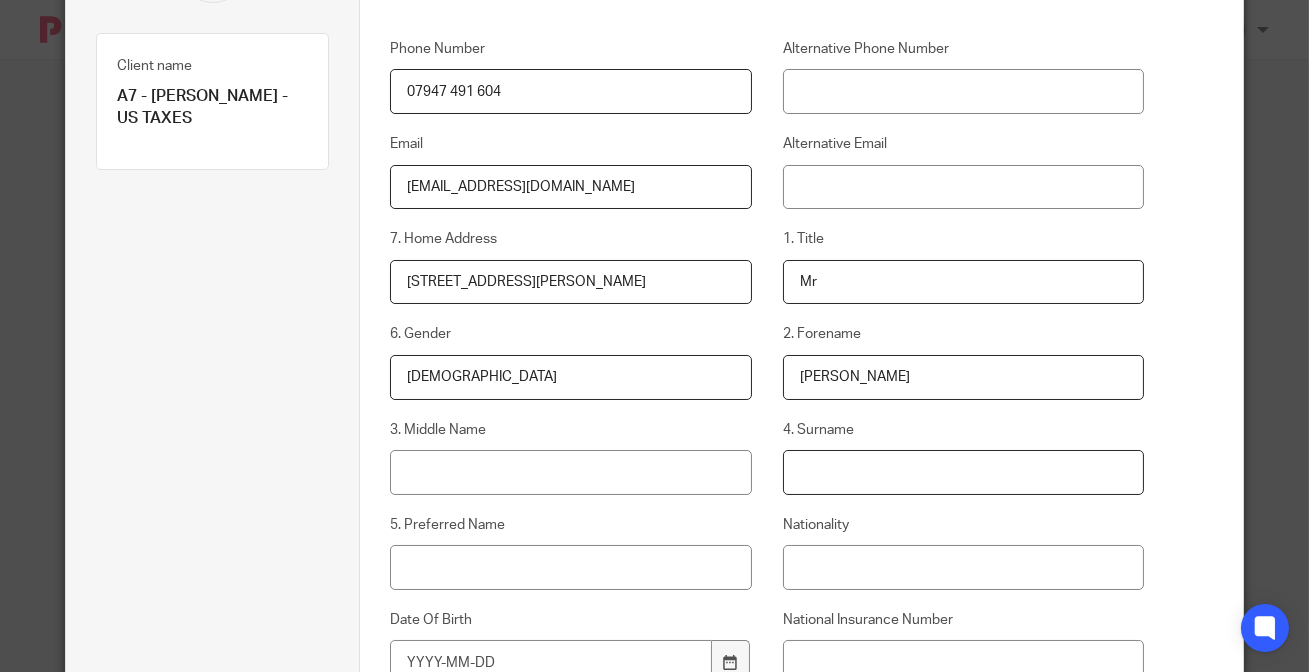 click on "4. Surname" at bounding box center (963, 472) 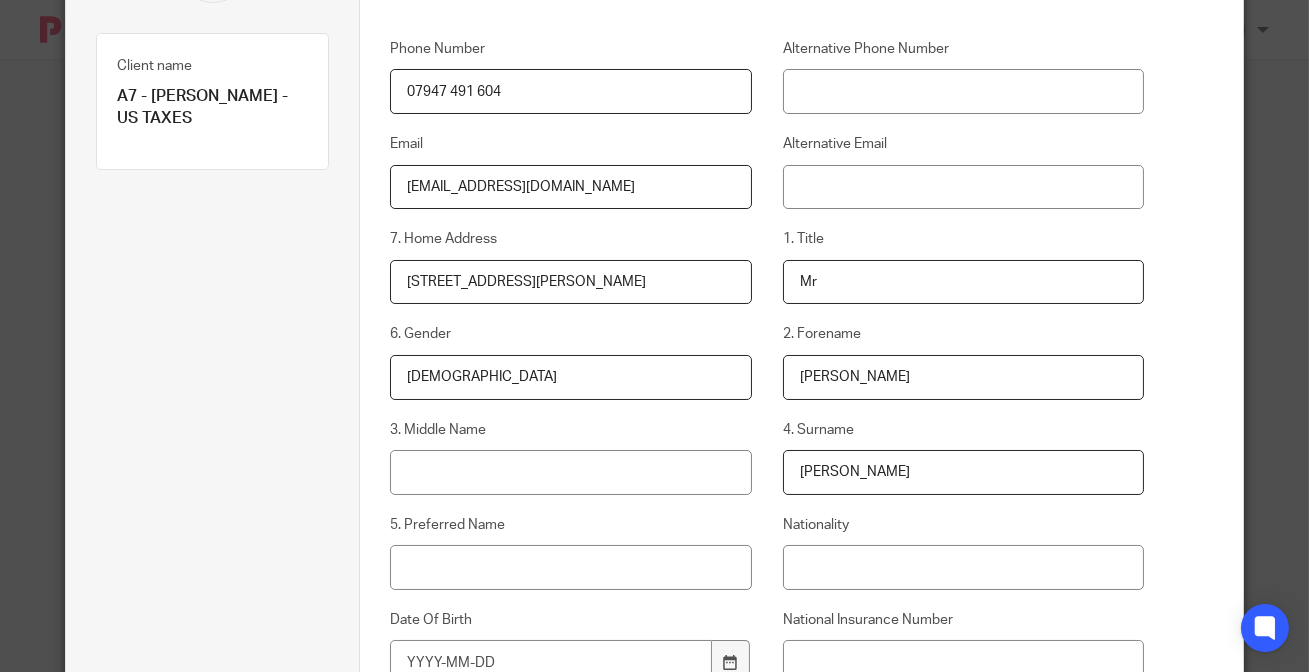 type on "Ajala" 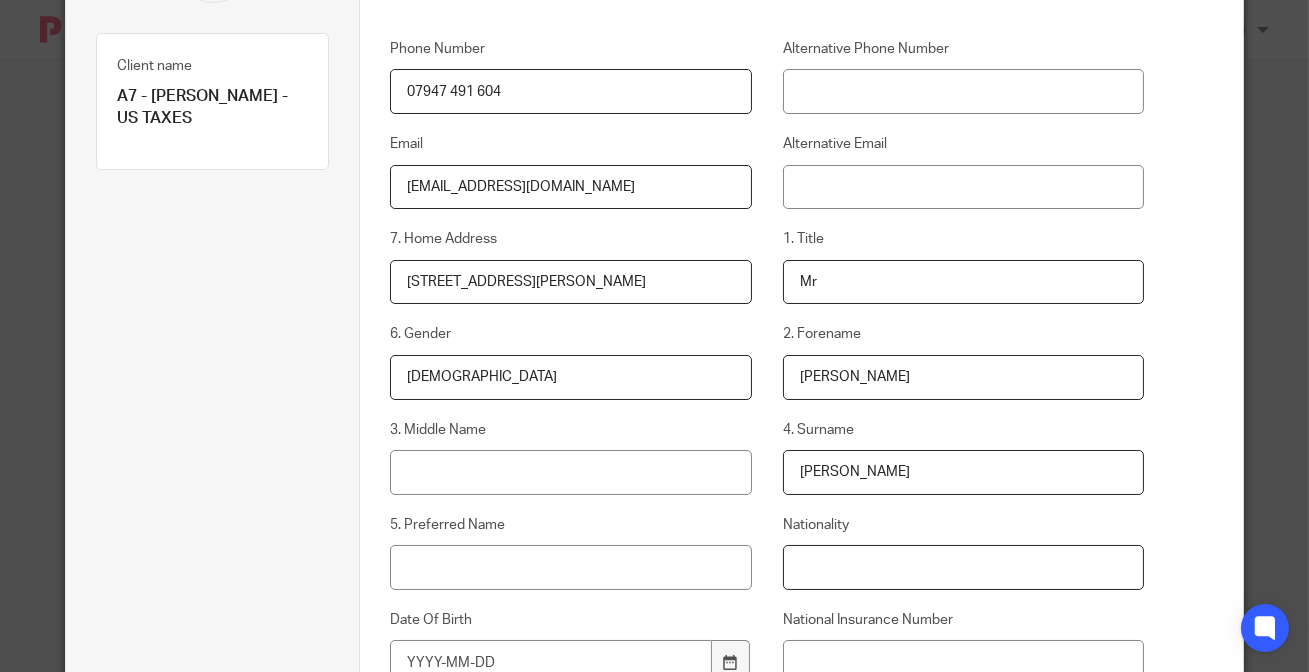 click on "Nationality" at bounding box center [963, 567] 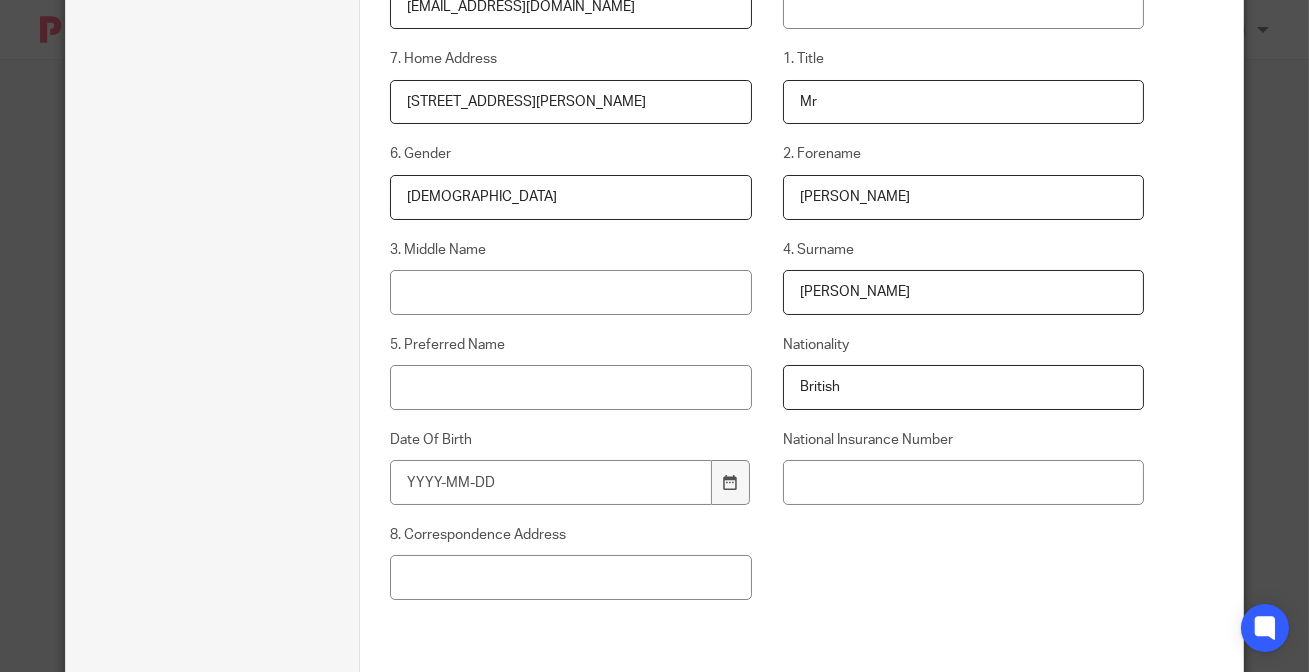 scroll, scrollTop: 436, scrollLeft: 0, axis: vertical 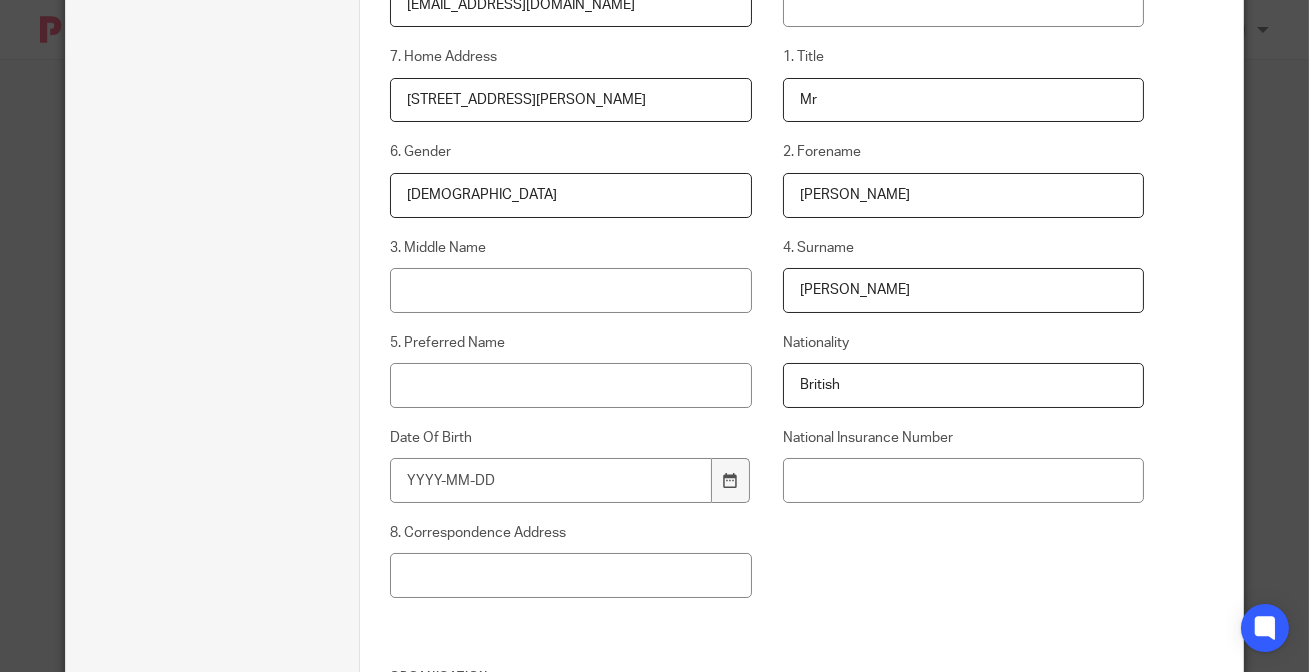 type on "British" 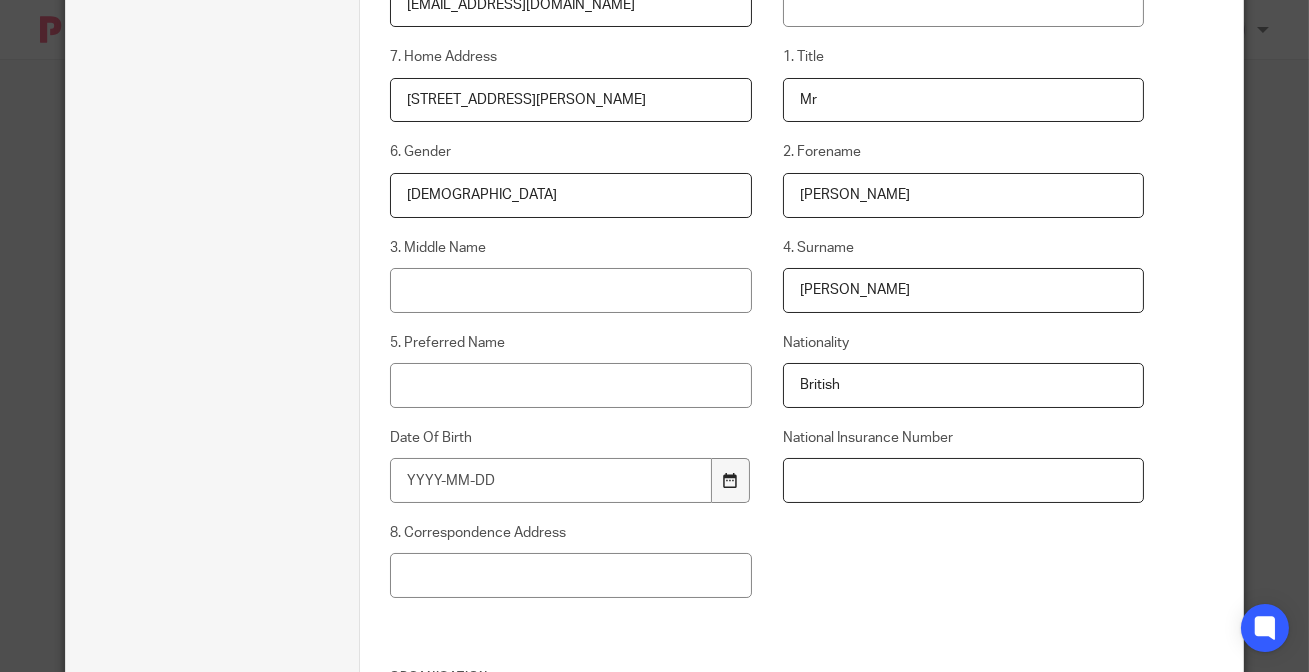 drag, startPoint x: 812, startPoint y: 473, endPoint x: 729, endPoint y: 490, distance: 84.723076 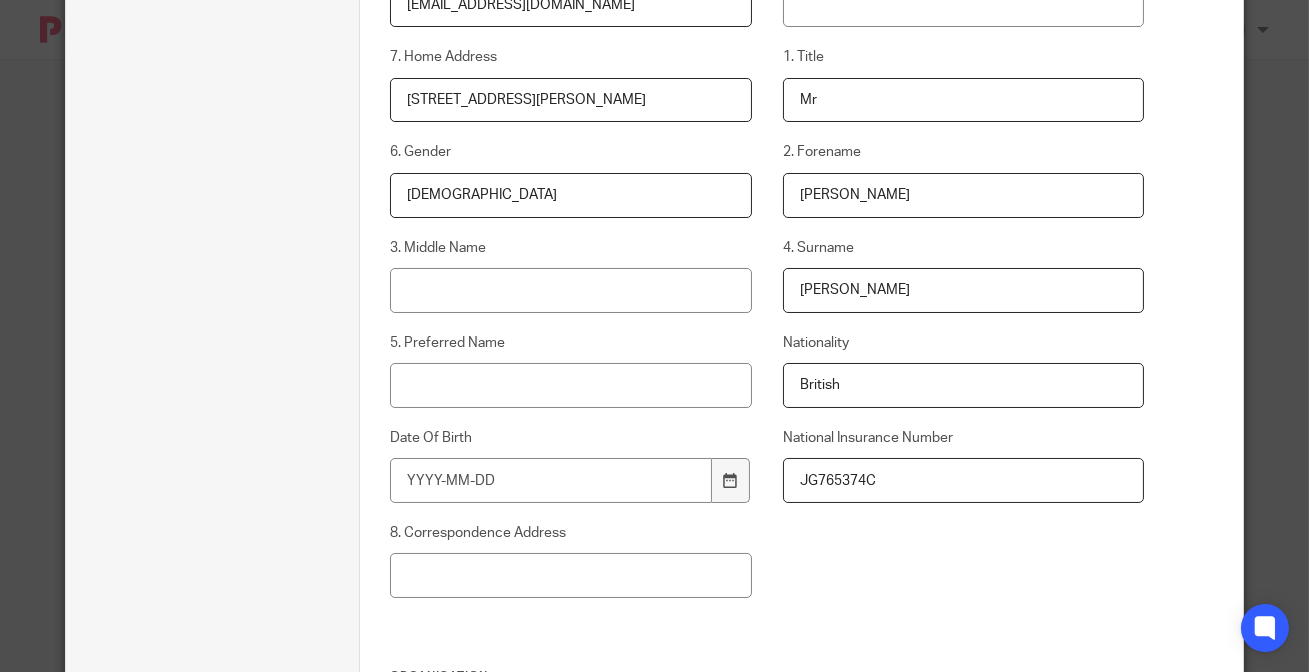 type on "JG765374C" 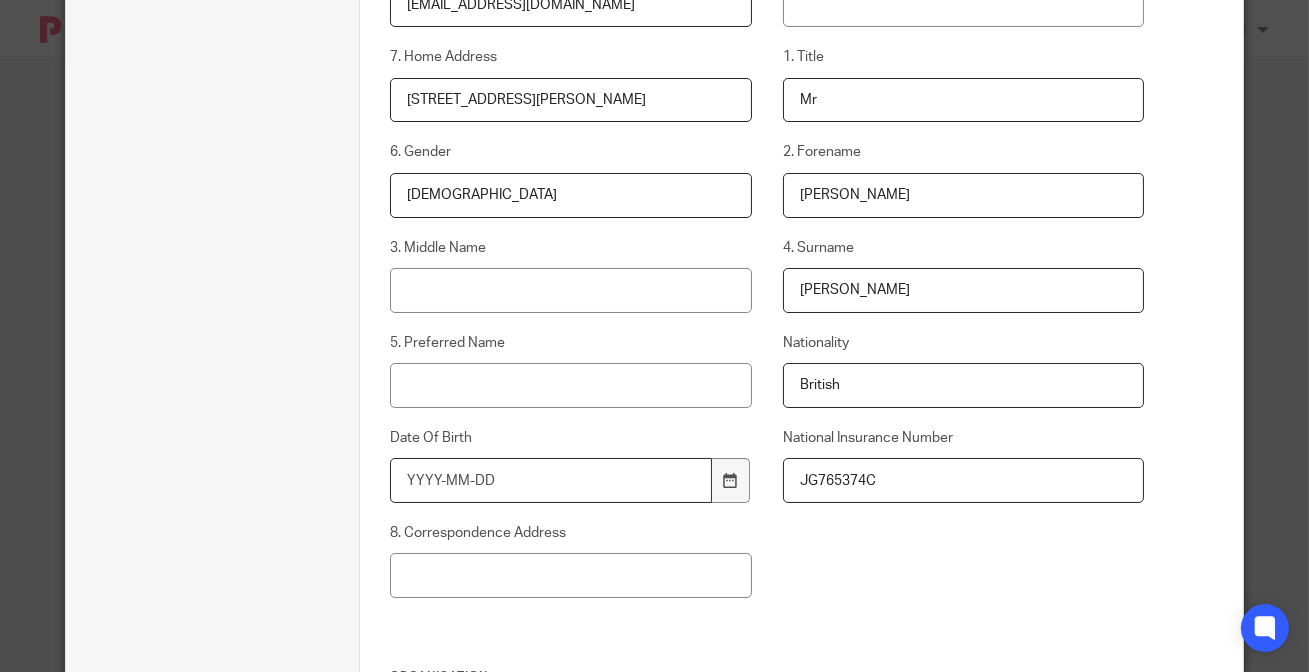 click on "Date Of Birth" at bounding box center (550, 480) 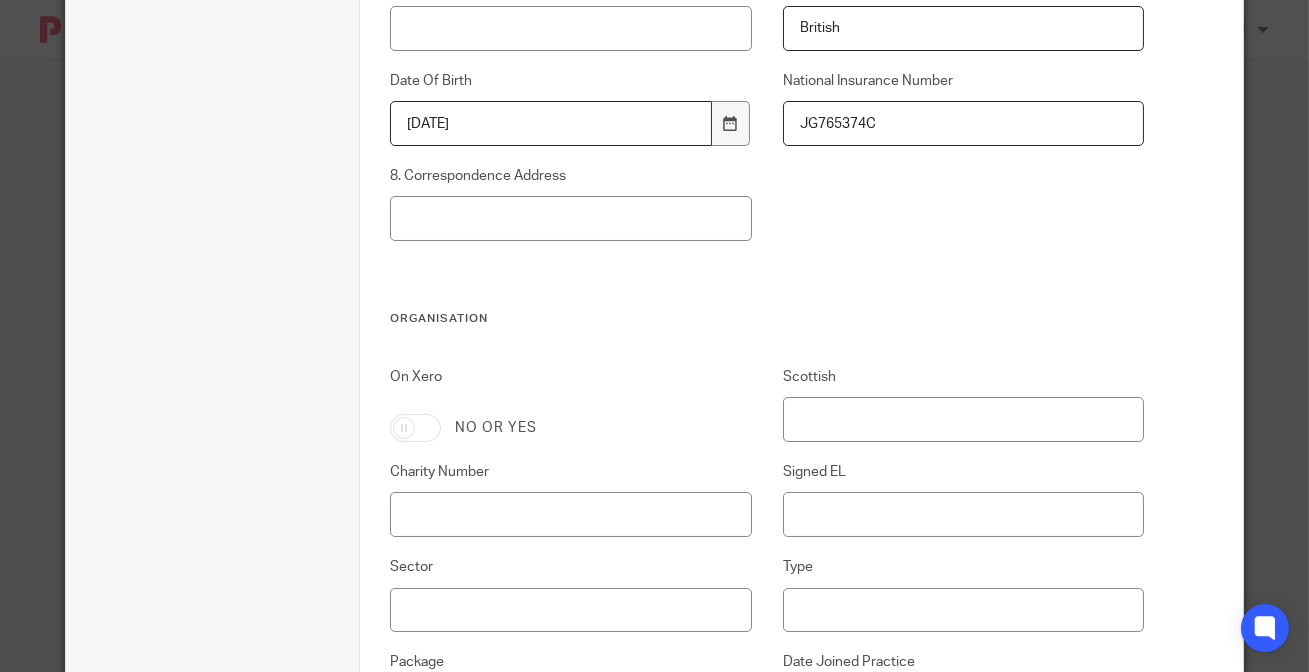 scroll, scrollTop: 800, scrollLeft: 0, axis: vertical 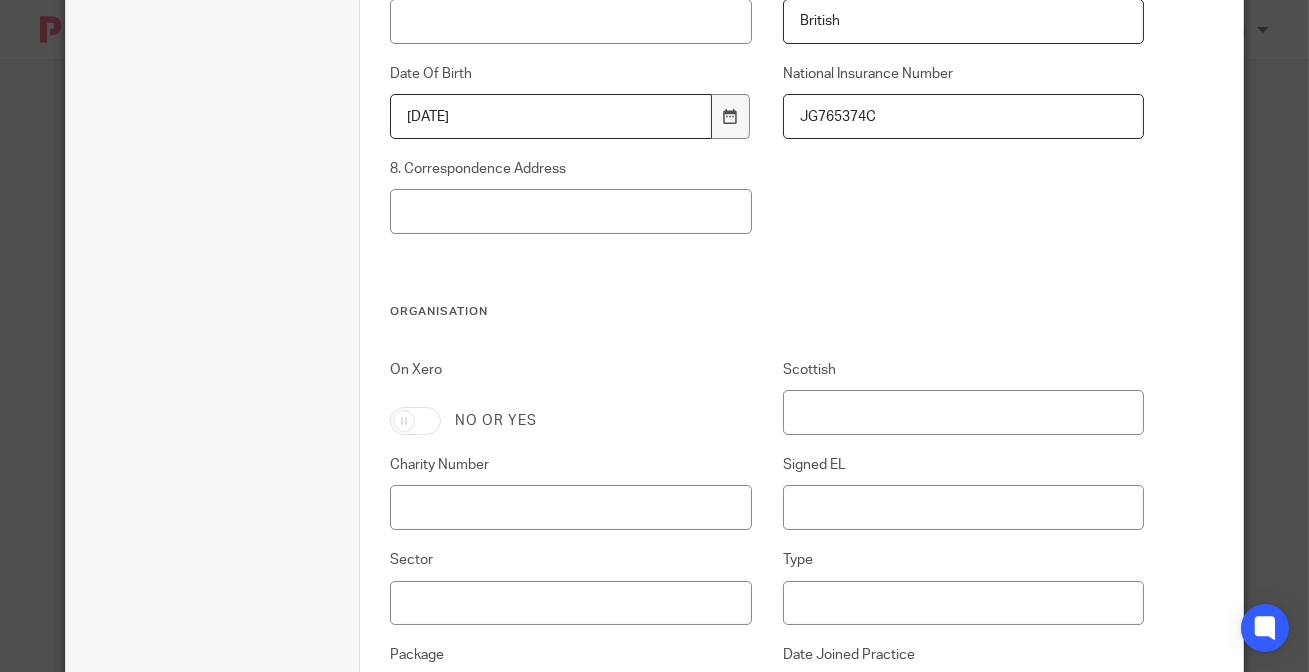 type on "1986-05-21" 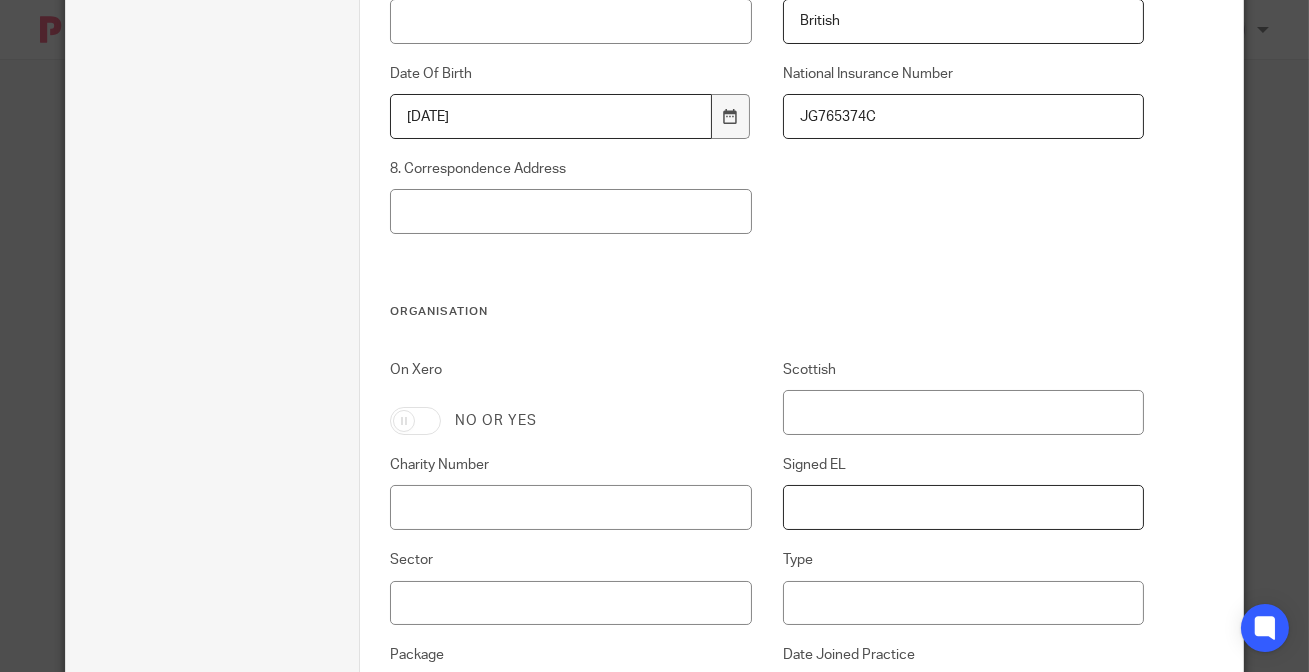 click on "Signed EL" at bounding box center [963, 507] 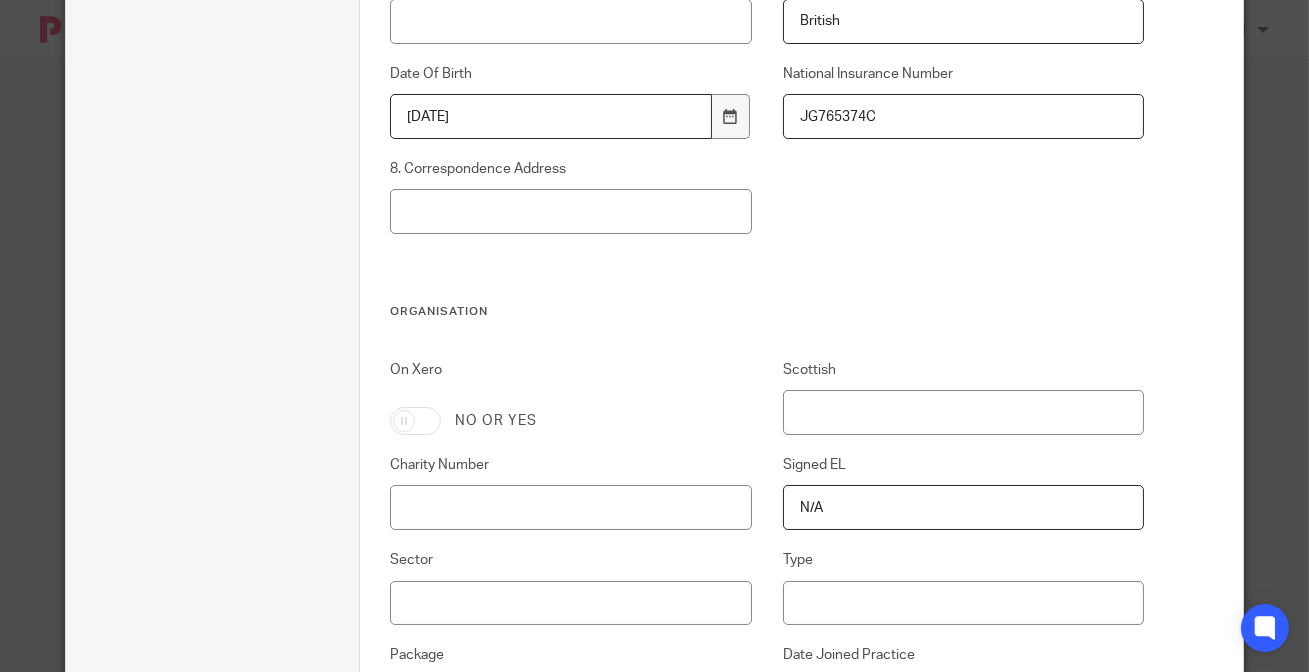 type on "N/A" 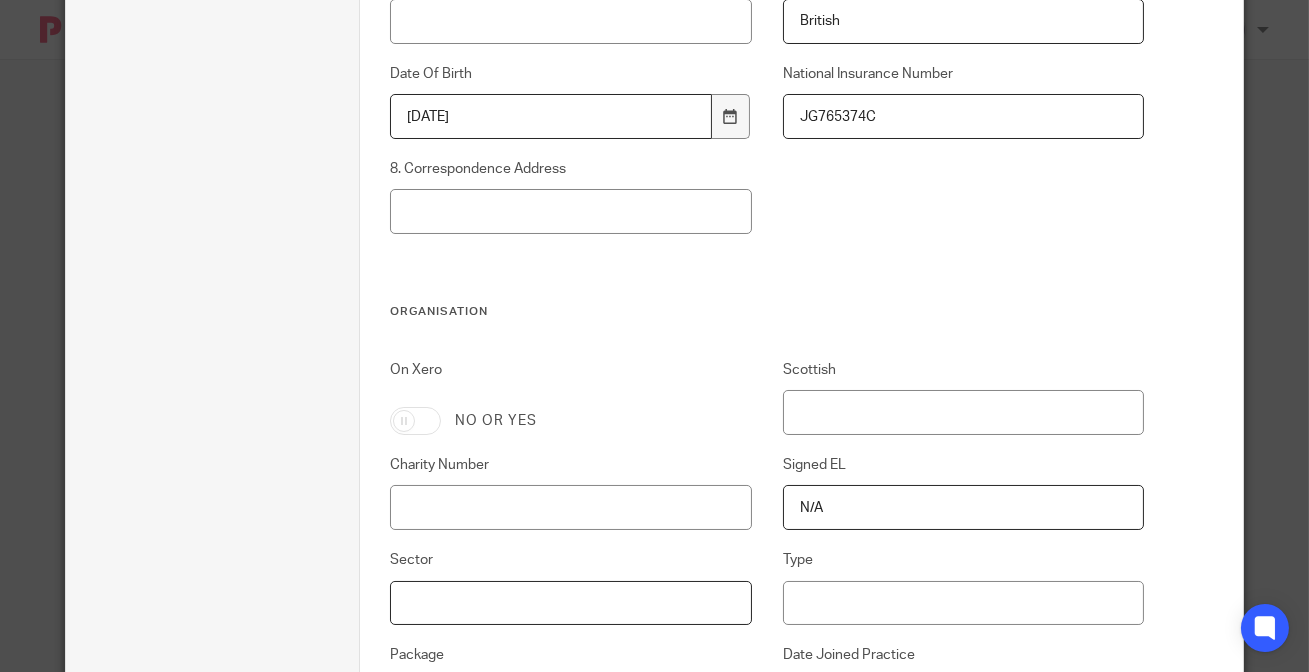 click on "Sector" at bounding box center (570, 603) 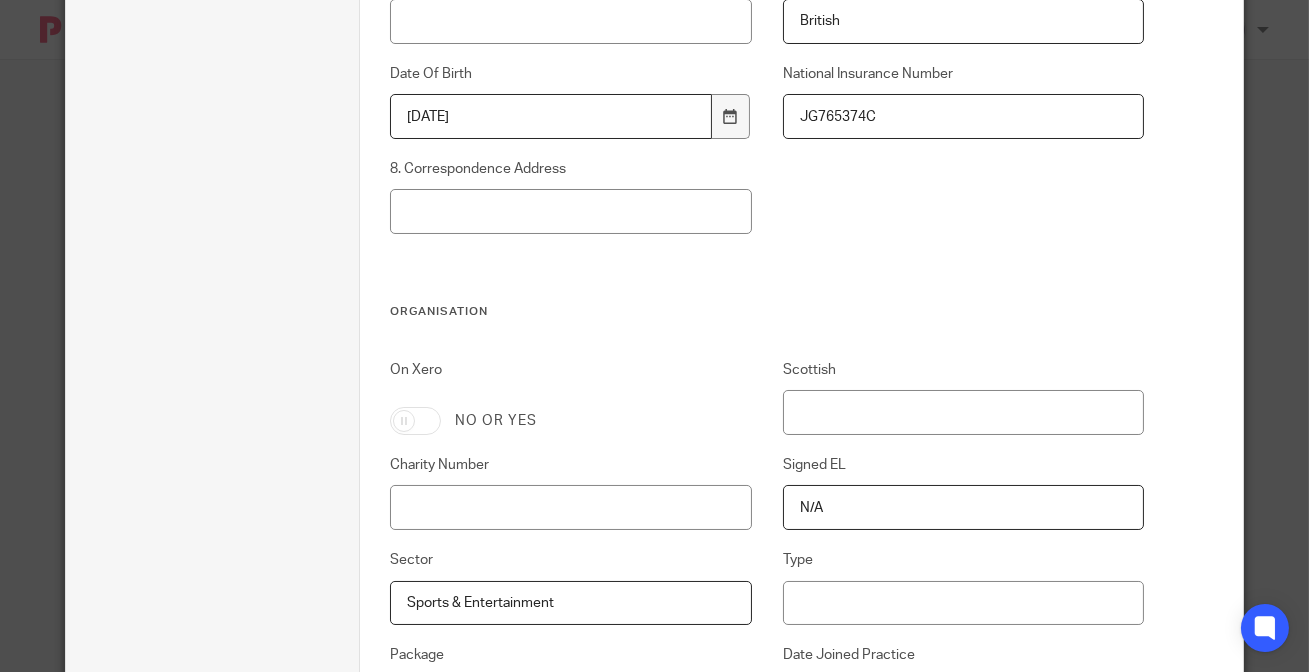 type on "Sports & Entertainment" 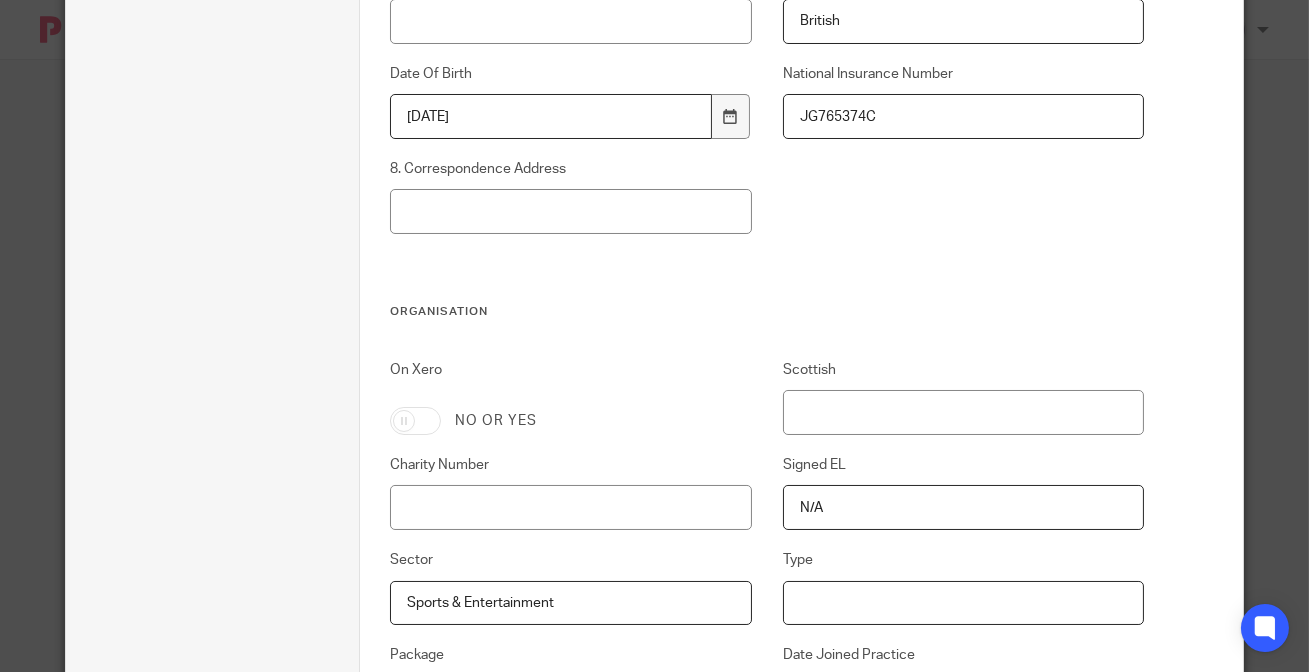 click on "Type" at bounding box center (963, 603) 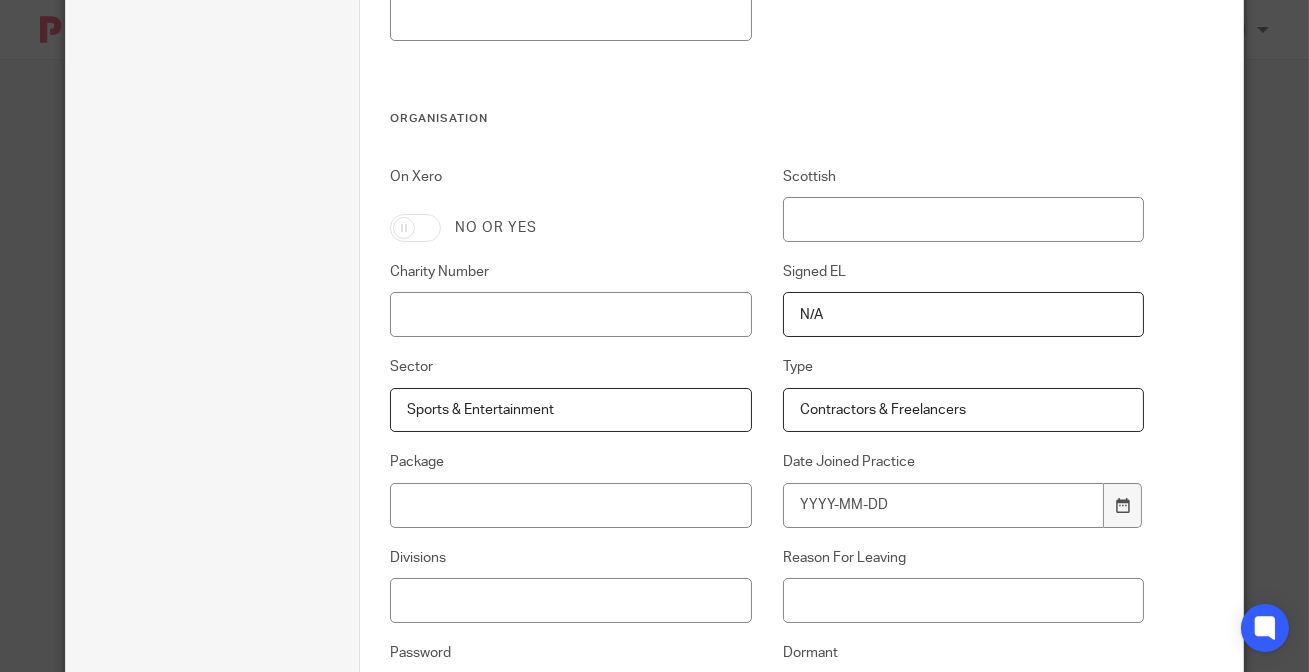 scroll, scrollTop: 1072, scrollLeft: 0, axis: vertical 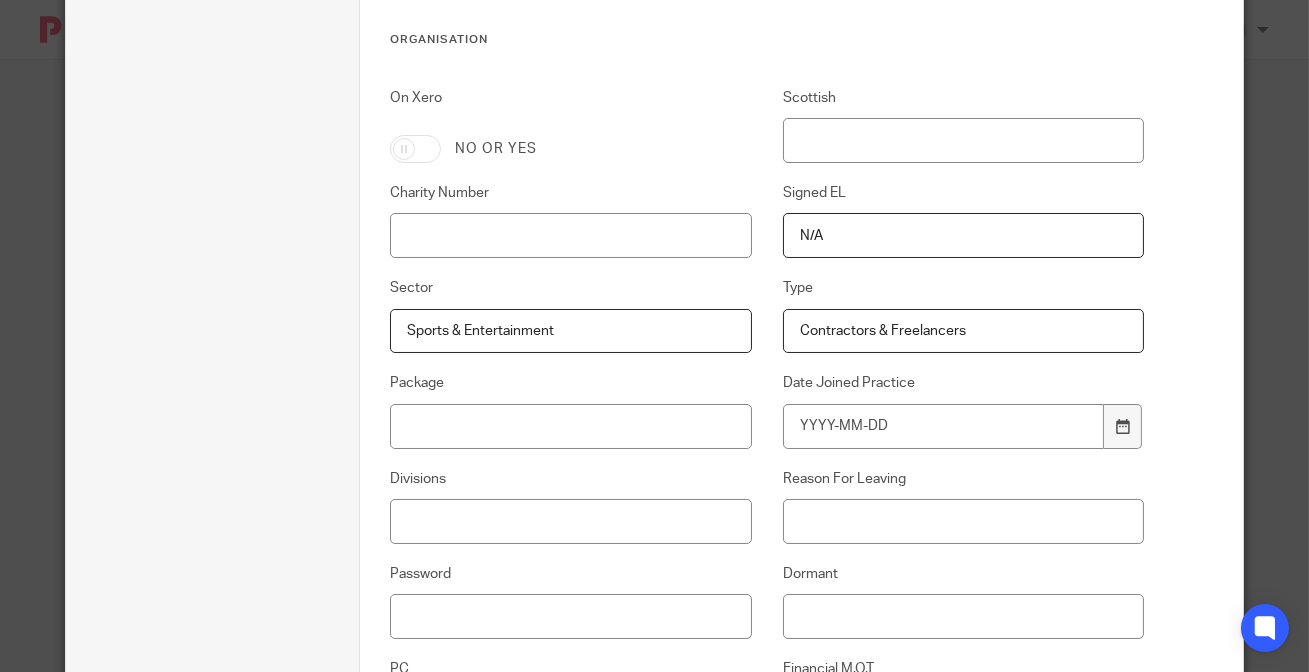 type on "Contractors & Freelancers" 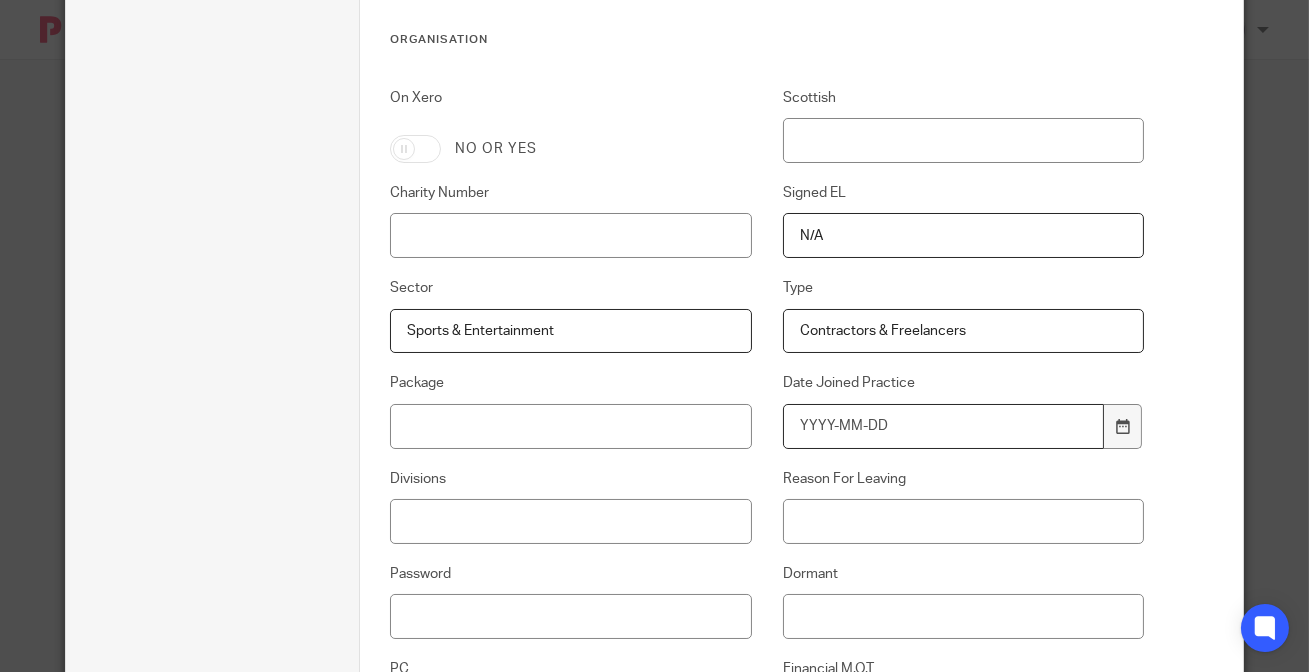 drag, startPoint x: 800, startPoint y: 422, endPoint x: 810, endPoint y: 419, distance: 10.440307 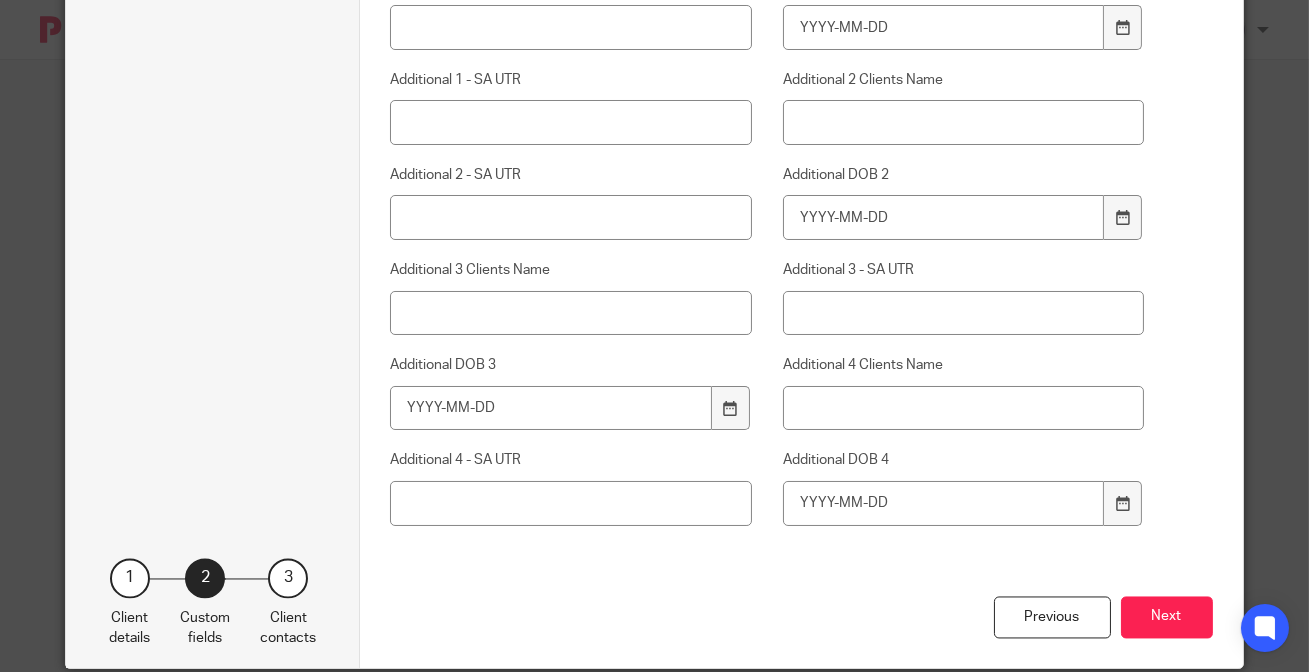 scroll, scrollTop: 7335, scrollLeft: 0, axis: vertical 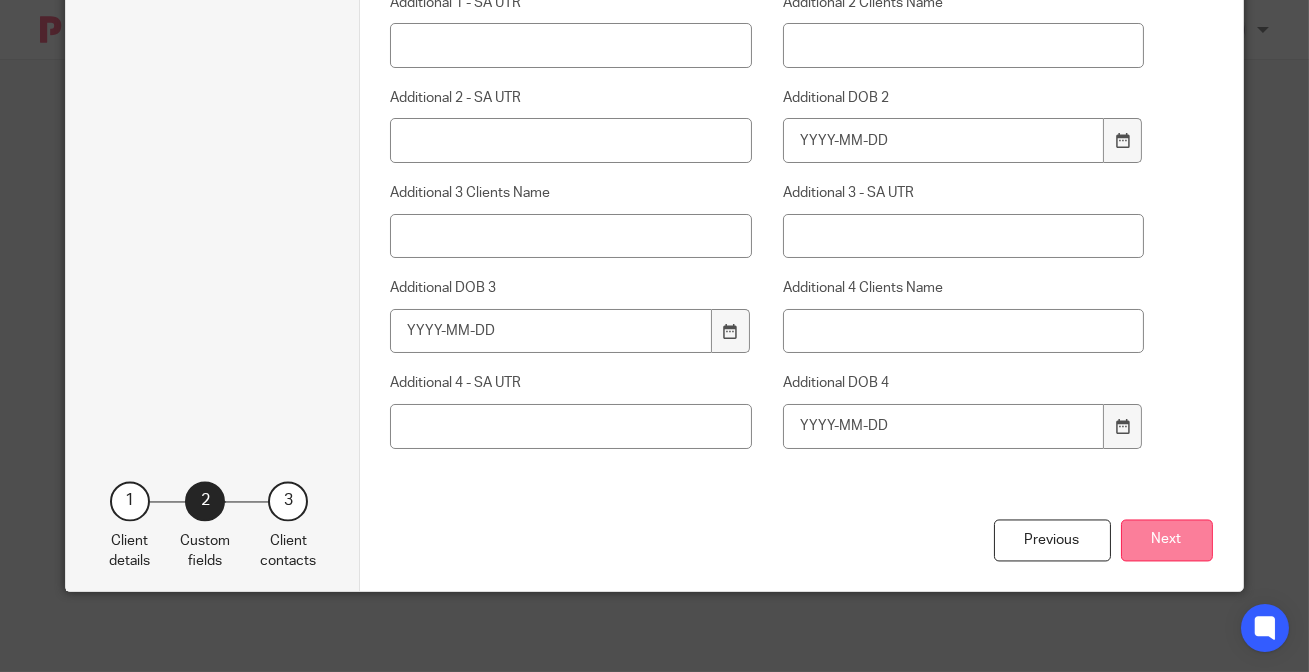 type on "2025-07-11" 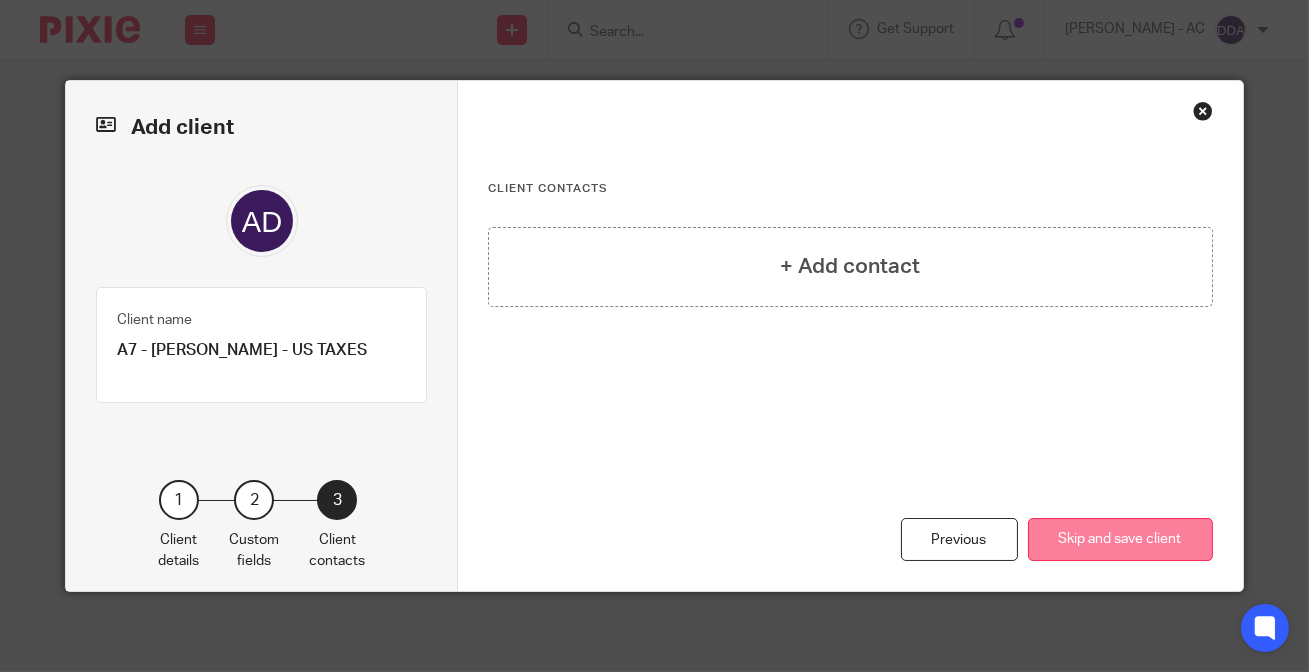 click on "Skip and save client" at bounding box center (1120, 539) 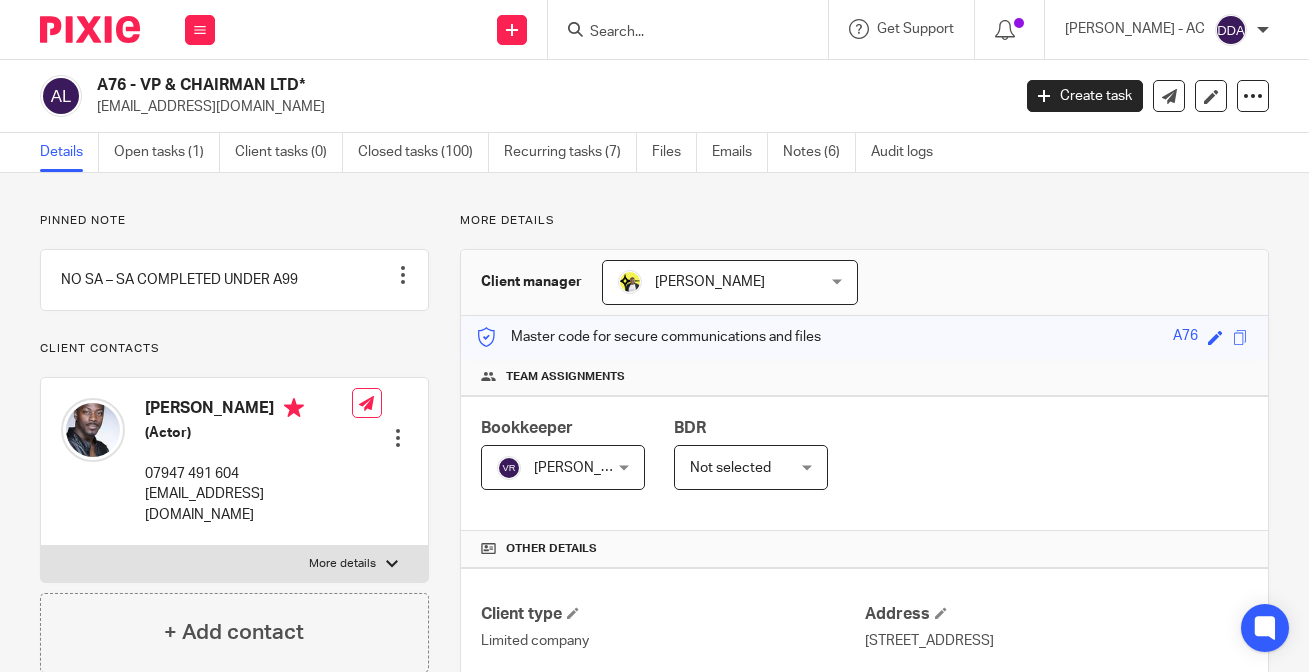 scroll, scrollTop: 0, scrollLeft: 0, axis: both 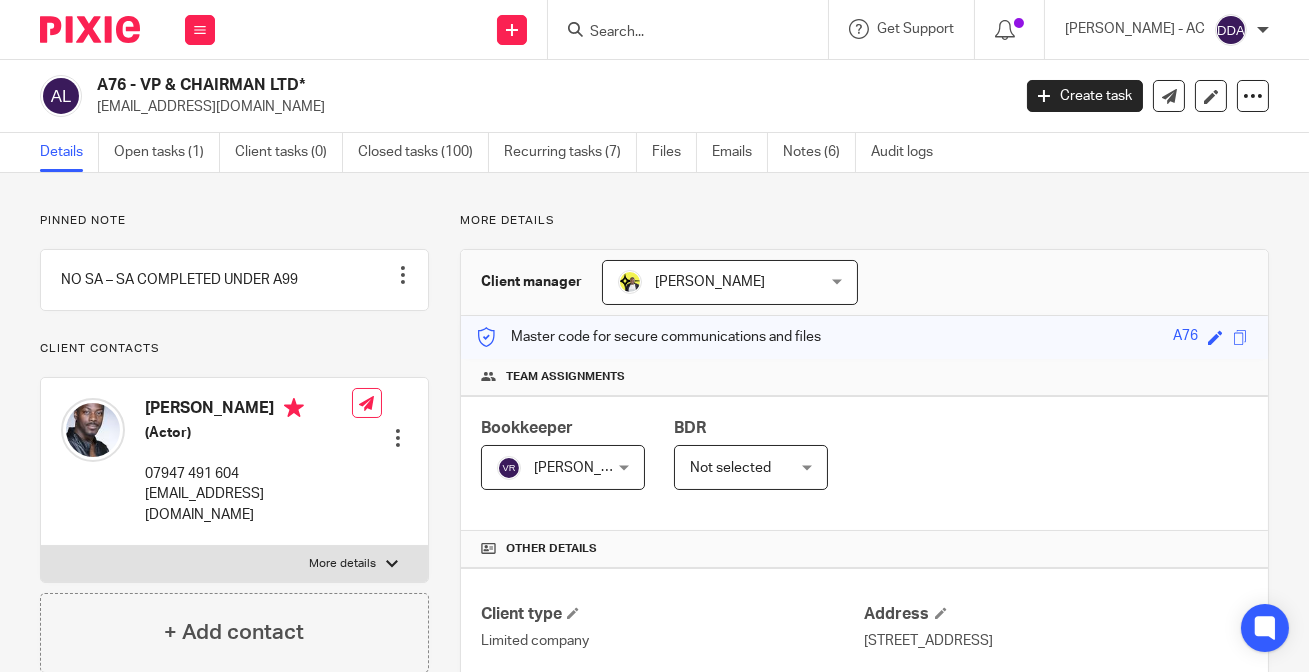 click at bounding box center (678, 33) 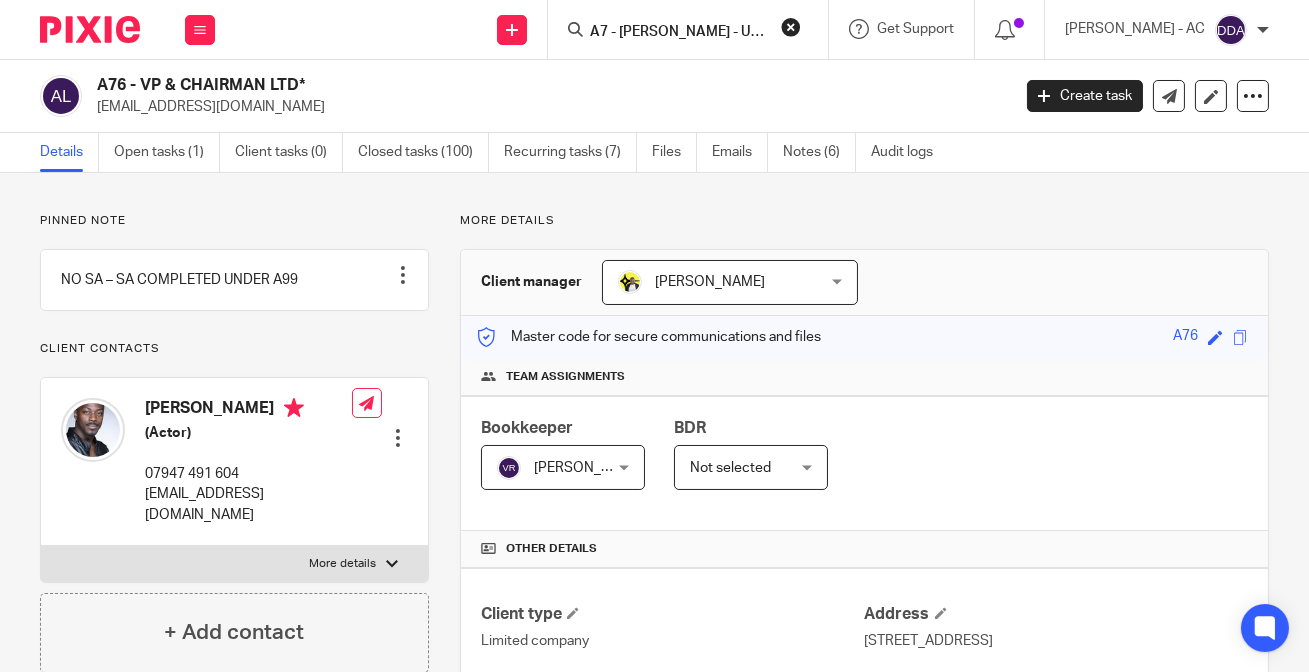 scroll, scrollTop: 0, scrollLeft: 19, axis: horizontal 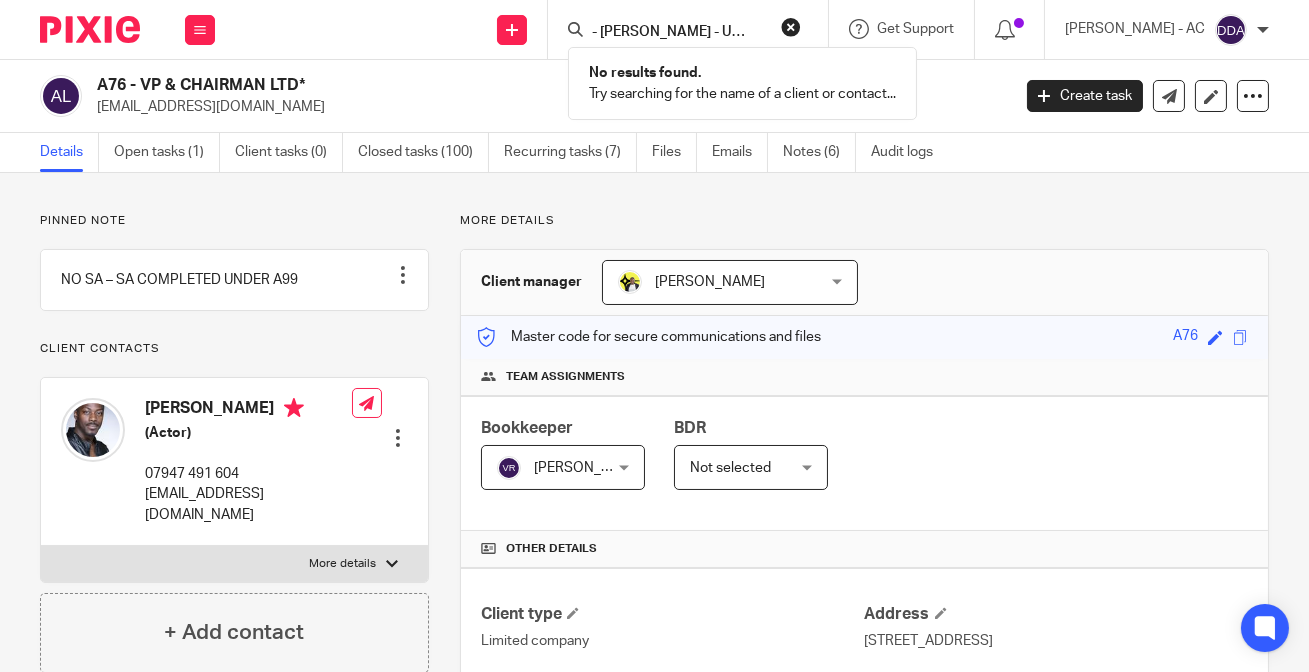 drag, startPoint x: 709, startPoint y: 36, endPoint x: 899, endPoint y: 61, distance: 191.63768 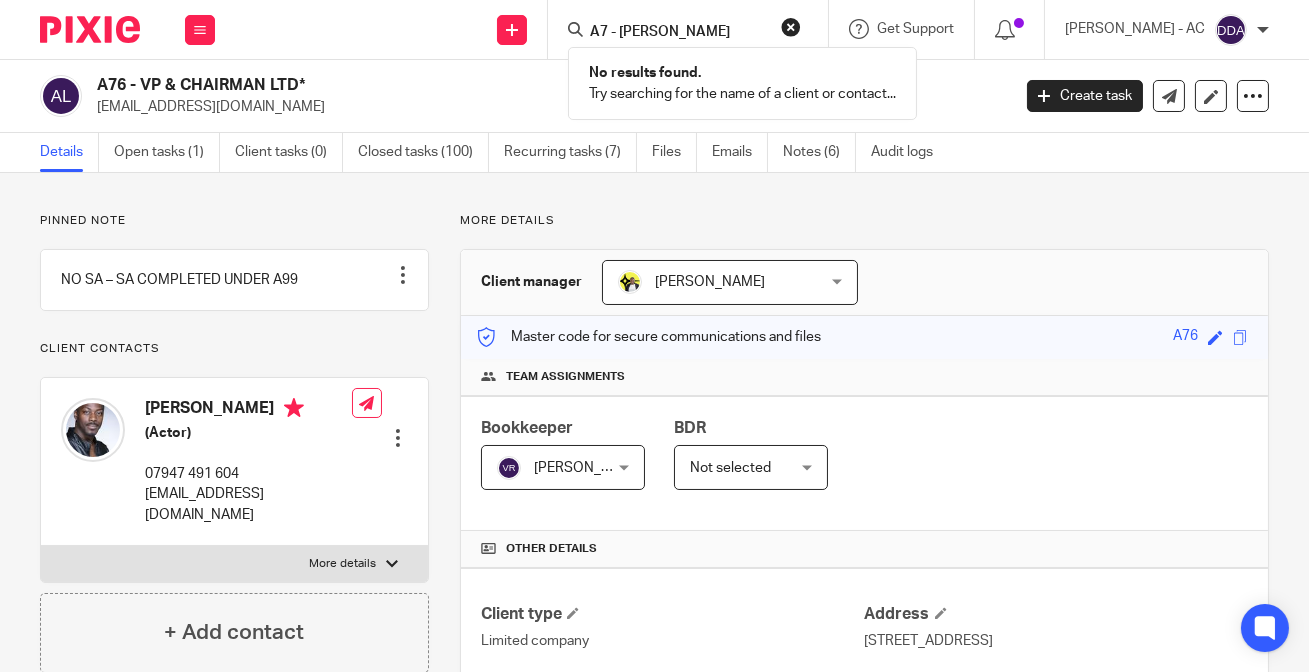 scroll, scrollTop: 0, scrollLeft: 0, axis: both 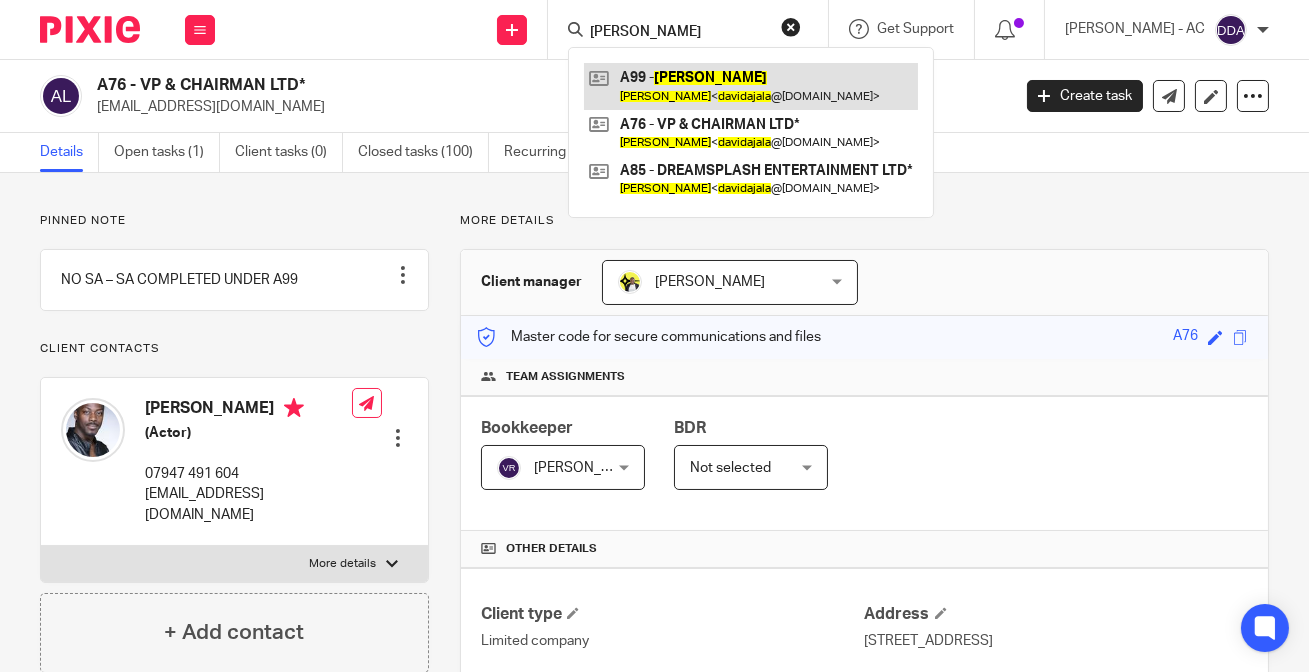 type on "DAVID AJALA" 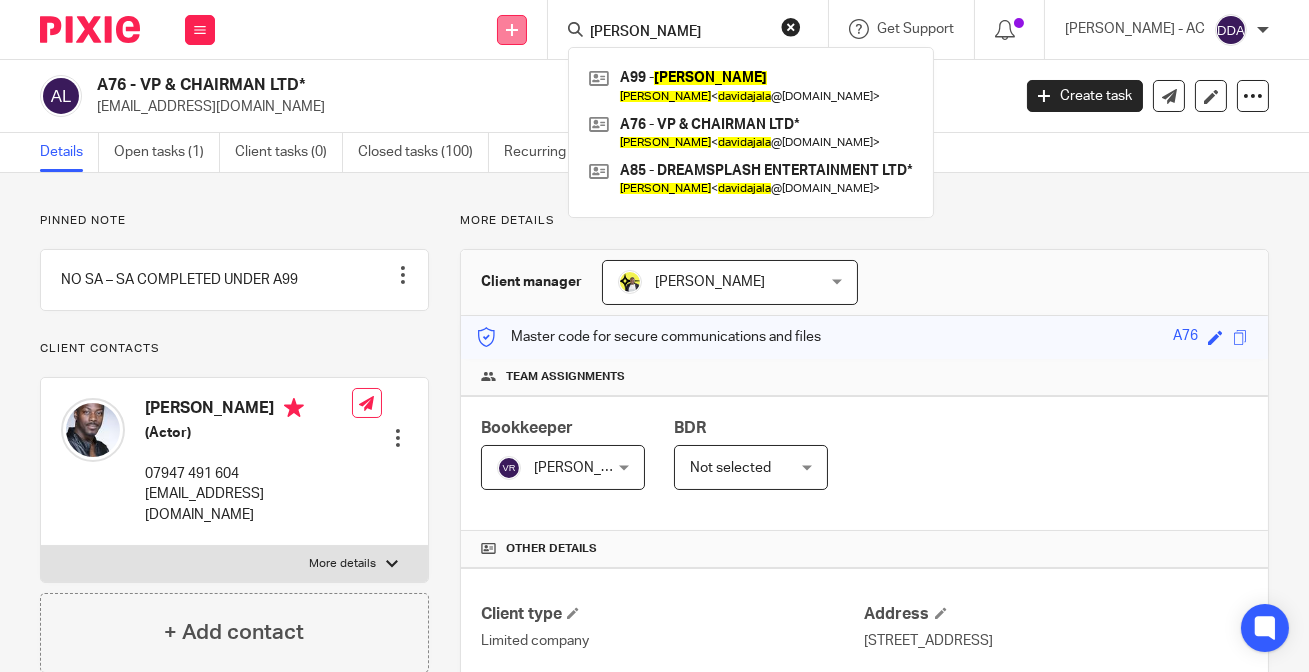 drag, startPoint x: 707, startPoint y: 27, endPoint x: 532, endPoint y: 42, distance: 175.64168 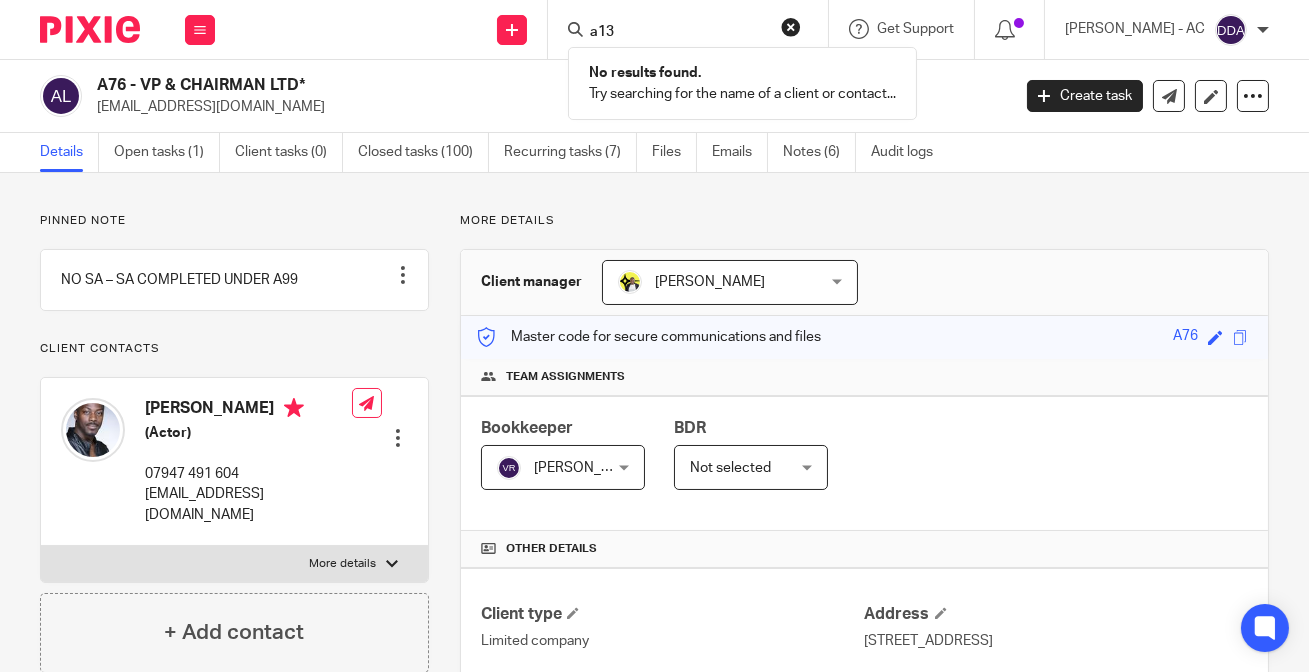 type on "a13" 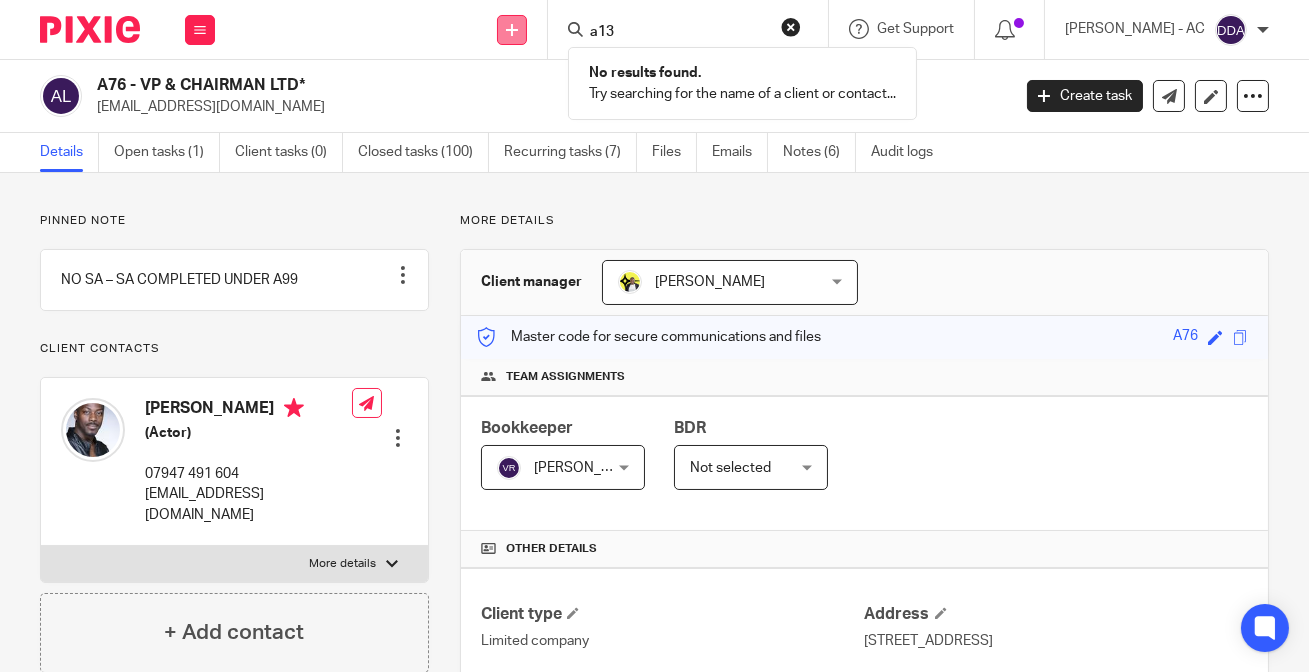 drag, startPoint x: 670, startPoint y: 34, endPoint x: 516, endPoint y: 38, distance: 154.05194 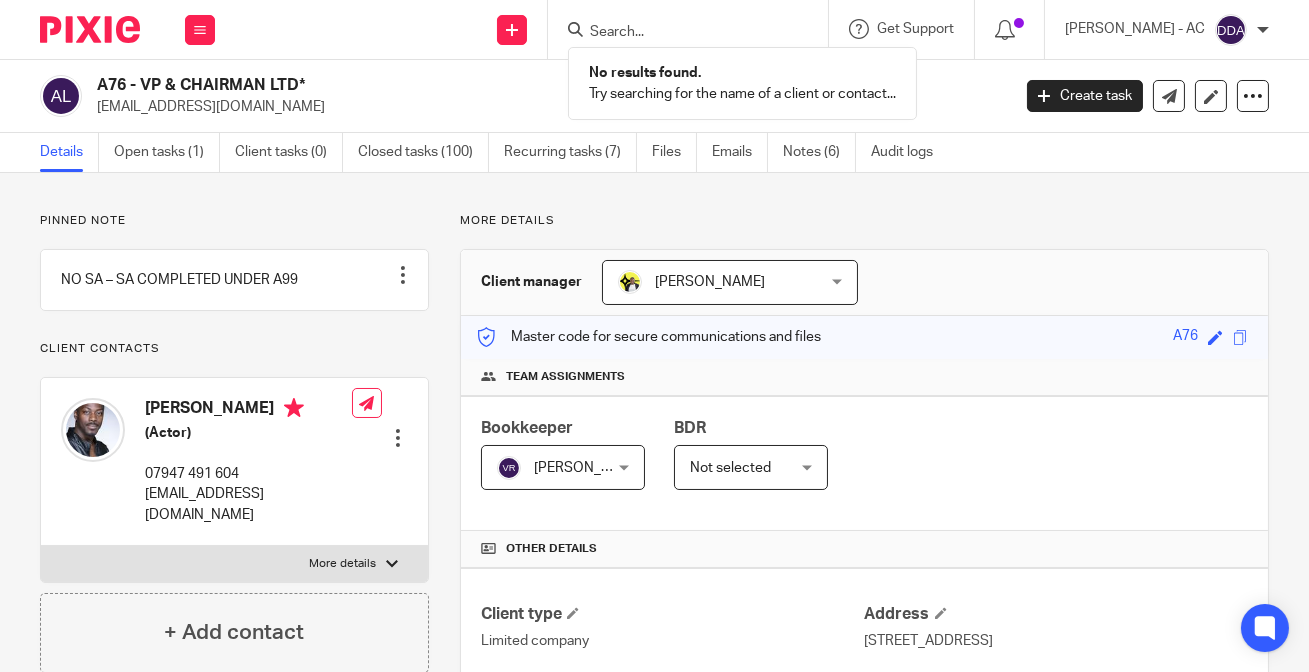 paste on "OSAHON IKHILE" 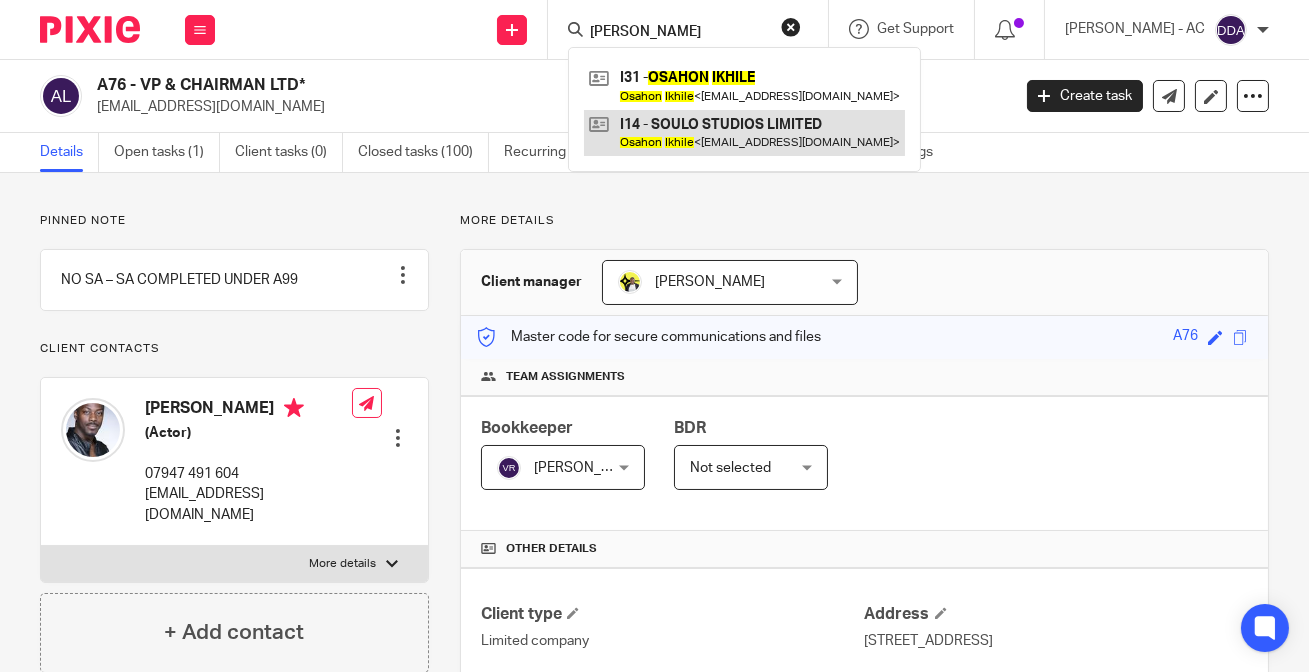 type on "OSAHON IKHILE" 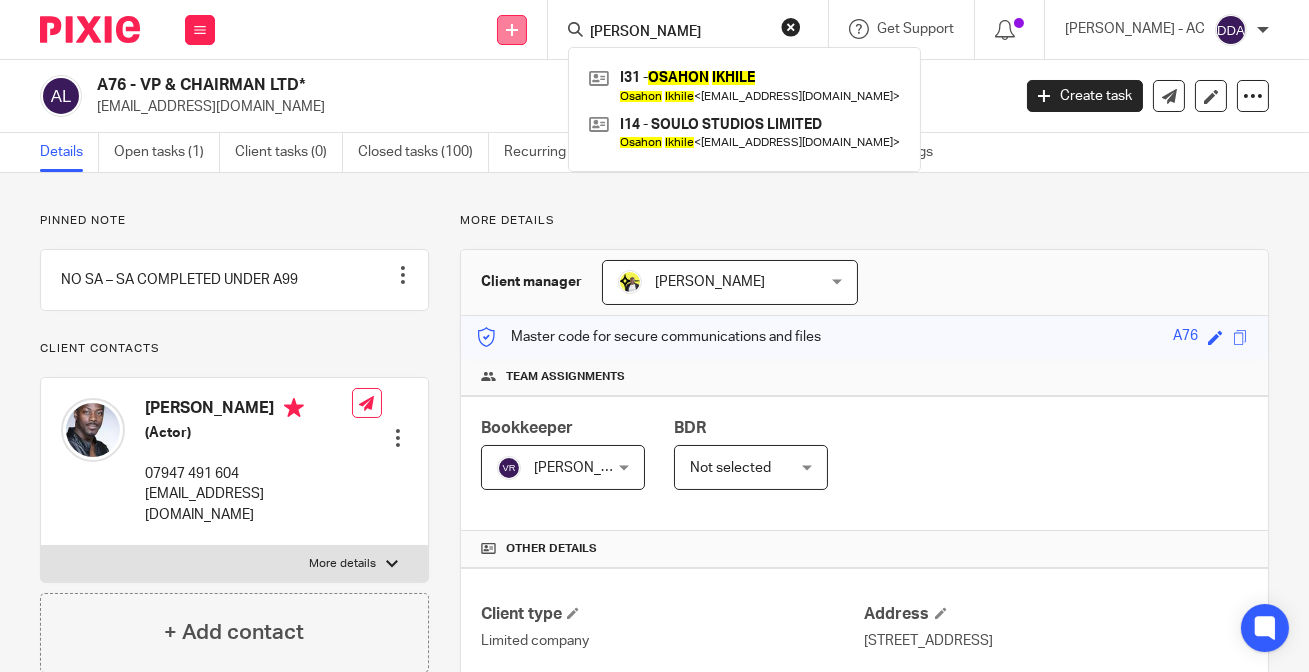click at bounding box center [512, 30] 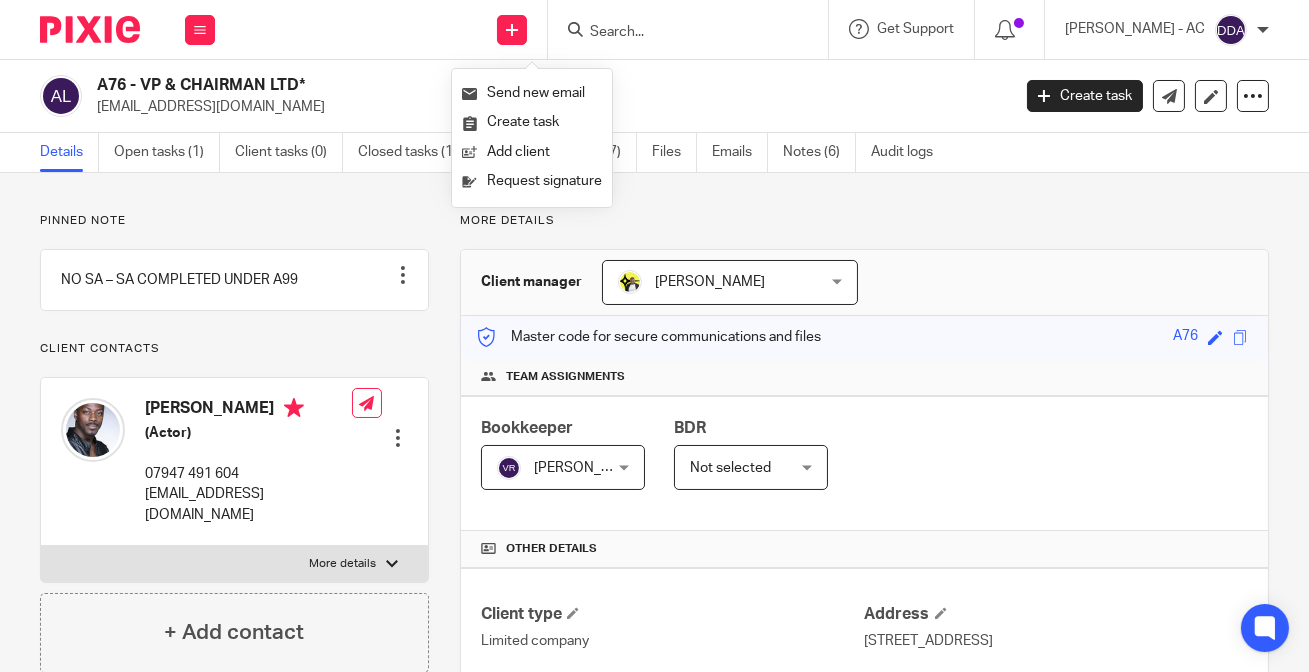 click at bounding box center [678, 33] 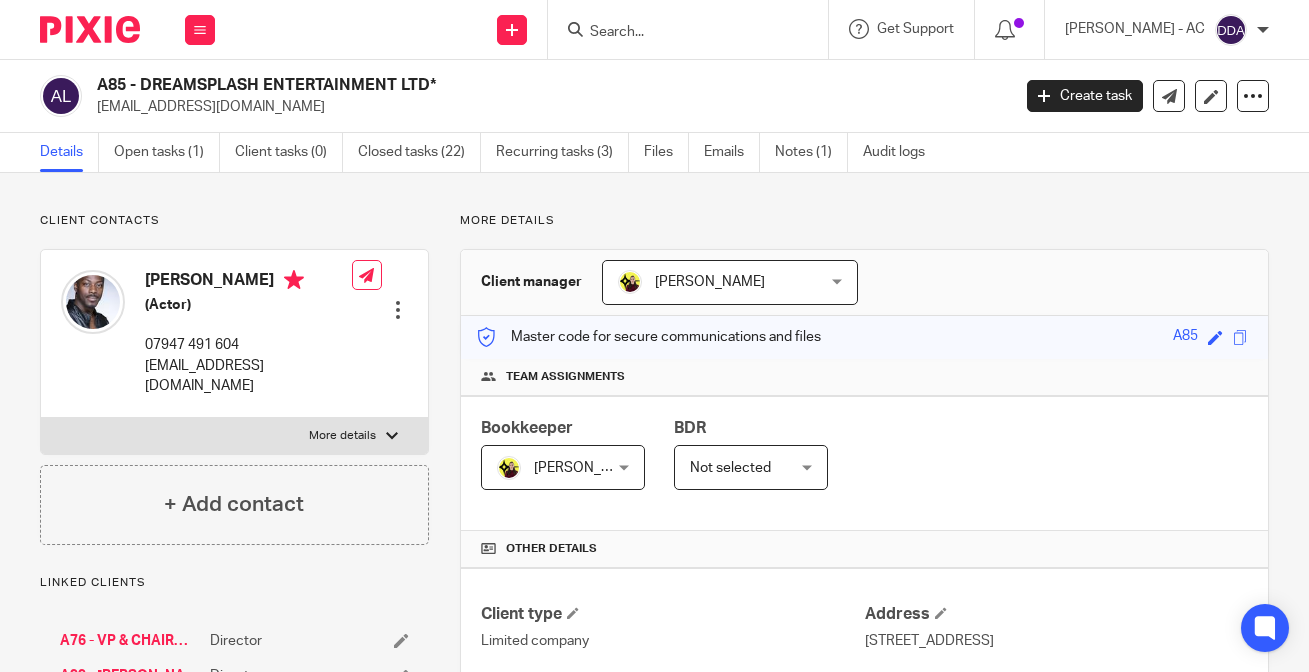 scroll, scrollTop: 0, scrollLeft: 0, axis: both 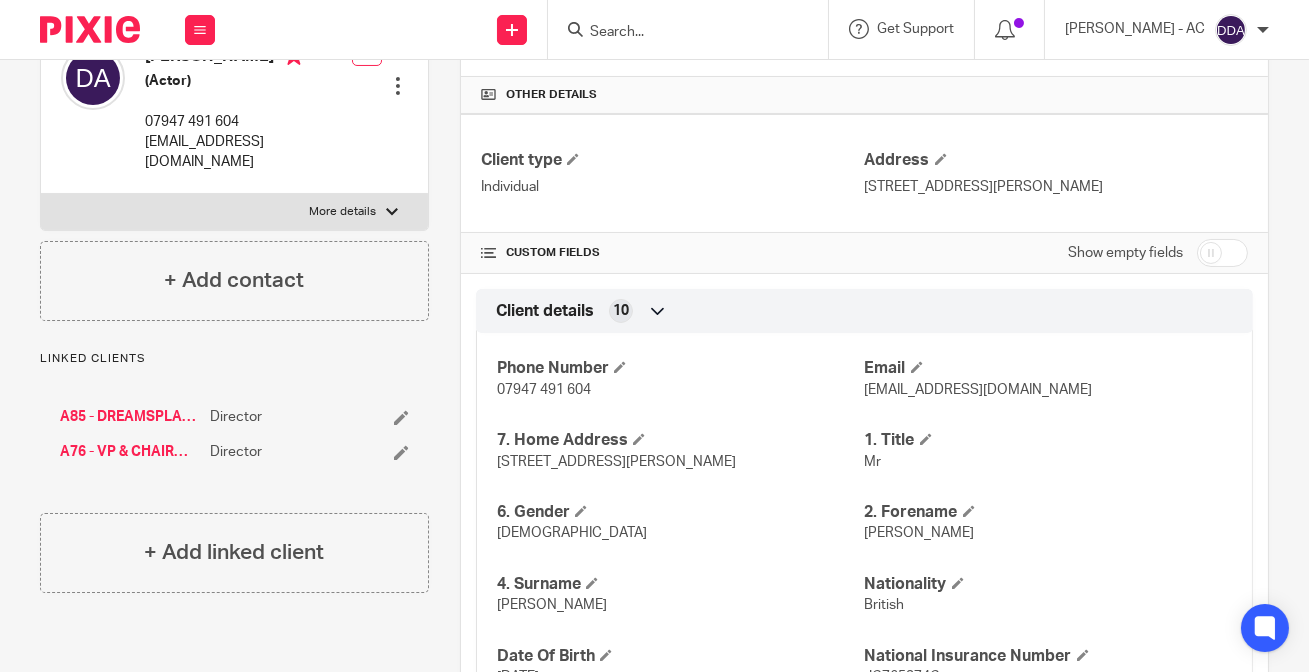 drag, startPoint x: 1104, startPoint y: 199, endPoint x: 857, endPoint y: 196, distance: 247.01822 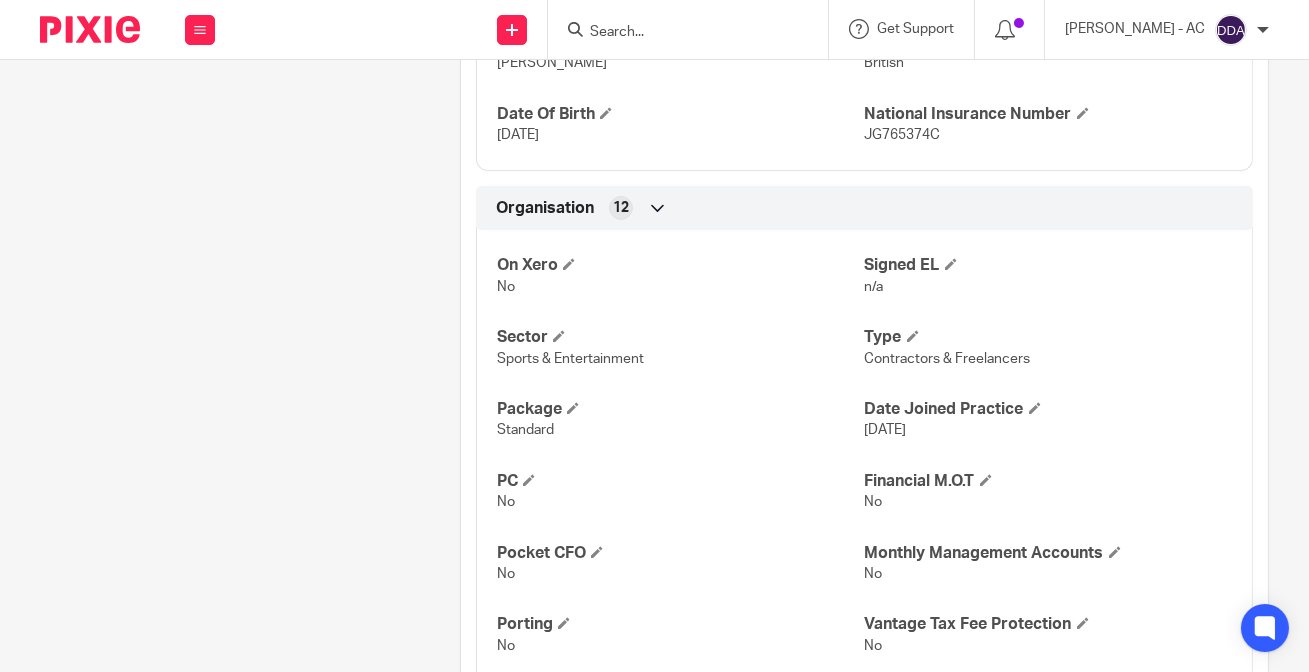 scroll, scrollTop: 1181, scrollLeft: 0, axis: vertical 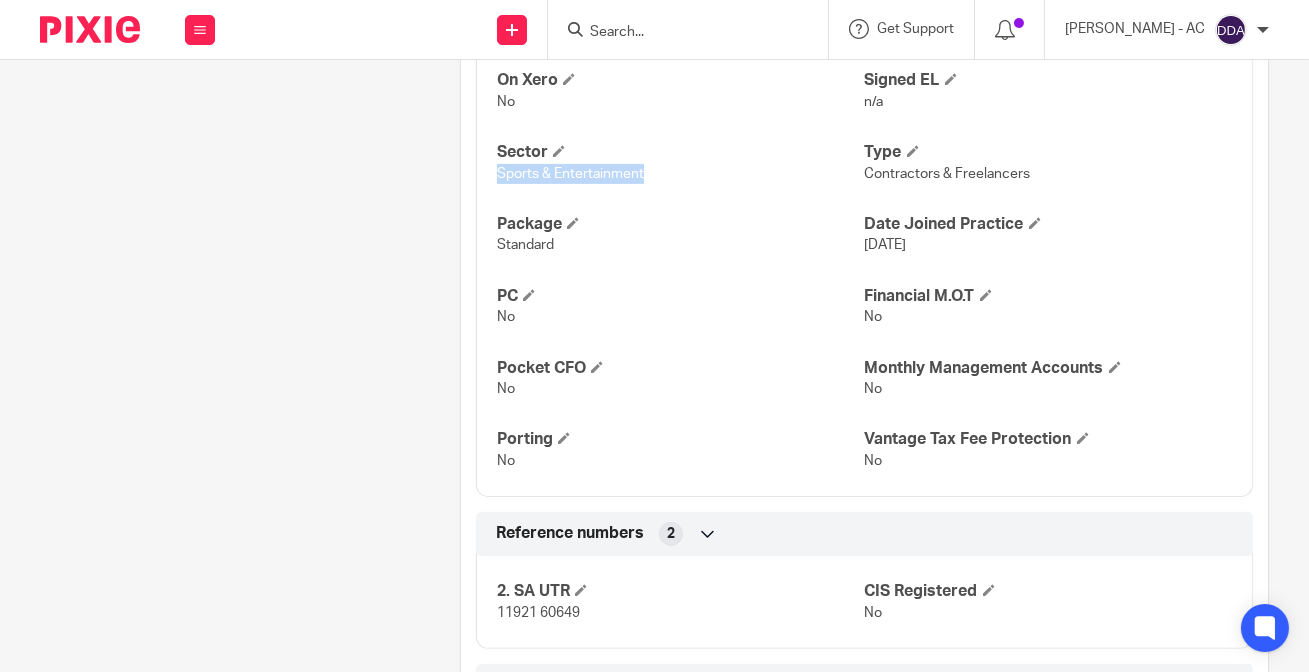 drag, startPoint x: 650, startPoint y: 180, endPoint x: 482, endPoint y: 184, distance: 168.0476 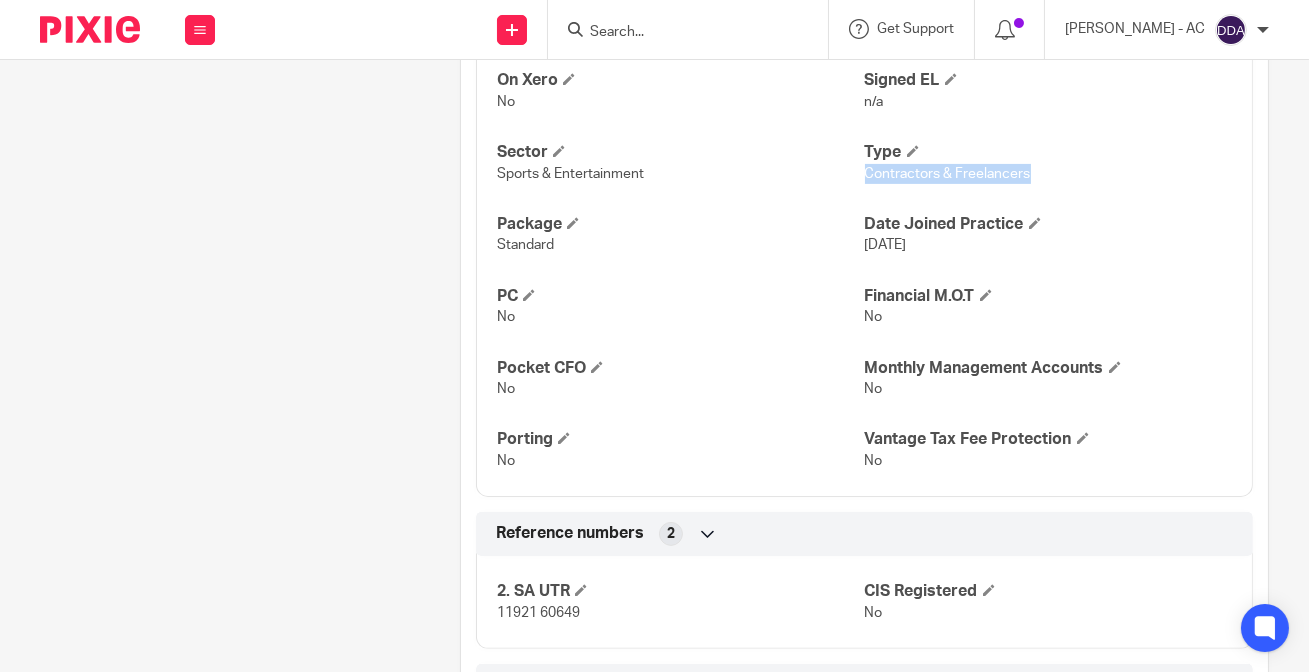 drag, startPoint x: 1035, startPoint y: 184, endPoint x: 859, endPoint y: 174, distance: 176.28386 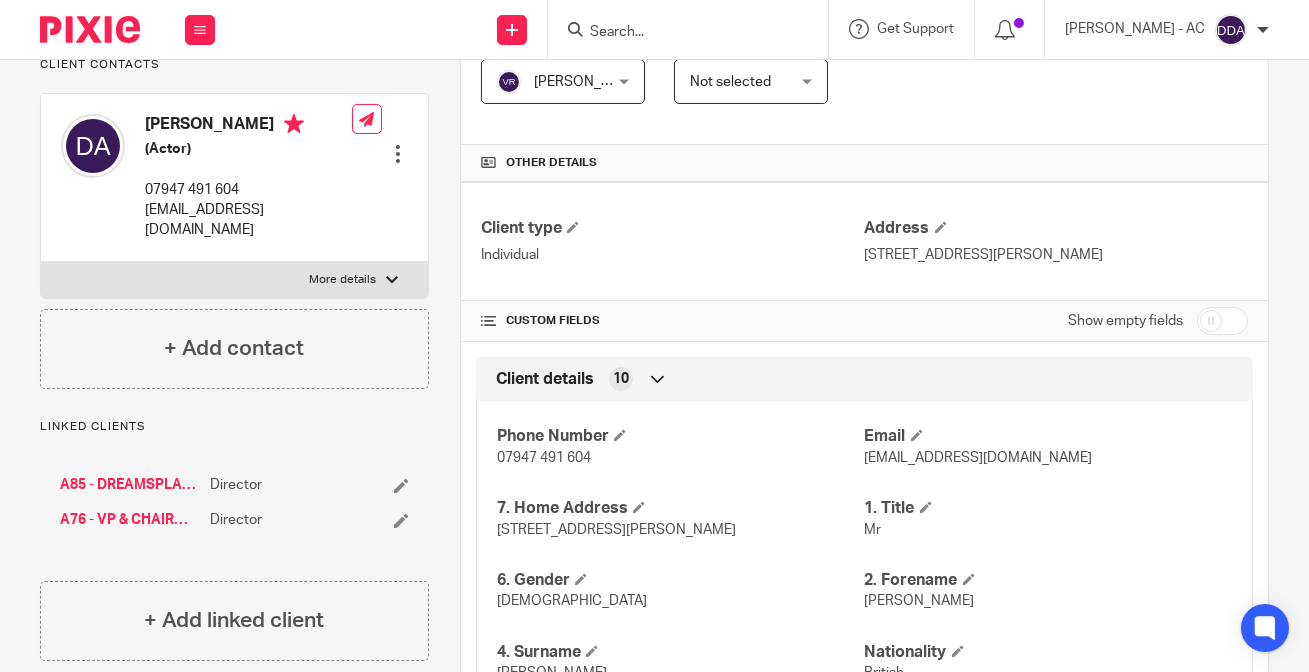 scroll, scrollTop: 454, scrollLeft: 0, axis: vertical 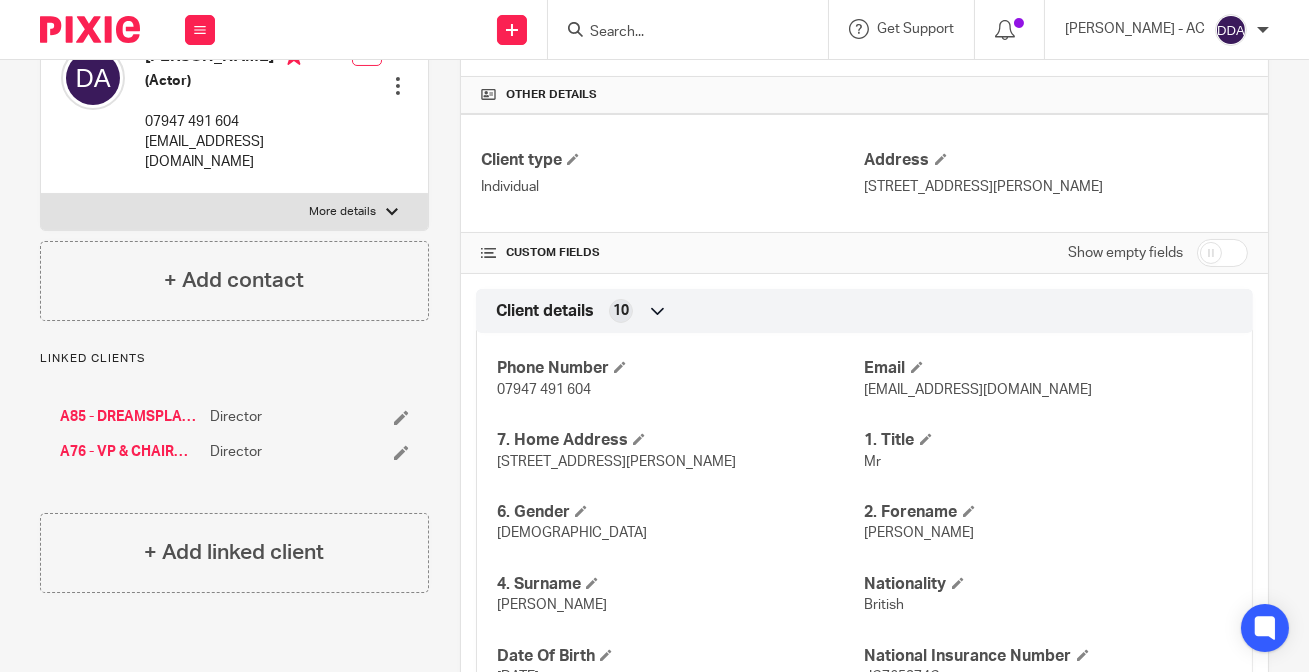 drag, startPoint x: 1079, startPoint y: 198, endPoint x: 855, endPoint y: 205, distance: 224.10934 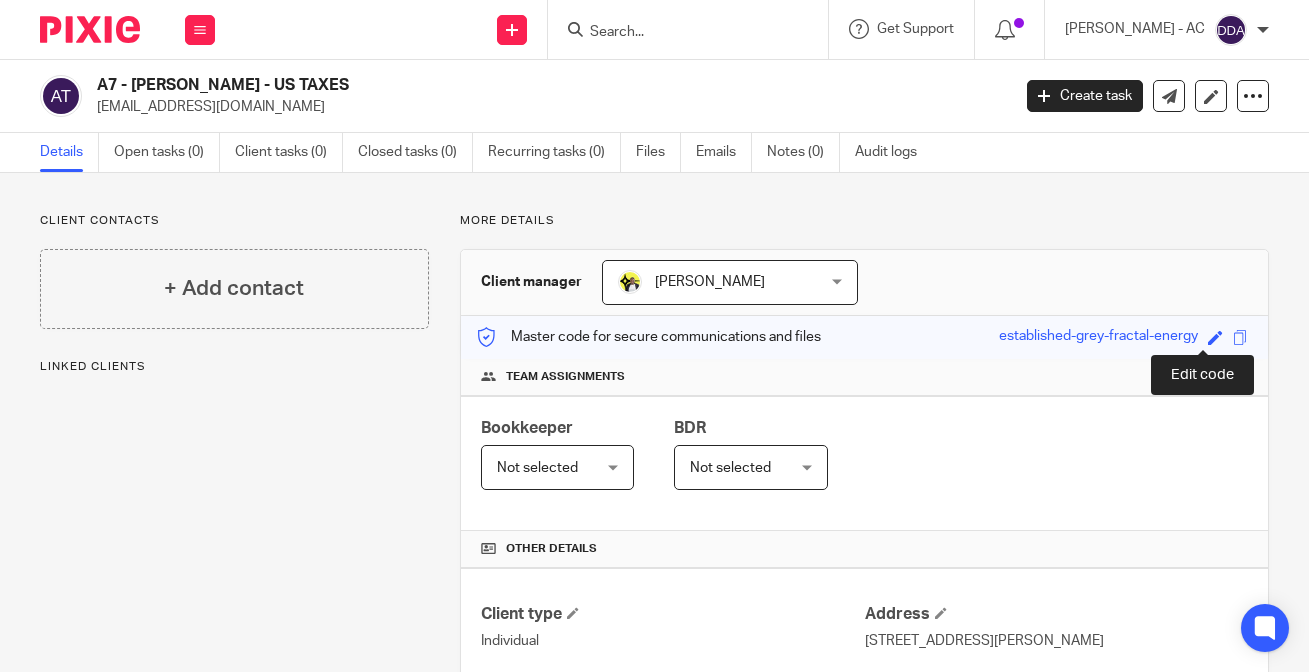 scroll, scrollTop: 0, scrollLeft: 0, axis: both 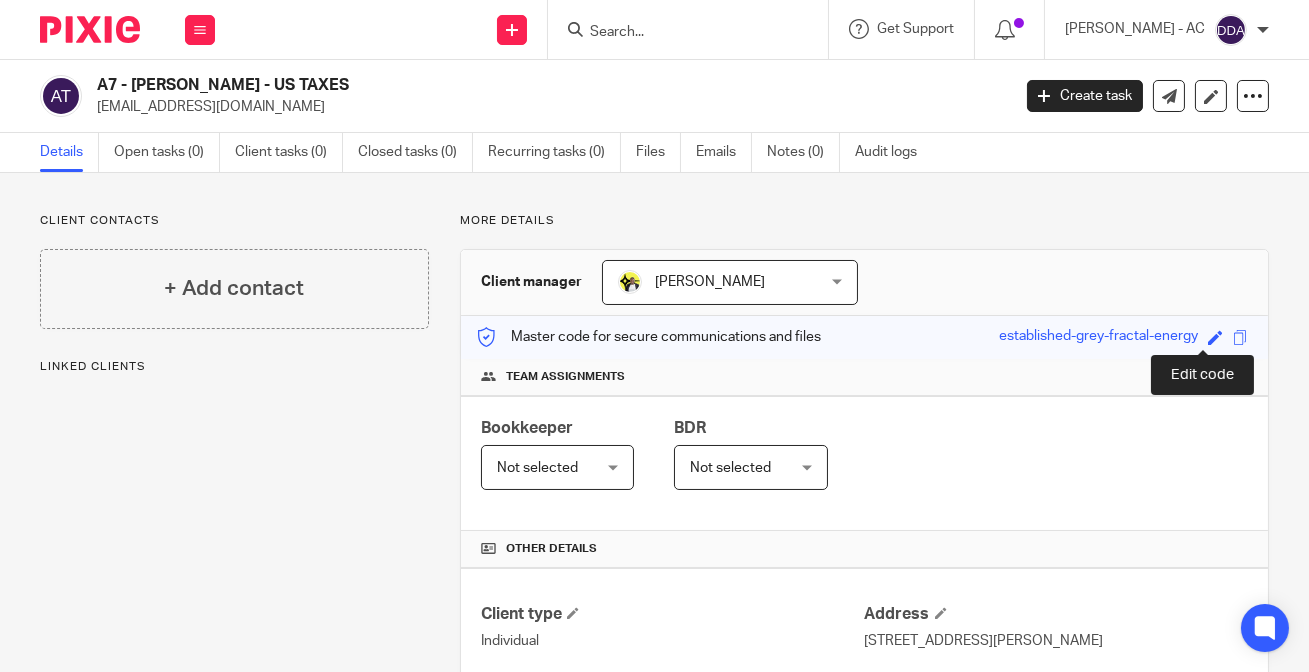drag, startPoint x: 0, startPoint y: 0, endPoint x: 1205, endPoint y: 336, distance: 1250.968 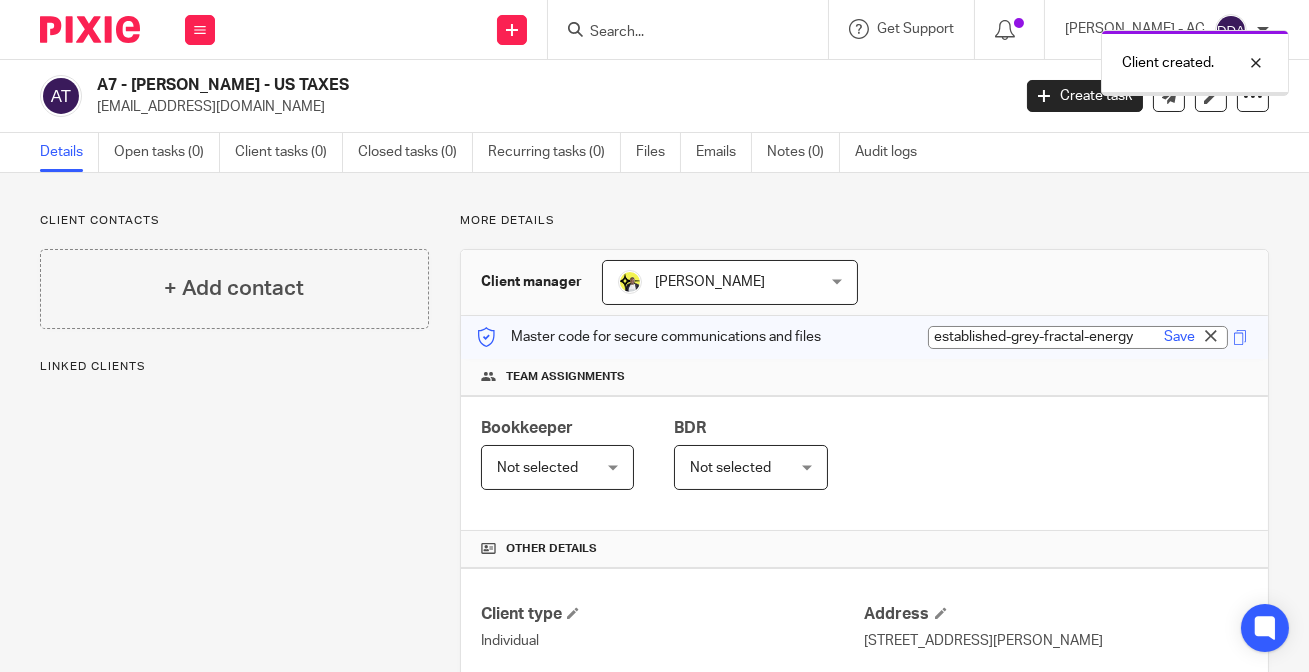 paste on "A7" 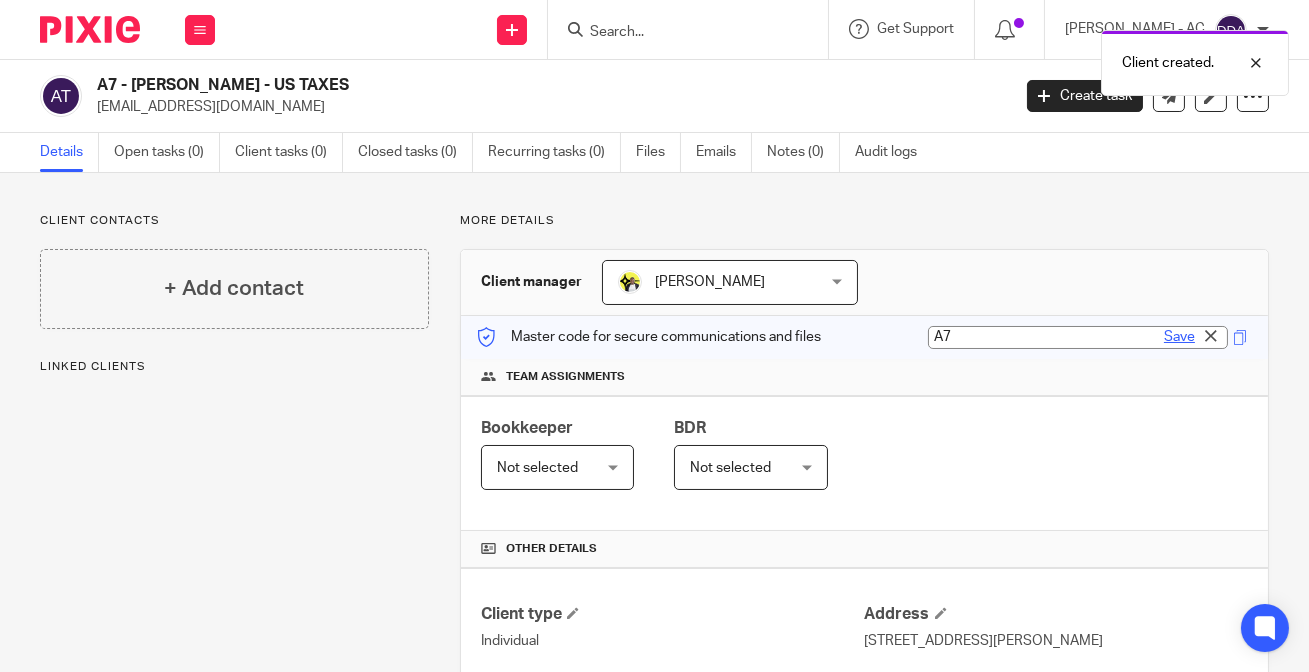 type on "A7" 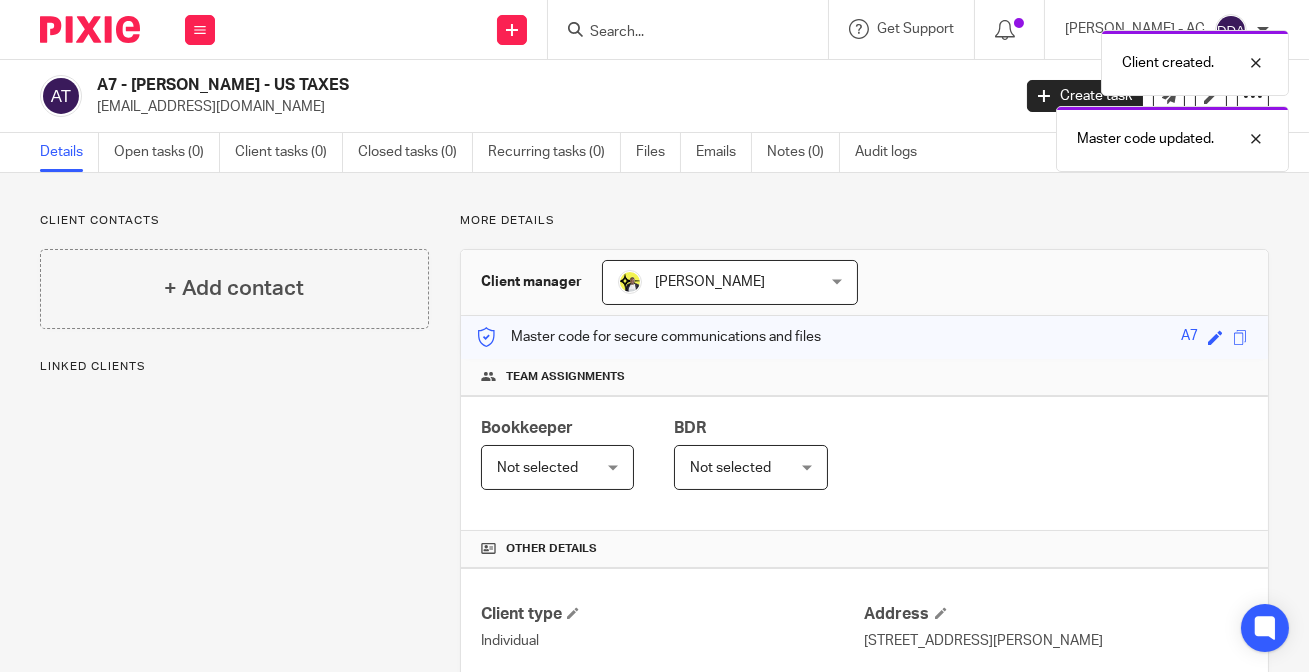 click on "Not selected" at bounding box center (551, 467) 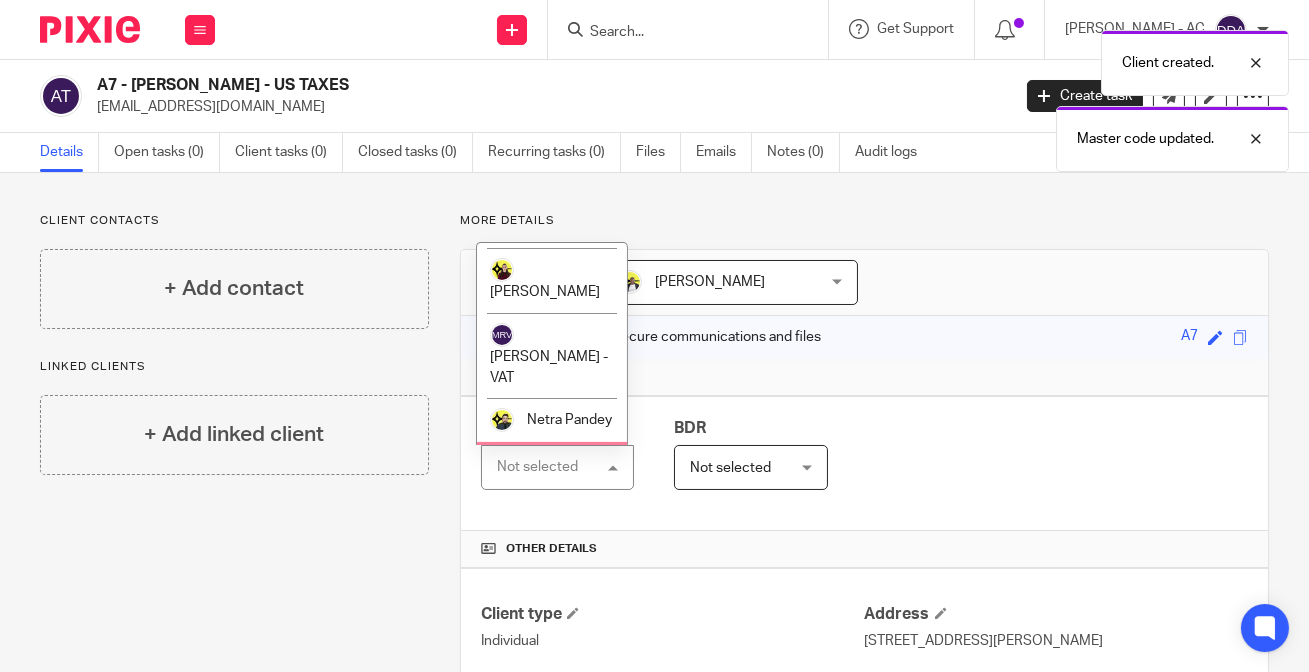 scroll, scrollTop: 1348, scrollLeft: 0, axis: vertical 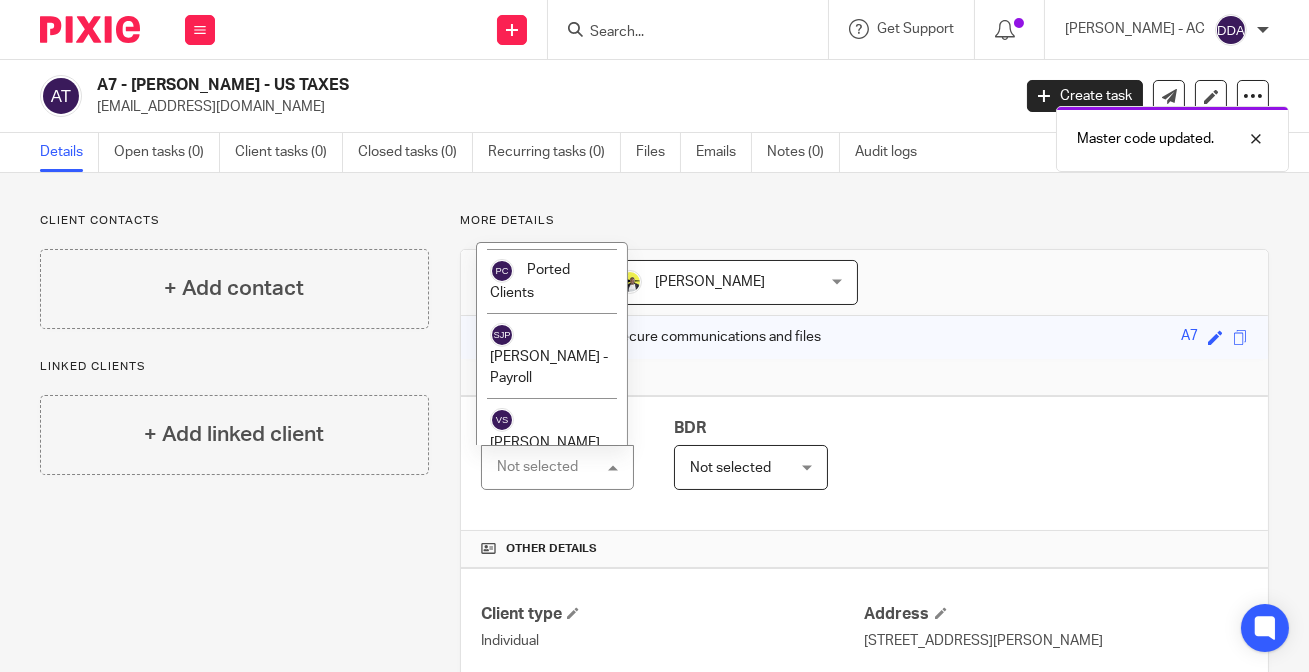 click on "[PERSON_NAME]" at bounding box center (545, 507) 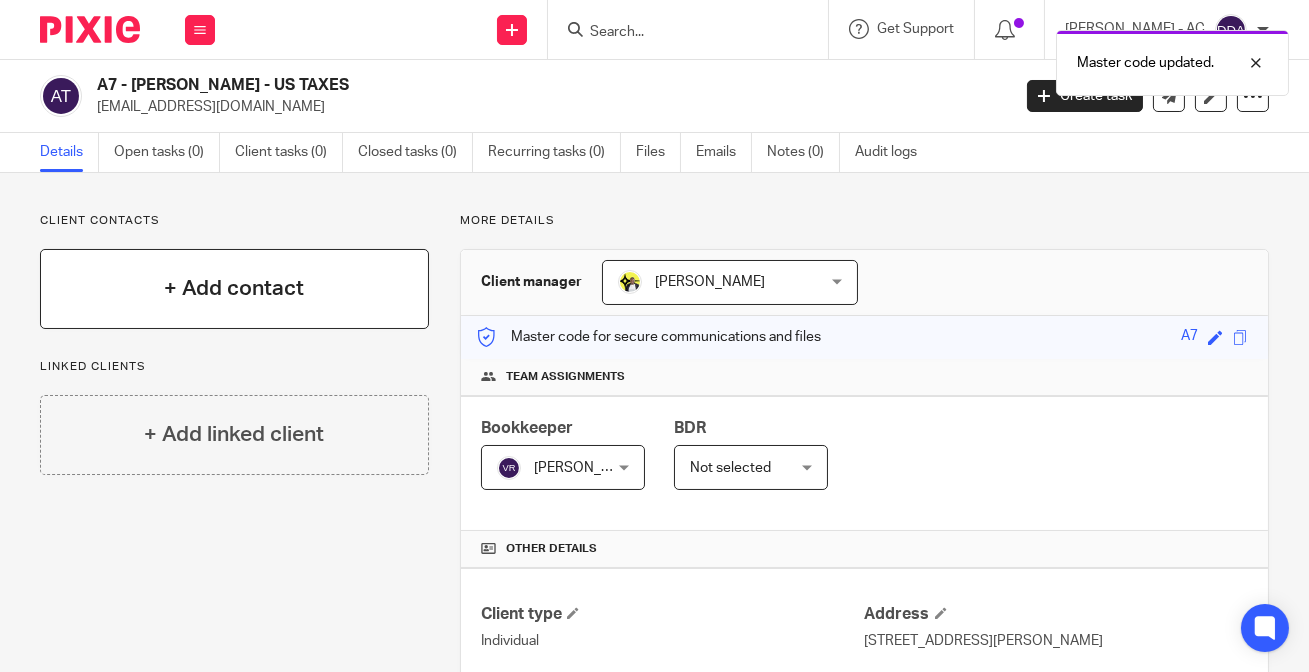 click on "+ Add contact" at bounding box center (234, 288) 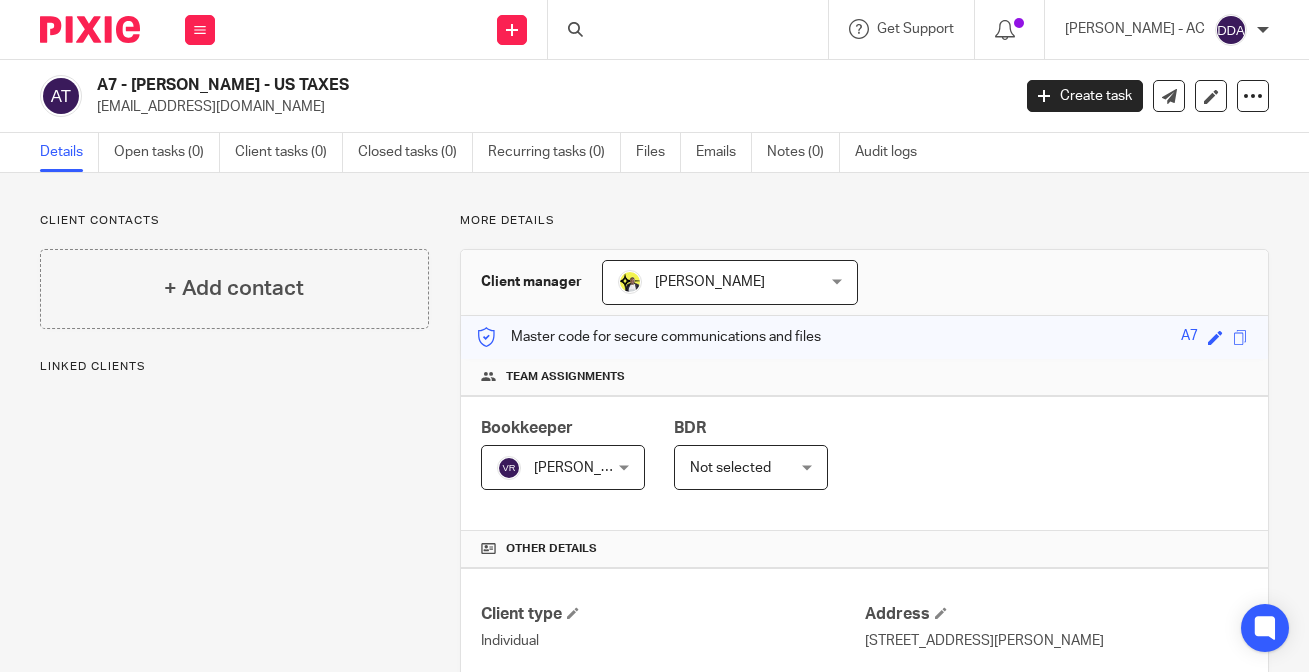 scroll, scrollTop: 0, scrollLeft: 0, axis: both 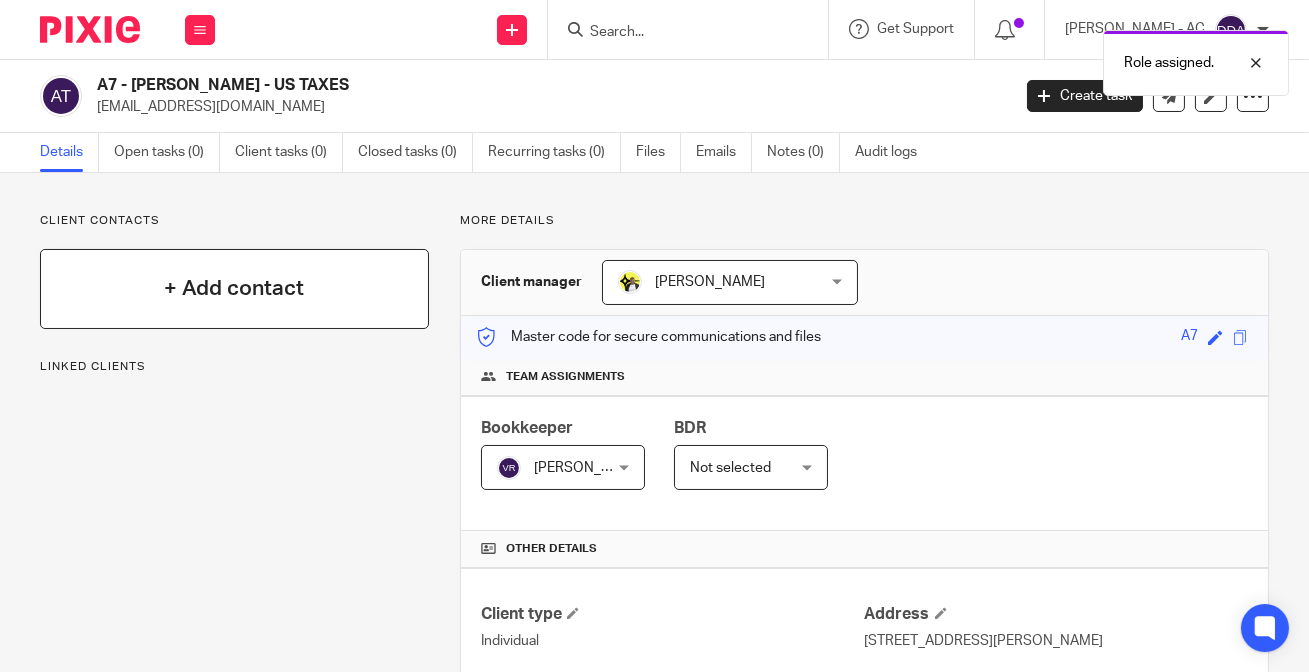 click on "+ Add contact" at bounding box center [234, 288] 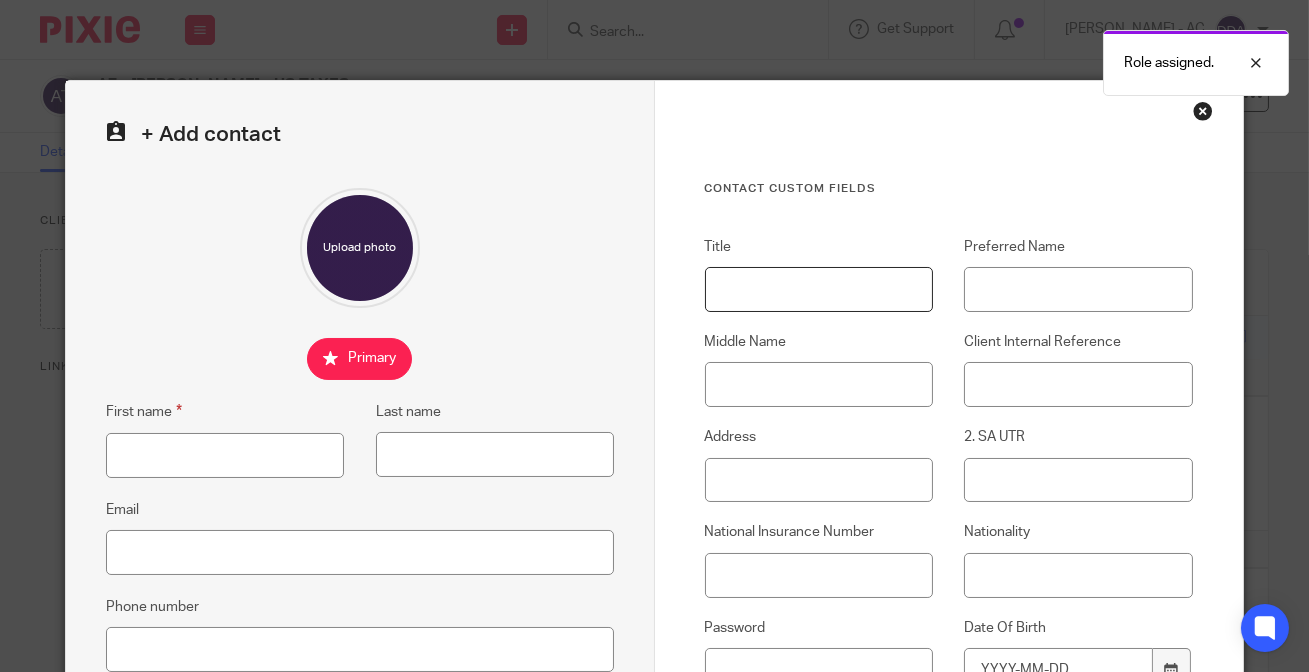 click on "Title" at bounding box center (819, 289) 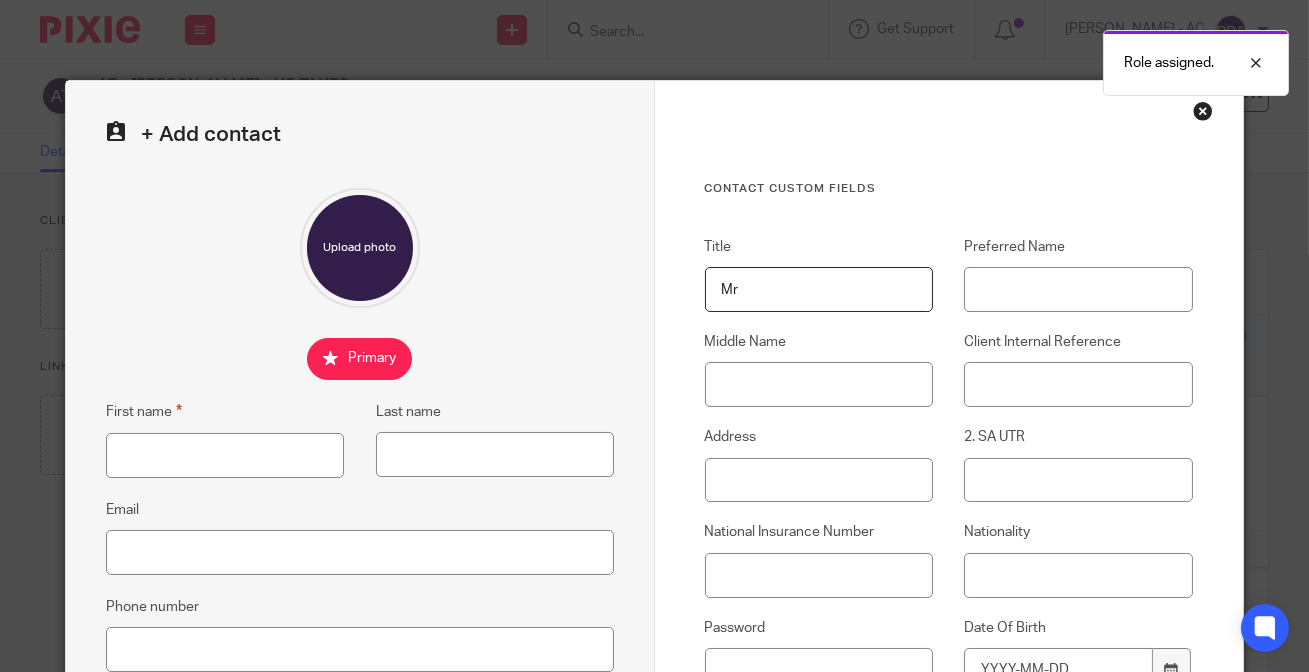 type on "Mr" 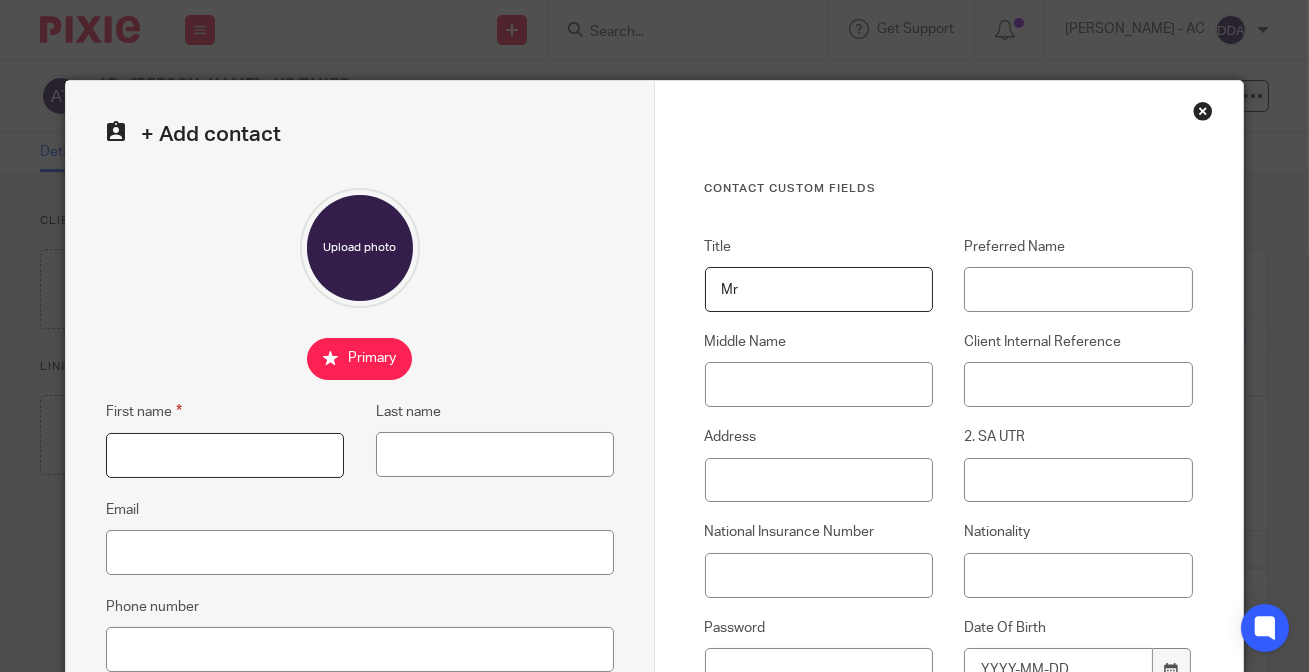 click on "First name" at bounding box center (225, 455) 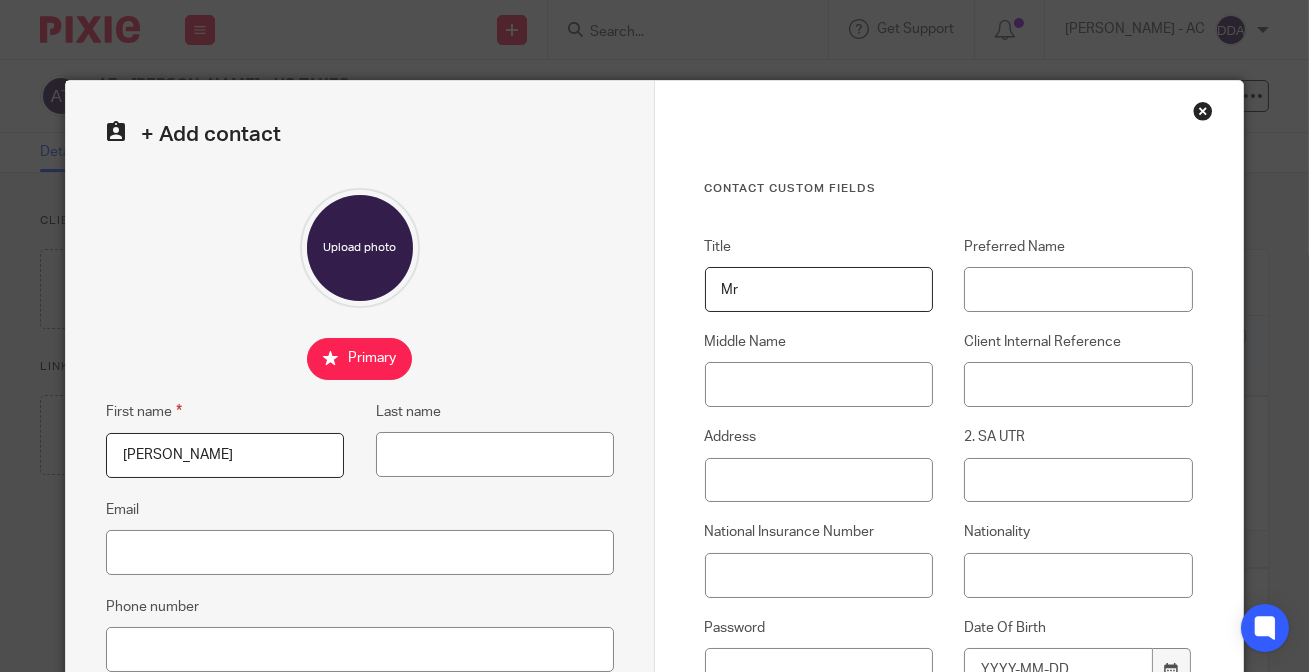 type on "David" 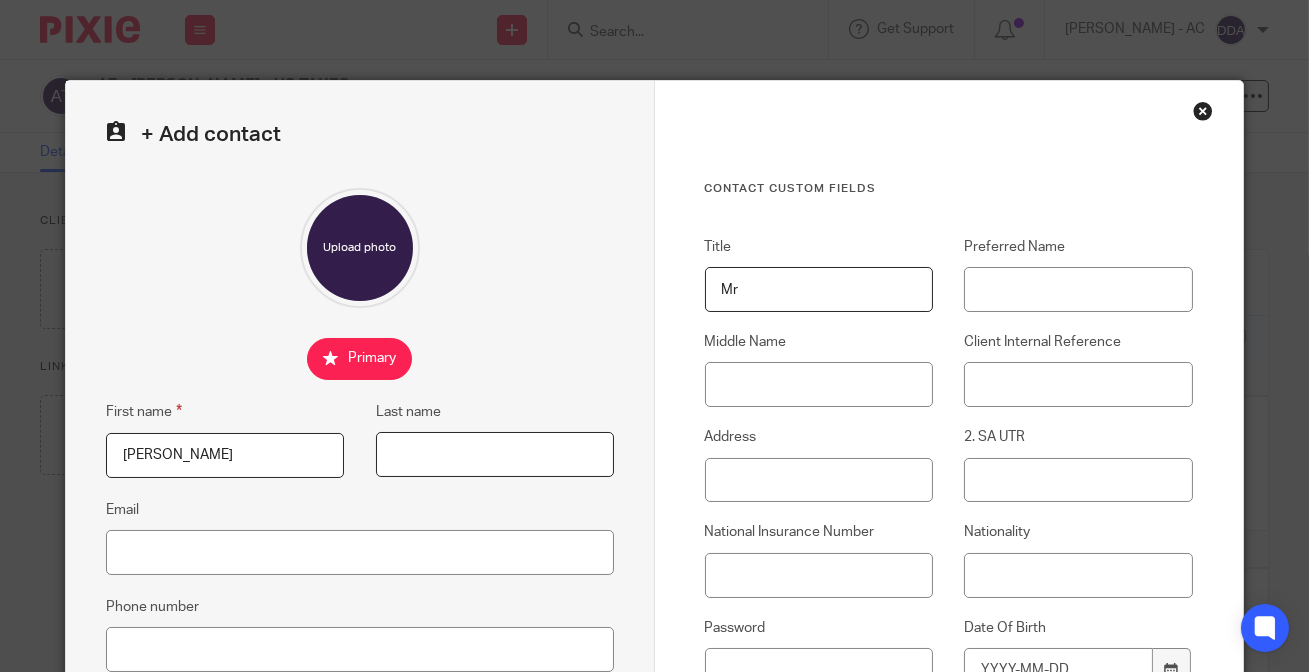 click on "Last name" at bounding box center (495, 454) 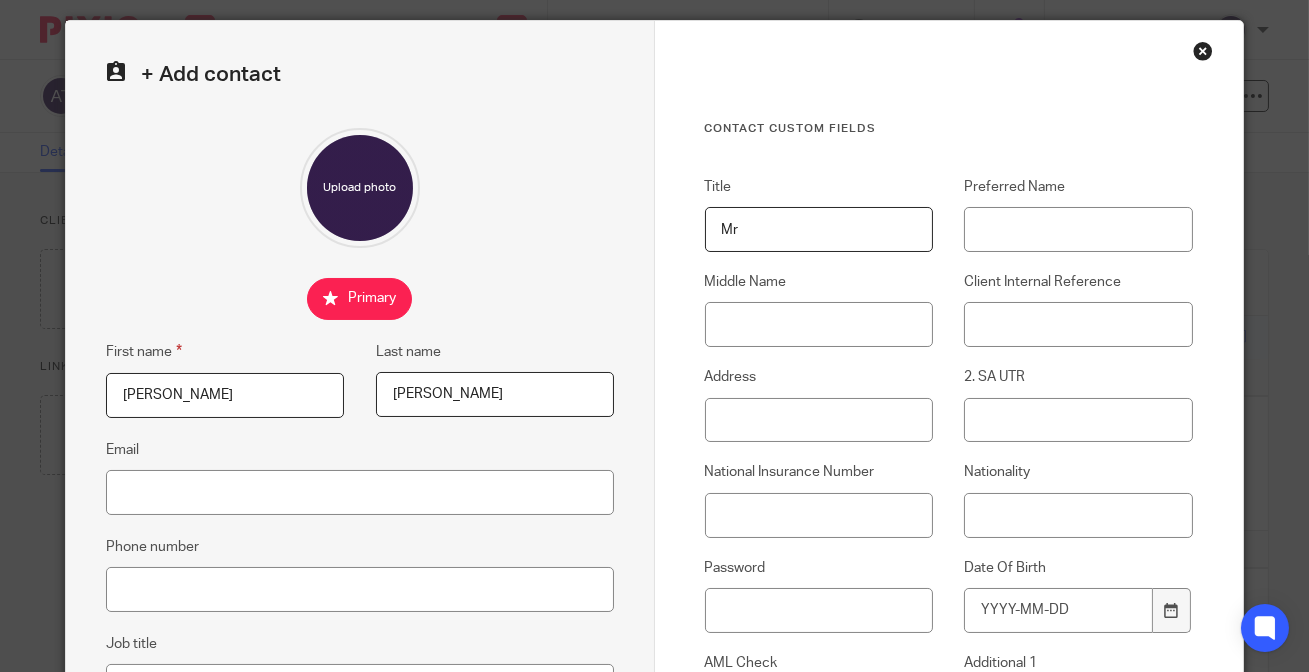 scroll, scrollTop: 90, scrollLeft: 0, axis: vertical 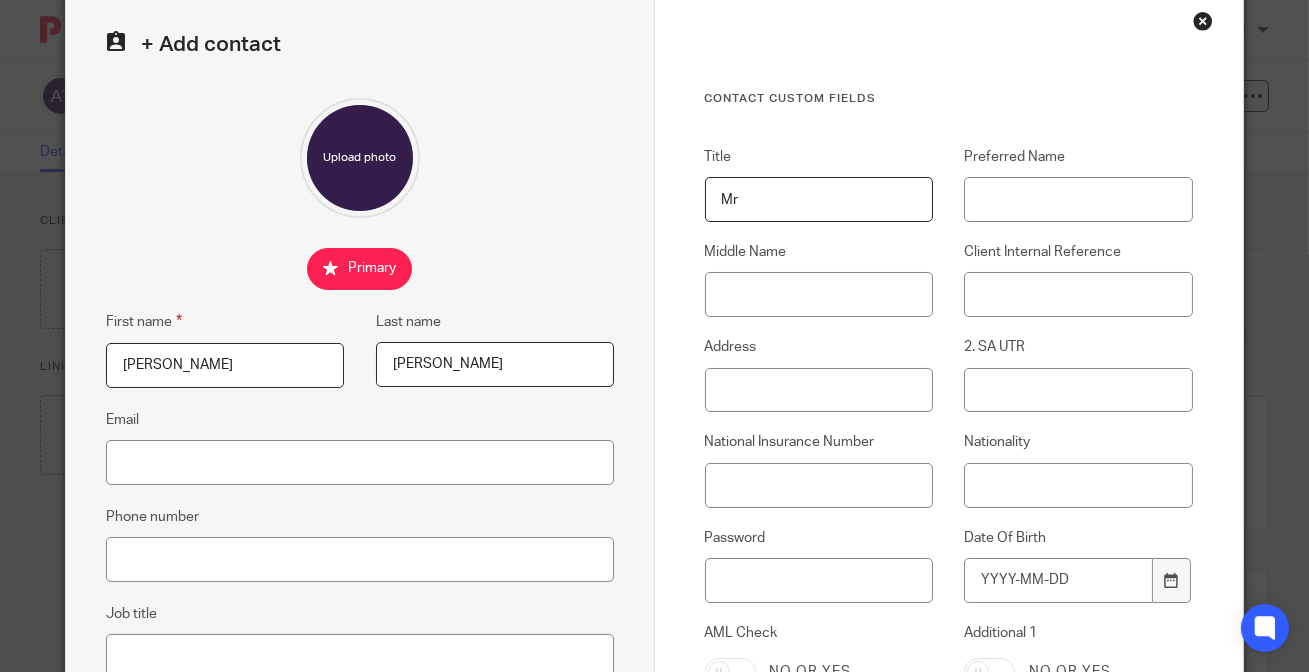 type on "Ajala" 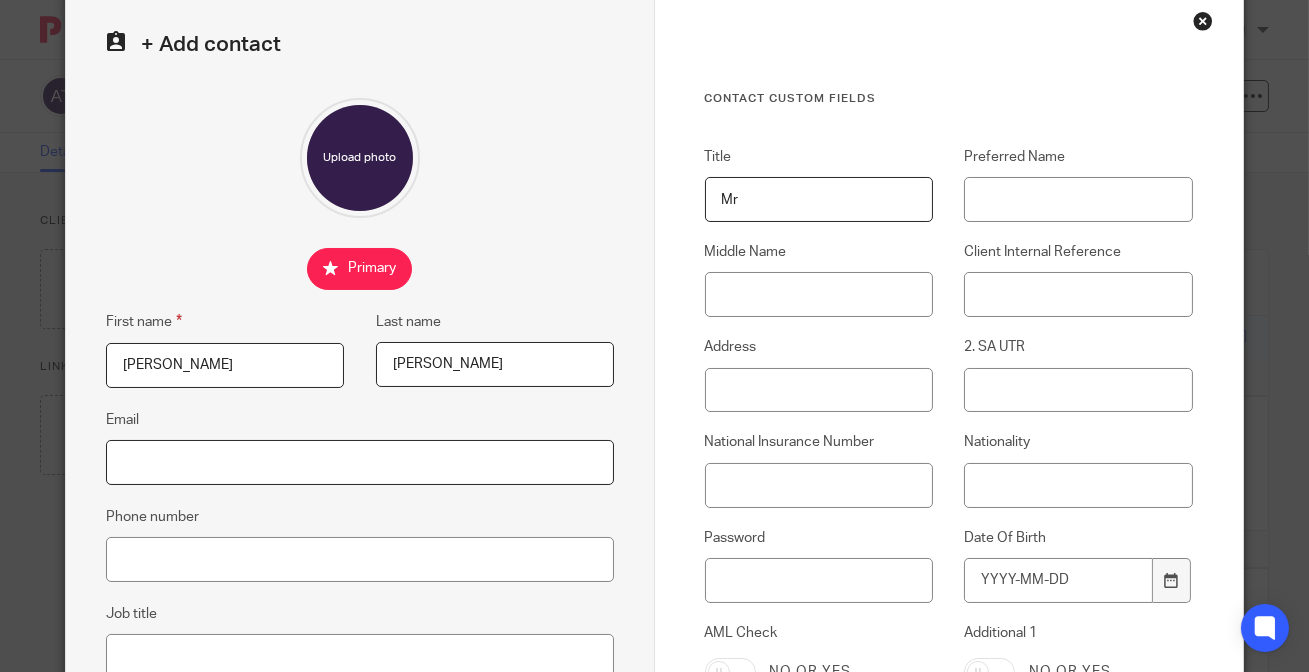click on "Email" at bounding box center (359, 462) 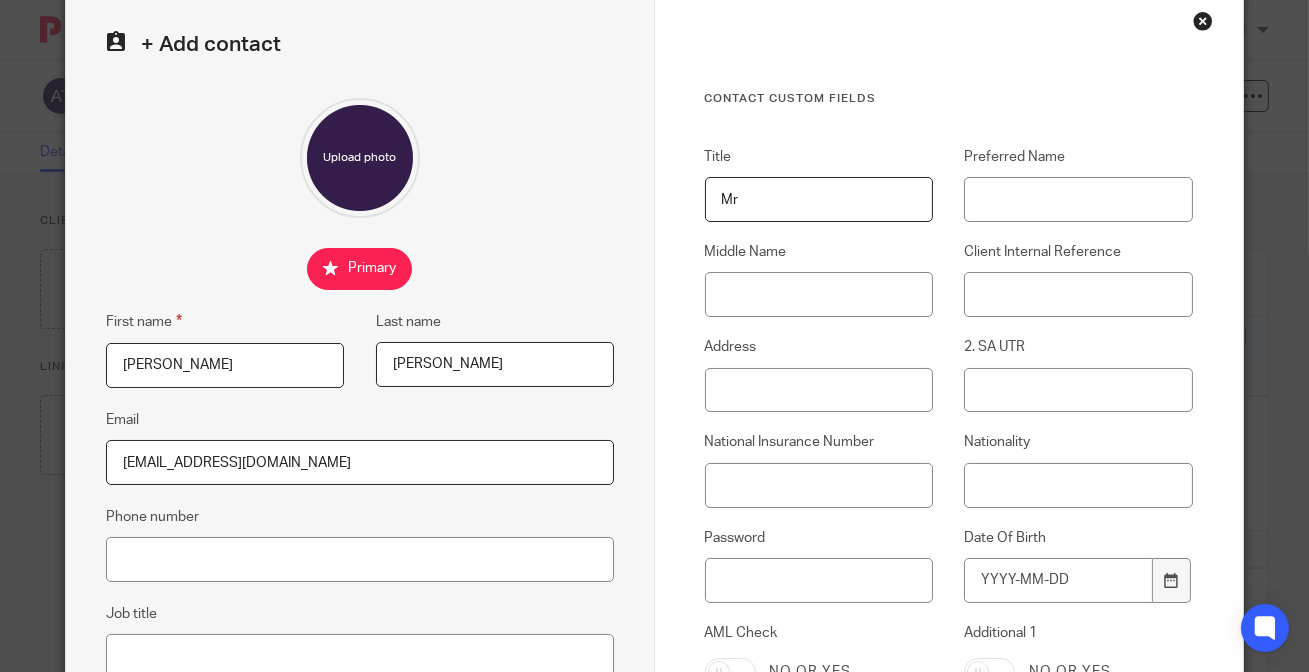 type on "davidajala@hotmail.co.uk" 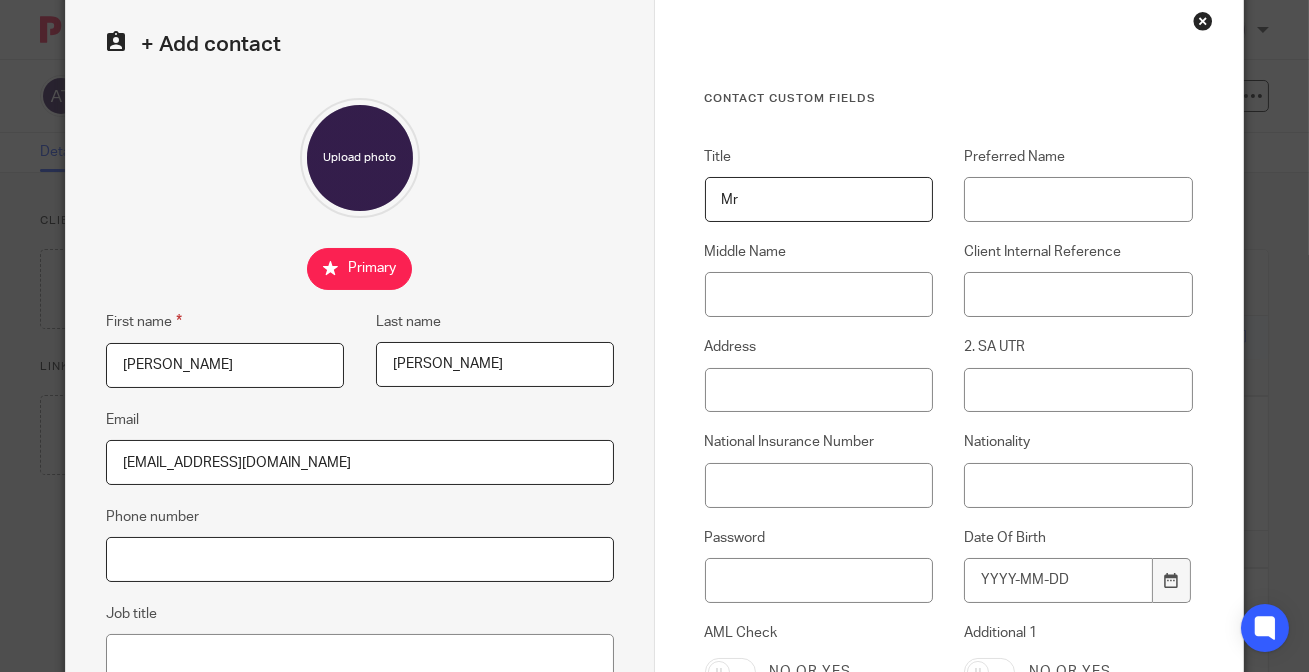 click on "Phone number" at bounding box center (359, 559) 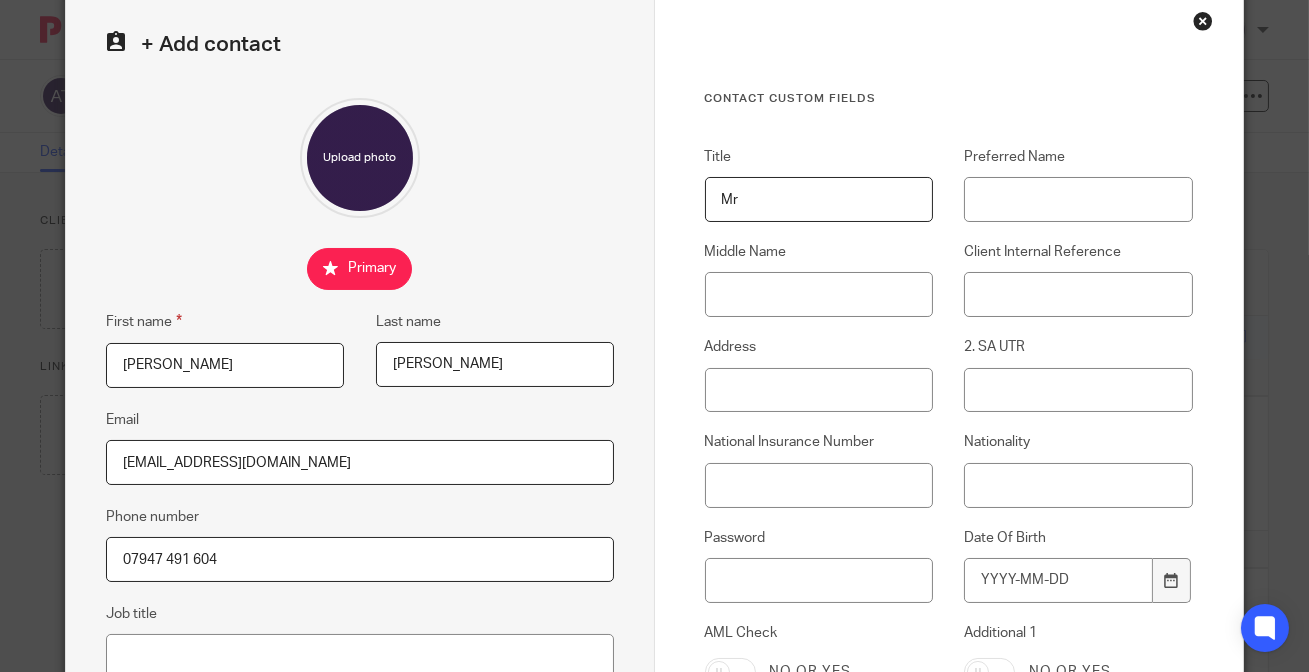 type on "07947 491 604" 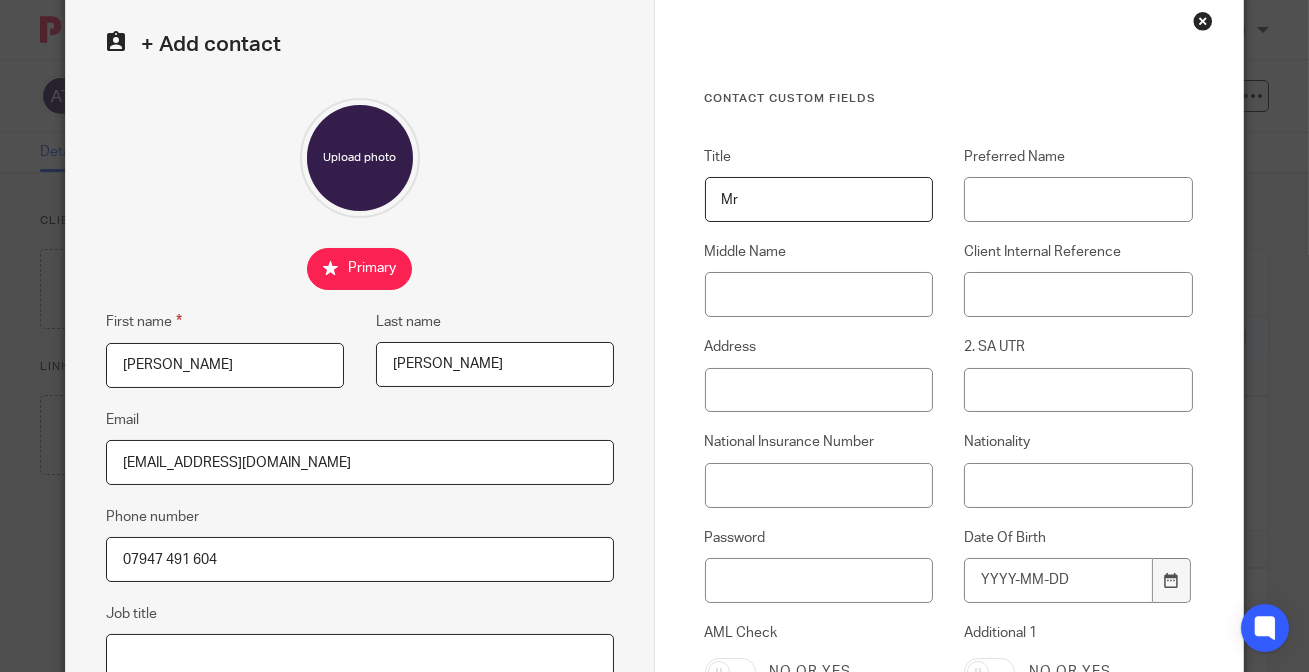 click on "Job title" at bounding box center [359, 656] 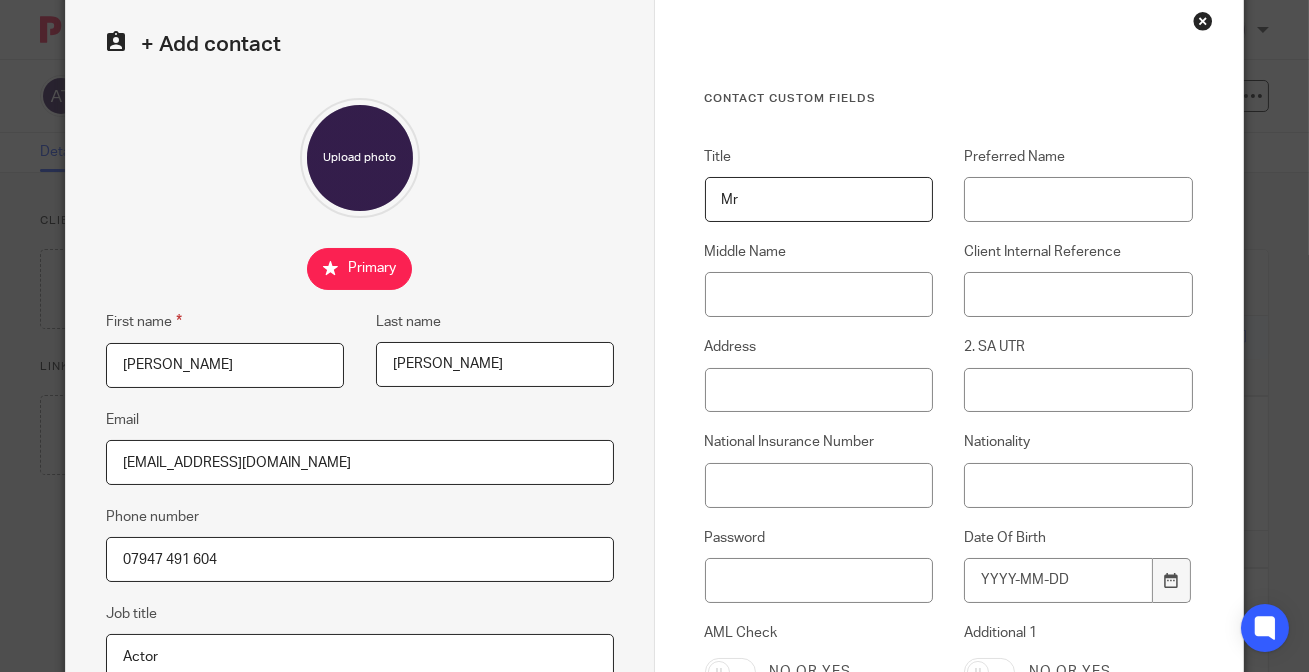 type on "Actor" 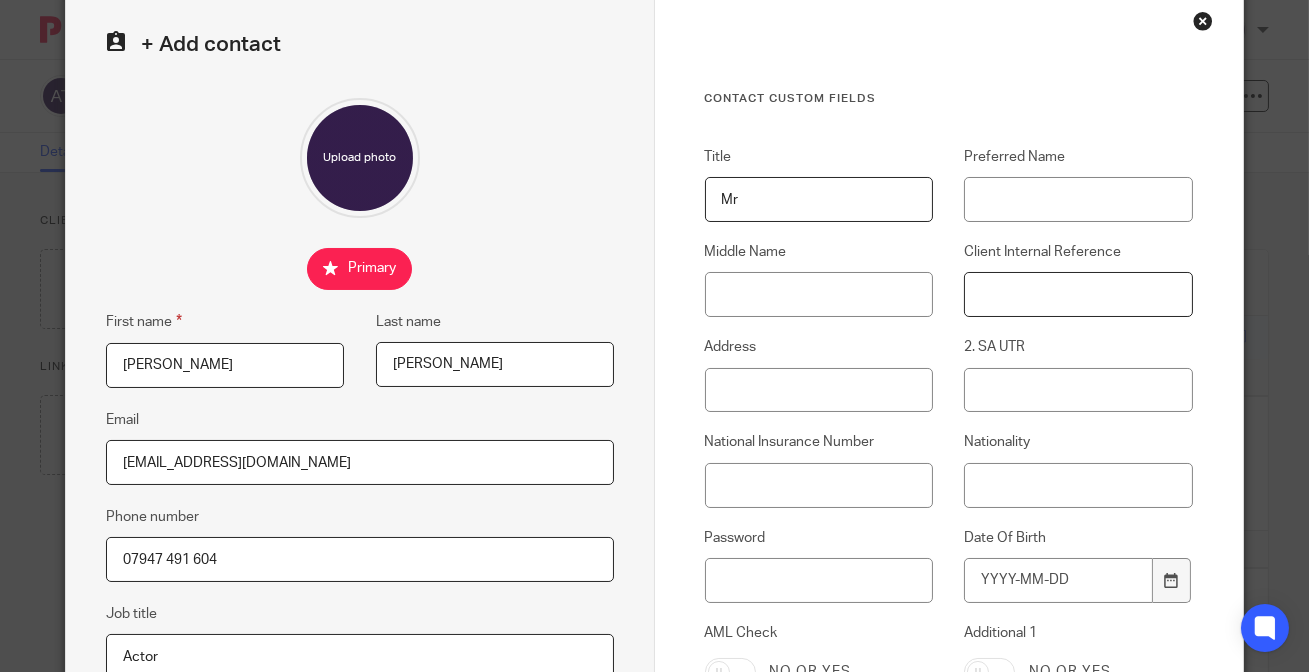 click on "Client Internal Reference" at bounding box center (1078, 294) 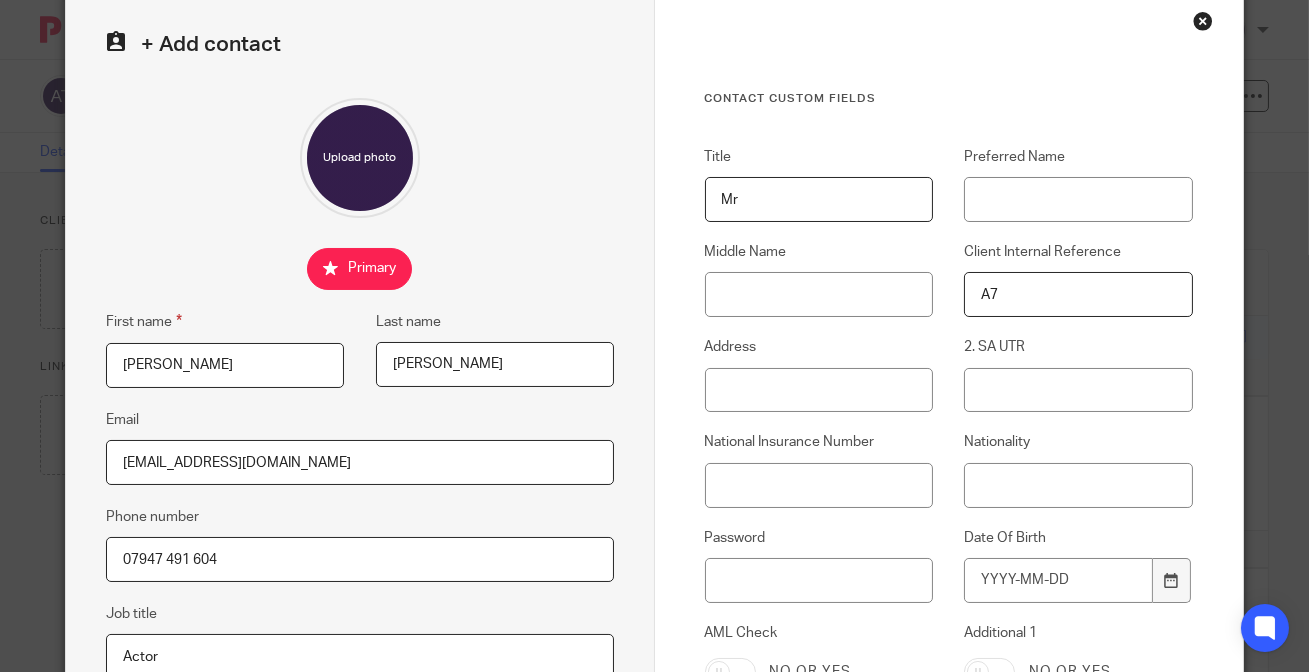type on "A7" 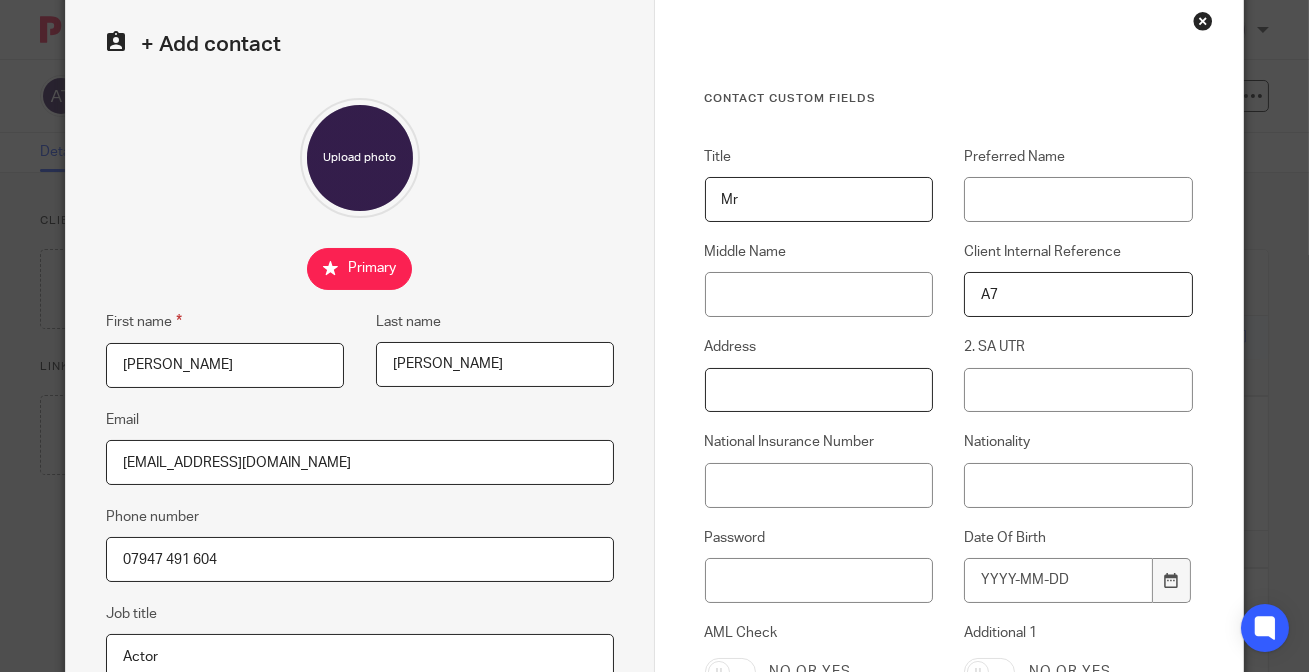 click on "Address" at bounding box center (819, 390) 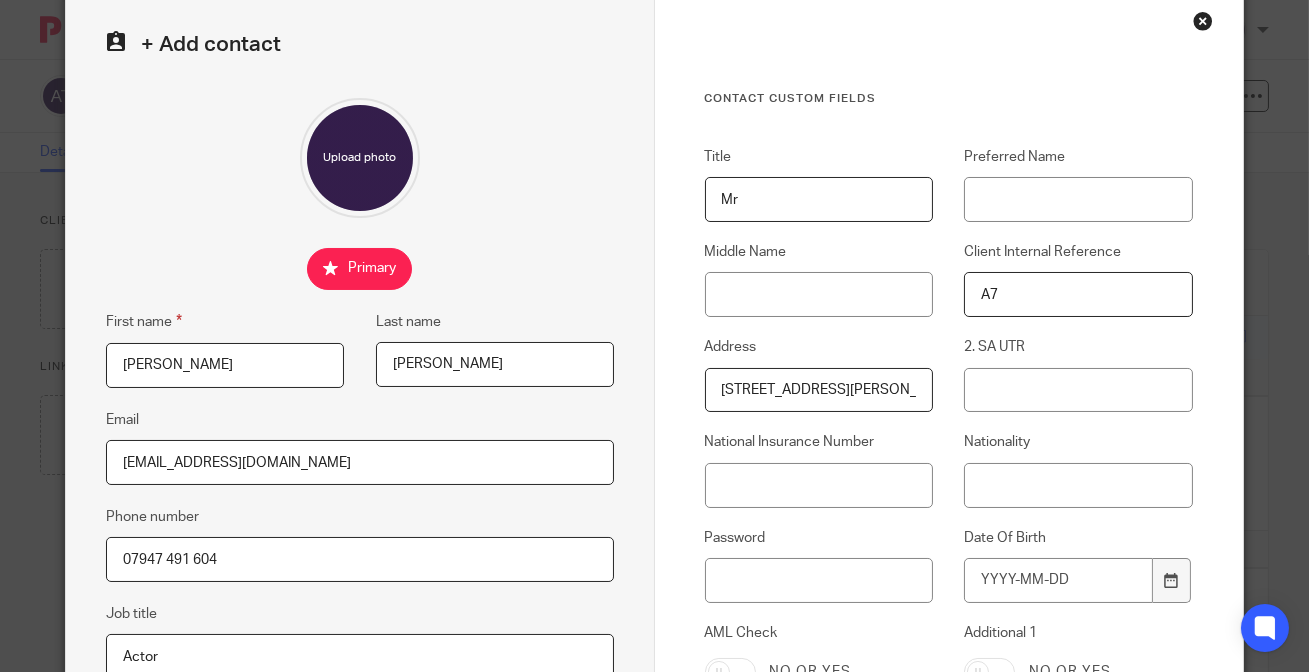 scroll, scrollTop: 0, scrollLeft: 25, axis: horizontal 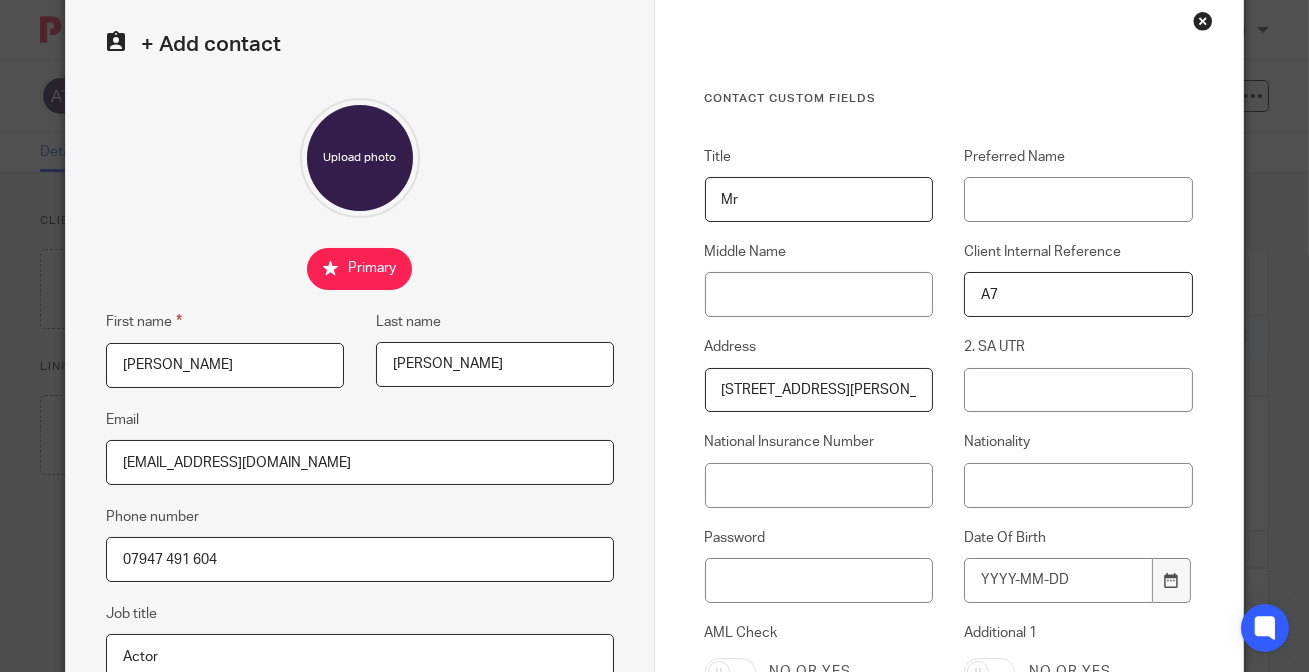 drag, startPoint x: 716, startPoint y: 392, endPoint x: 640, endPoint y: 404, distance: 76.941536 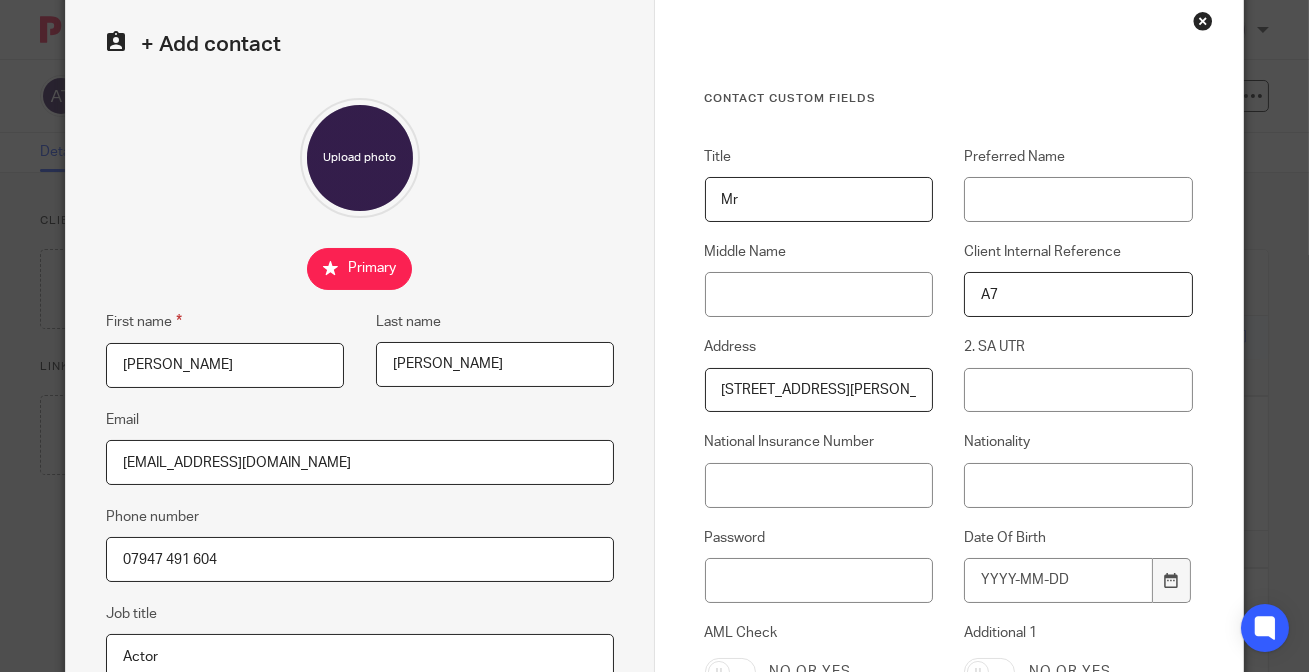 type on "35B Durley Road, London, N16 5JR" 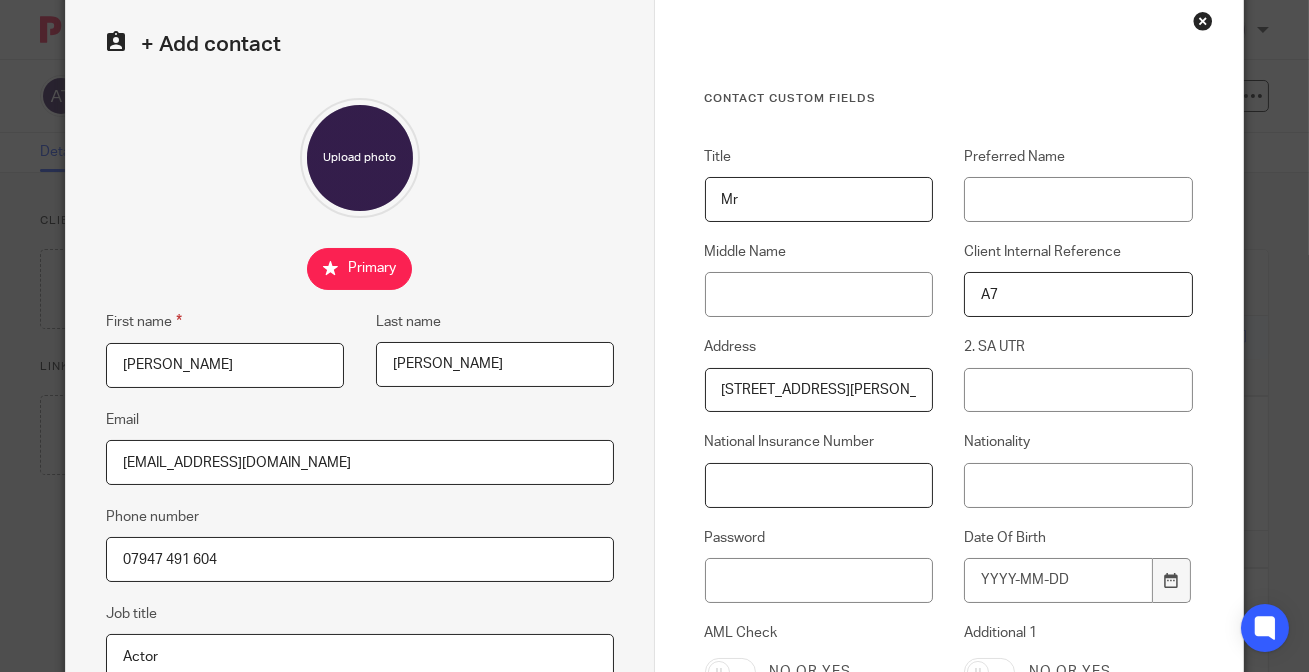 click on "National Insurance Number" at bounding box center [819, 485] 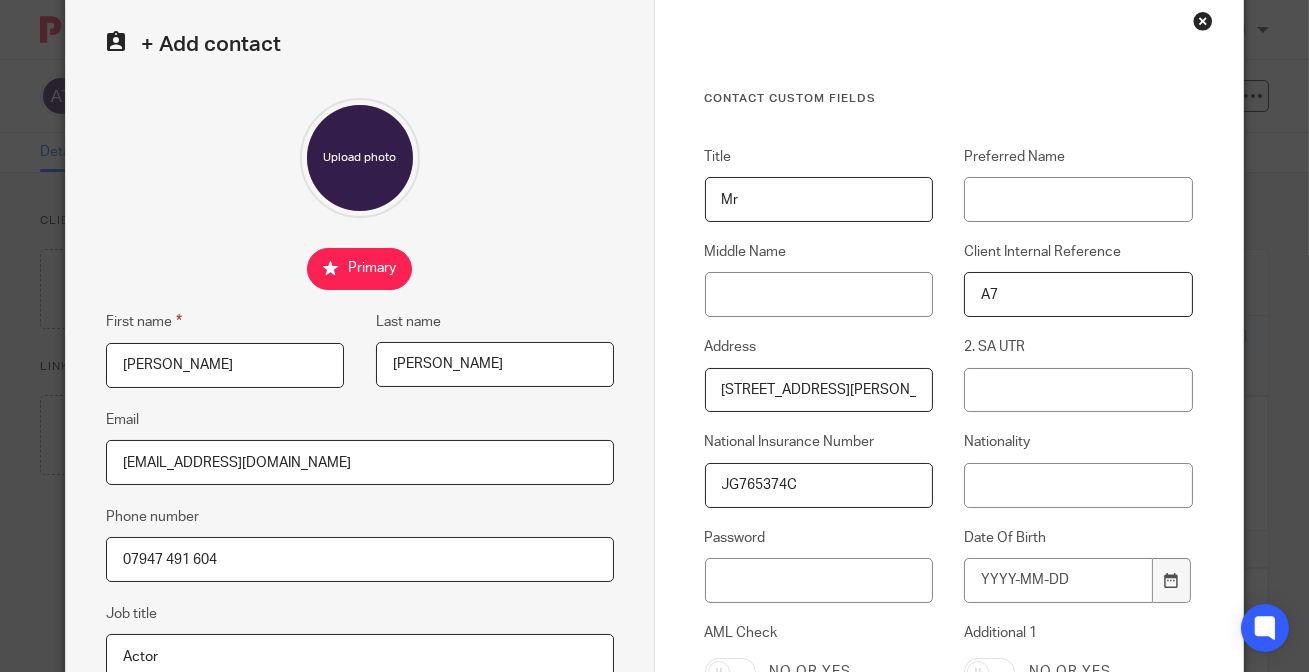 type on "JG765374C" 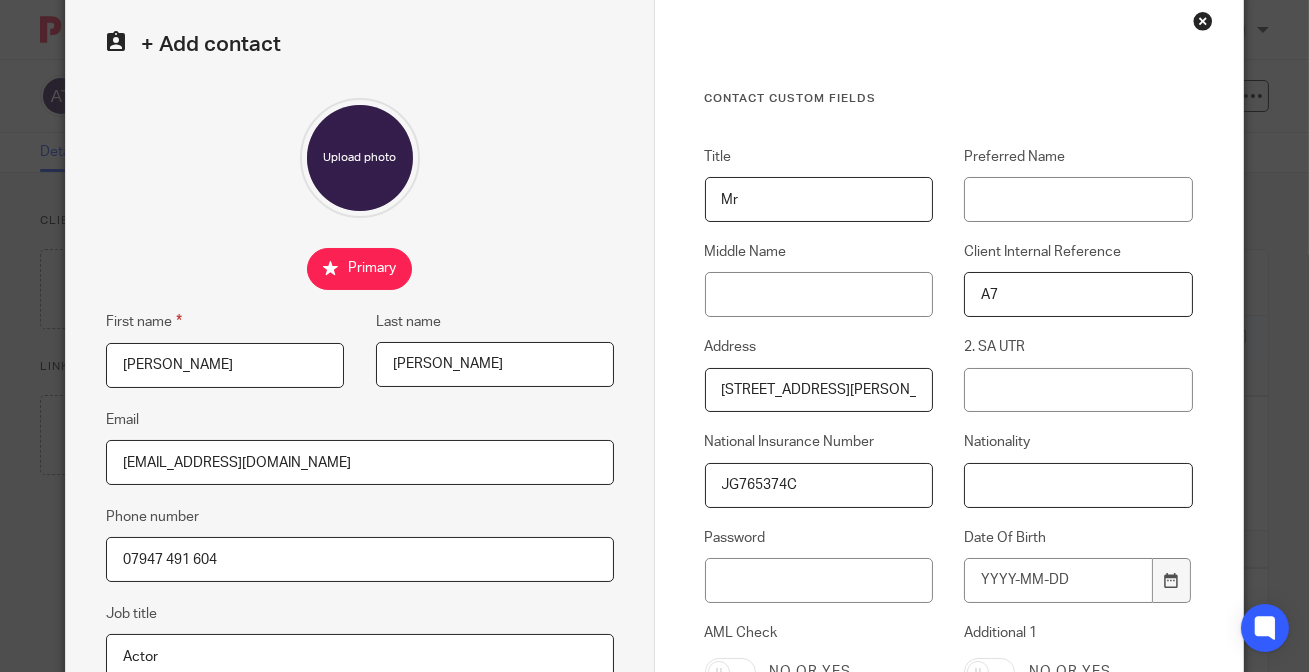 click on "Nationality" at bounding box center [1078, 485] 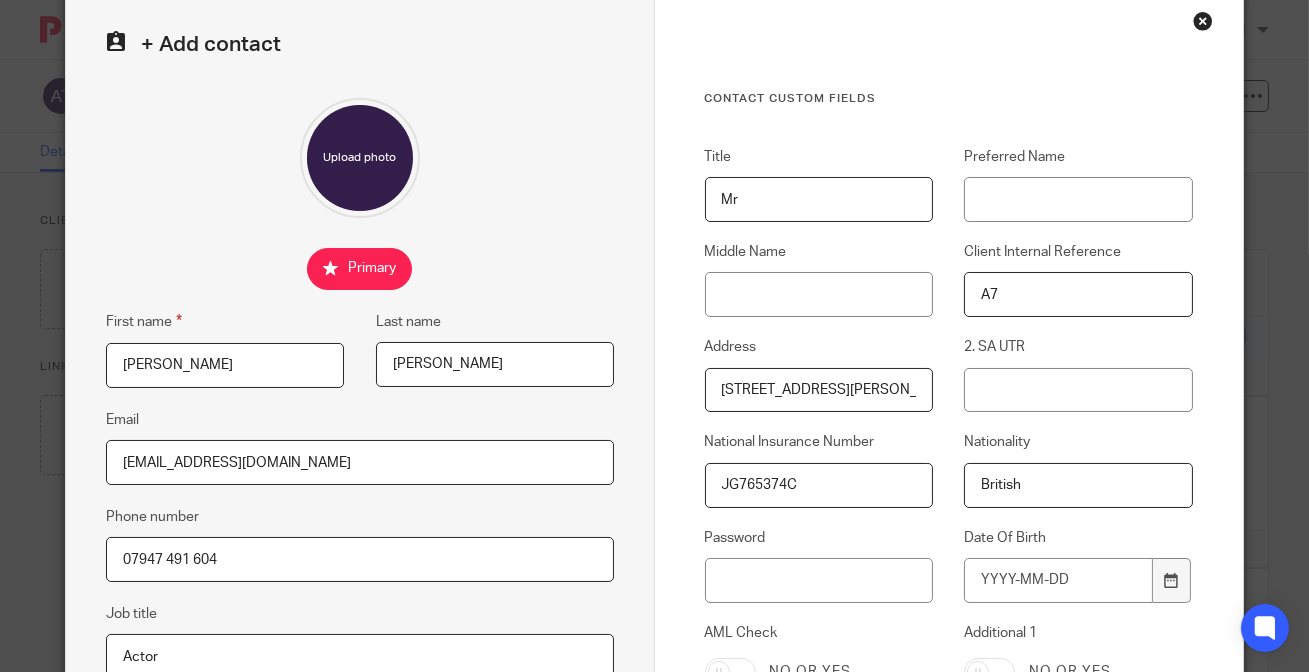 type on "British" 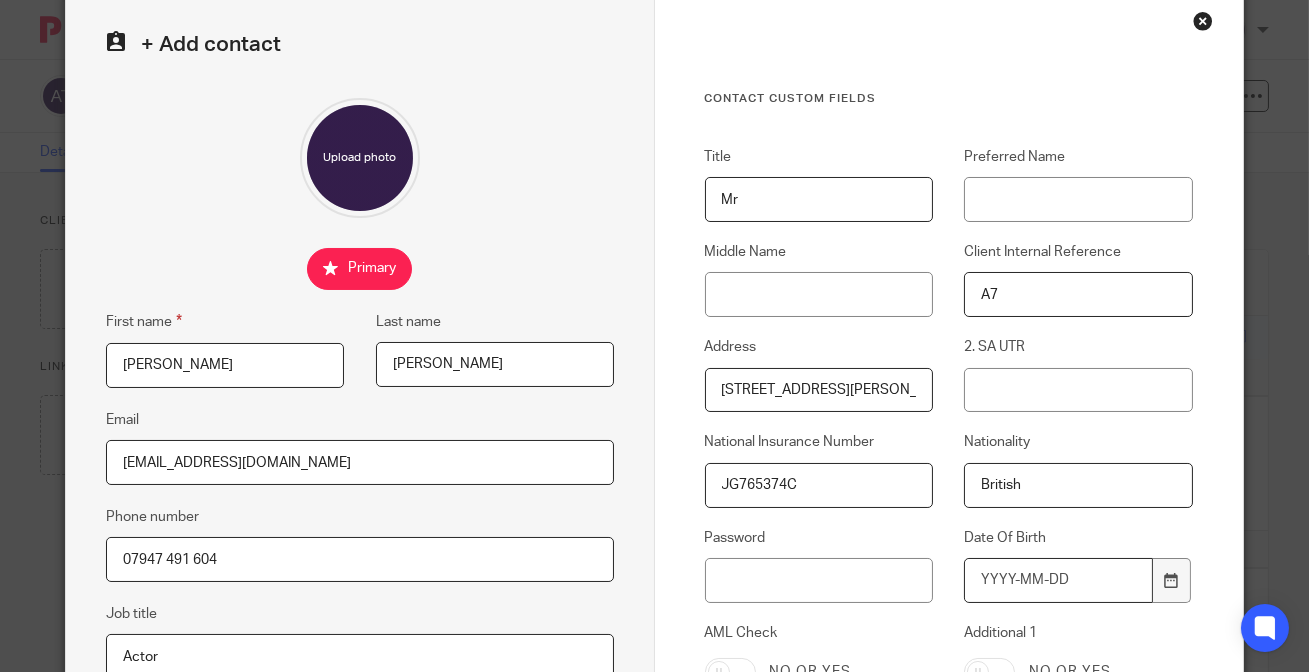 click on "Date Of Birth" at bounding box center (1058, 580) 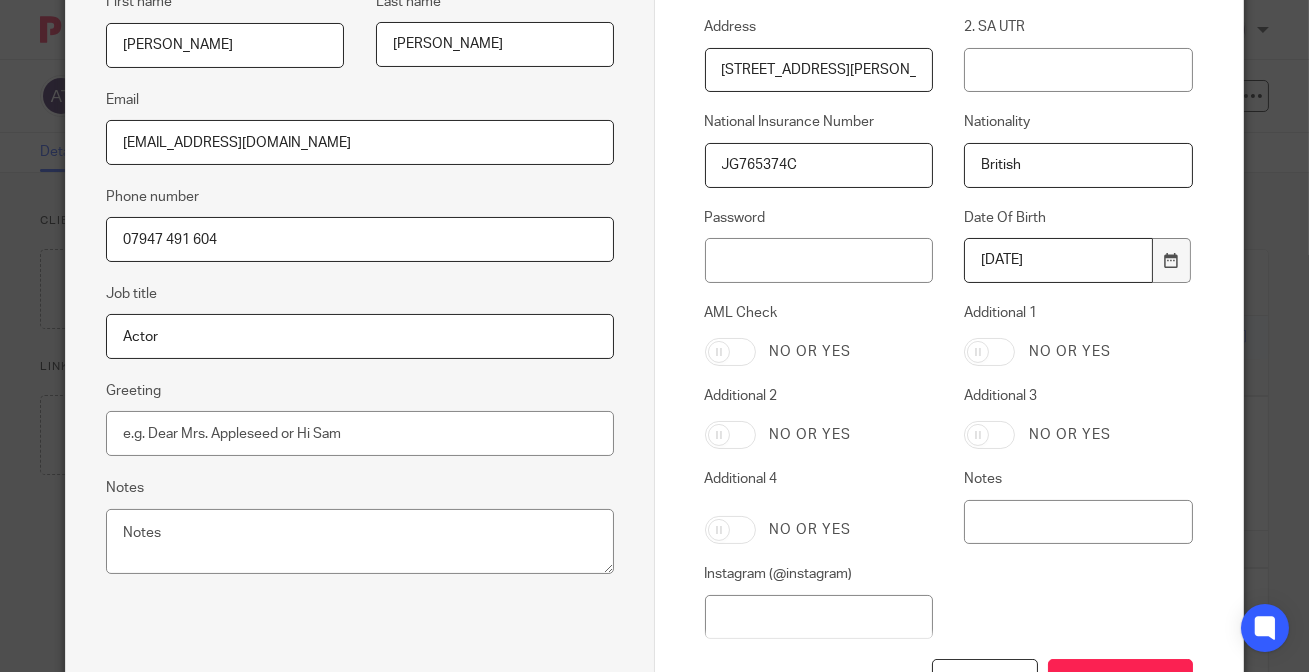 scroll, scrollTop: 454, scrollLeft: 0, axis: vertical 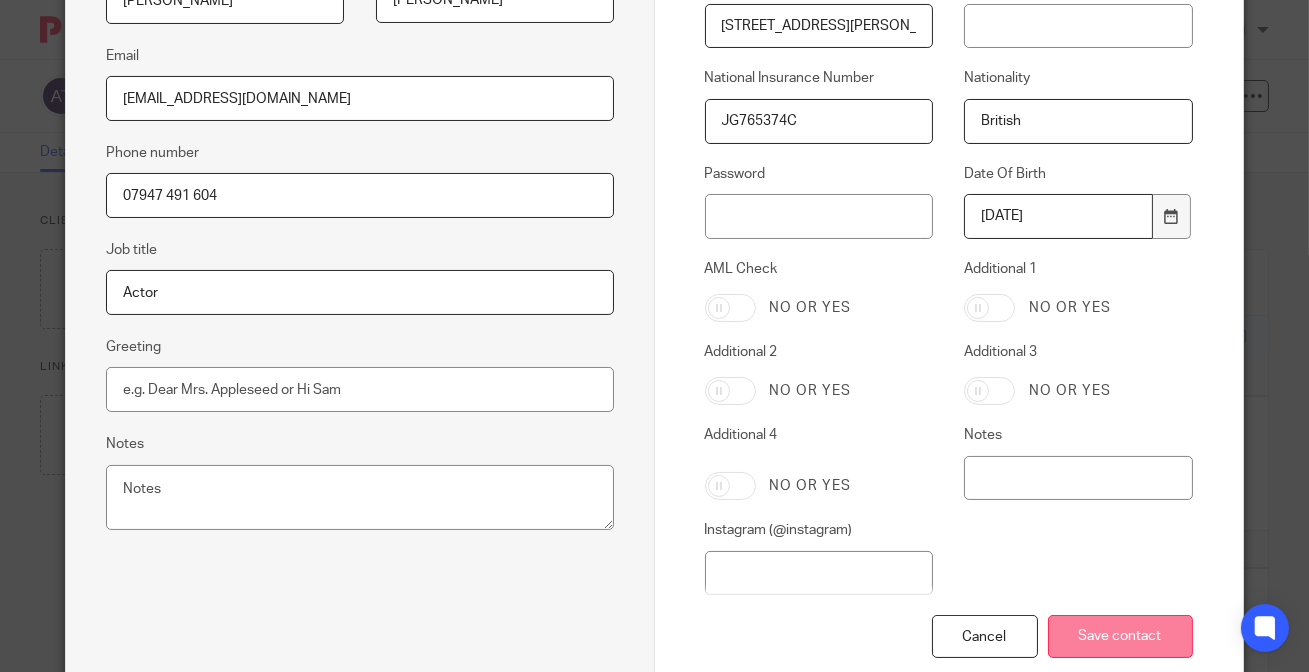 type on "[DATE]" 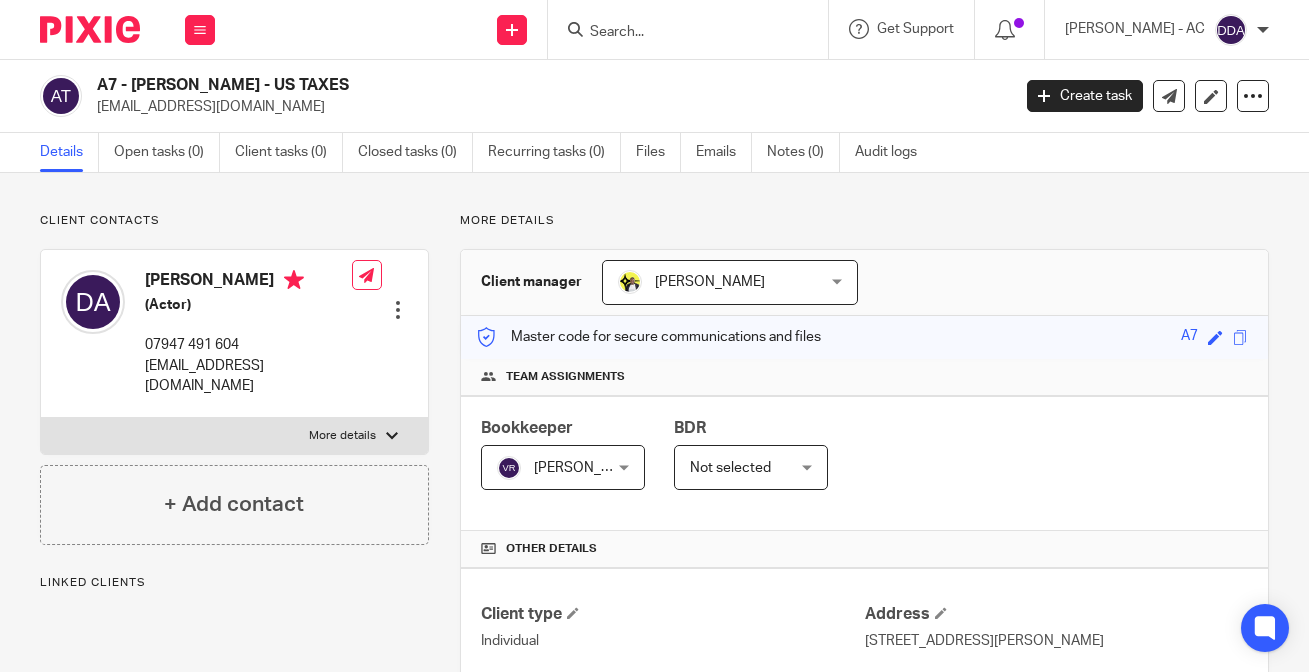 scroll, scrollTop: 0, scrollLeft: 0, axis: both 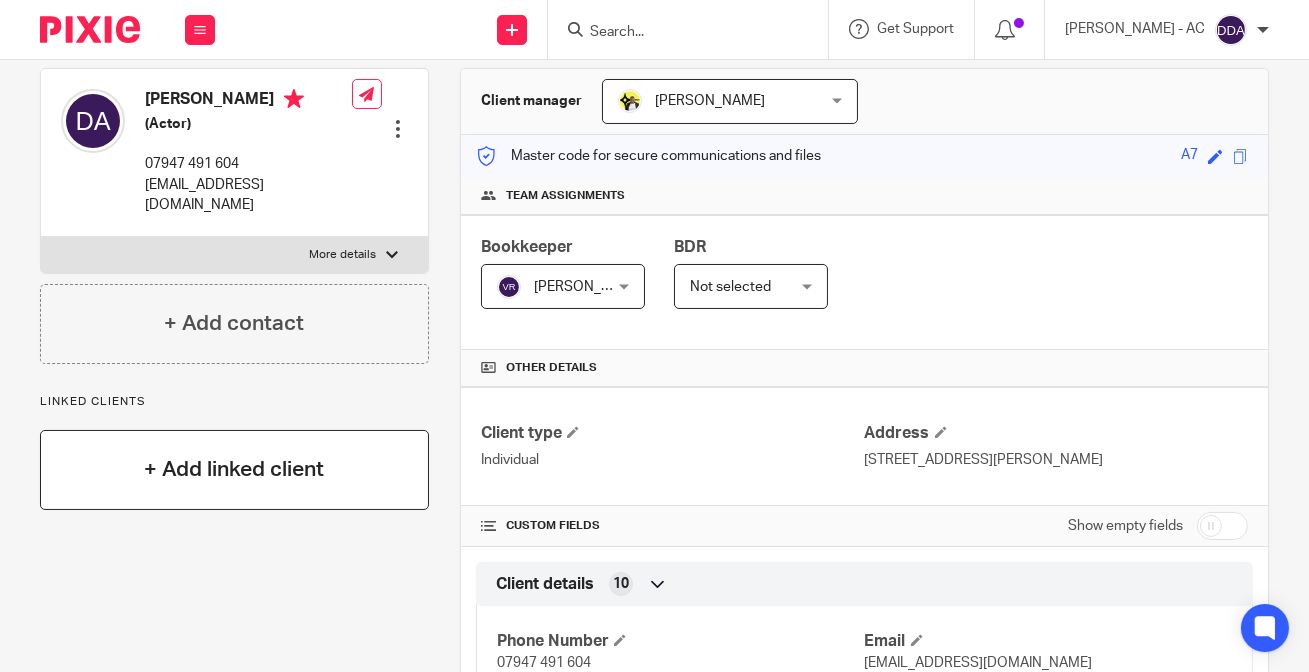 click on "+ Add linked client" at bounding box center [234, 470] 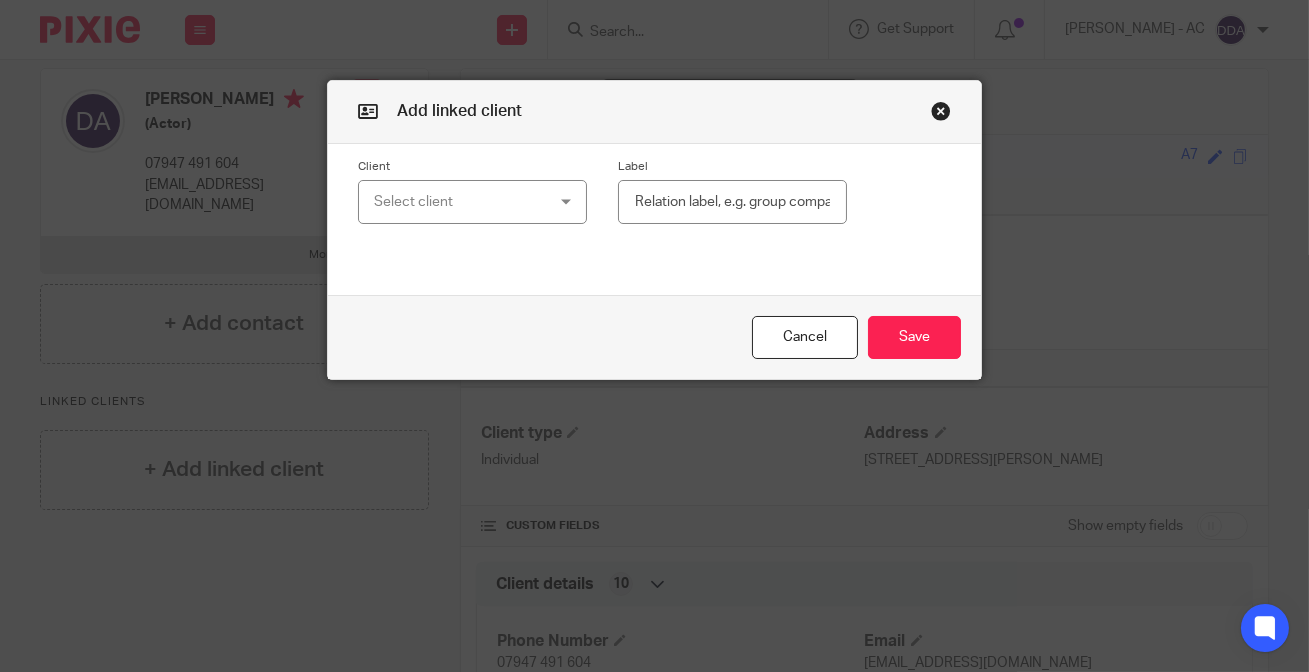 click on "Select client" at bounding box center [458, 202] 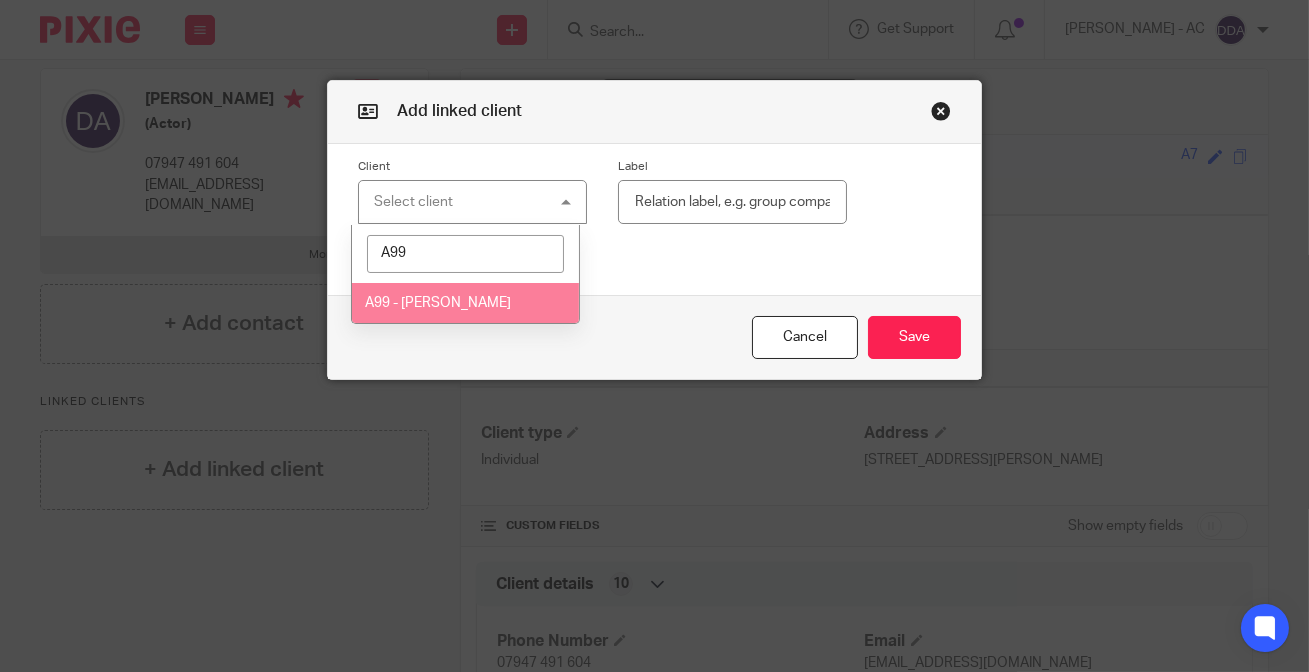 type on "A99" 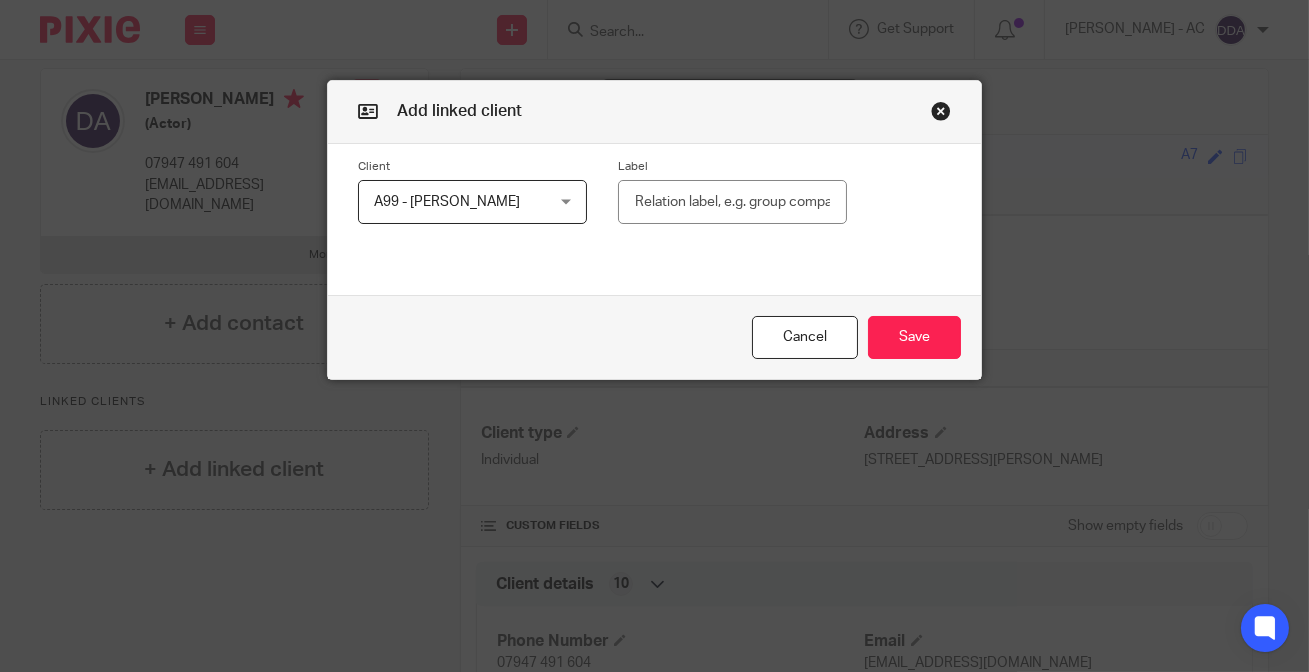 paste on "Shareholder – 100%" 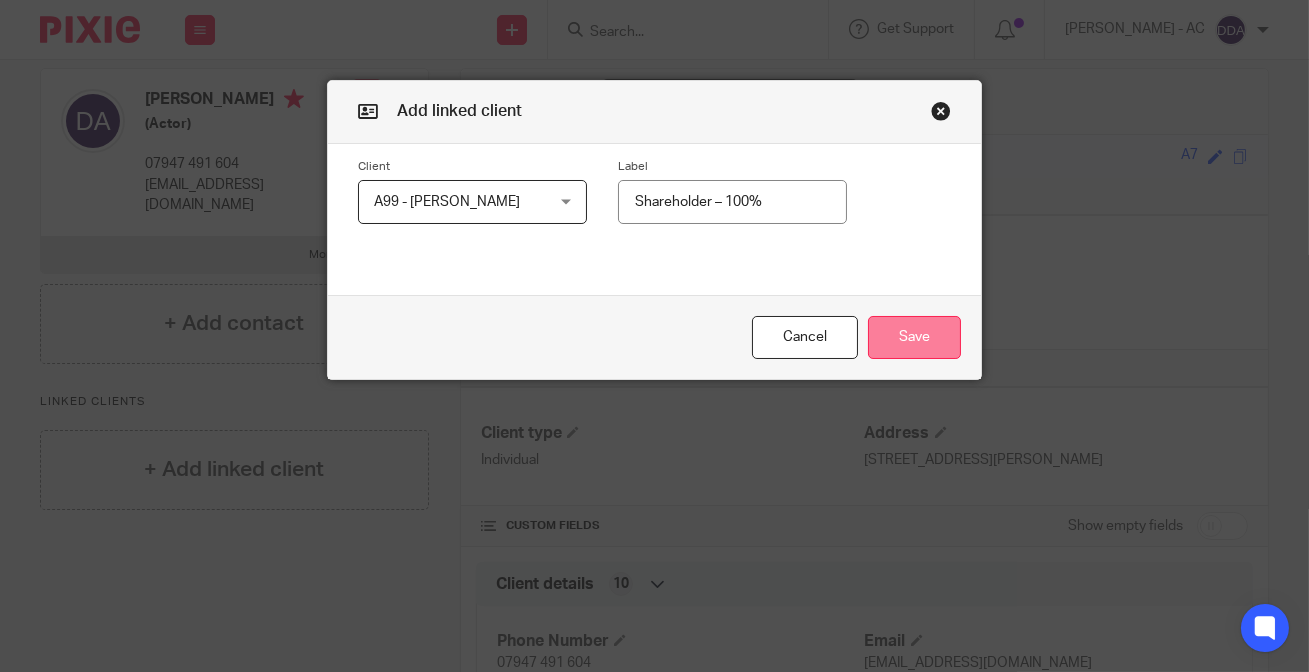type on "Shareholder – 100%" 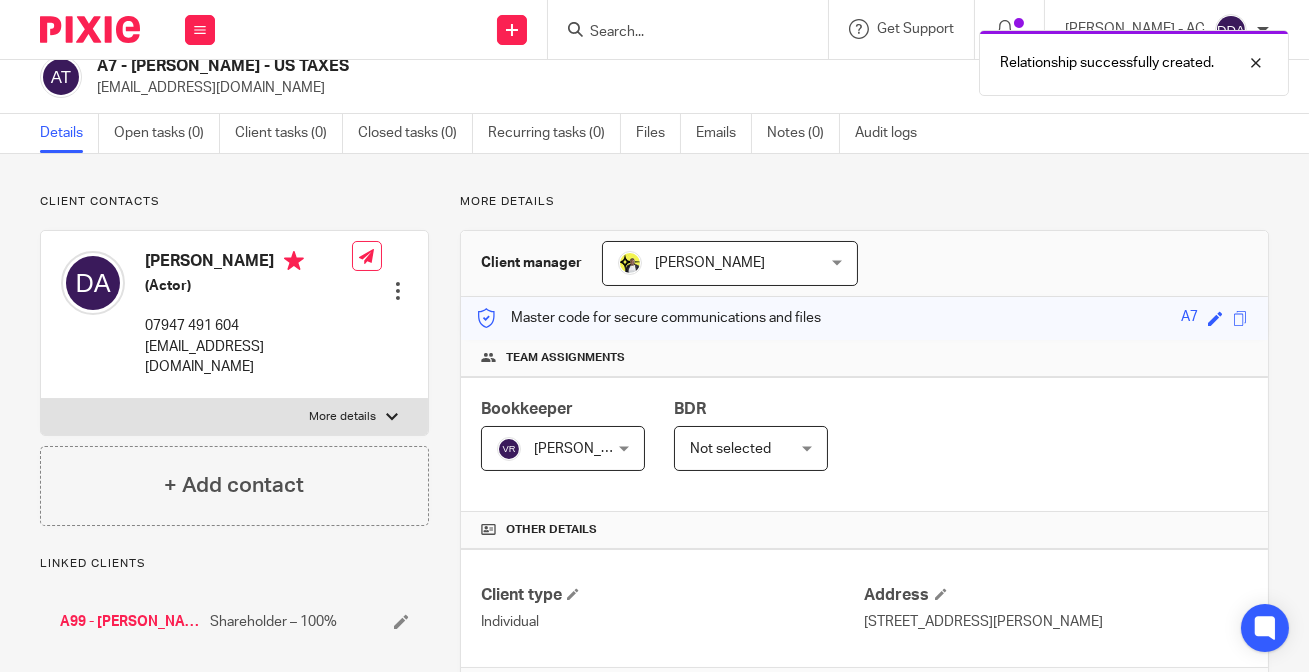 scroll, scrollTop: 0, scrollLeft: 0, axis: both 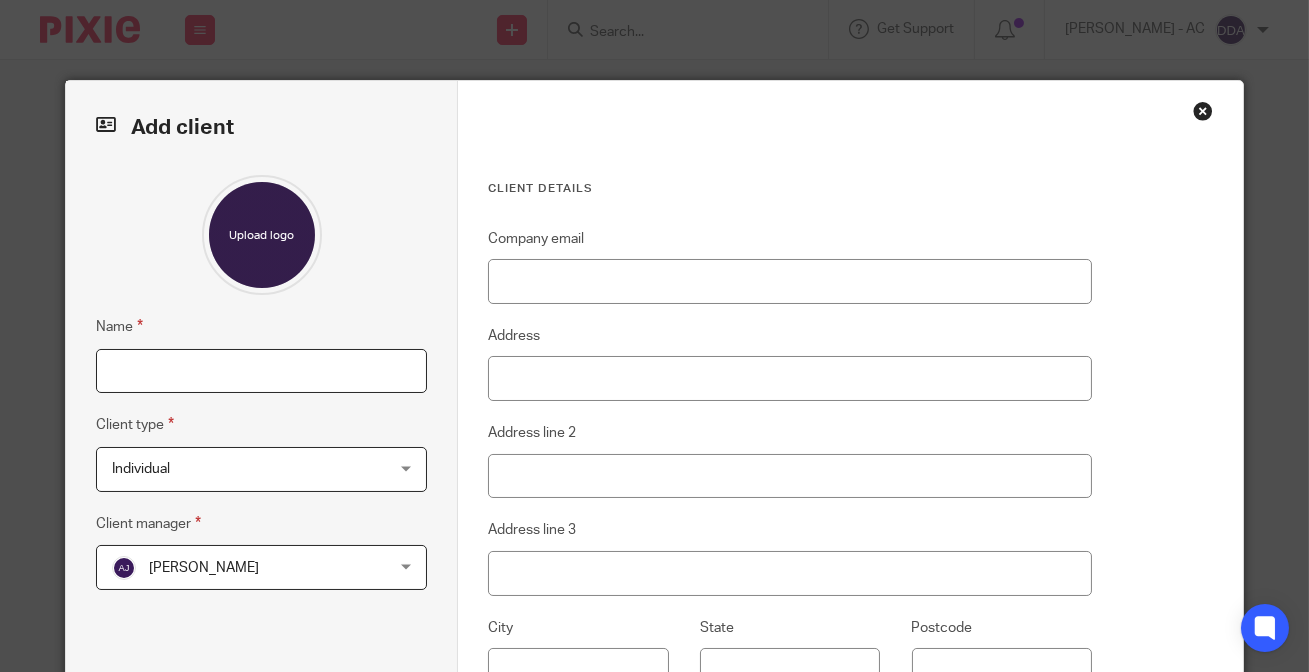 click on "Name" at bounding box center (261, 371) 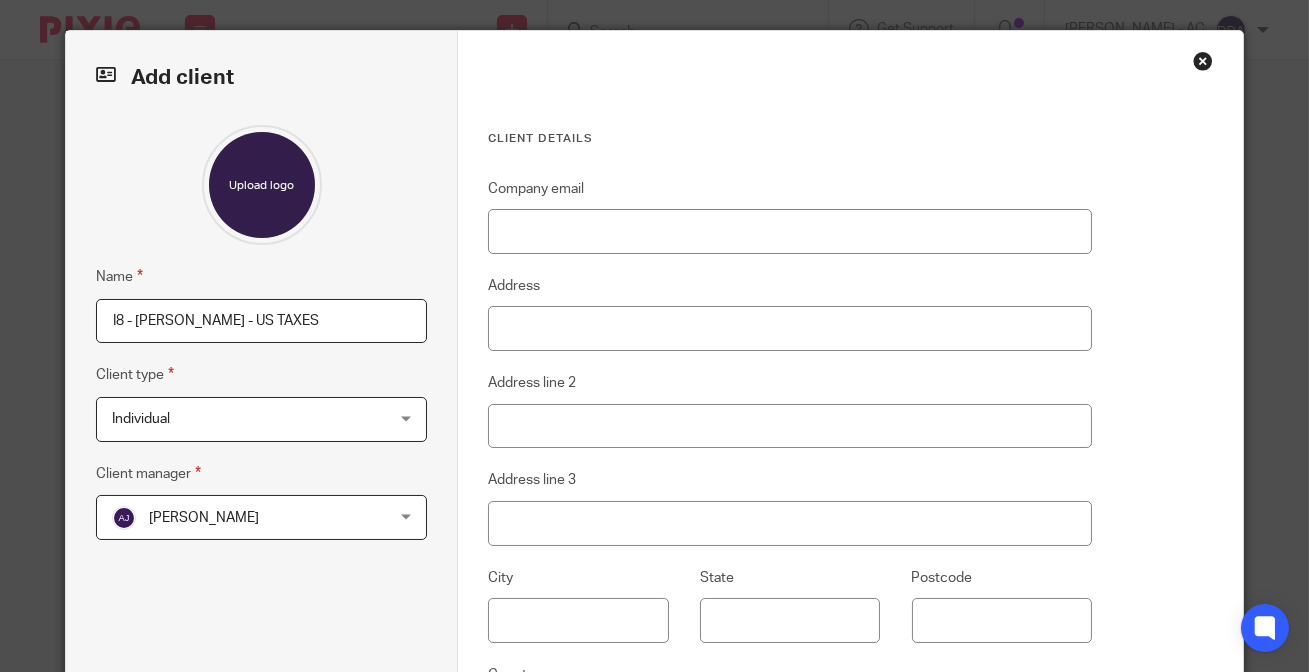 scroll, scrollTop: 90, scrollLeft: 0, axis: vertical 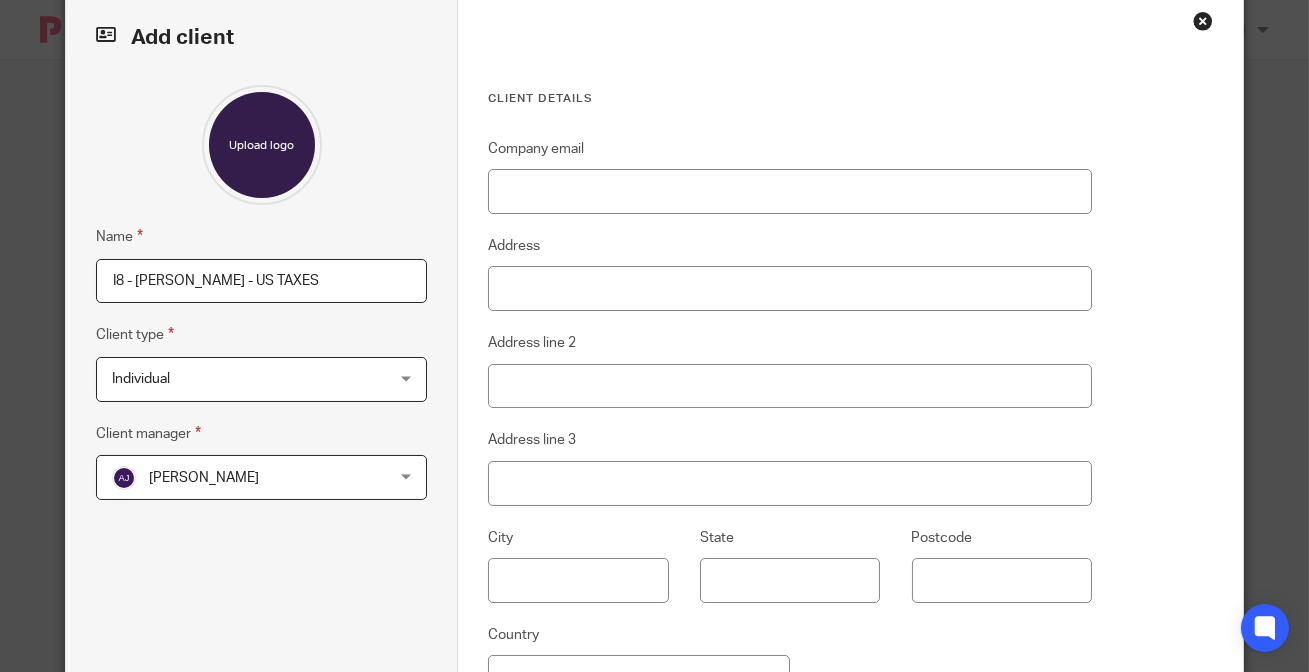 type on "I8 - [PERSON_NAME] - US TAXES" 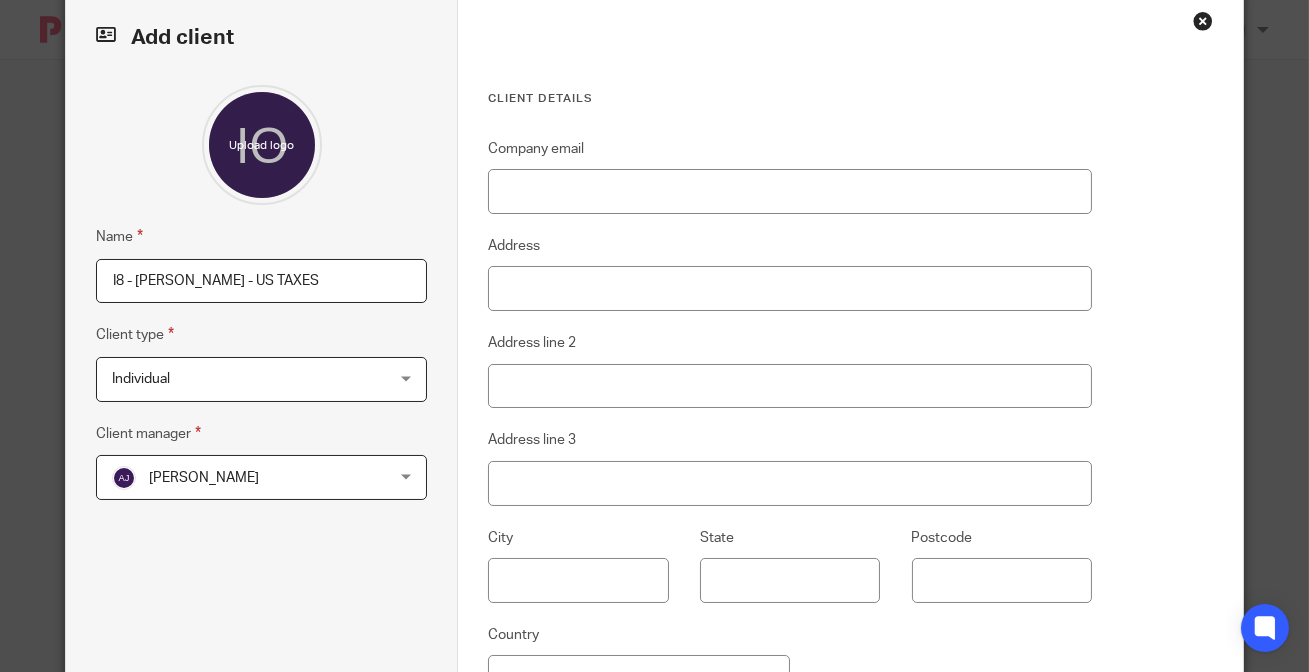 click on "[PERSON_NAME]" at bounding box center [237, 477] 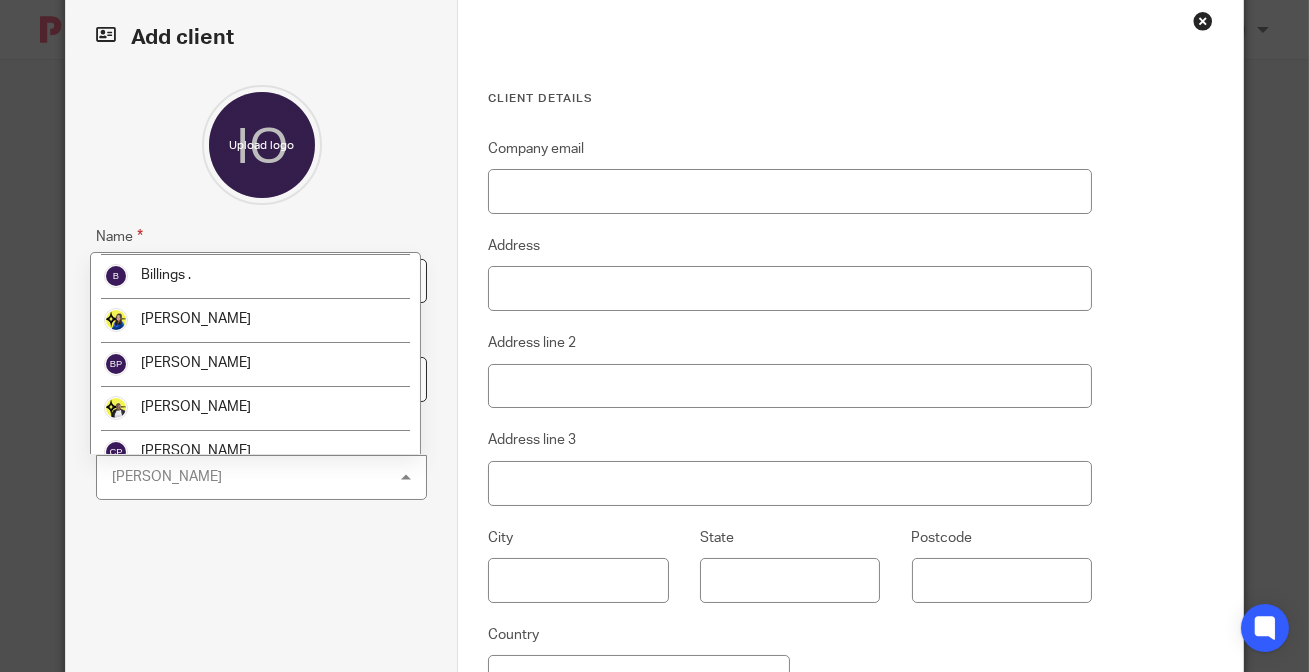 scroll, scrollTop: 181, scrollLeft: 0, axis: vertical 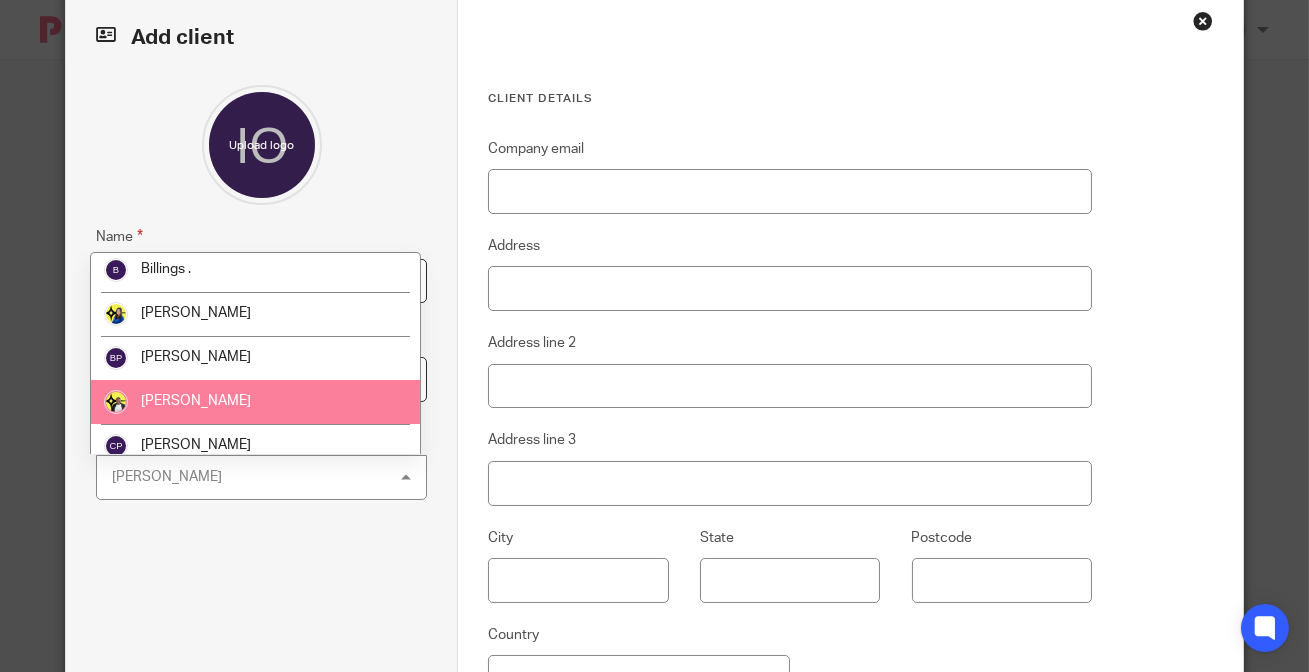 click on "[PERSON_NAME]" at bounding box center [255, 402] 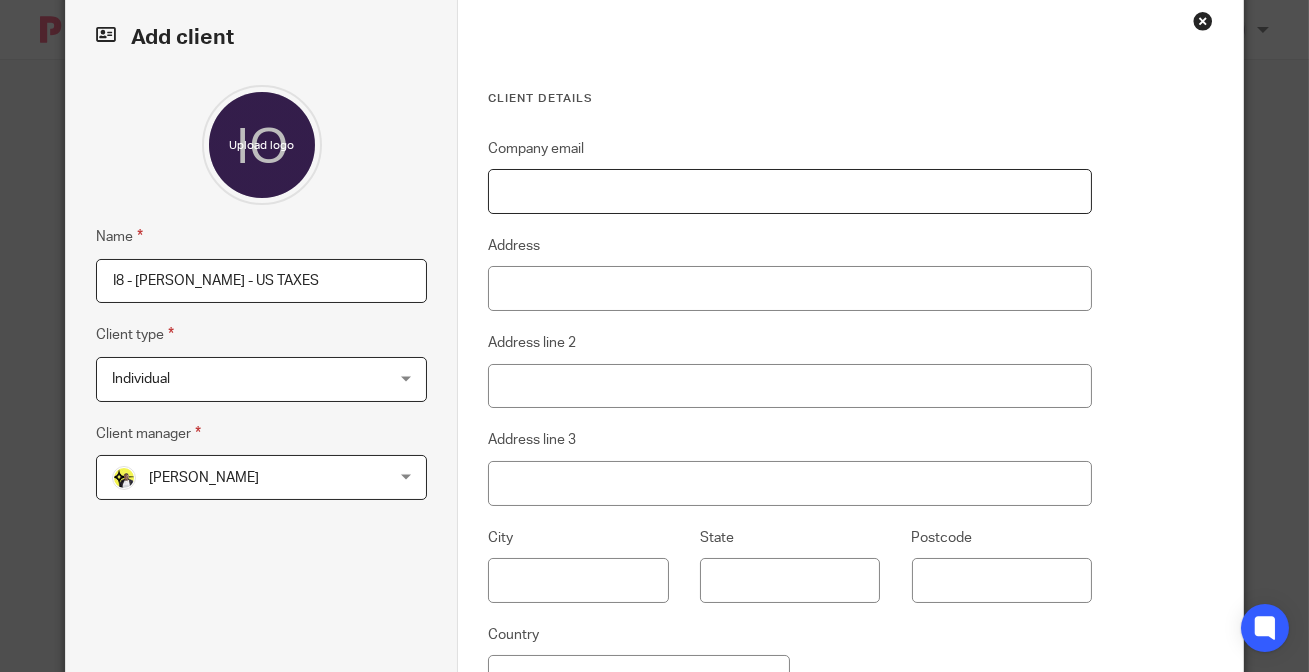 click on "Company email" at bounding box center (789, 191) 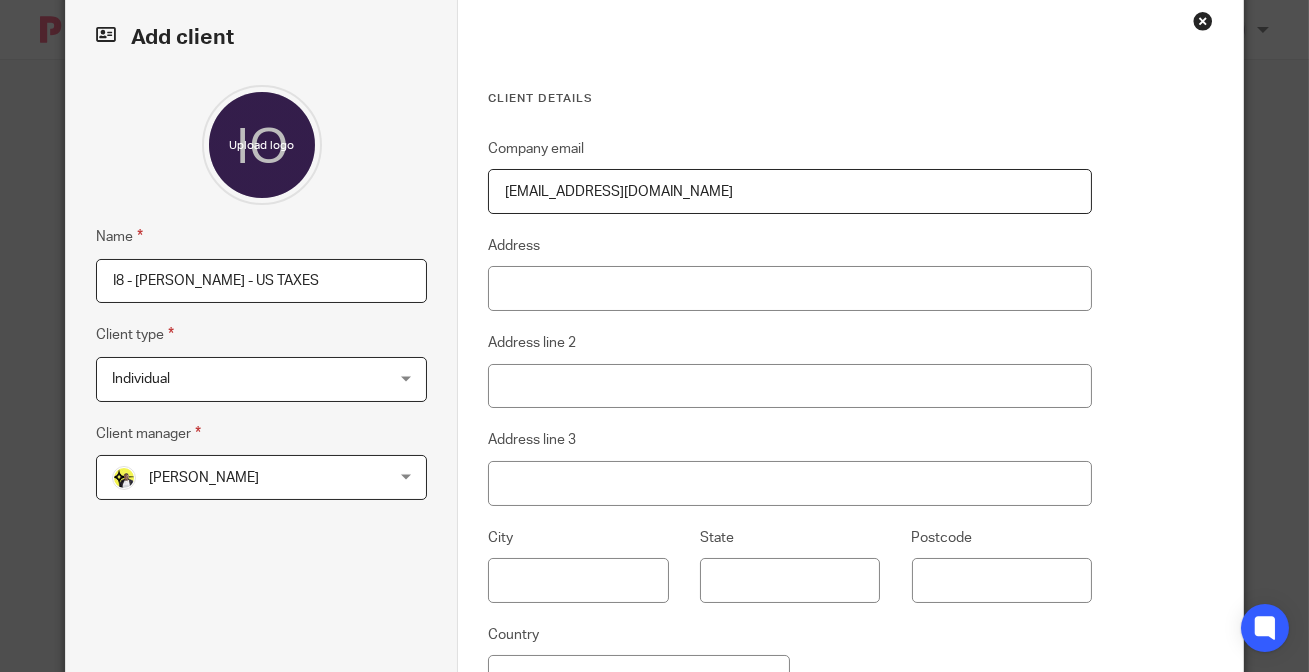 type on "[EMAIL_ADDRESS][DOMAIN_NAME]" 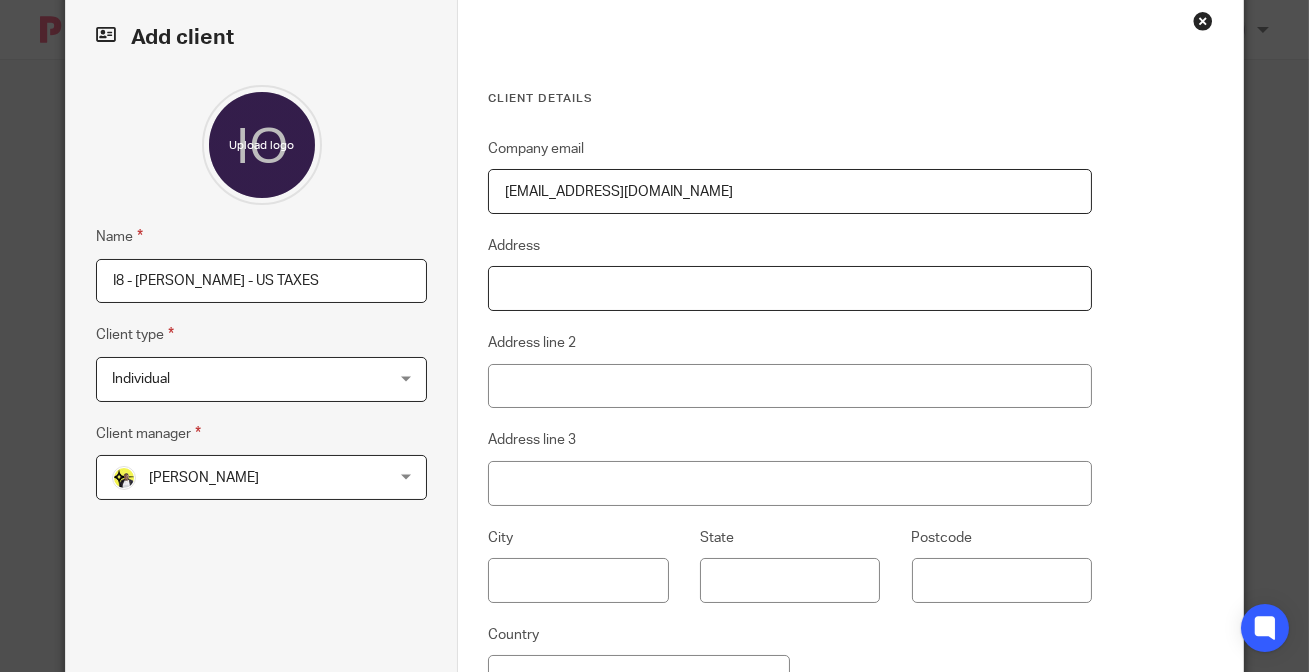 click on "Address" at bounding box center (789, 288) 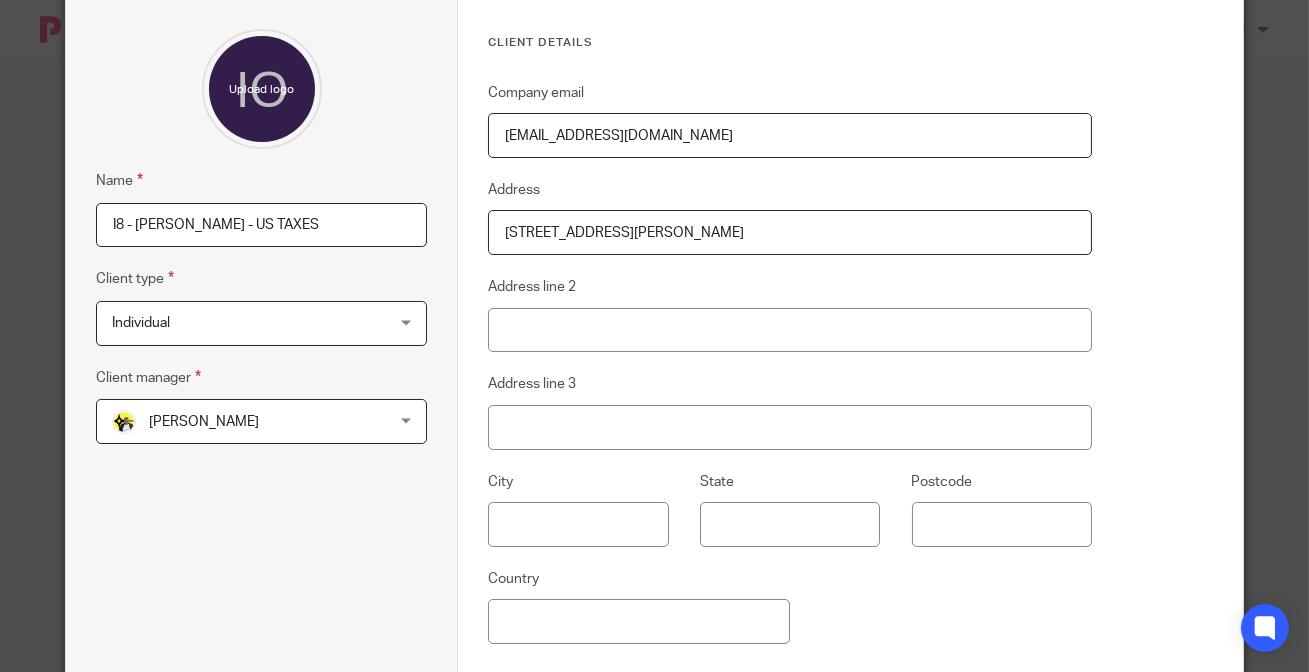 scroll, scrollTop: 345, scrollLeft: 0, axis: vertical 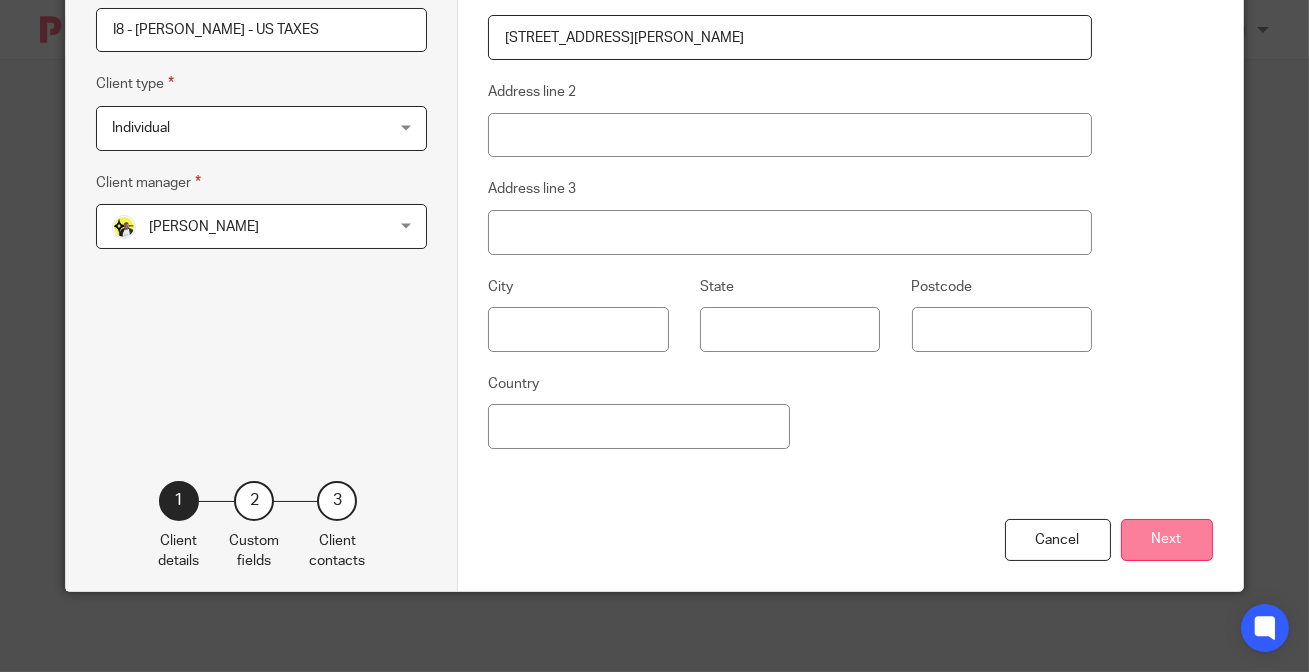 type on "[STREET_ADDRESS][PERSON_NAME]" 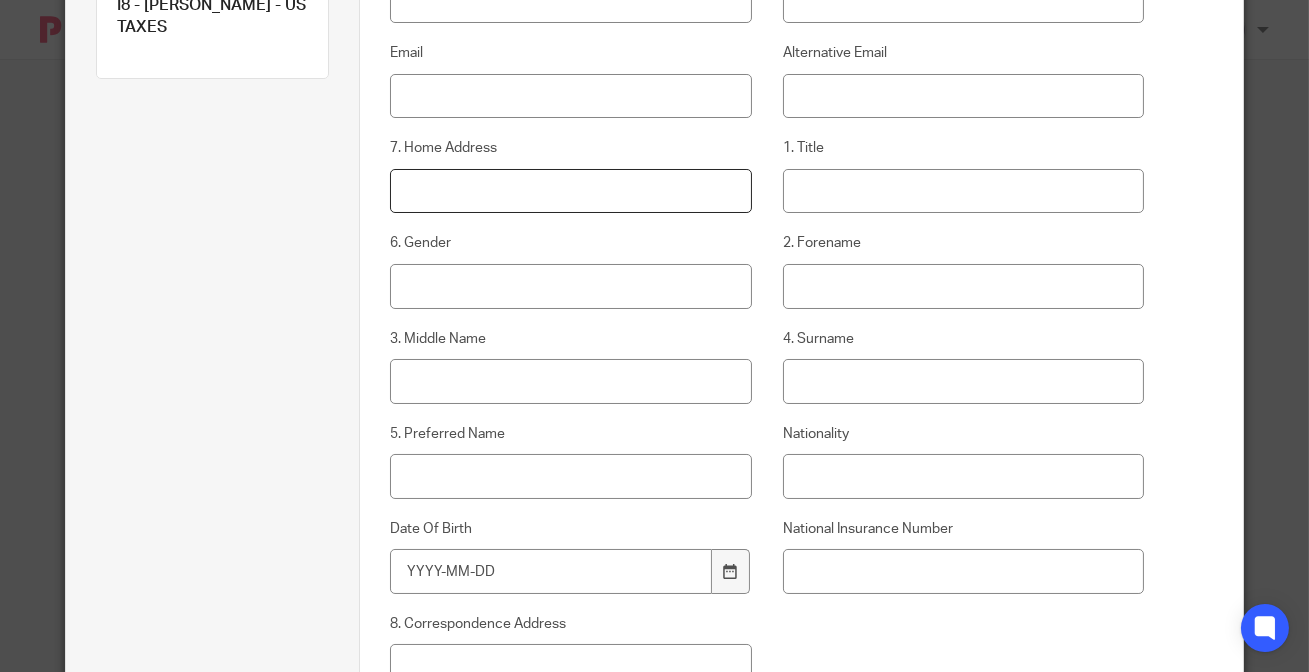 click on "7. Home Address" at bounding box center [570, 191] 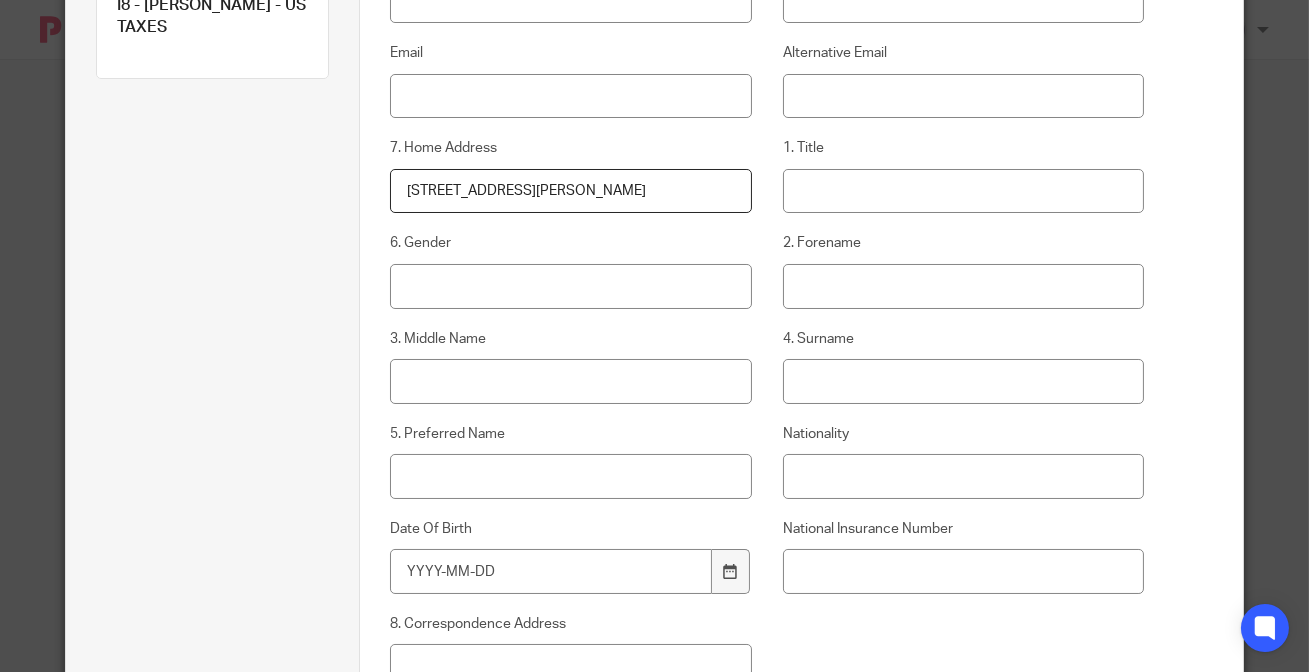 type on "[STREET_ADDRESS][PERSON_NAME]" 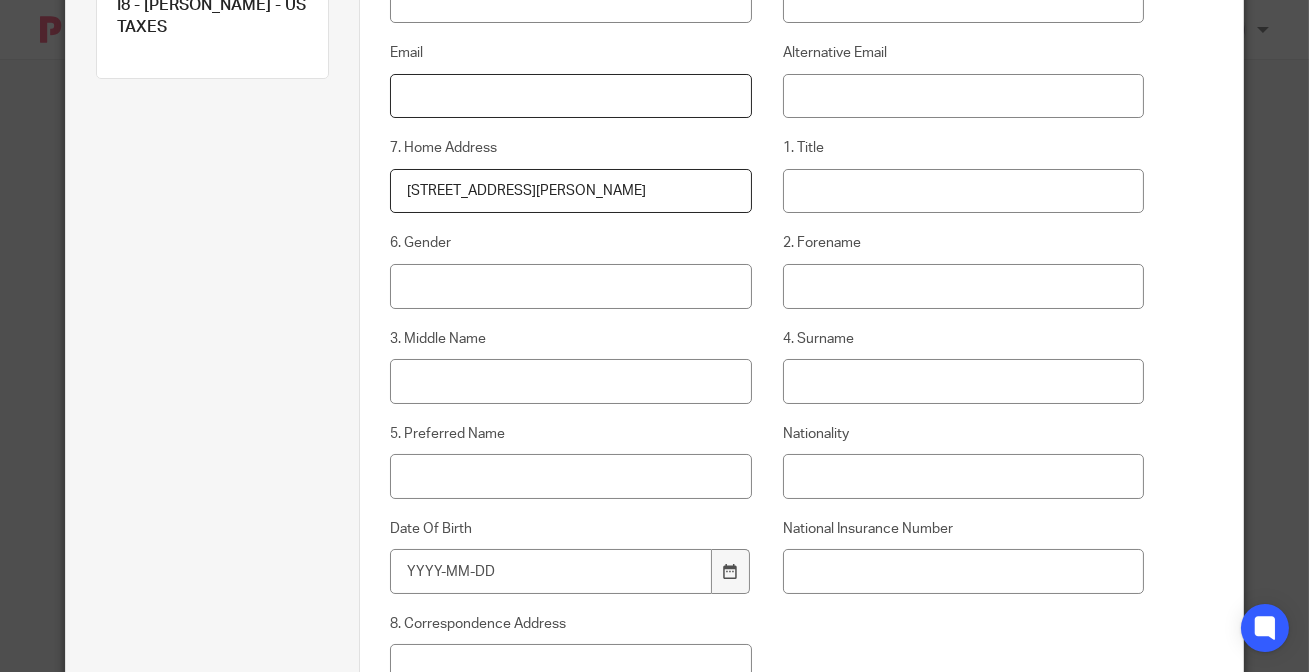 click on "Email" at bounding box center [570, 96] 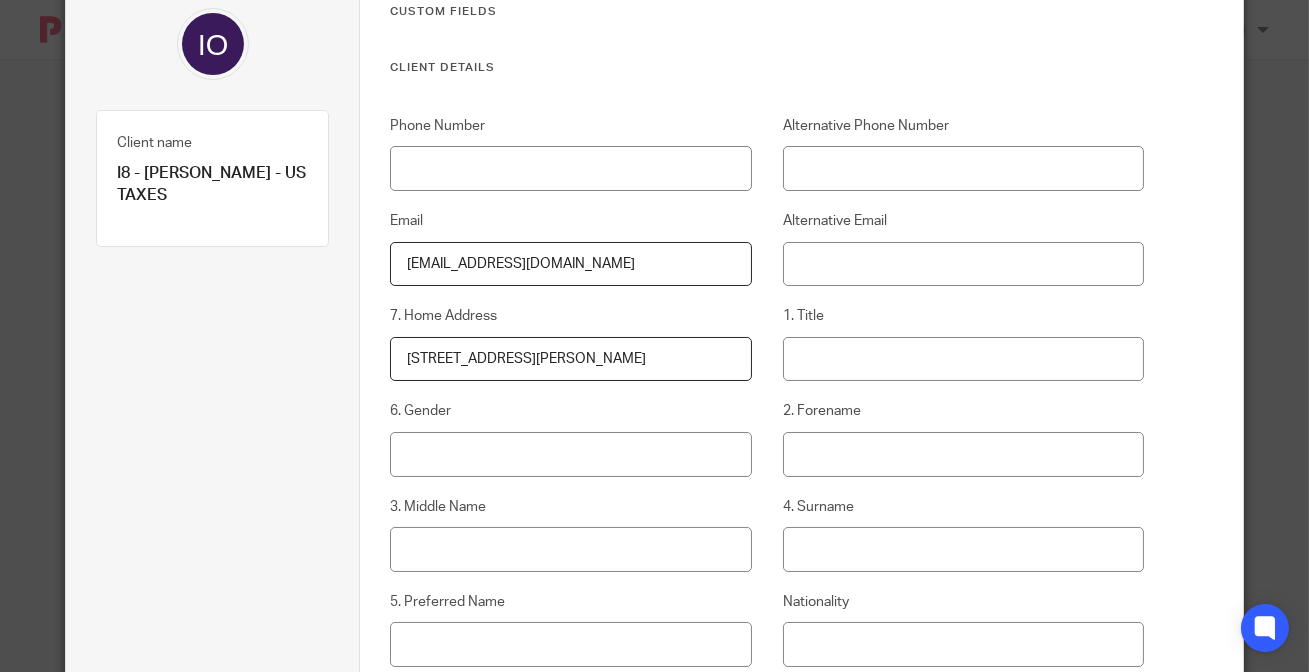 scroll, scrollTop: 163, scrollLeft: 0, axis: vertical 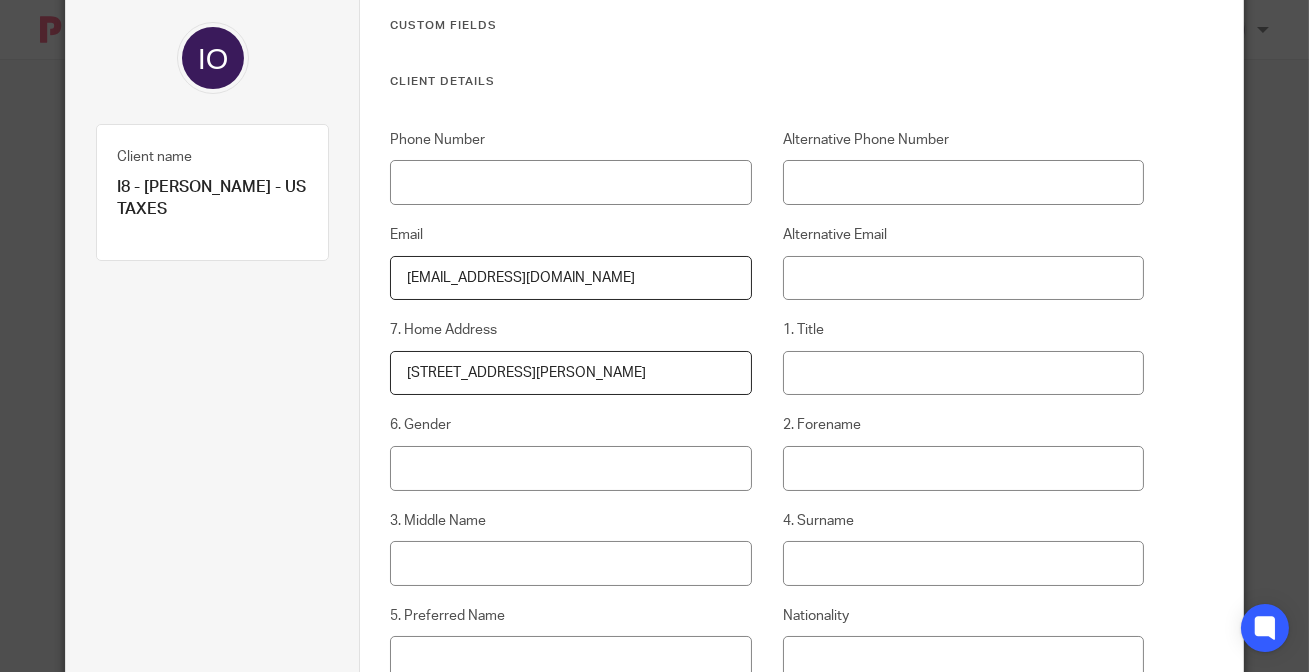 type on "[EMAIL_ADDRESS][DOMAIN_NAME]" 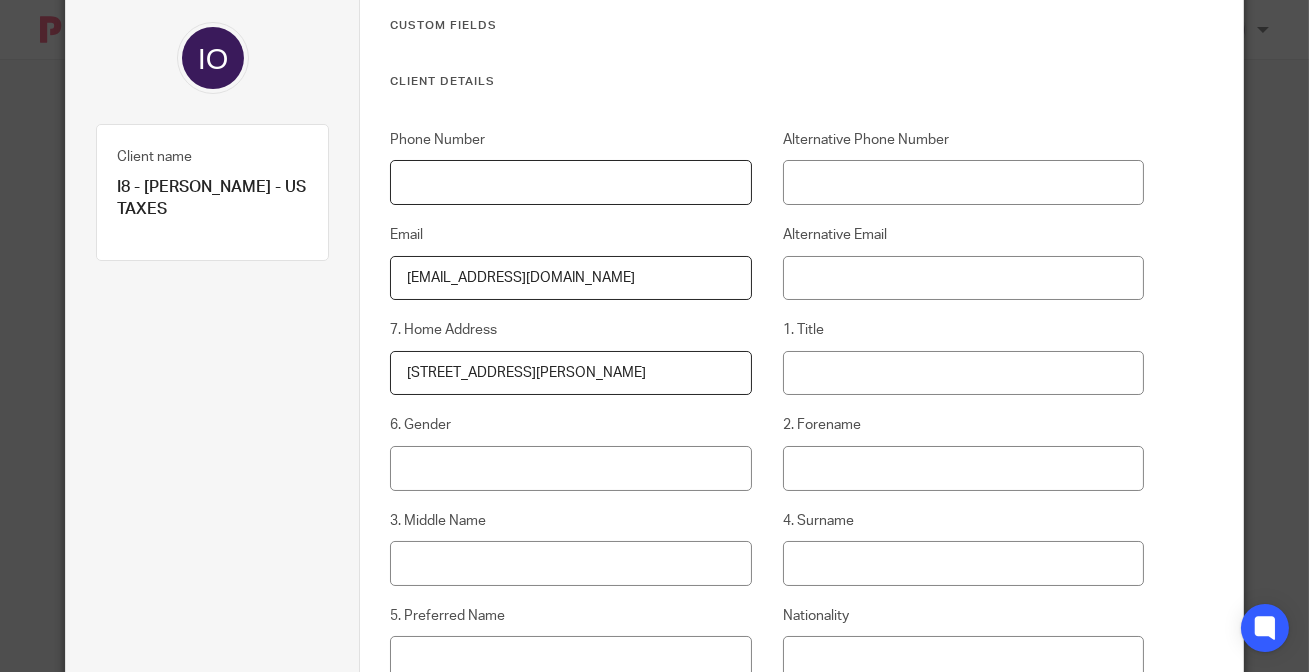 click on "Phone Number" at bounding box center (570, 182) 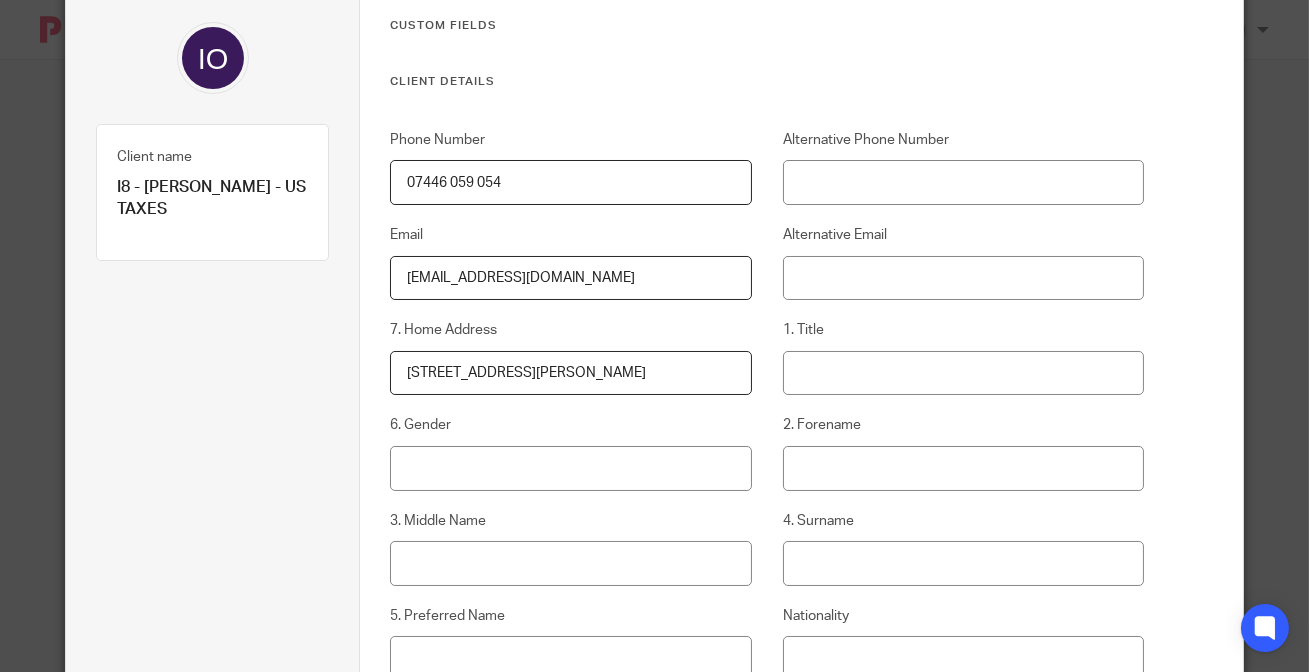 type on "07446 059 054" 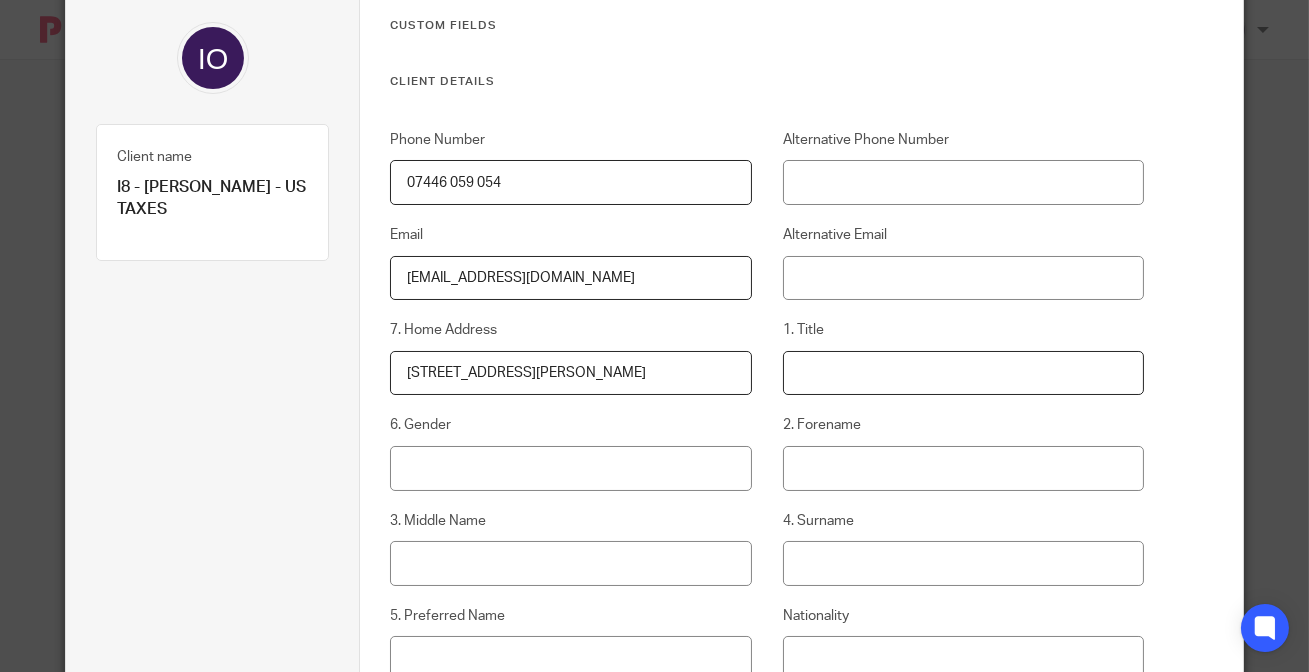 paste on "Mr" 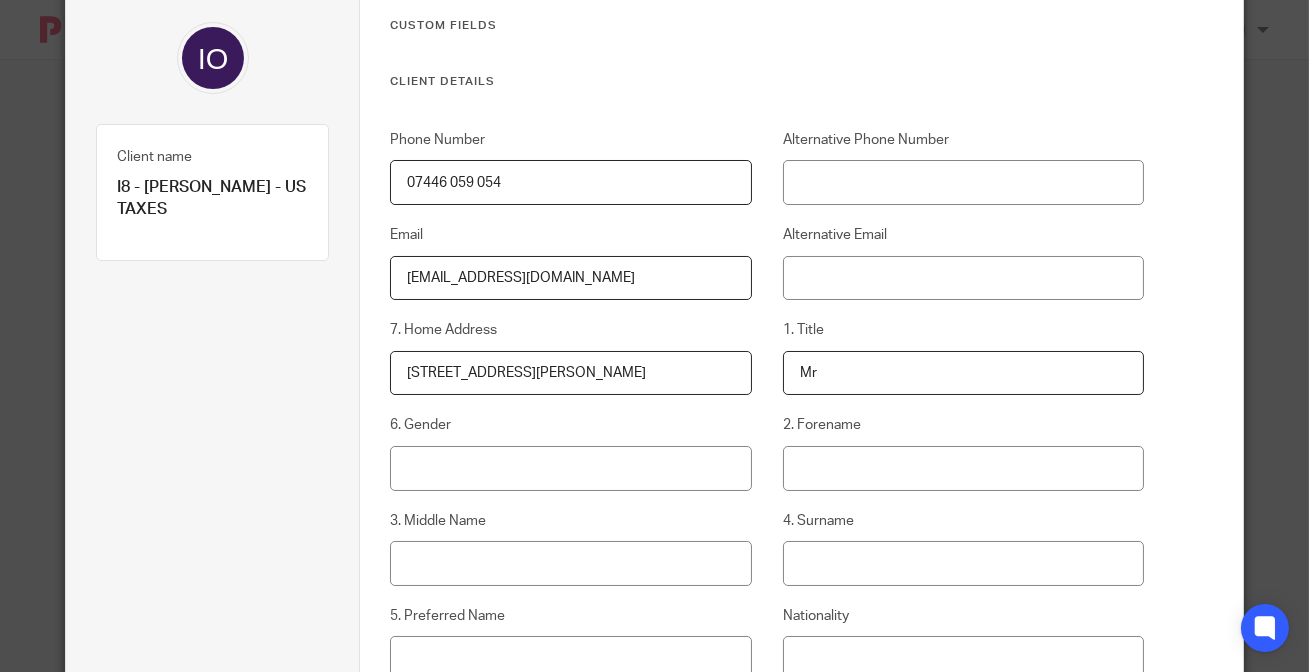 click on "Mr" at bounding box center (963, 373) 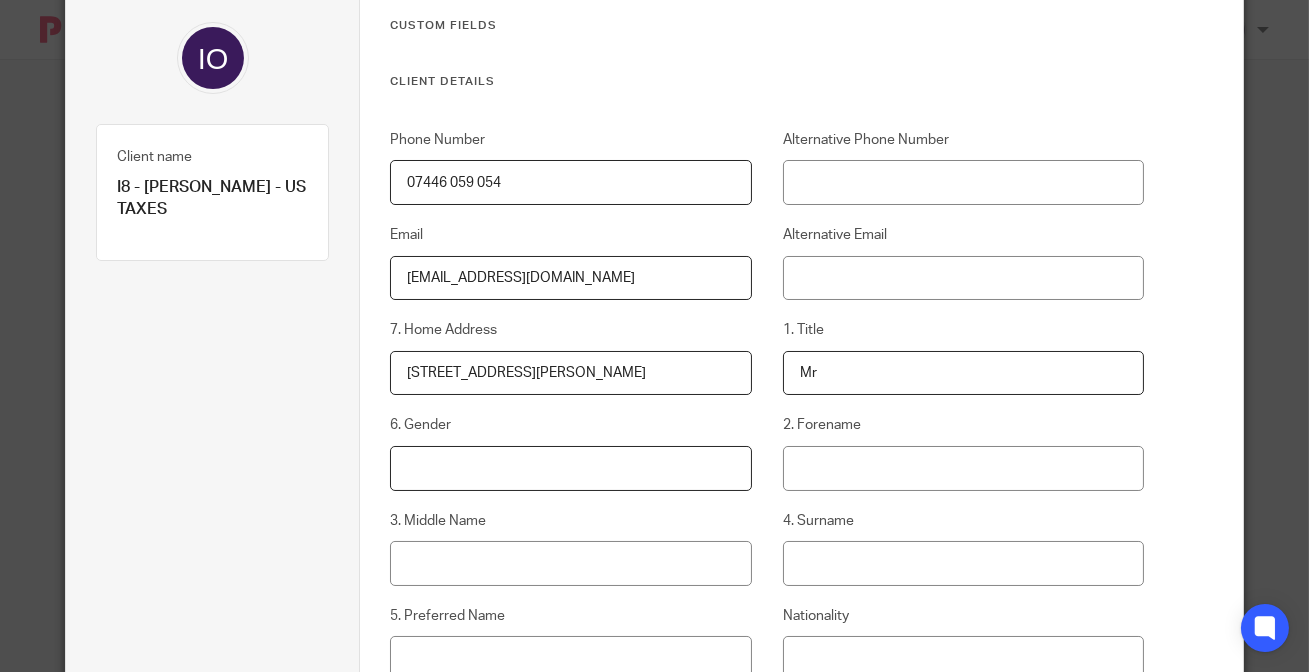 click on "6. Gender" at bounding box center (570, 468) 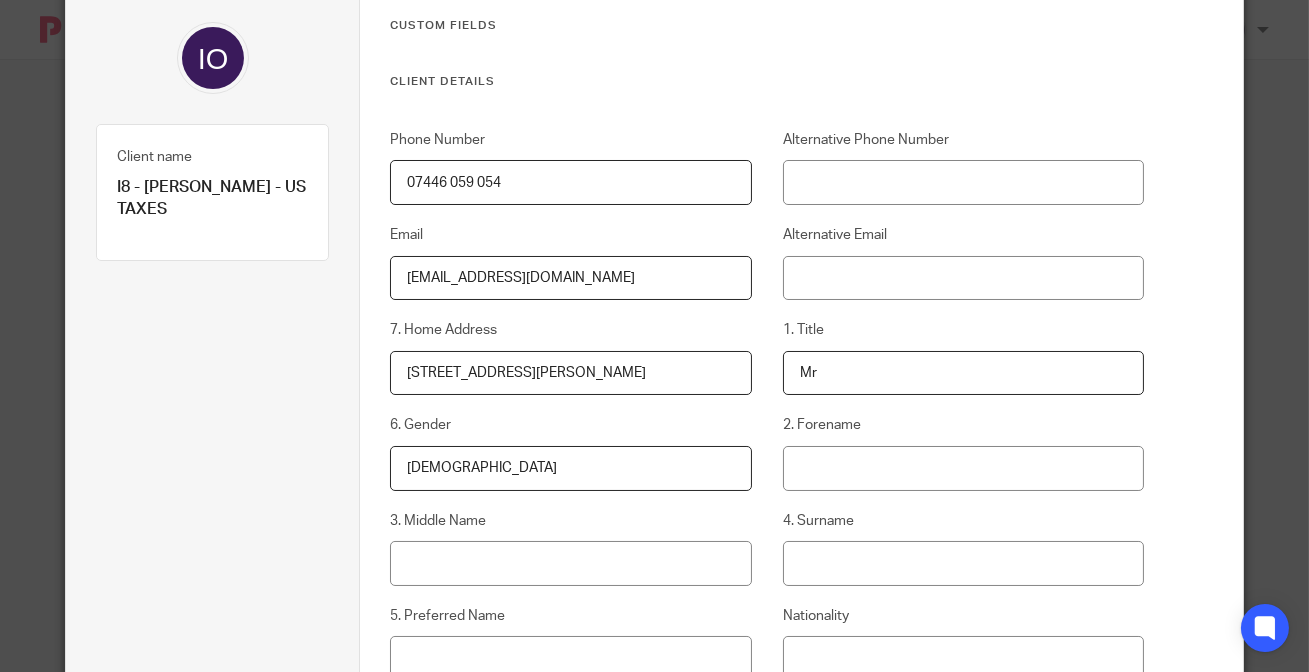 type on "[DEMOGRAPHIC_DATA]" 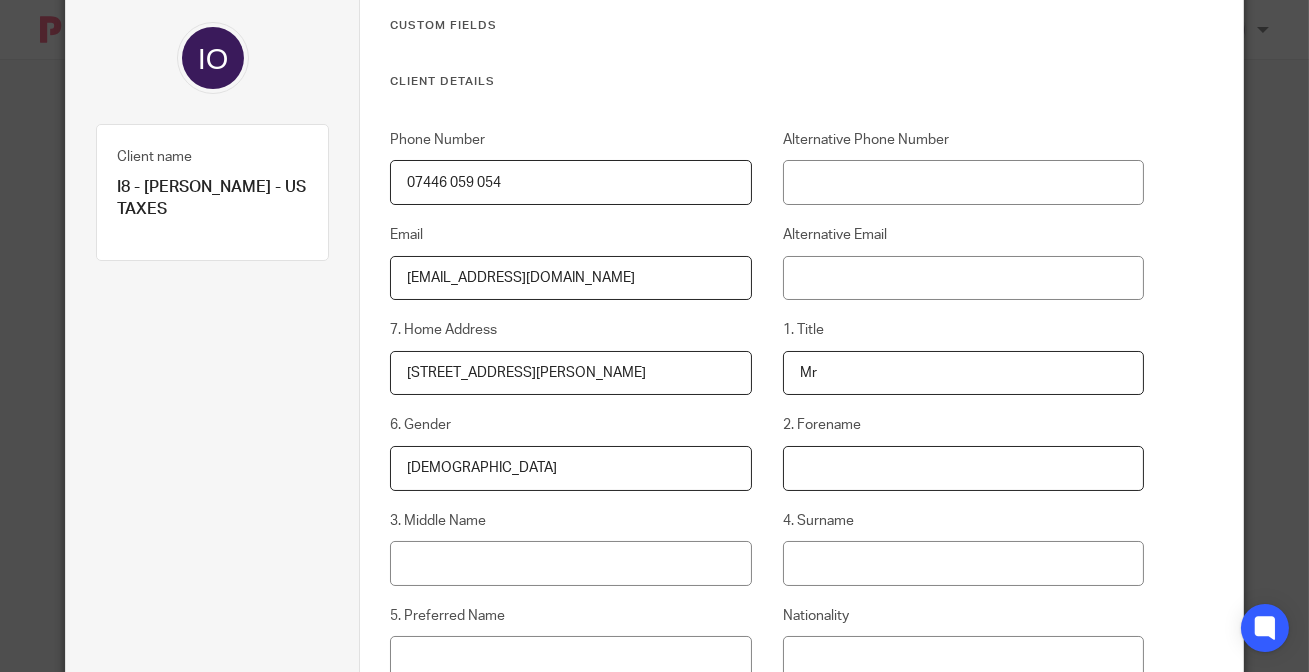 click on "2. Forename" at bounding box center (963, 468) 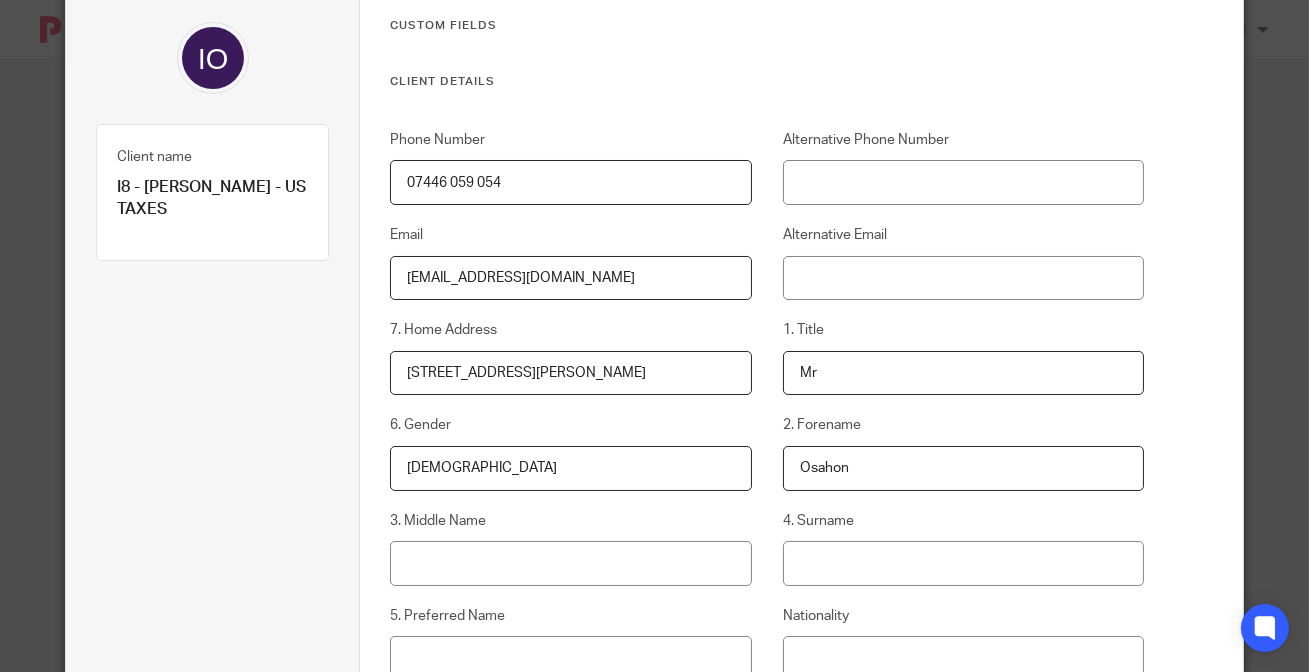 type on "Osahon" 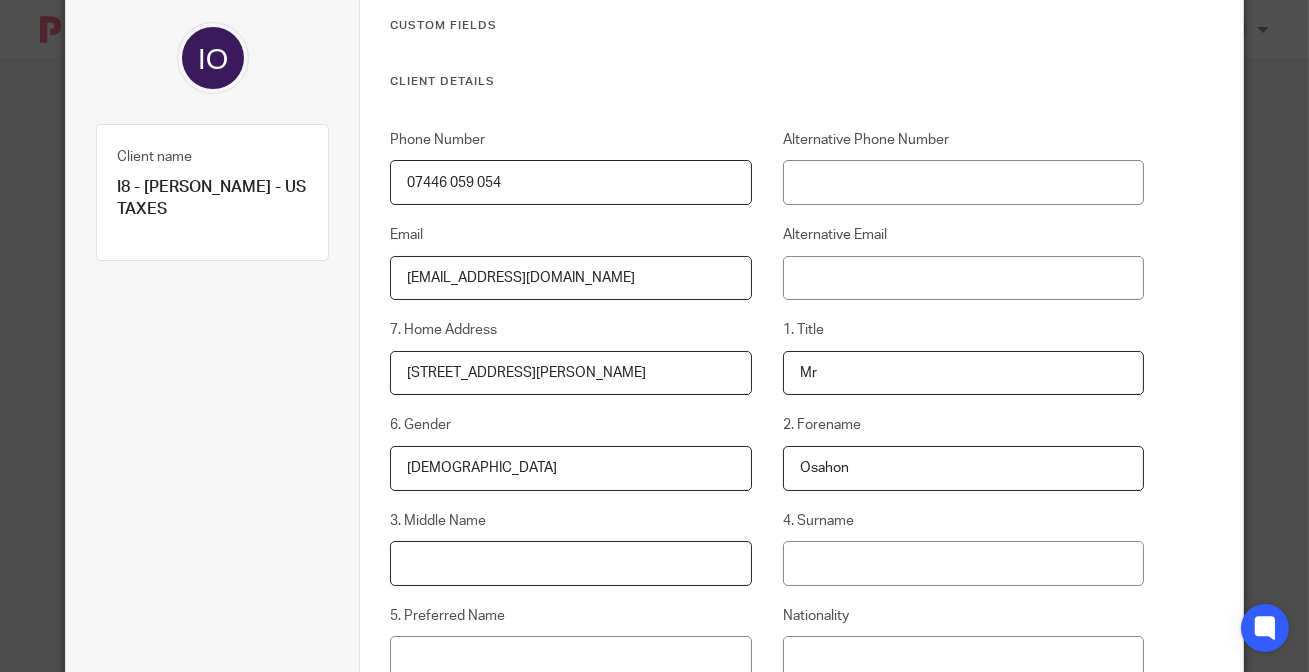 click on "3. Middle Name" at bounding box center [570, 563] 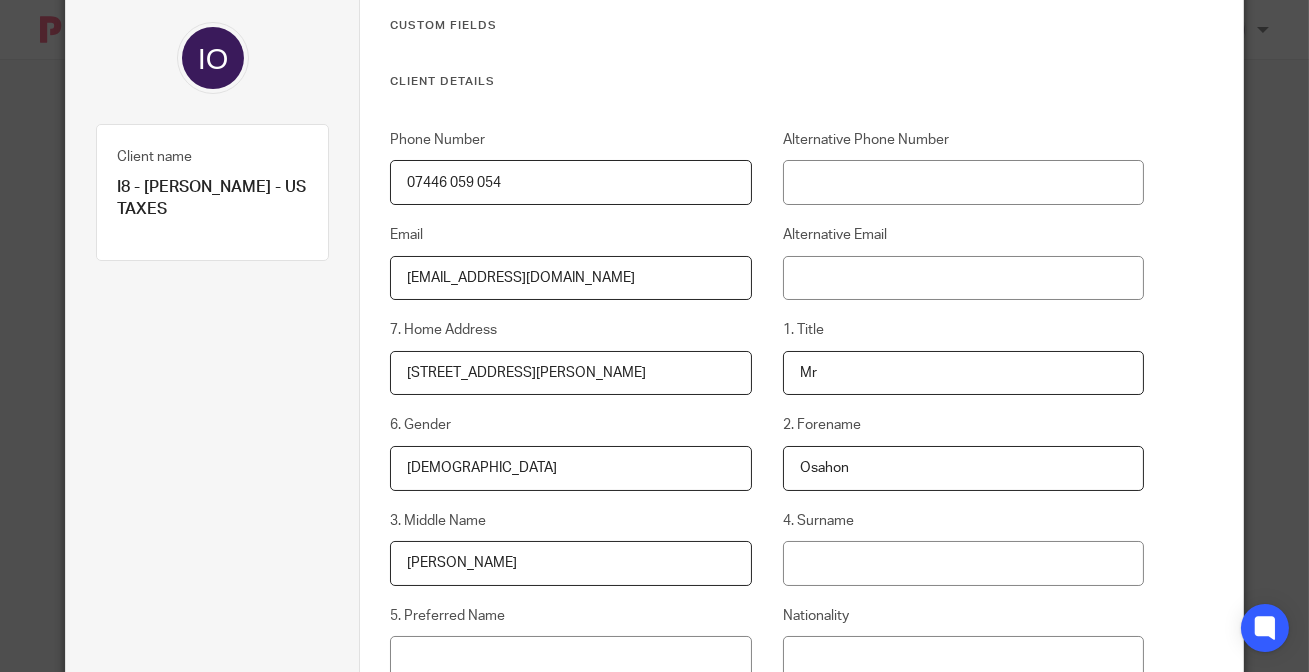type on "[PERSON_NAME]" 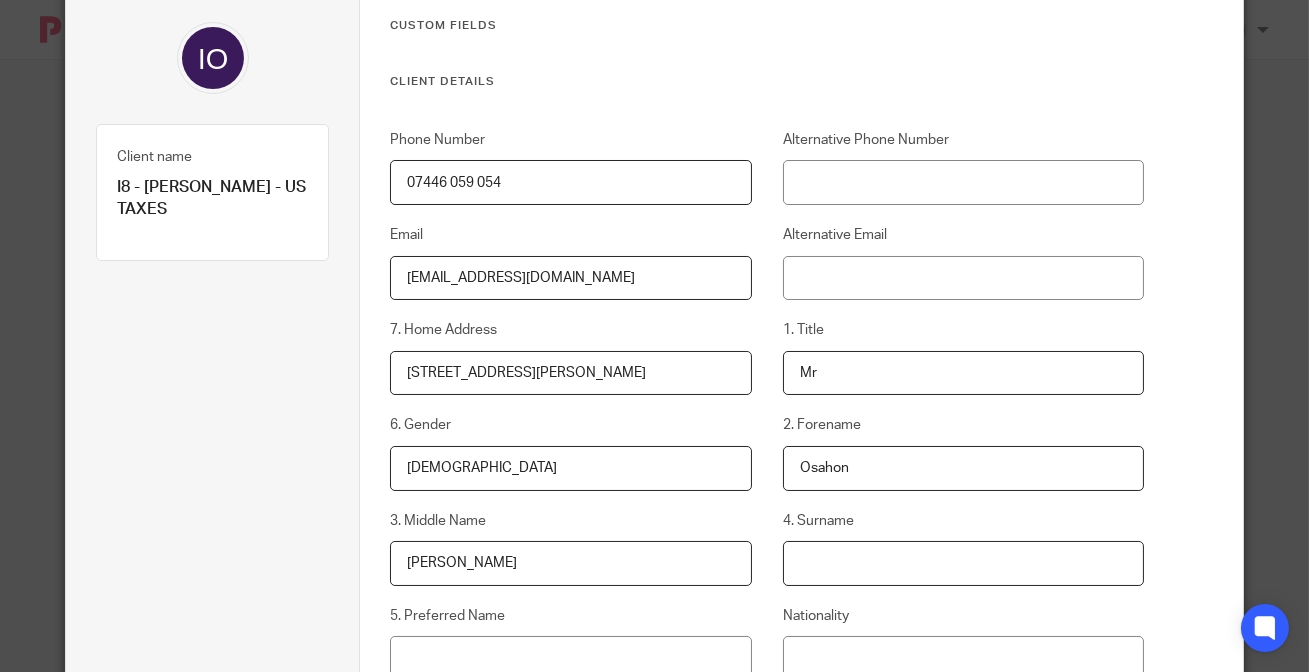 paste on "Ikhile" 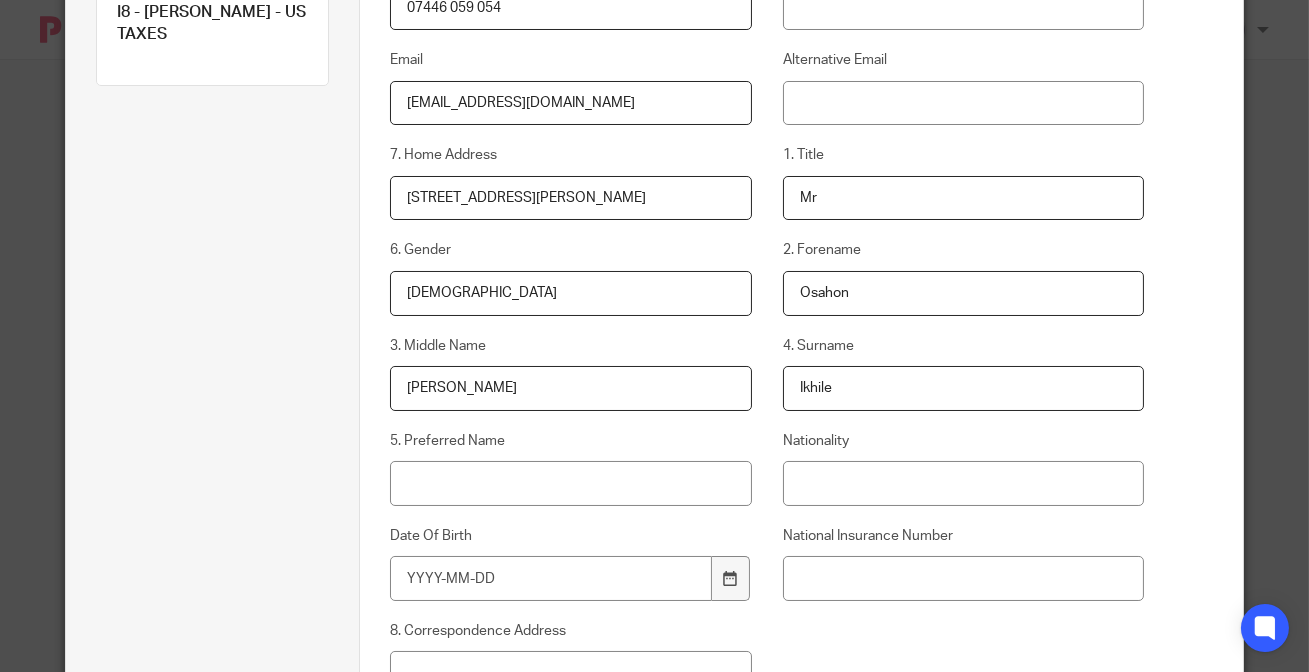 scroll, scrollTop: 345, scrollLeft: 0, axis: vertical 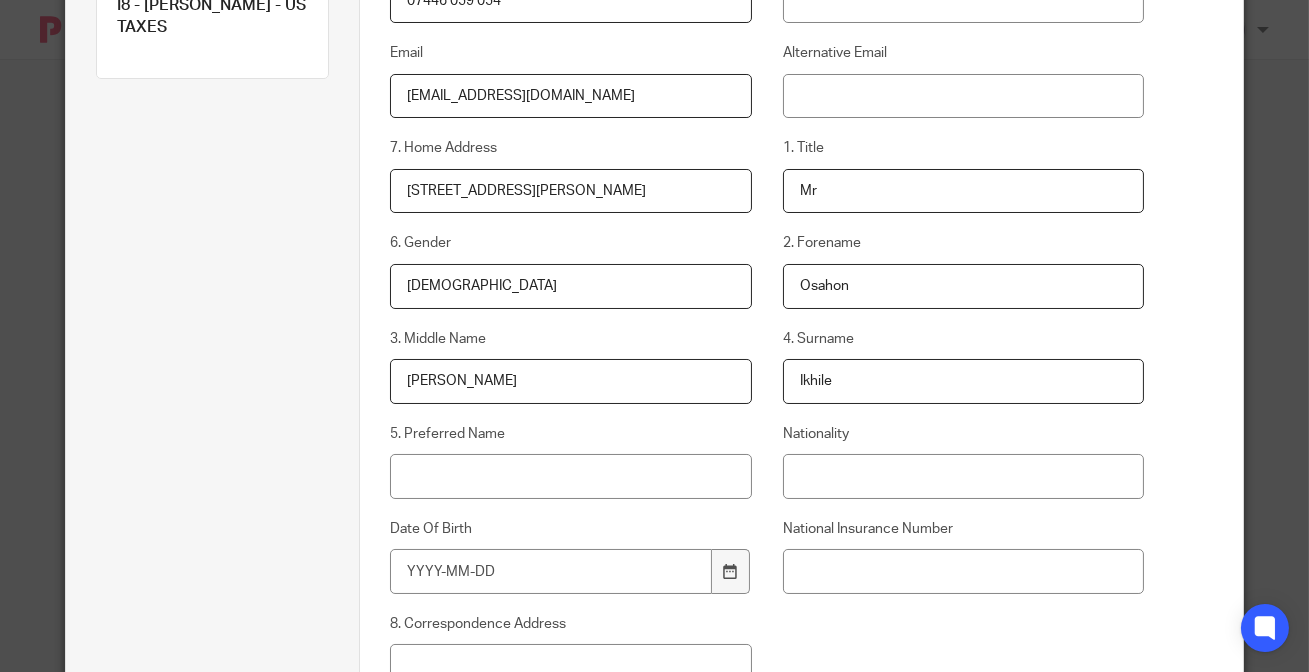 type on "Ikhile" 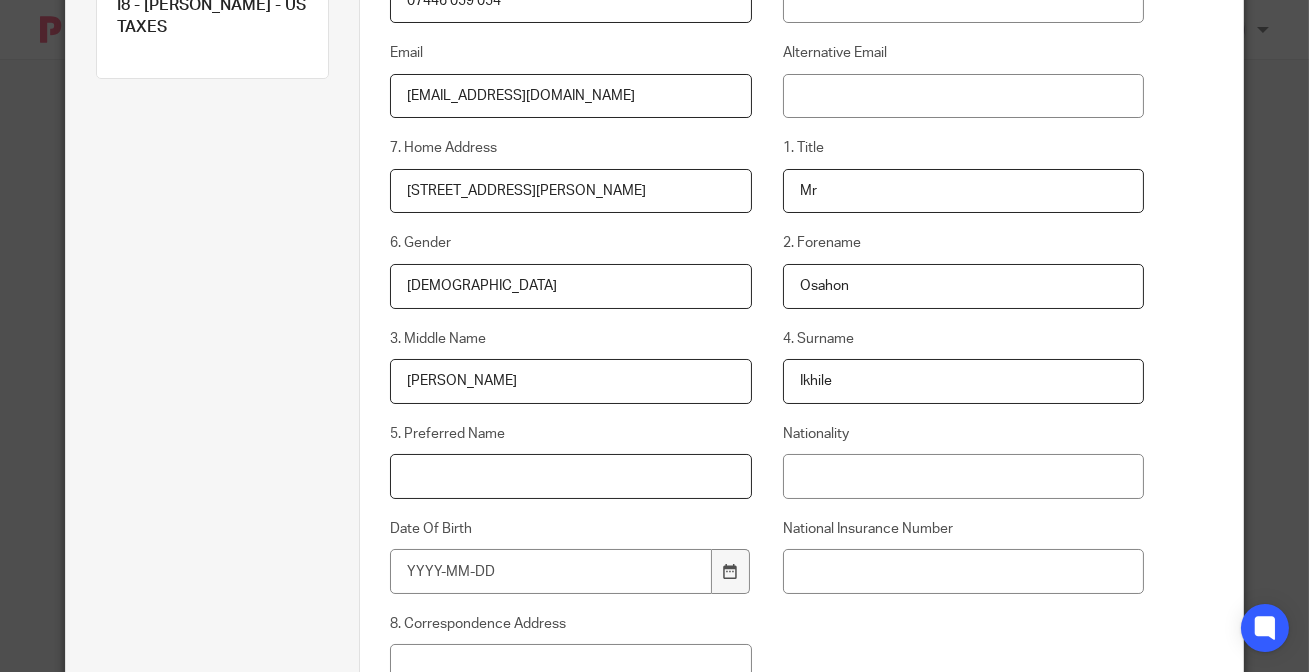 click on "5. Preferred Name" at bounding box center [570, 476] 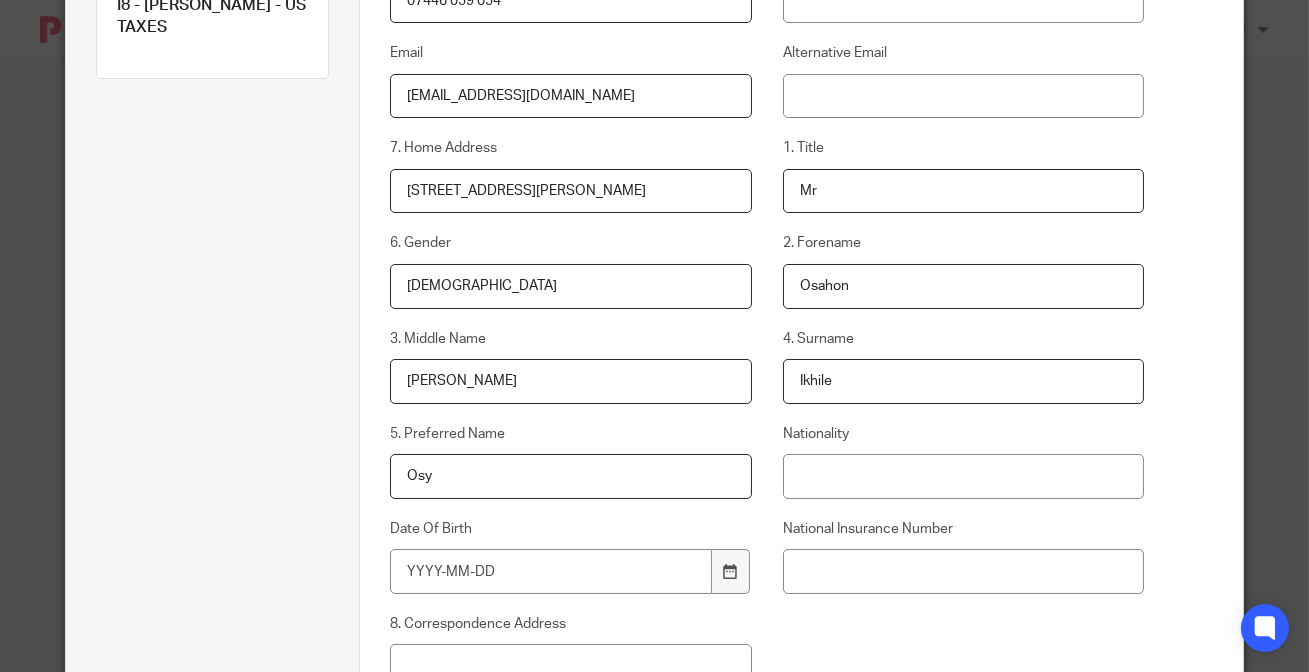 type on "Osy" 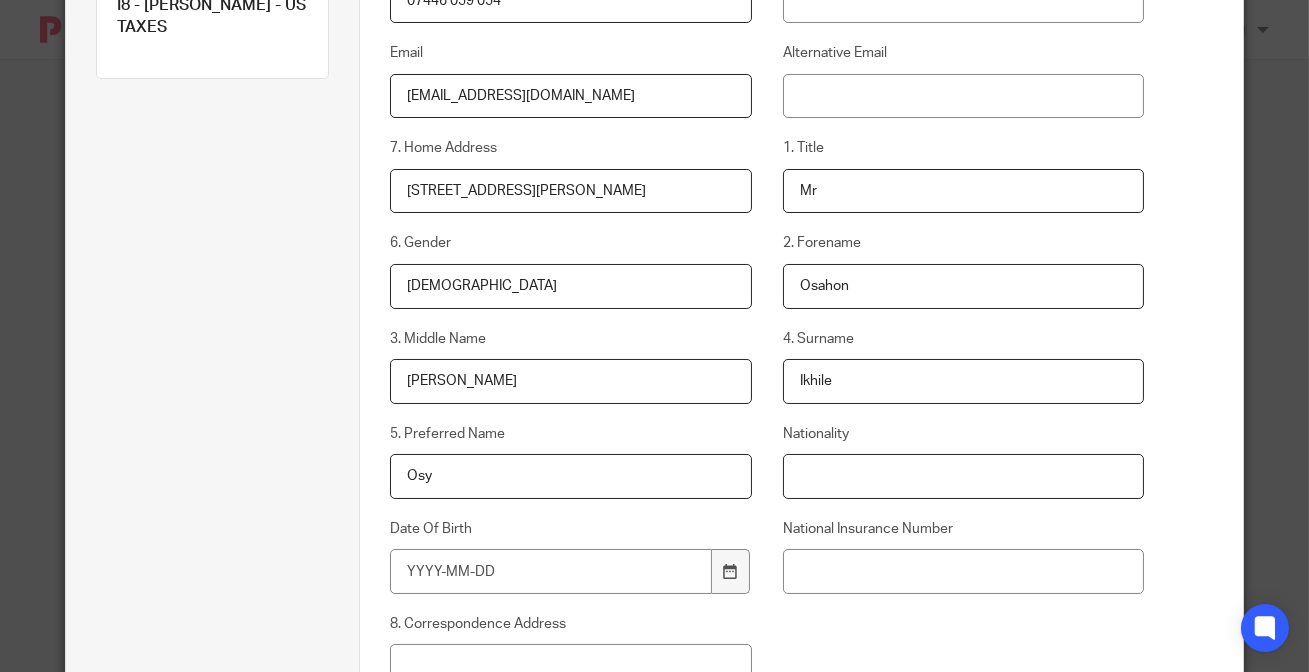 click on "Nationality" at bounding box center (963, 476) 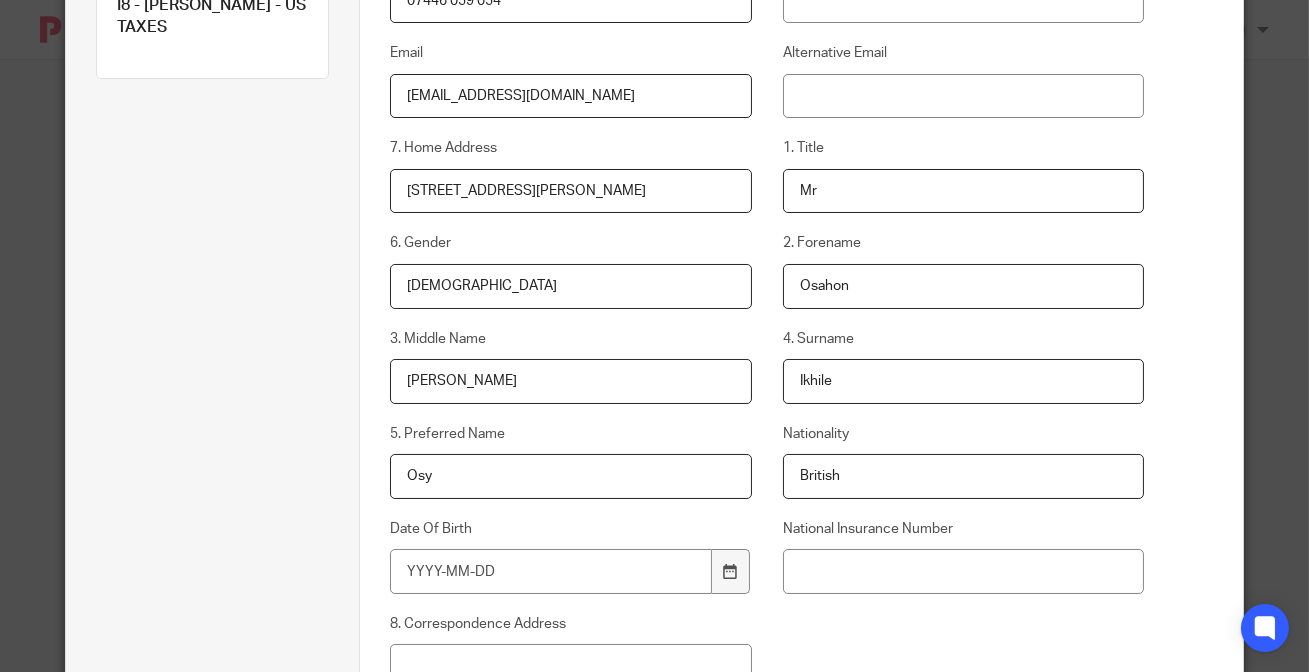 type on "British" 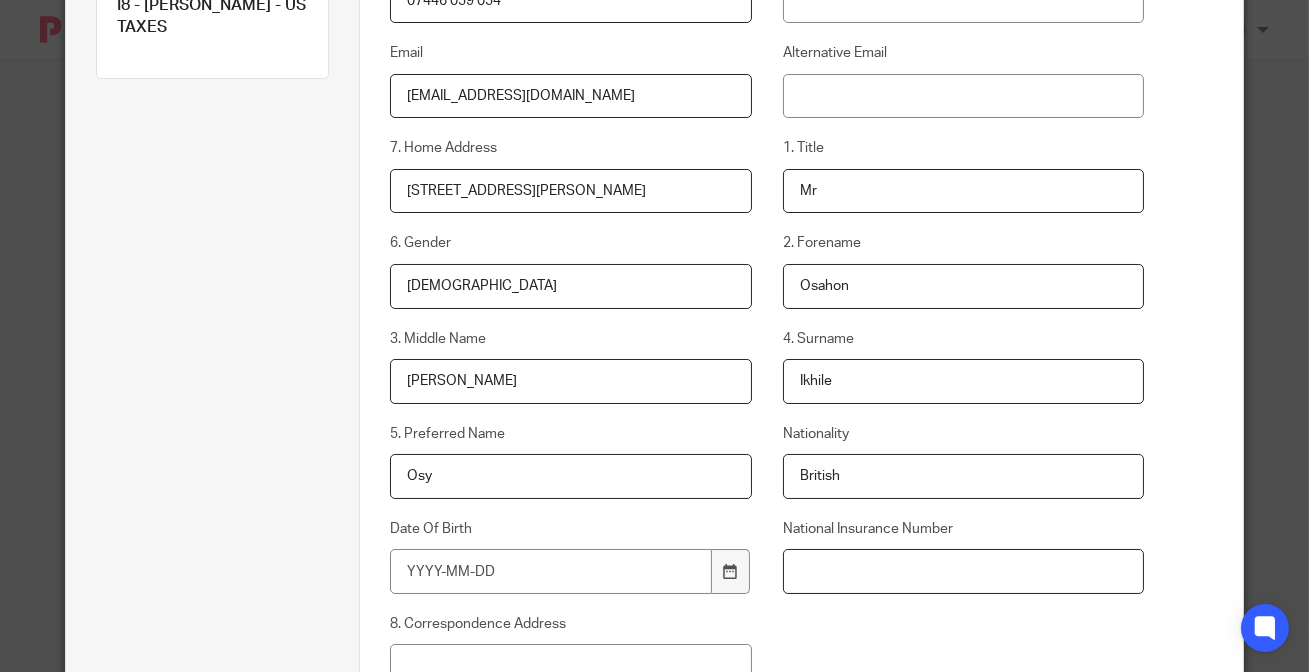 drag, startPoint x: 838, startPoint y: 571, endPoint x: 809, endPoint y: 570, distance: 29.017237 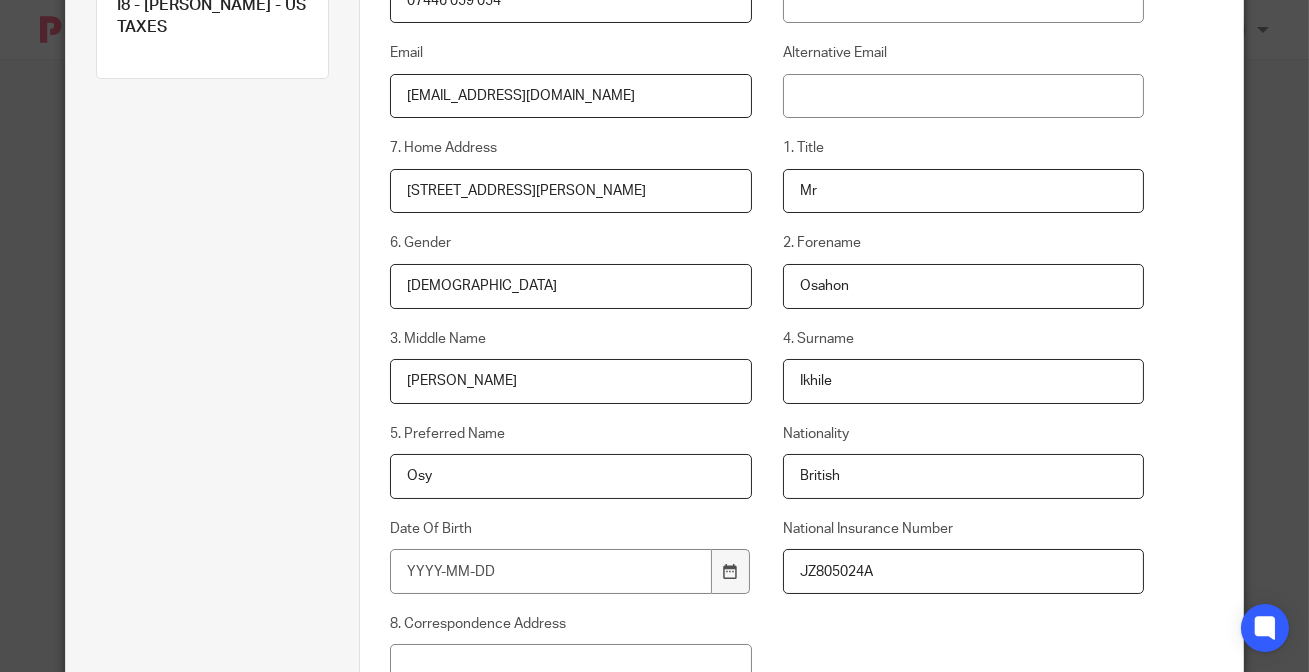 type on "JZ805024A" 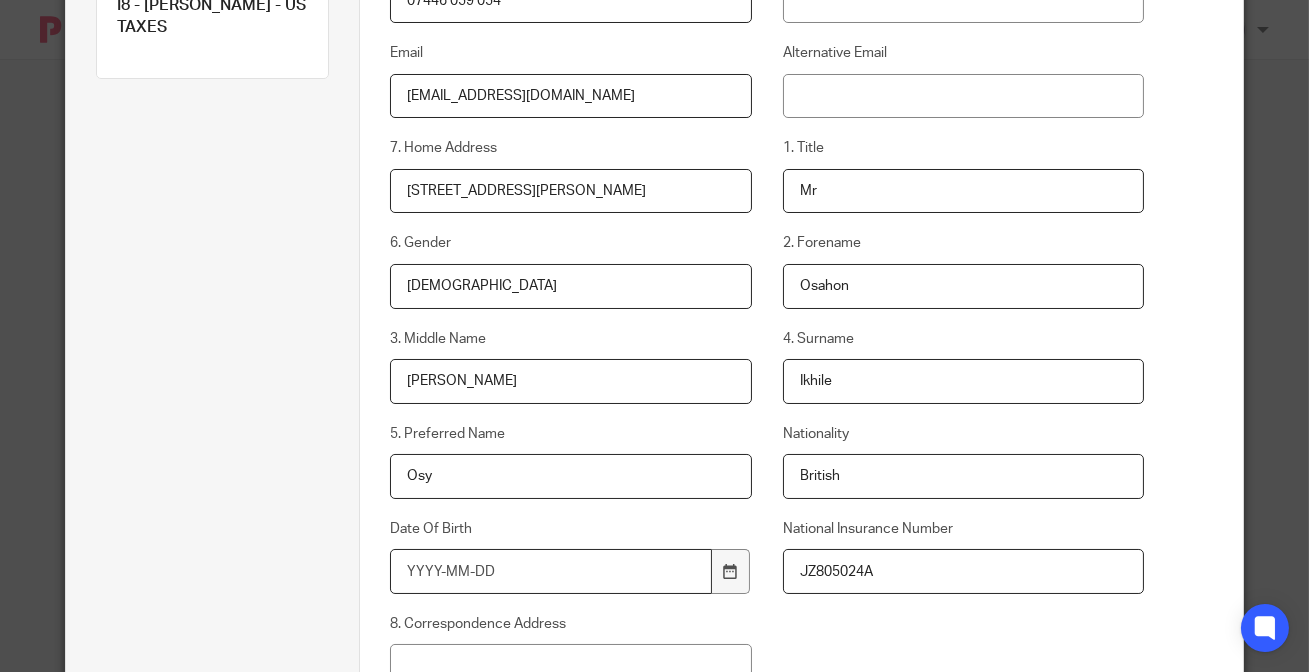 click on "Date Of Birth" at bounding box center [550, 571] 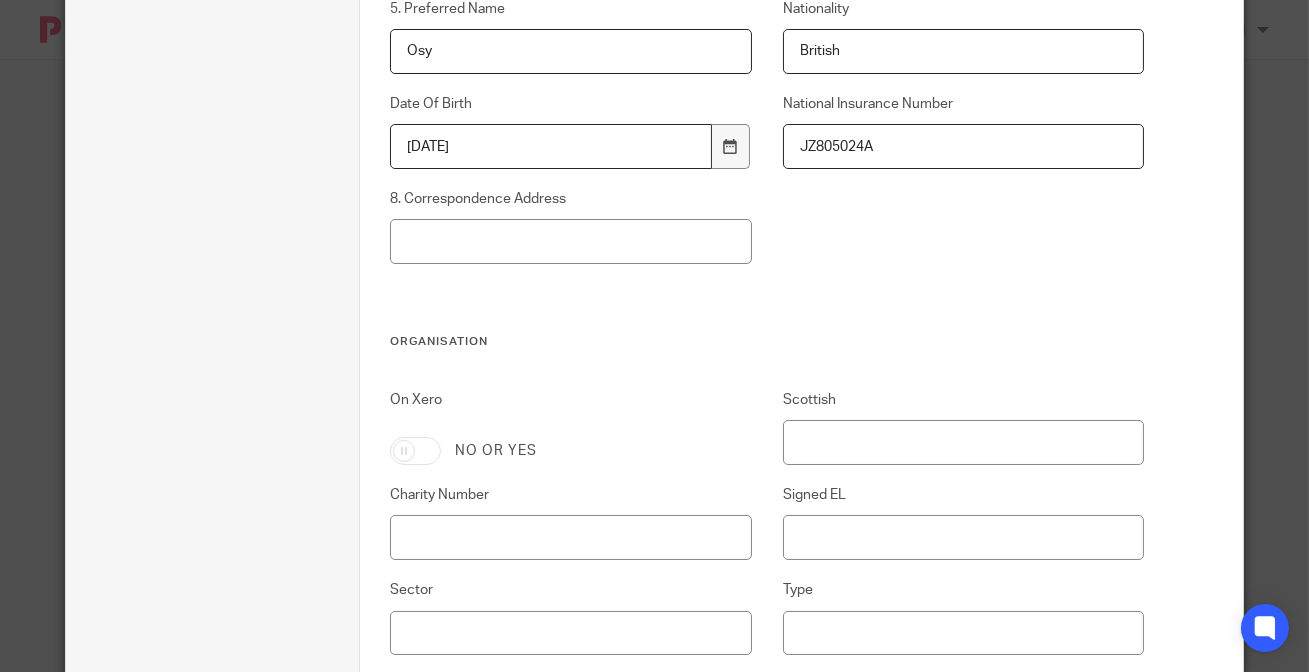 scroll, scrollTop: 800, scrollLeft: 0, axis: vertical 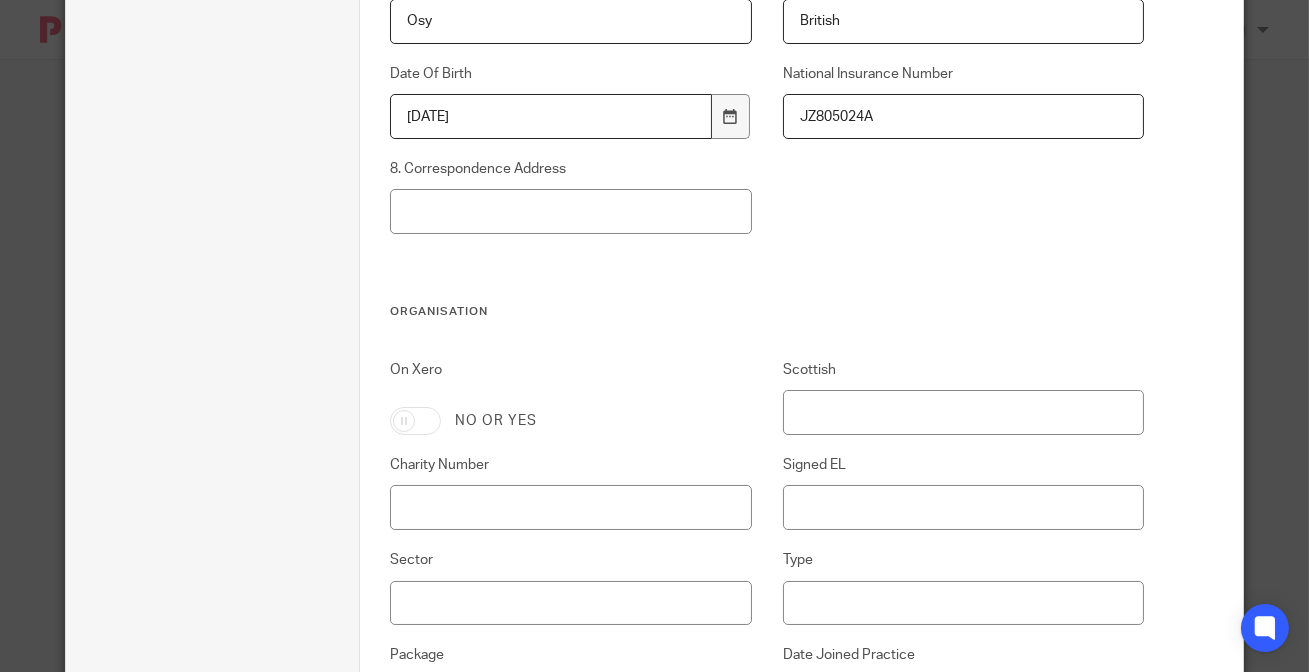 type on "1988-09-27" 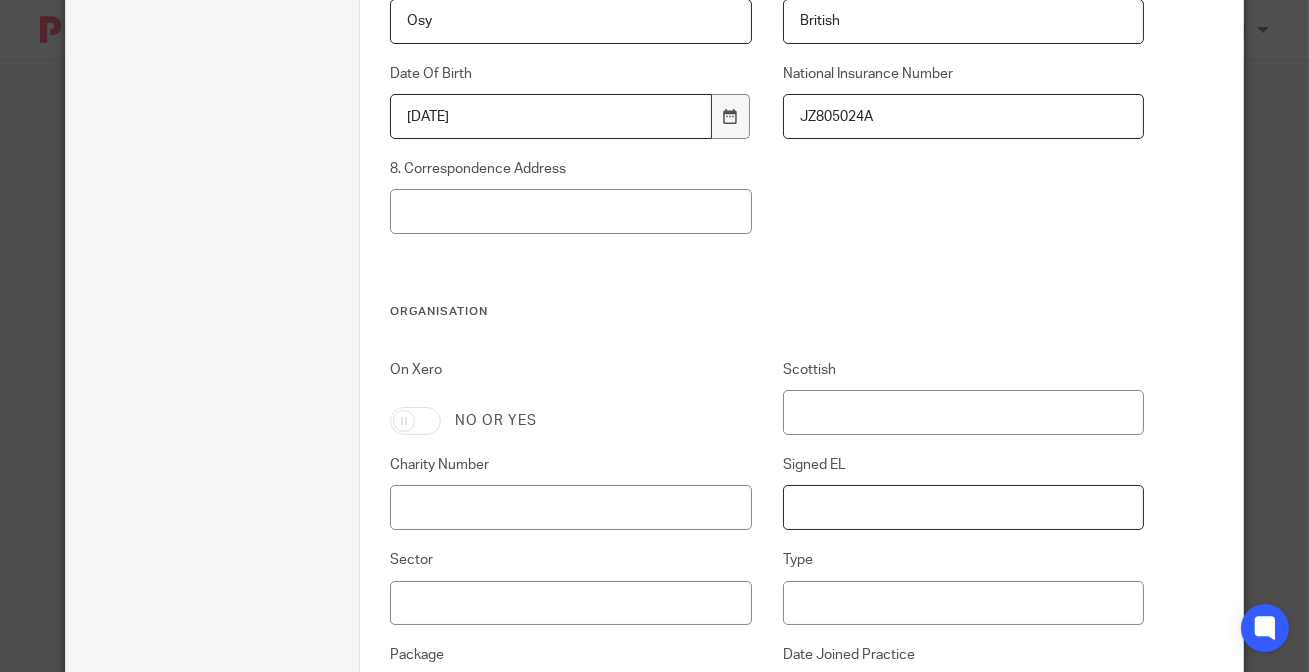 click on "Signed EL" at bounding box center [963, 507] 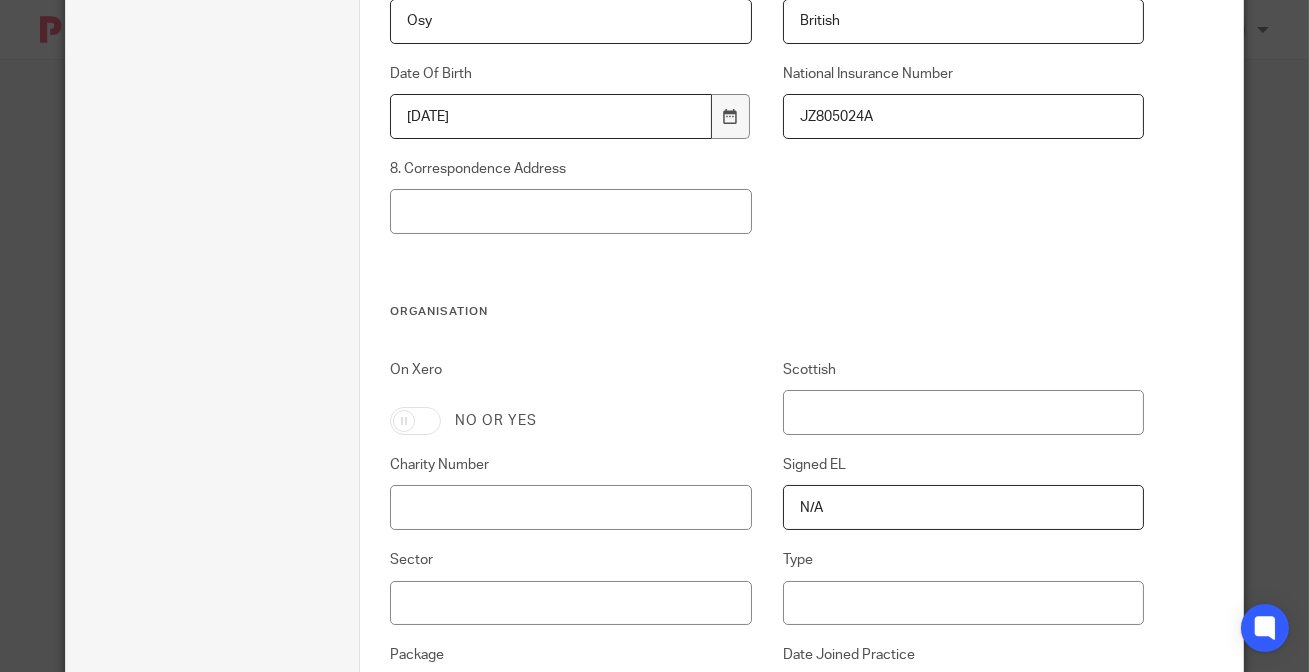 type on "N/A" 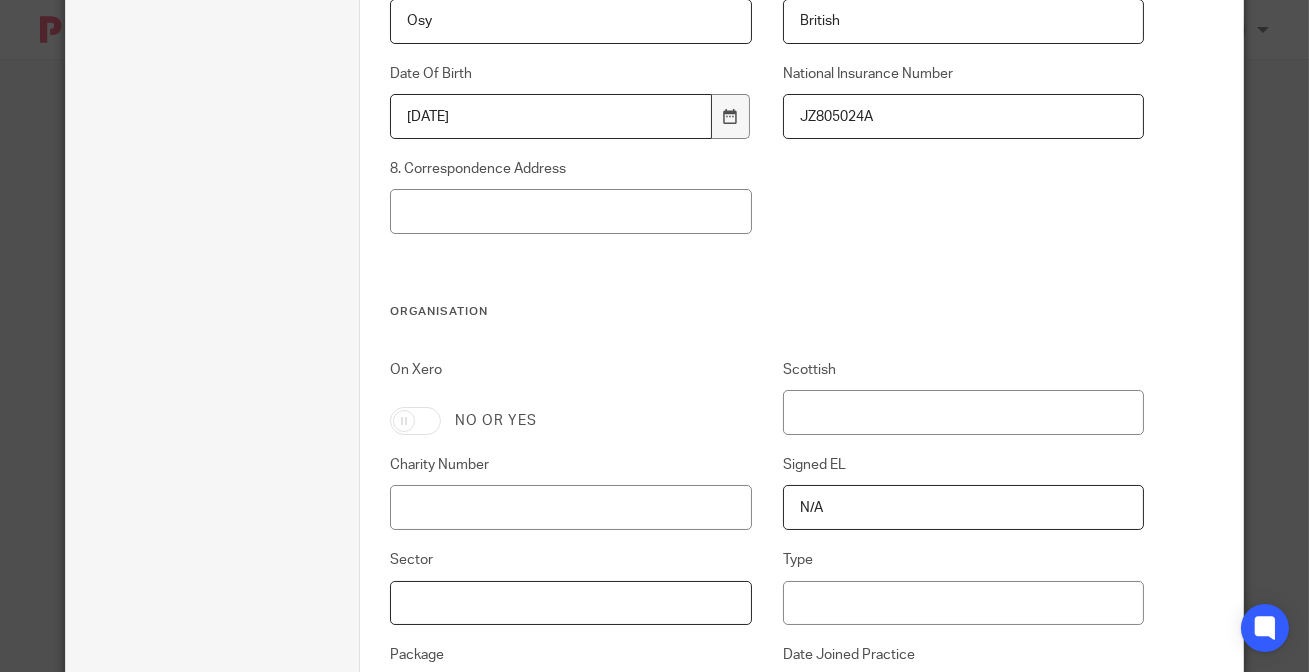 click on "Sector" at bounding box center [570, 603] 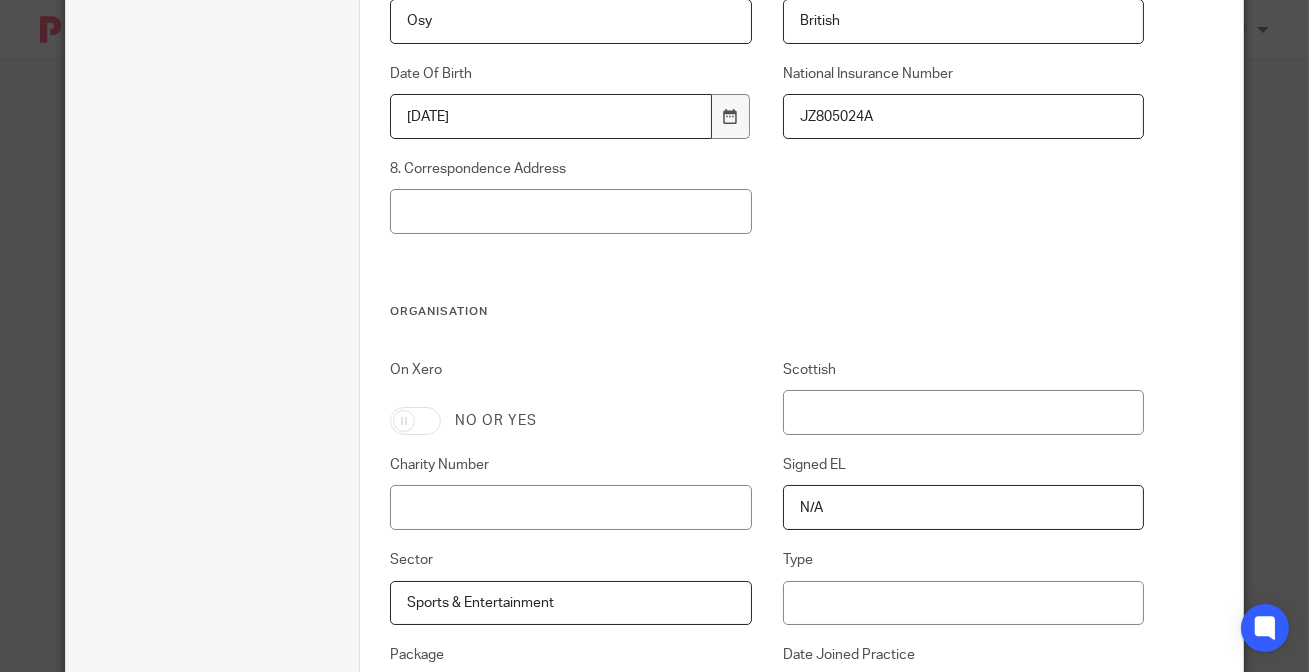 type on "Sports & Entertainment" 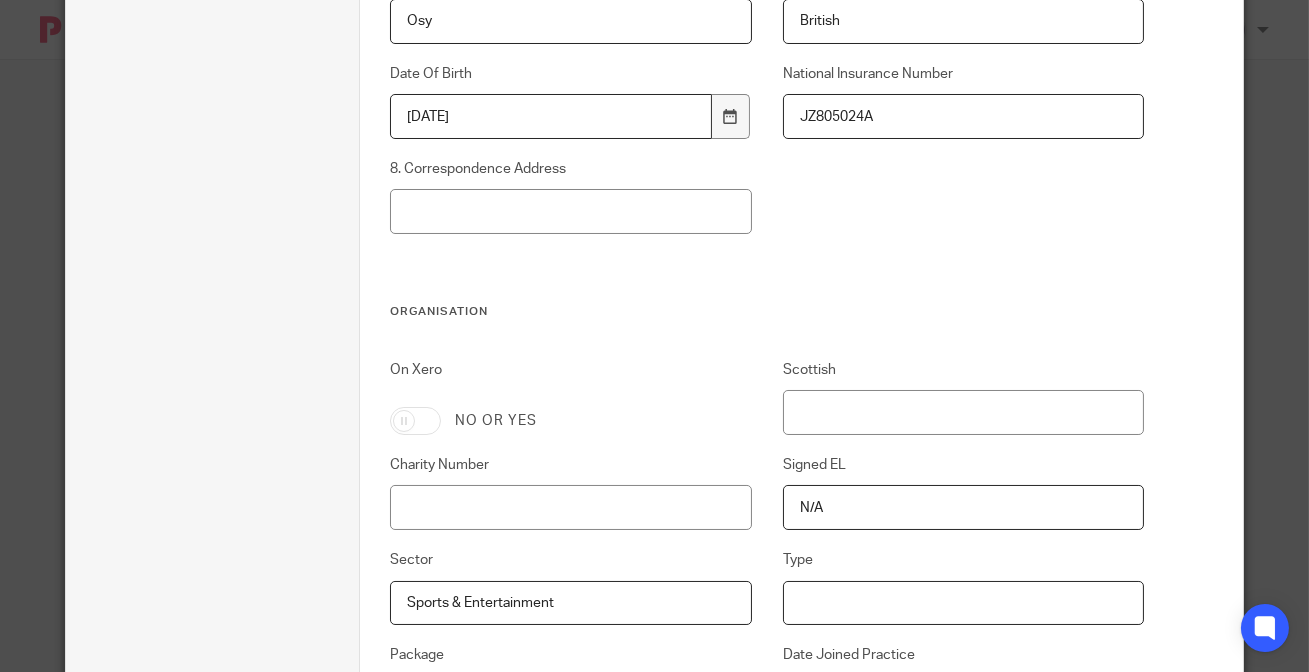 click on "Type" at bounding box center (963, 603) 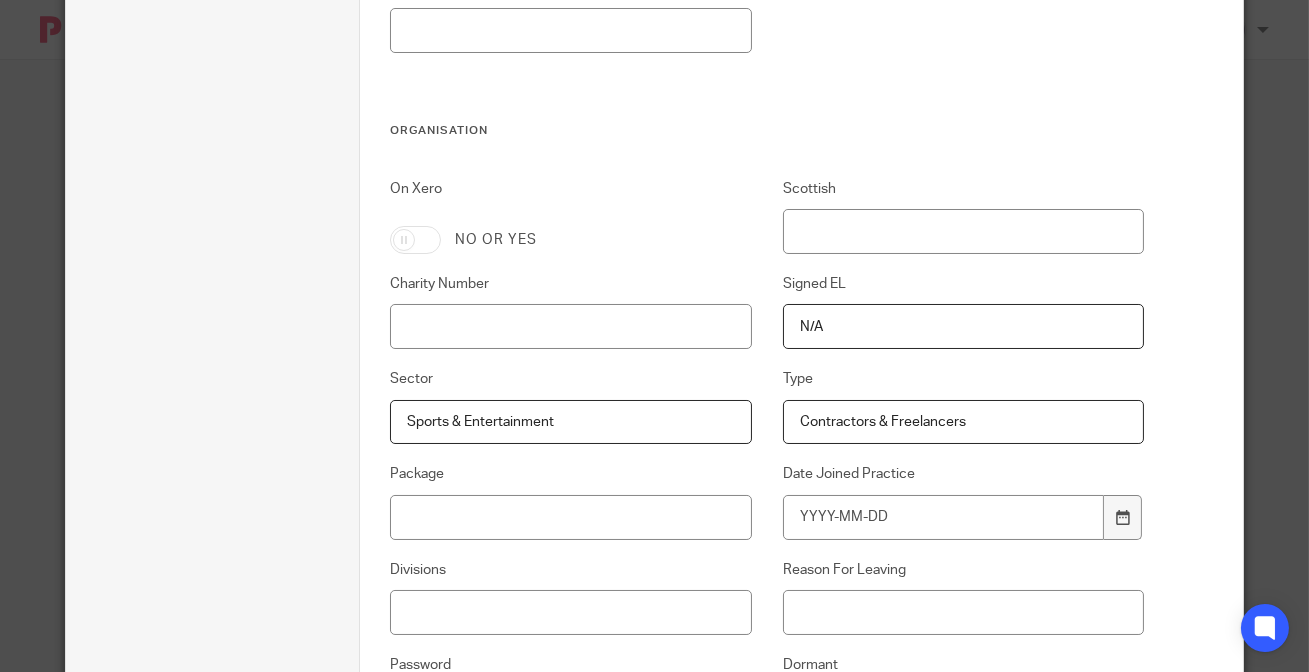 scroll, scrollTop: 1163, scrollLeft: 0, axis: vertical 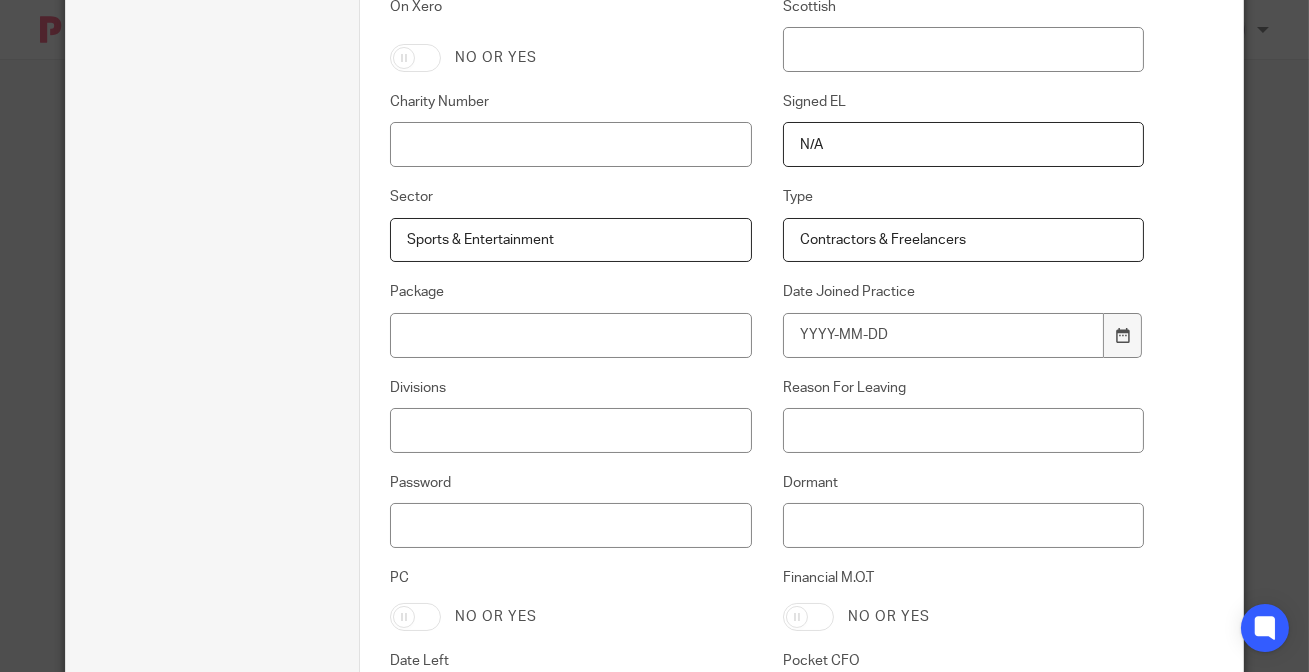 type on "Contractors & Freelancers" 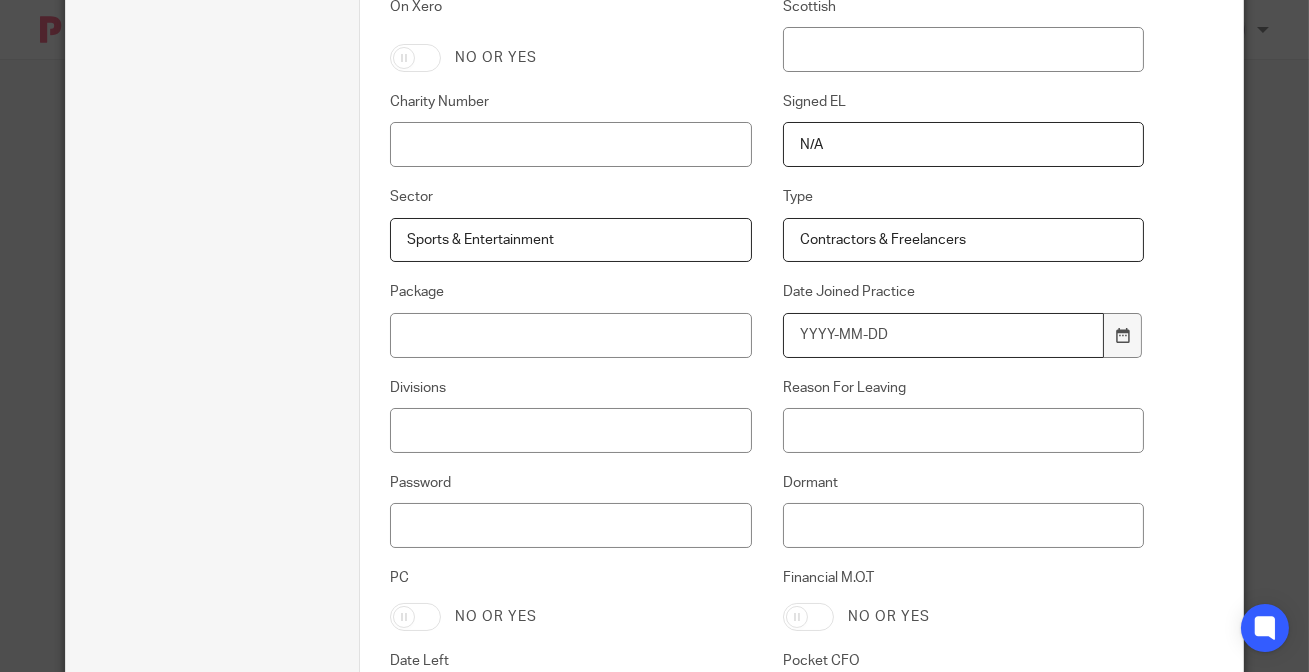click on "Date Joined Practice" at bounding box center [943, 335] 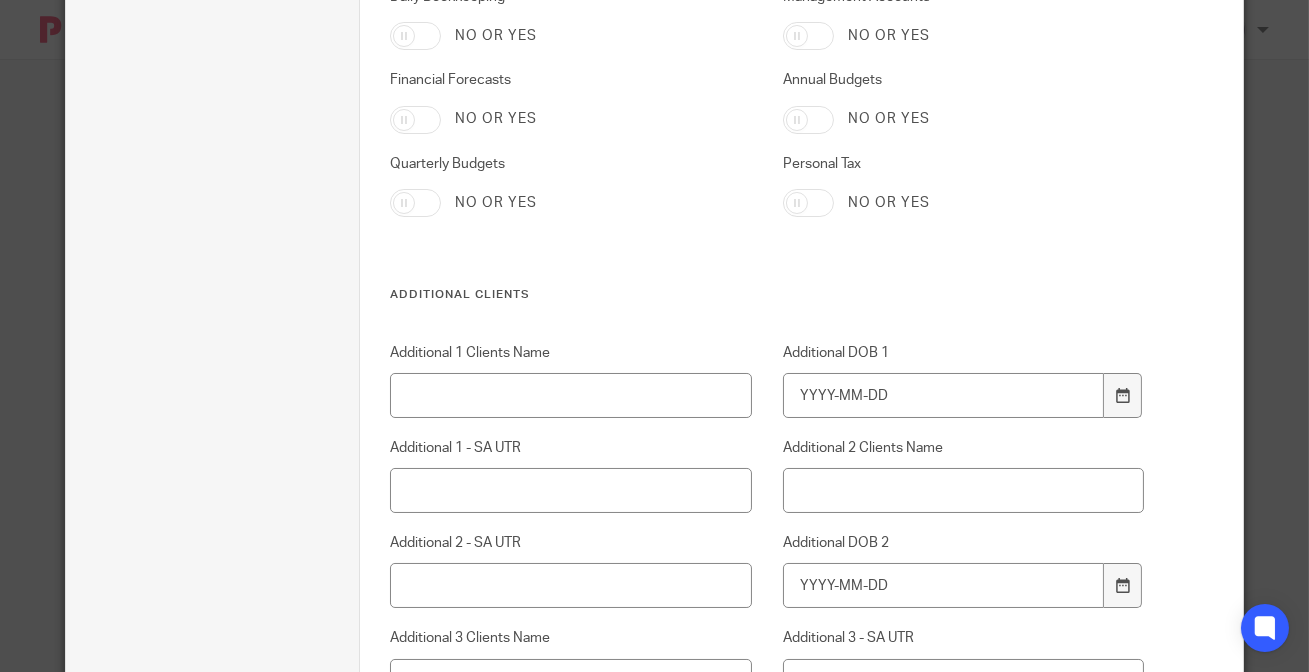 scroll, scrollTop: 7335, scrollLeft: 0, axis: vertical 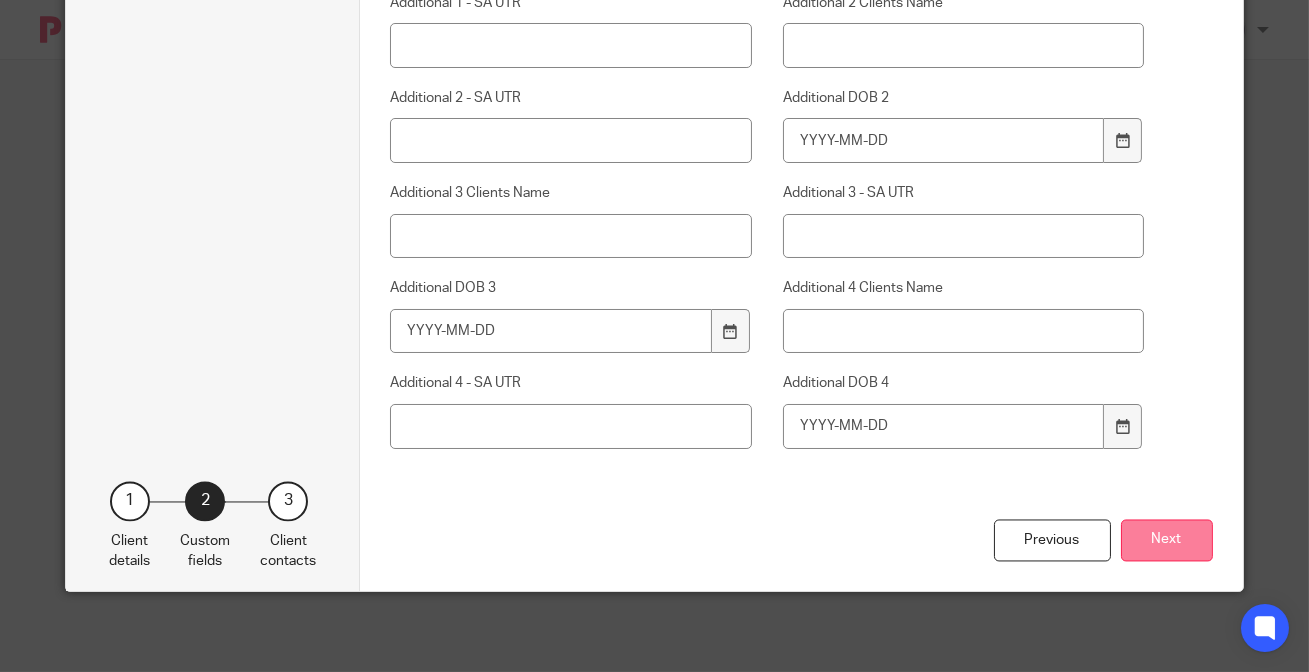 type on "2025-07-11" 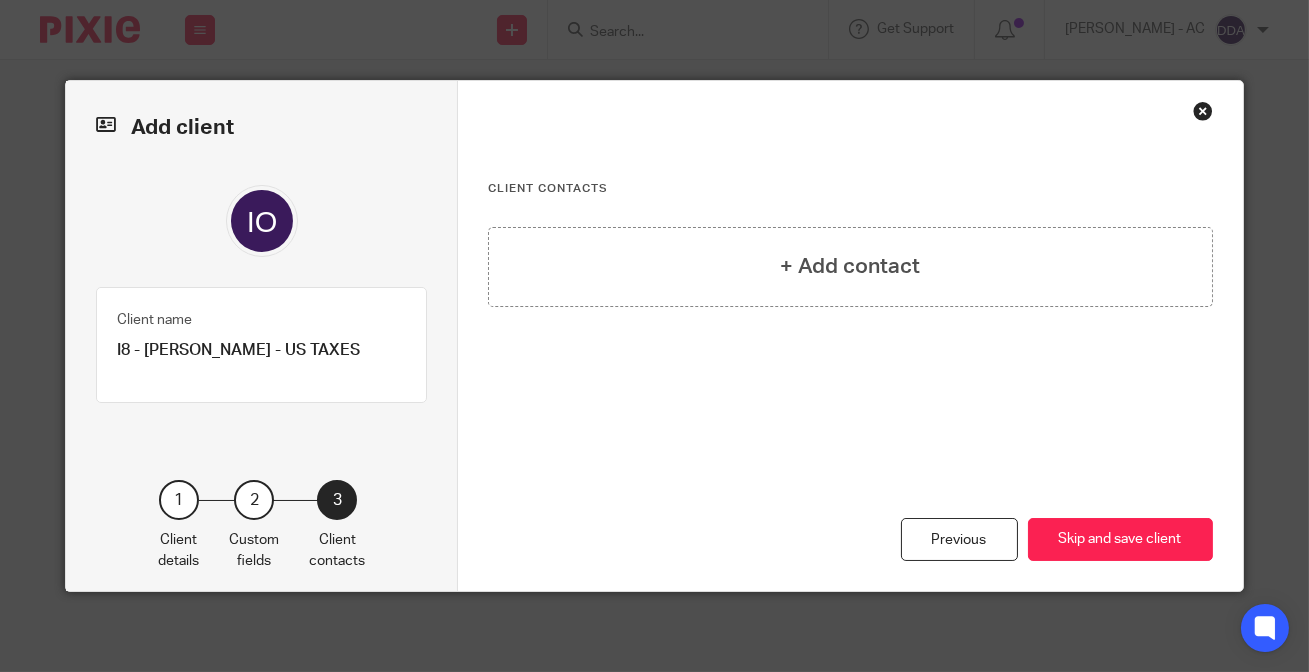 scroll, scrollTop: 0, scrollLeft: 0, axis: both 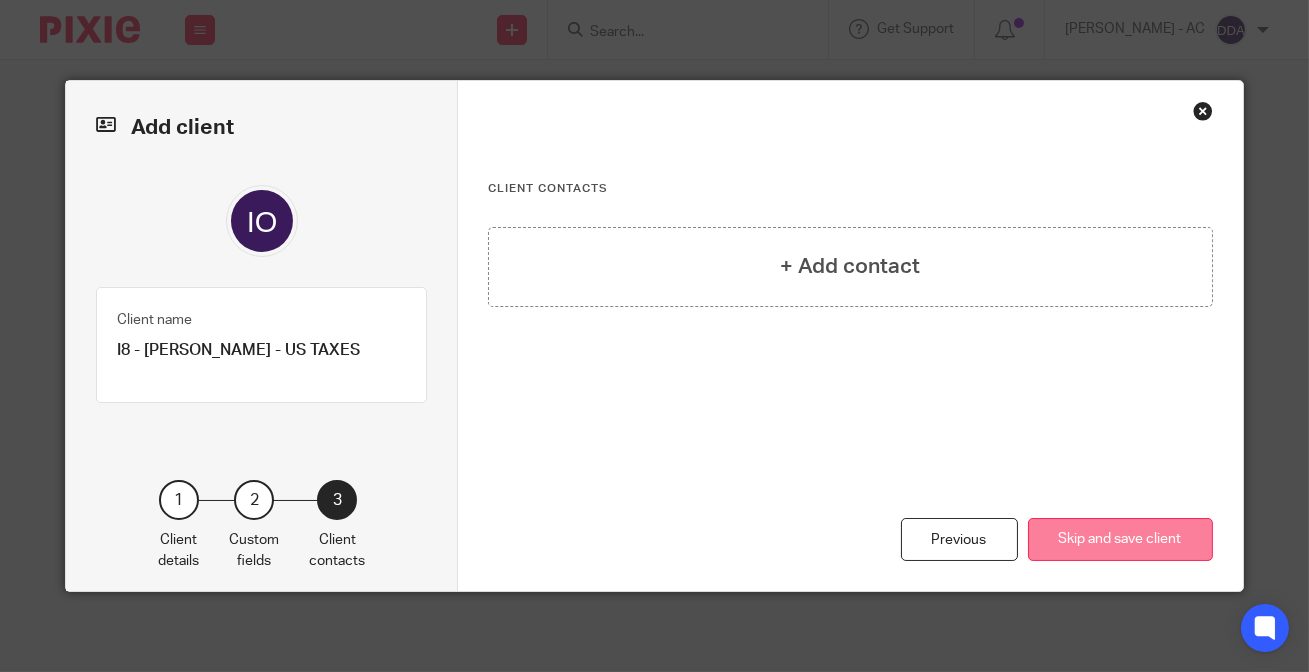 click on "Skip and save client" at bounding box center [1120, 539] 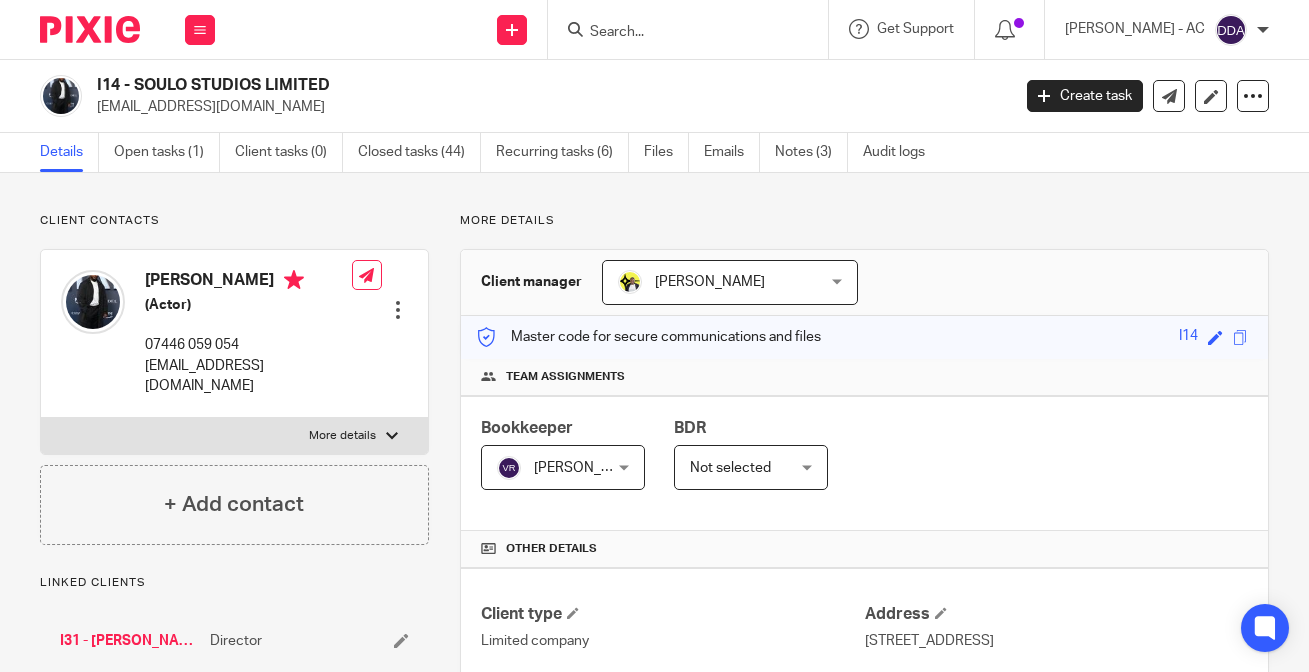scroll, scrollTop: 0, scrollLeft: 0, axis: both 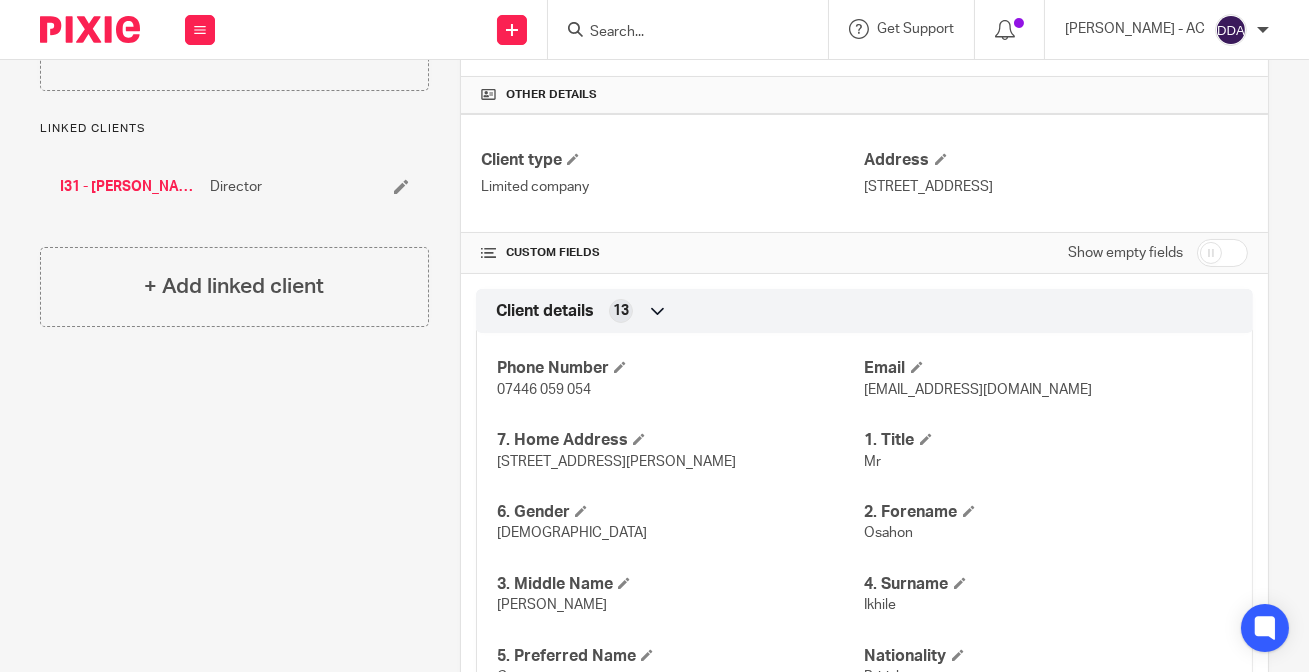 drag, startPoint x: 825, startPoint y: 462, endPoint x: 488, endPoint y: 473, distance: 337.17947 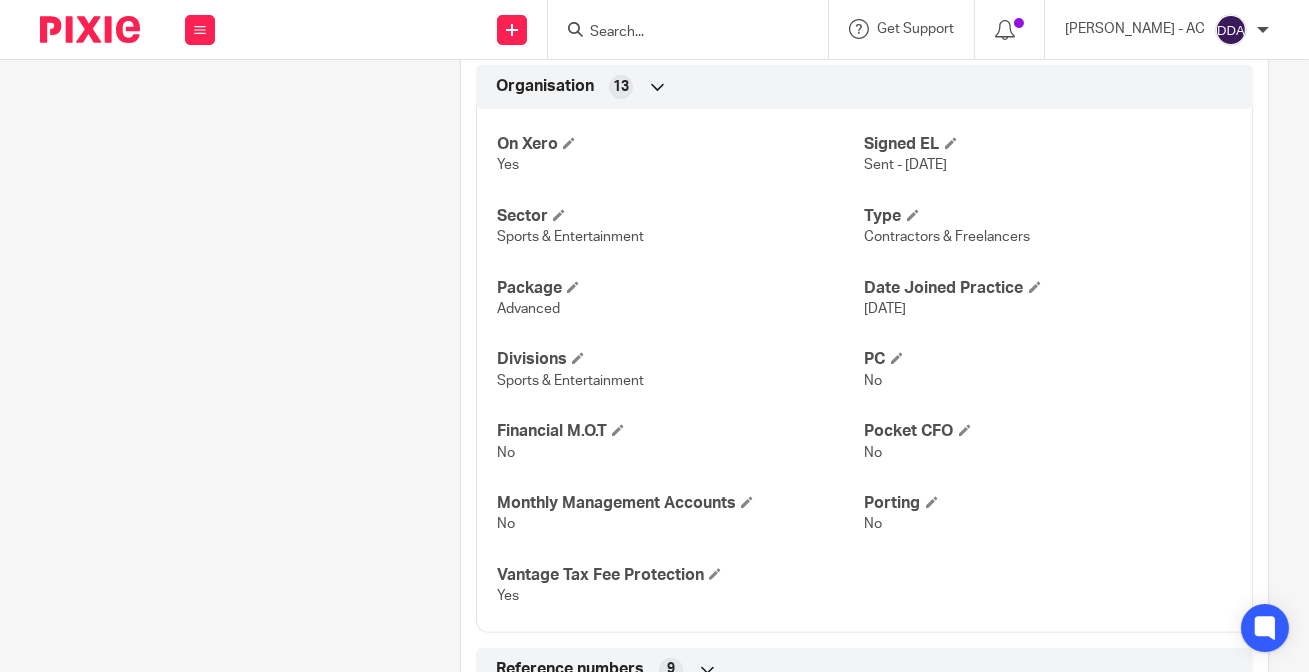 scroll, scrollTop: 1272, scrollLeft: 0, axis: vertical 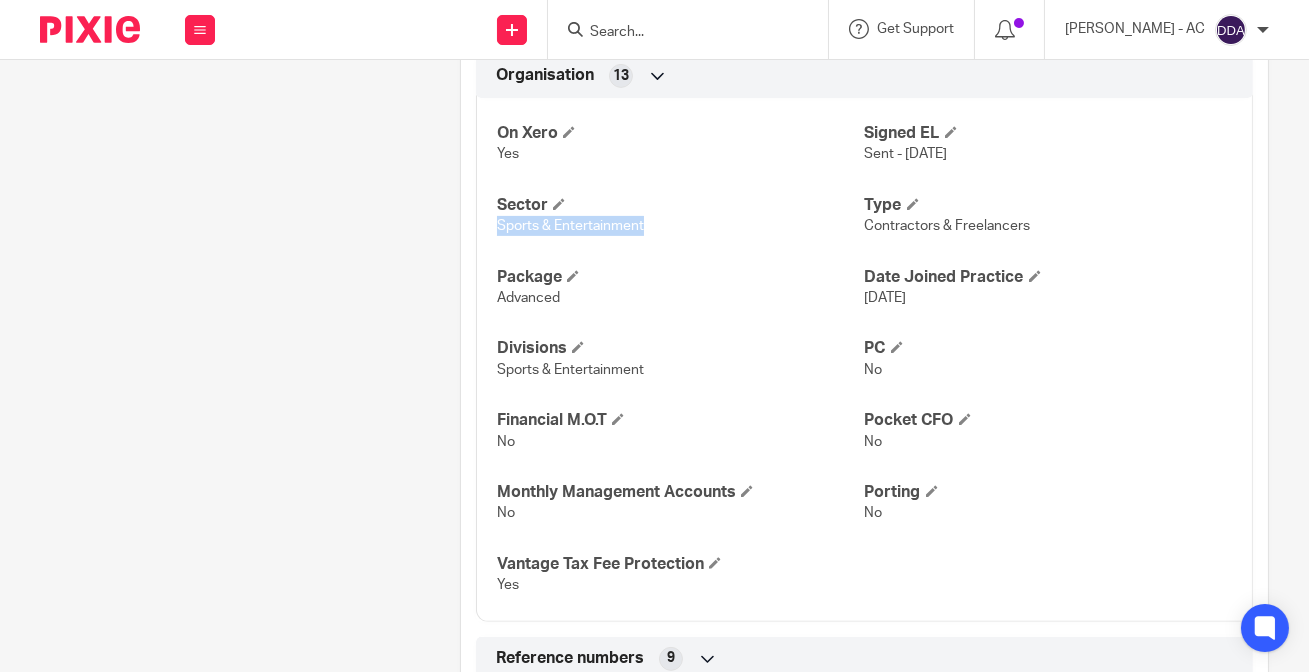 drag, startPoint x: 660, startPoint y: 228, endPoint x: 475, endPoint y: 232, distance: 185.04324 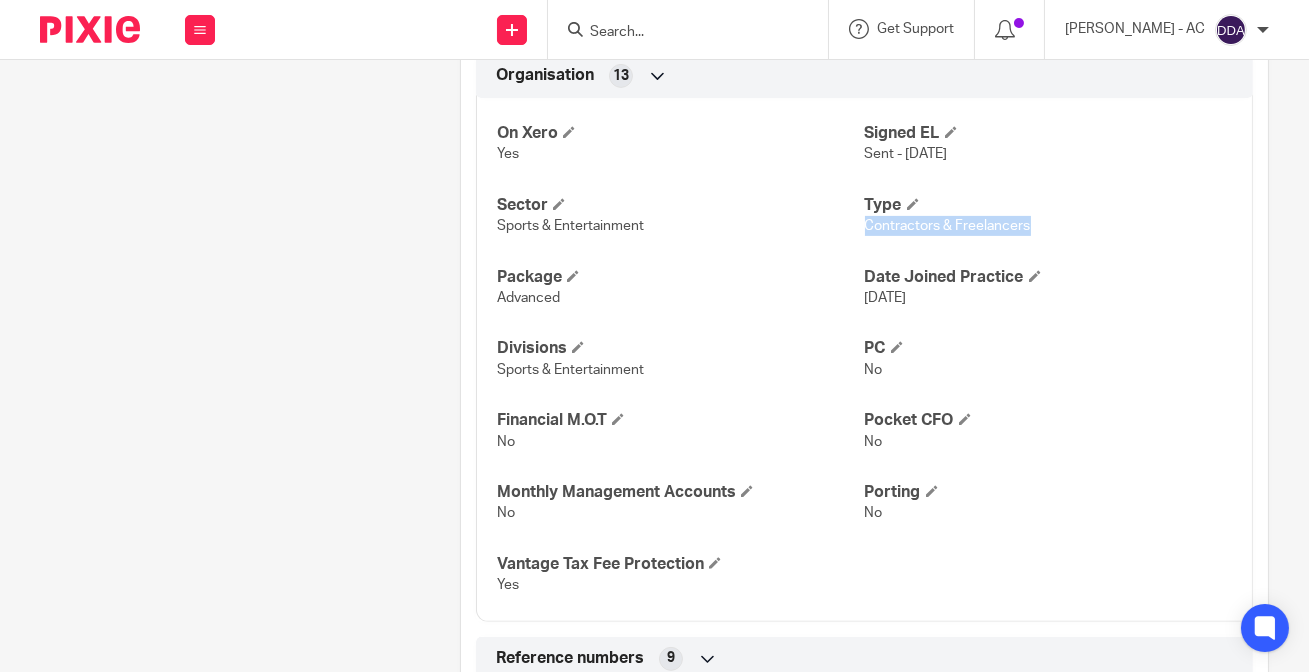 drag, startPoint x: 1021, startPoint y: 230, endPoint x: 857, endPoint y: 232, distance: 164.01219 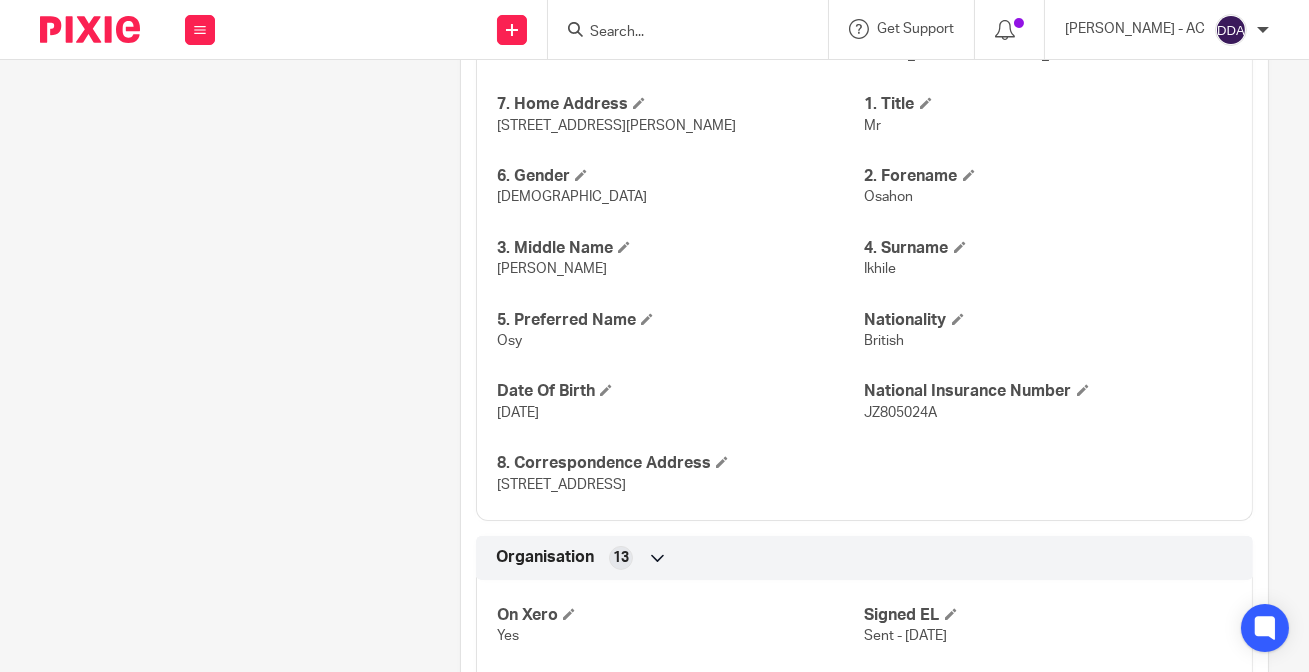 scroll, scrollTop: 636, scrollLeft: 0, axis: vertical 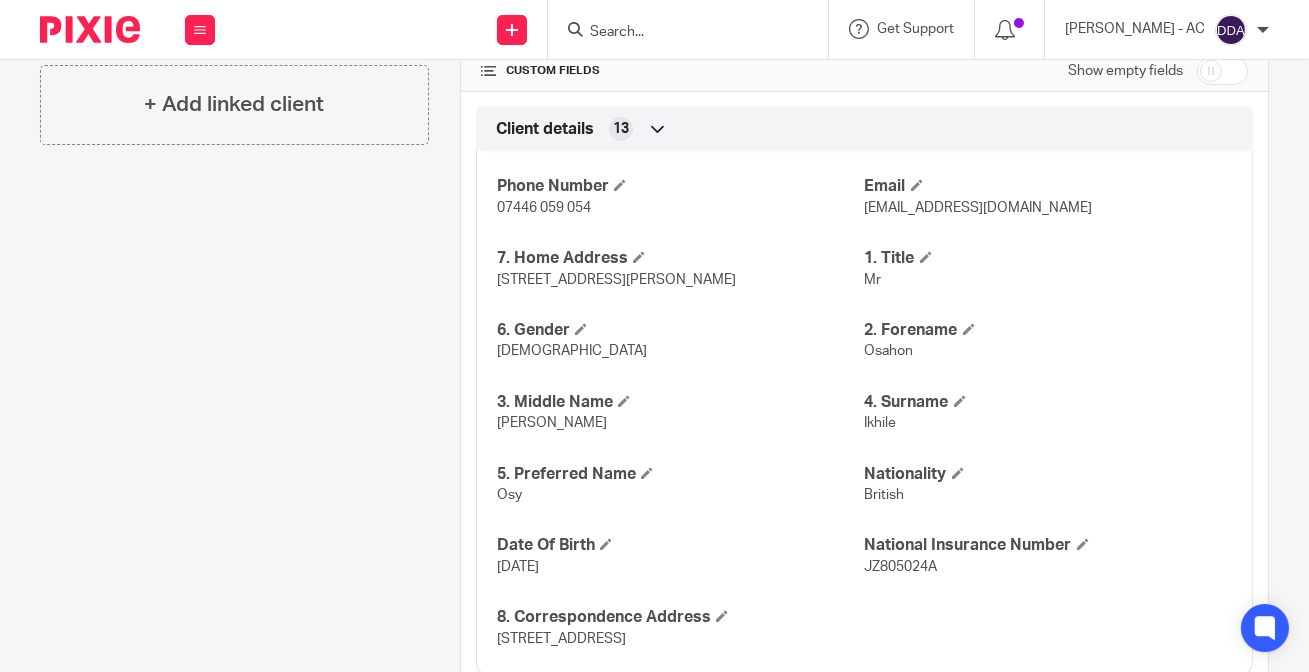 drag, startPoint x: 821, startPoint y: 285, endPoint x: 491, endPoint y: 287, distance: 330.00607 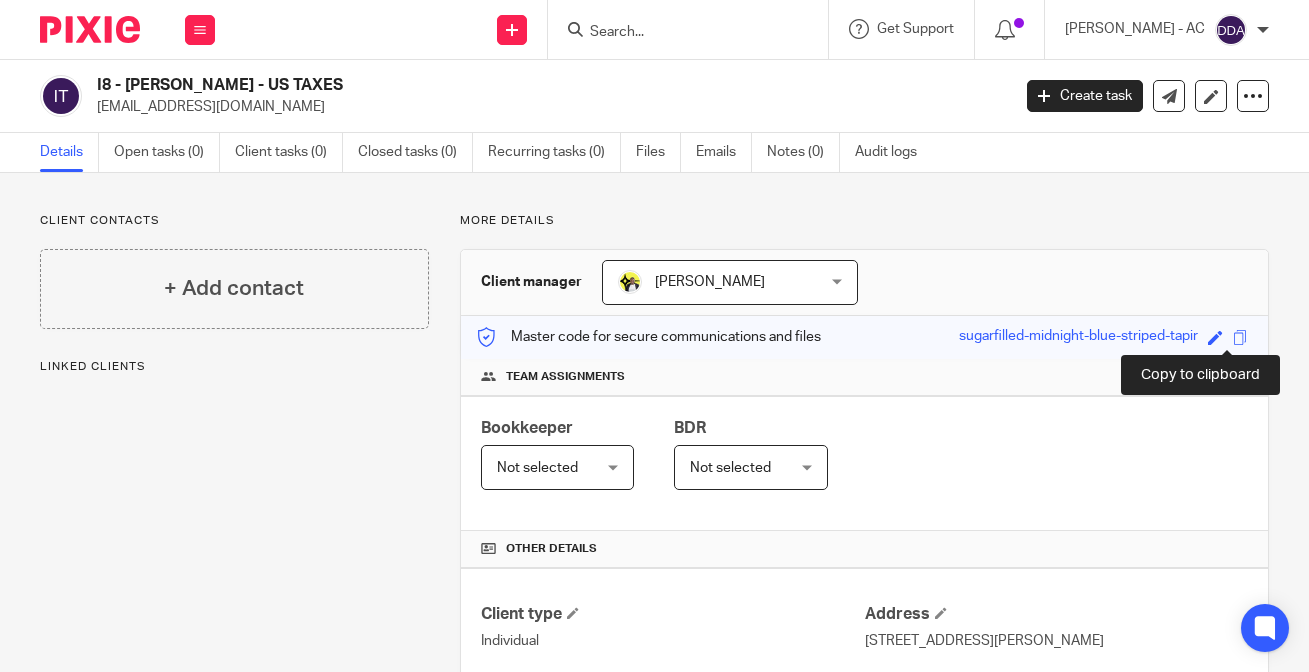 scroll, scrollTop: 0, scrollLeft: 0, axis: both 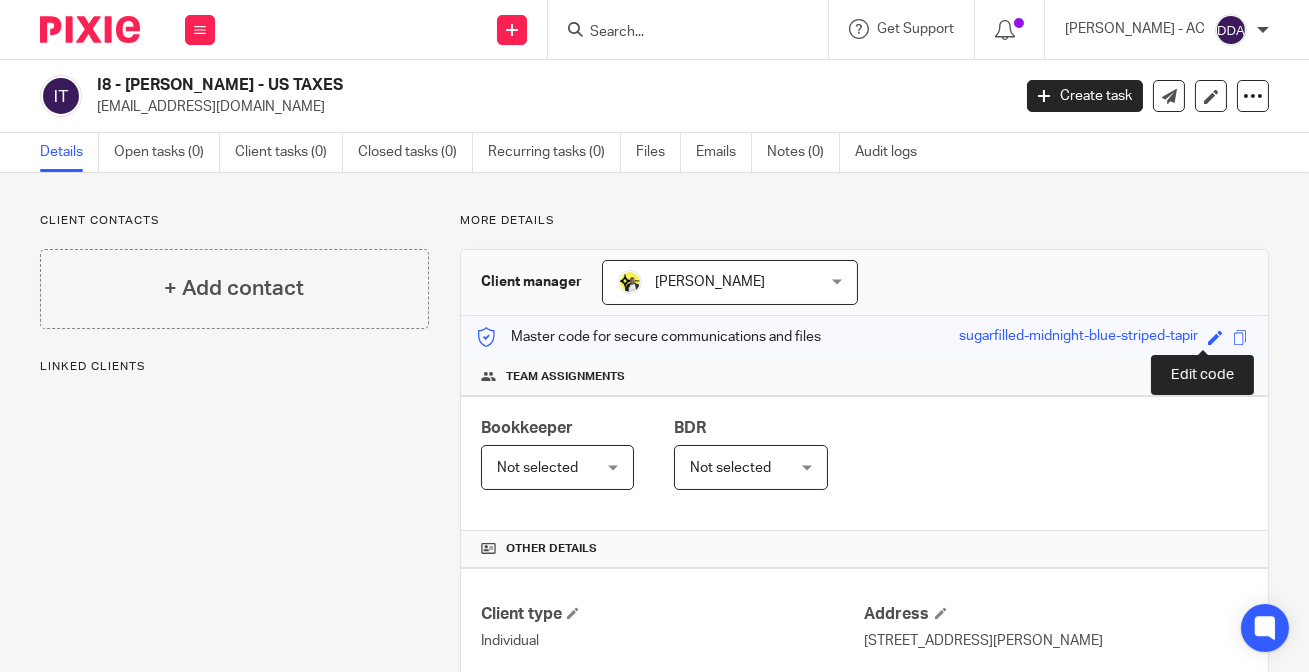 click at bounding box center [1215, 337] 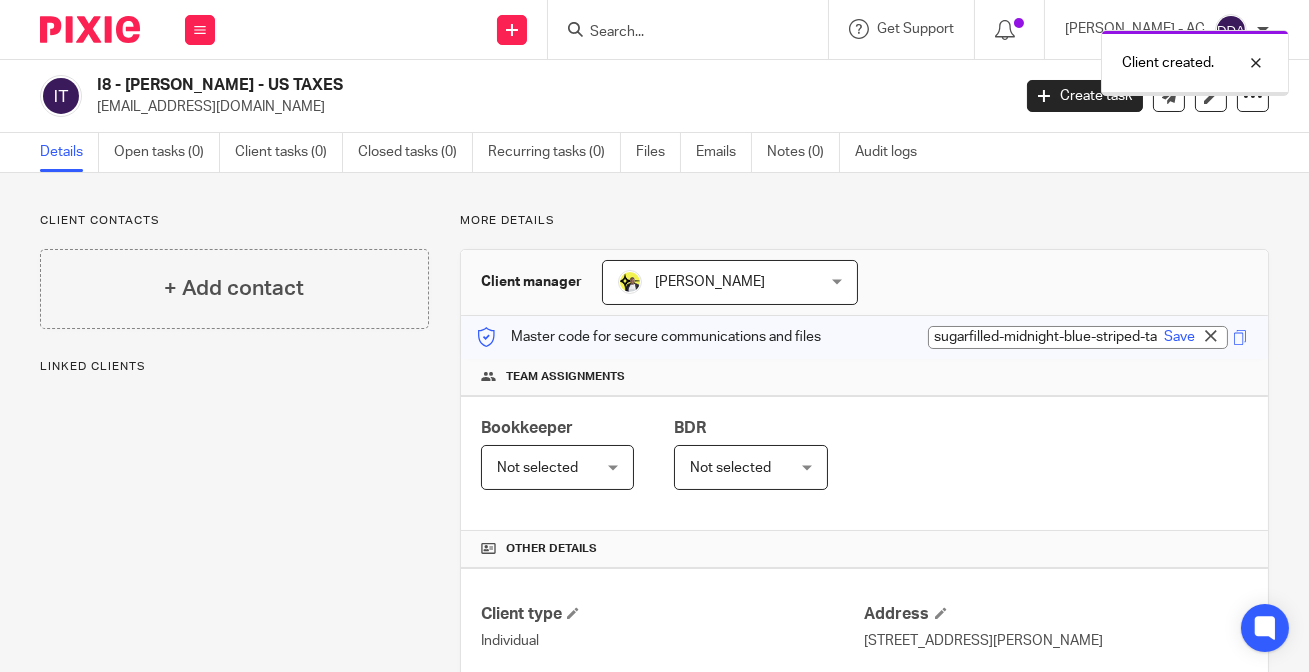 paste on "I8" 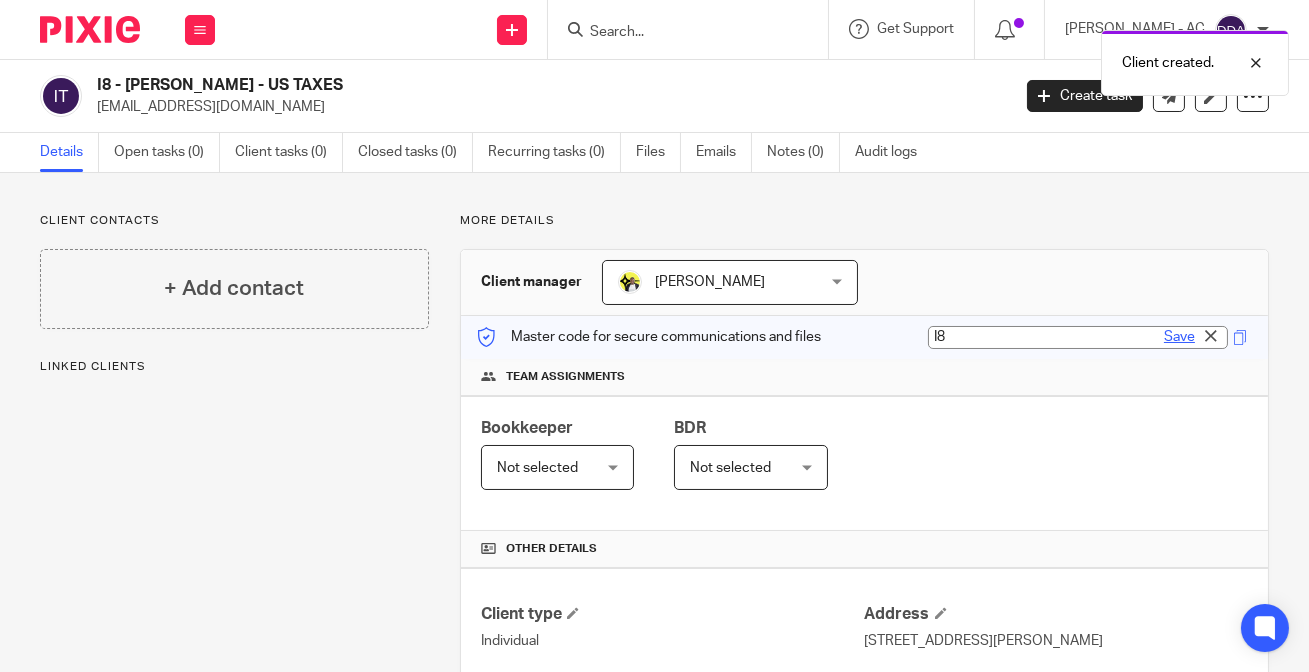type on "I8" 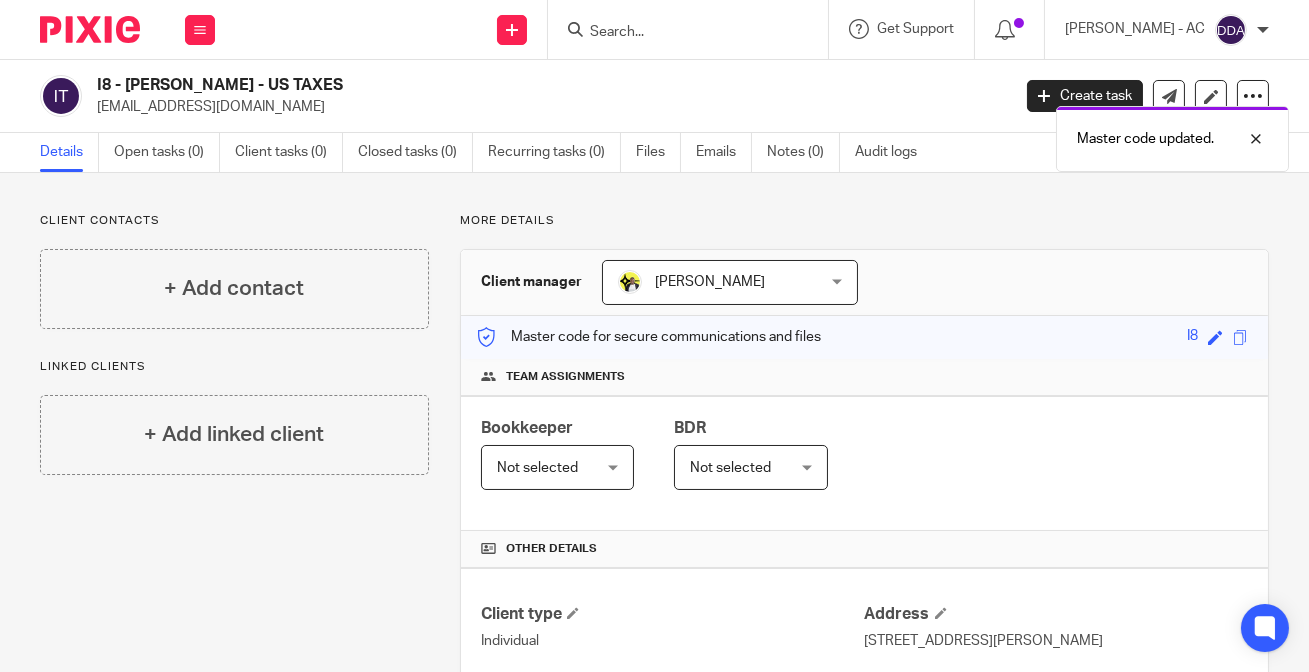 drag, startPoint x: 126, startPoint y: 85, endPoint x: 249, endPoint y: 85, distance: 123 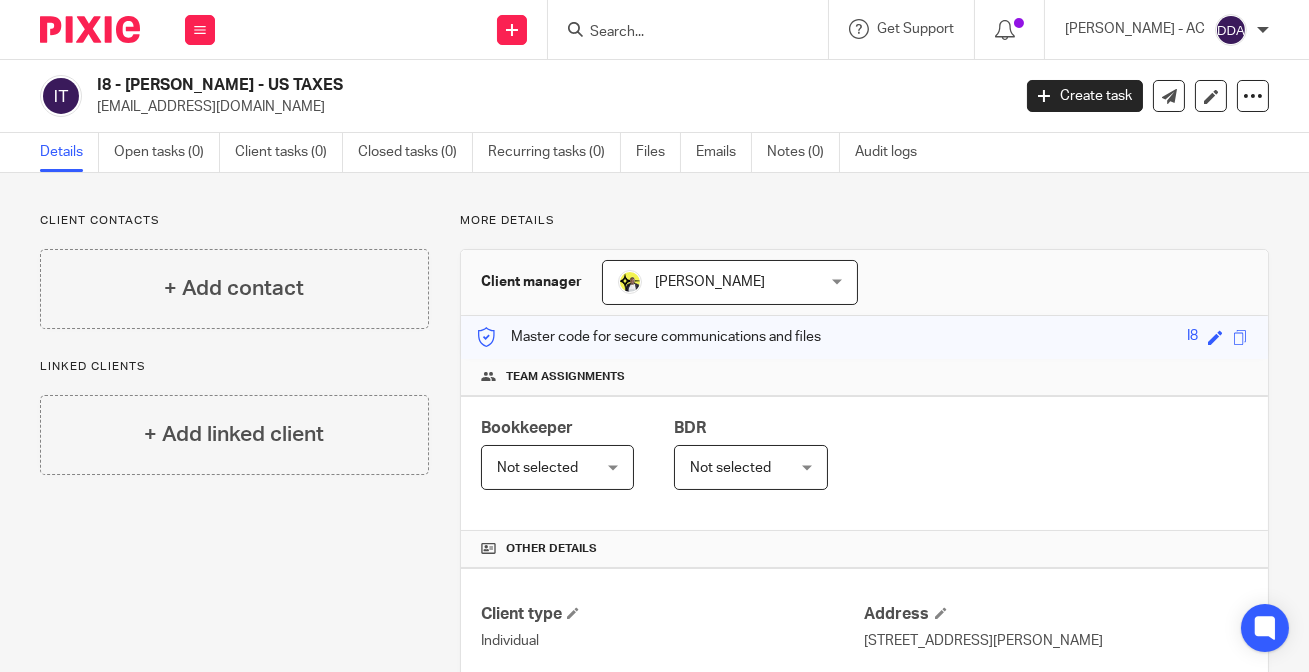 click on "Not selected" at bounding box center [551, 467] 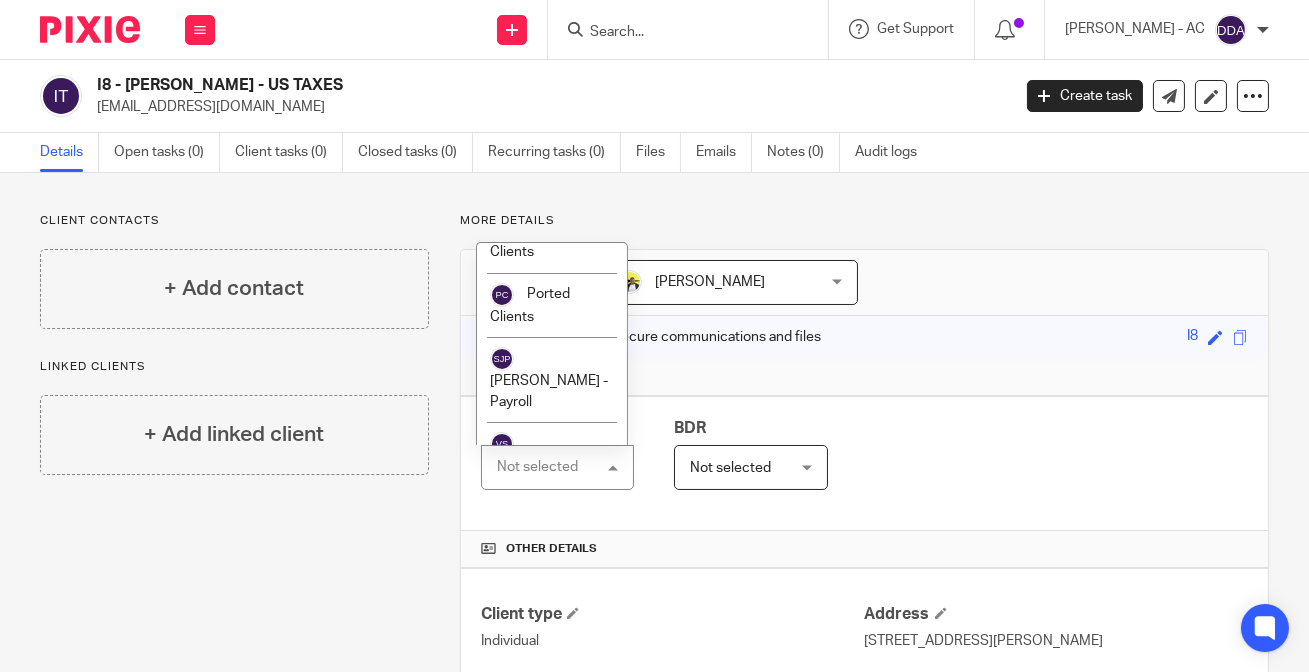 scroll, scrollTop: 1348, scrollLeft: 0, axis: vertical 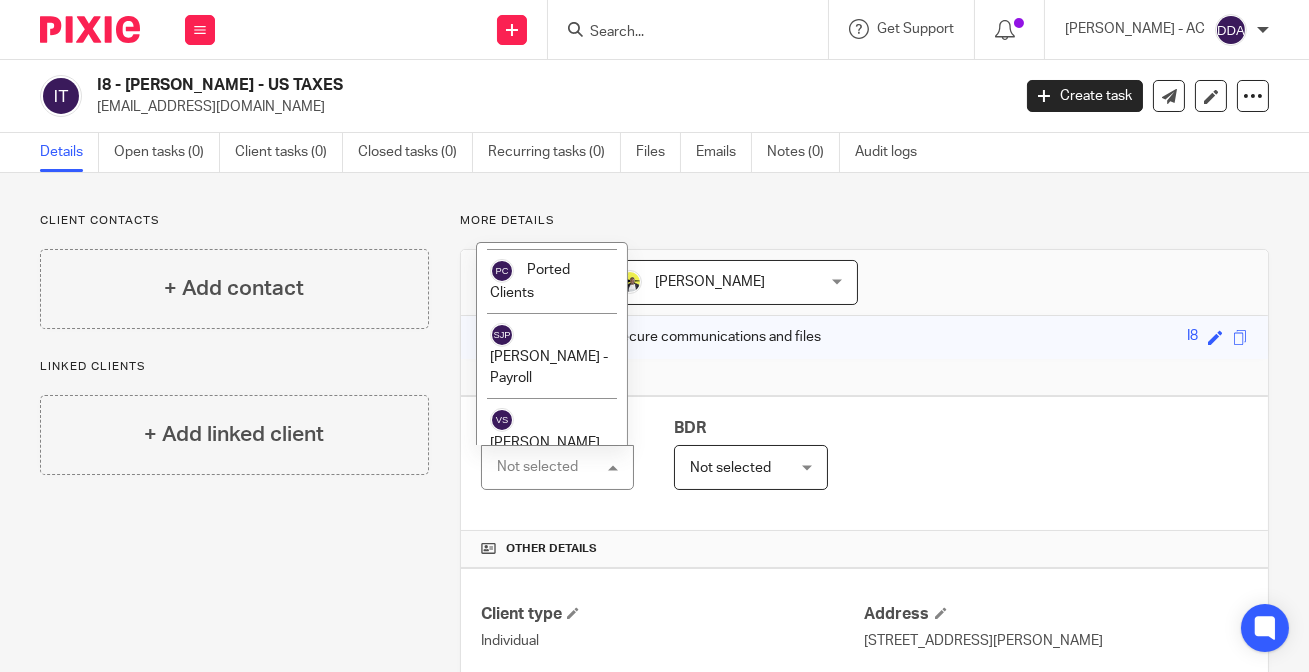 click on "[PERSON_NAME]" at bounding box center [545, 507] 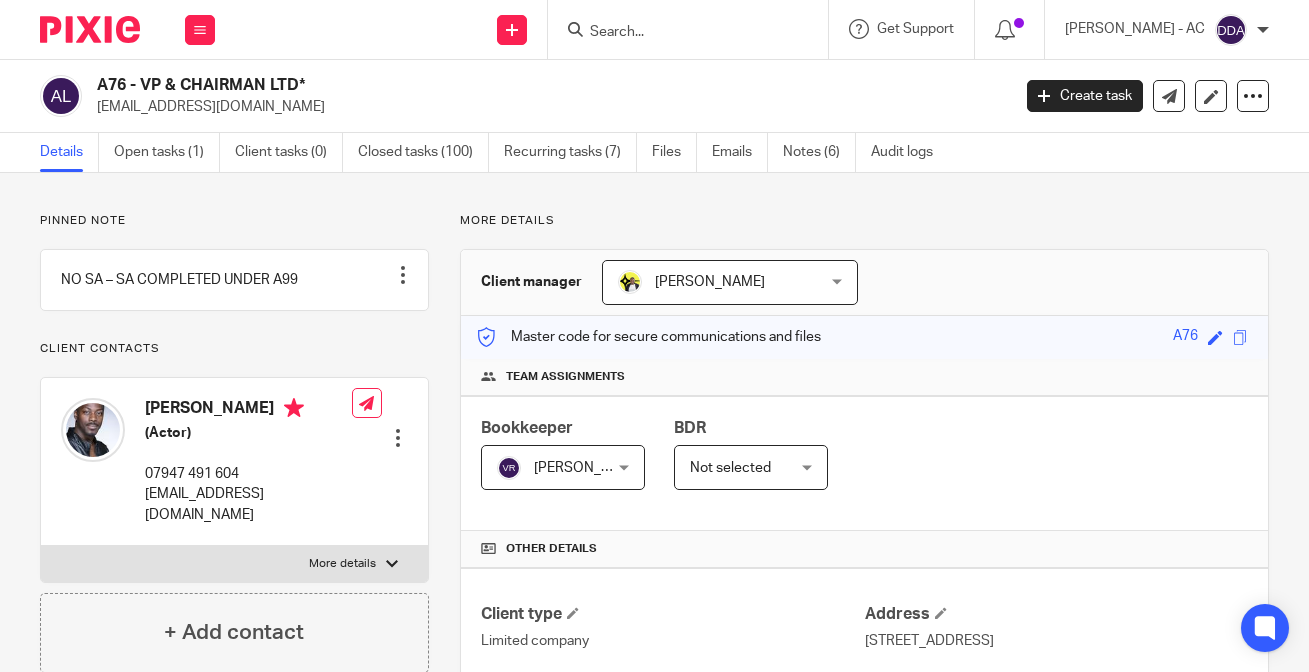 scroll, scrollTop: 0, scrollLeft: 0, axis: both 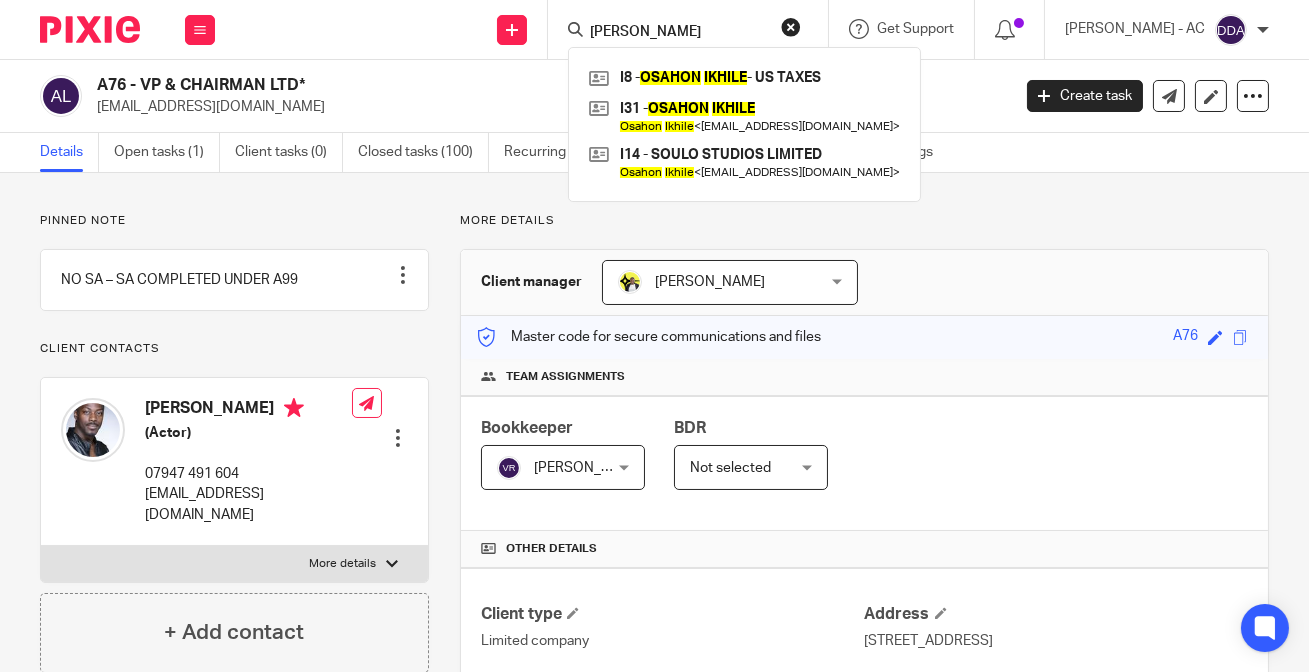 type on "[PERSON_NAME]" 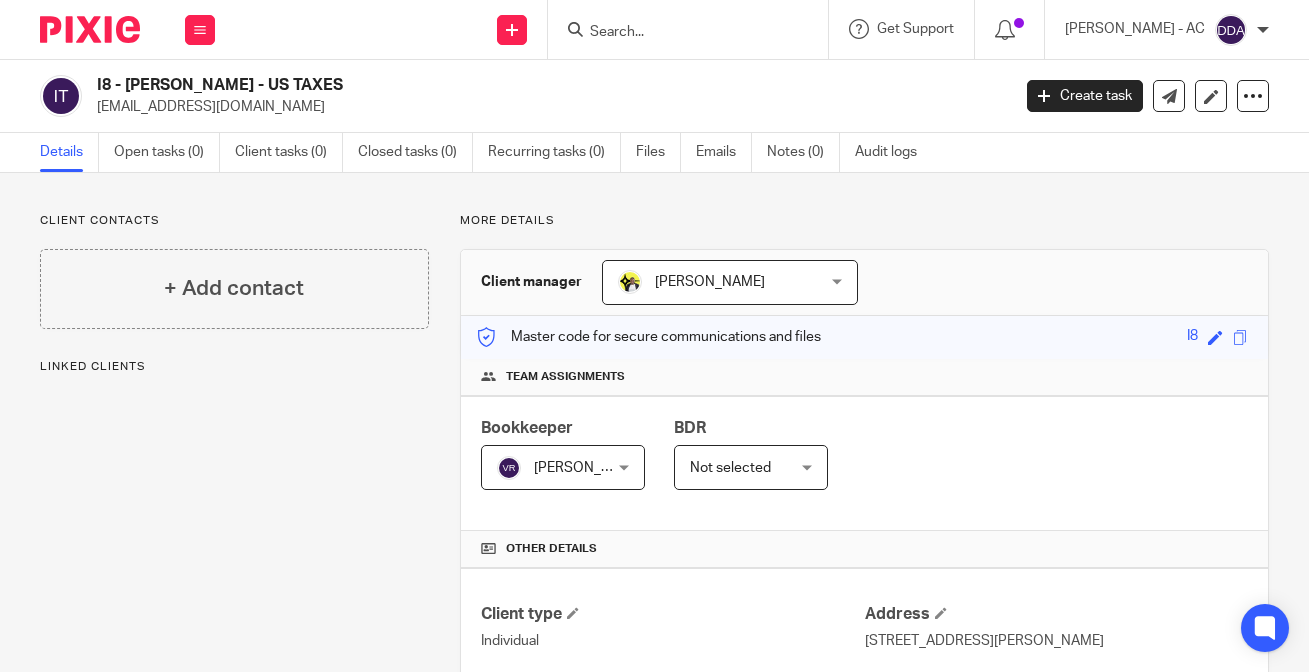 scroll, scrollTop: 0, scrollLeft: 0, axis: both 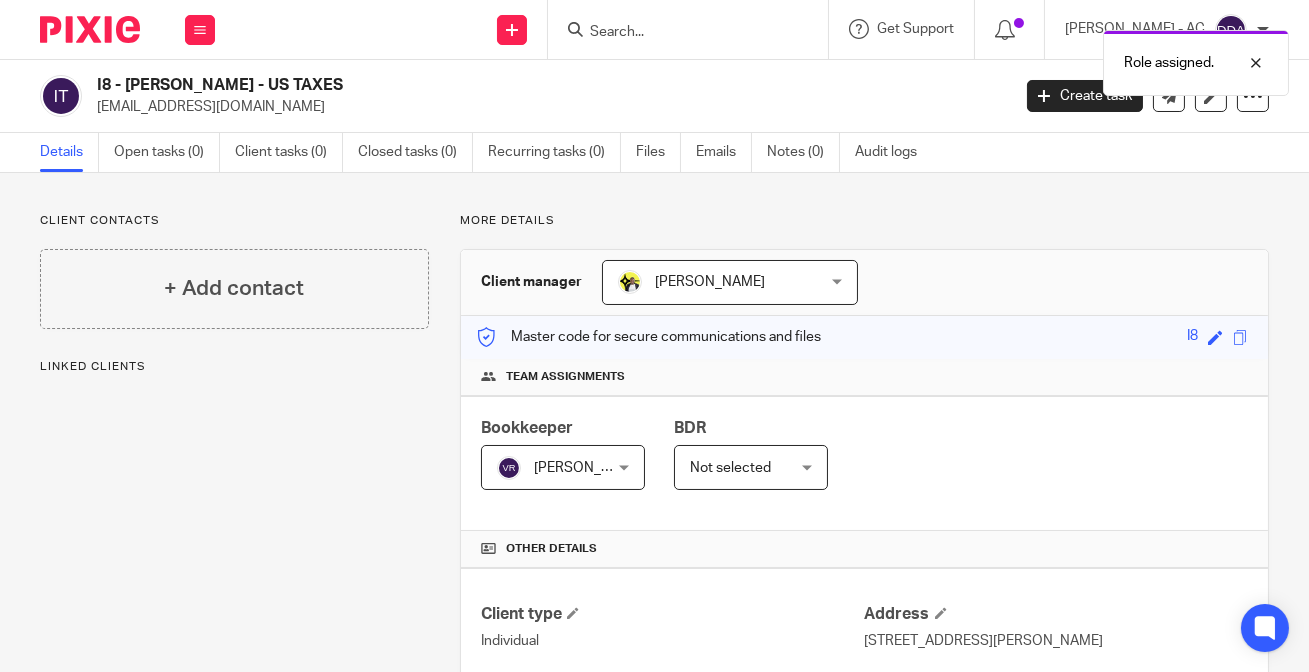 click on "+ Add contact" at bounding box center [234, 289] 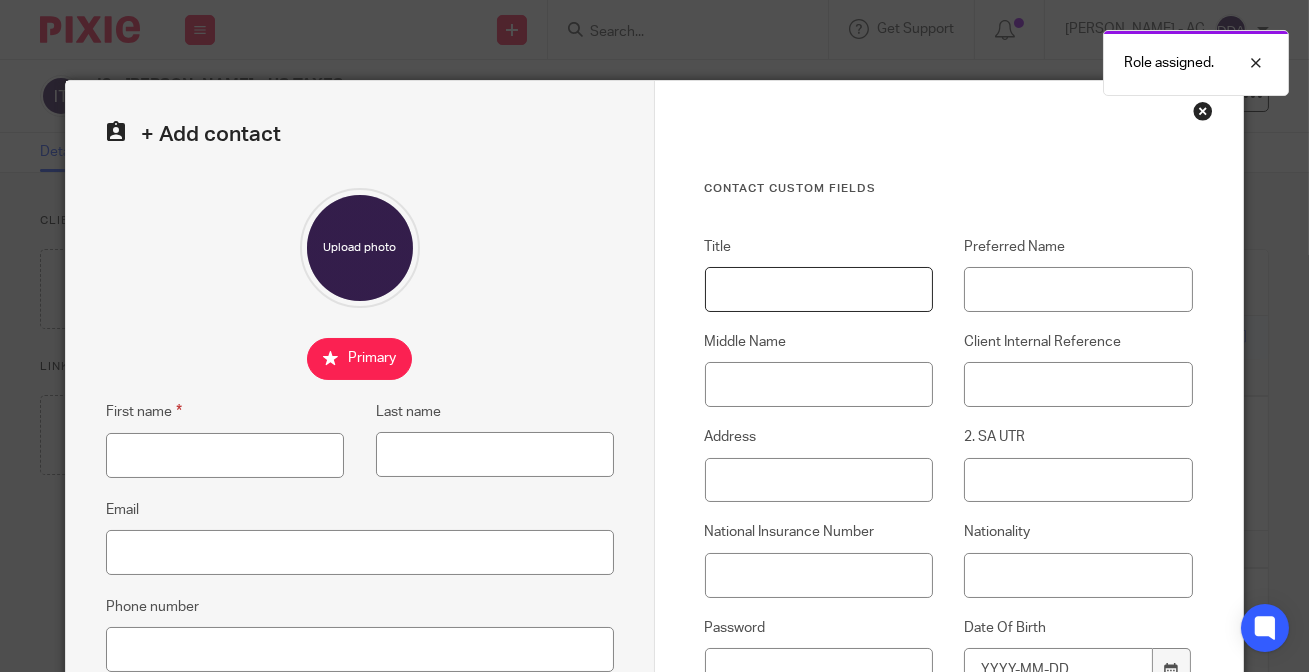 click on "Title" at bounding box center (819, 289) 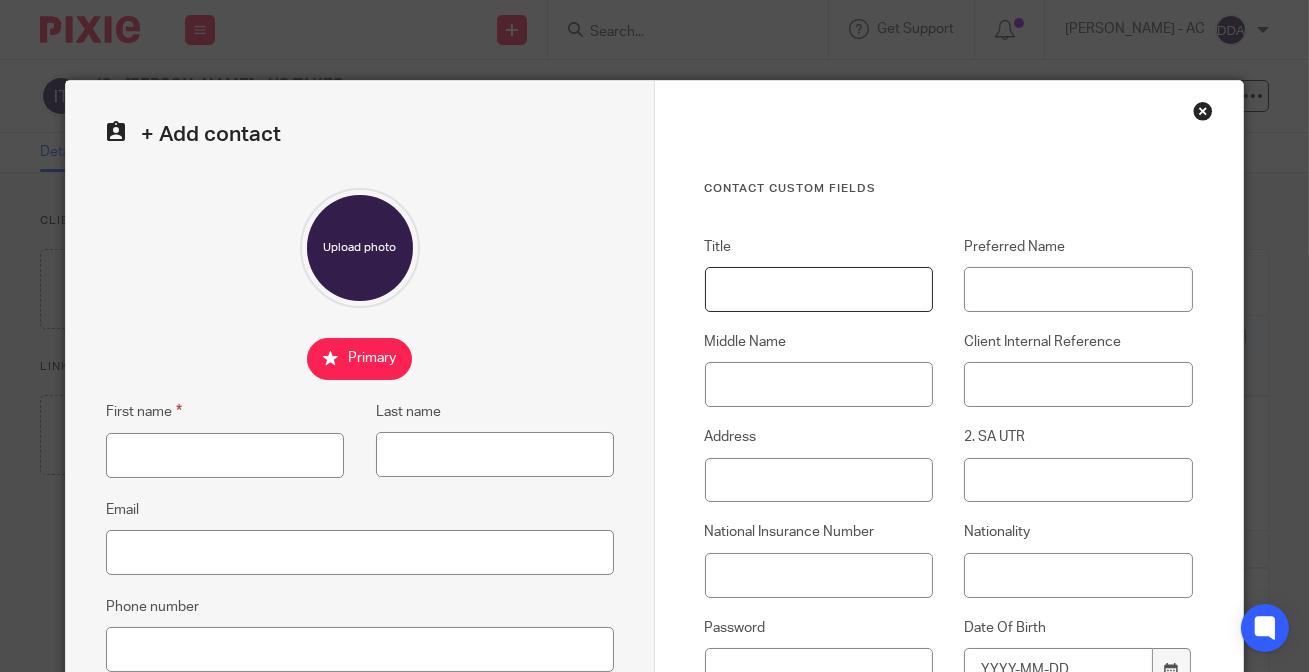 paste on "Mr" 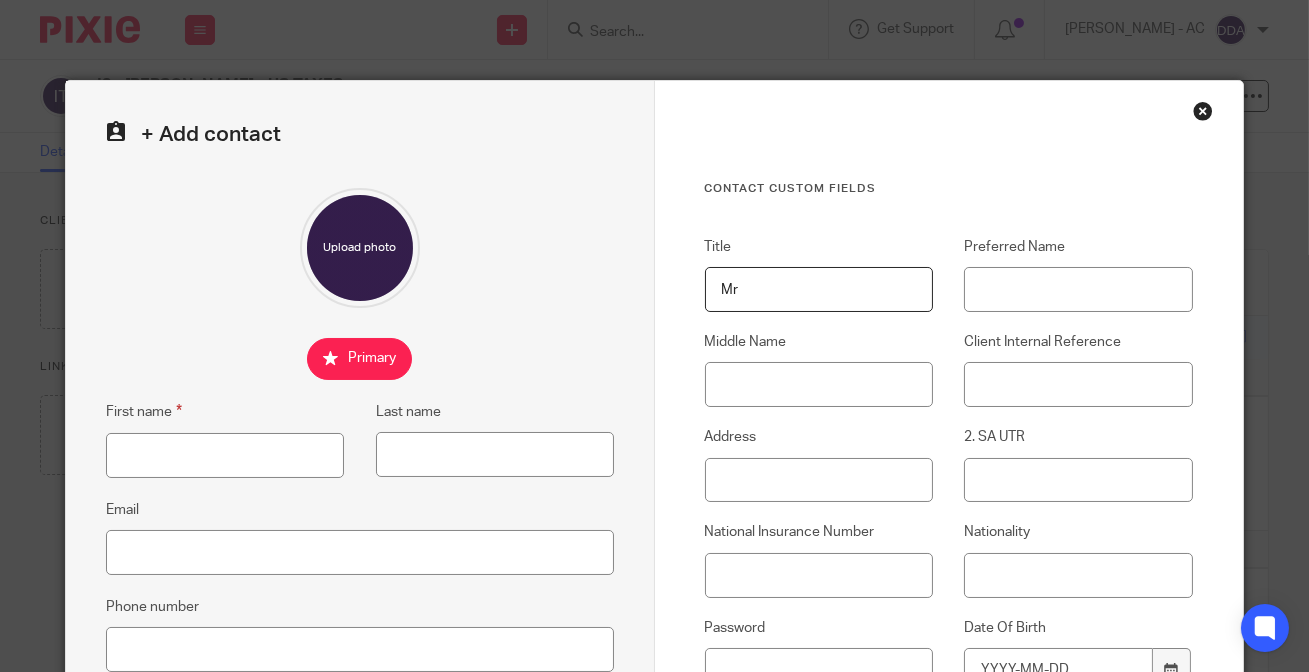 type on "Mr" 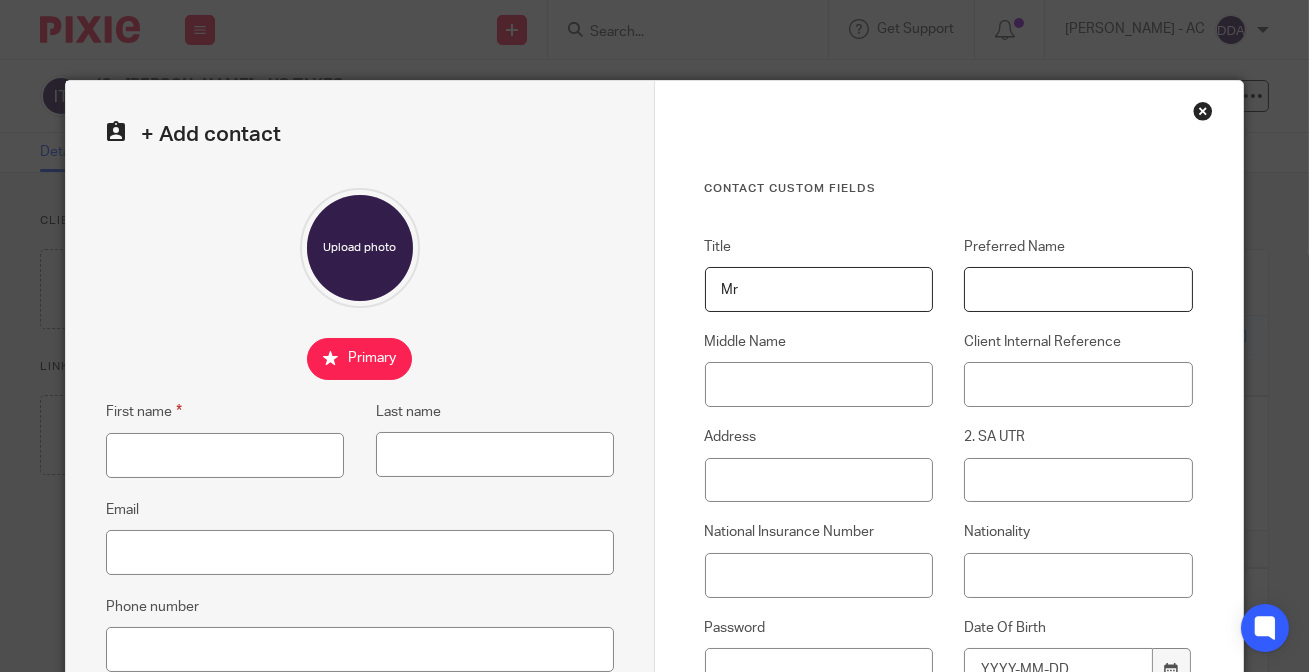 click on "Preferred Name" at bounding box center (1078, 289) 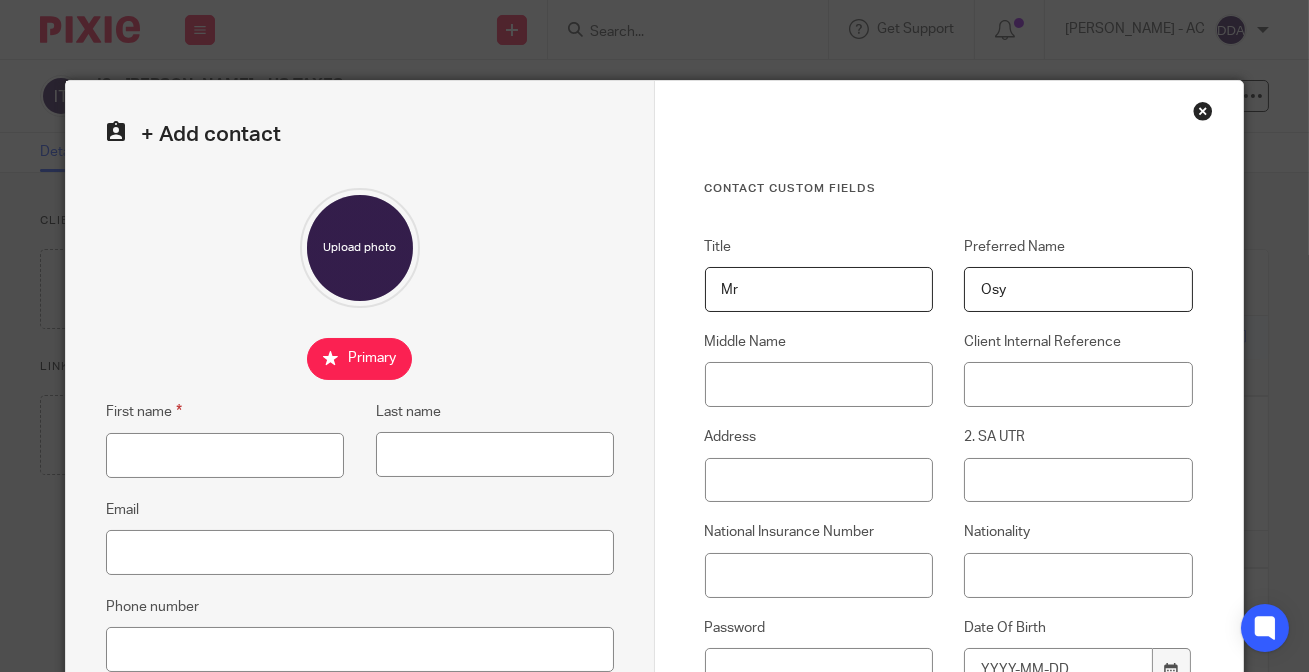 type on "Osy" 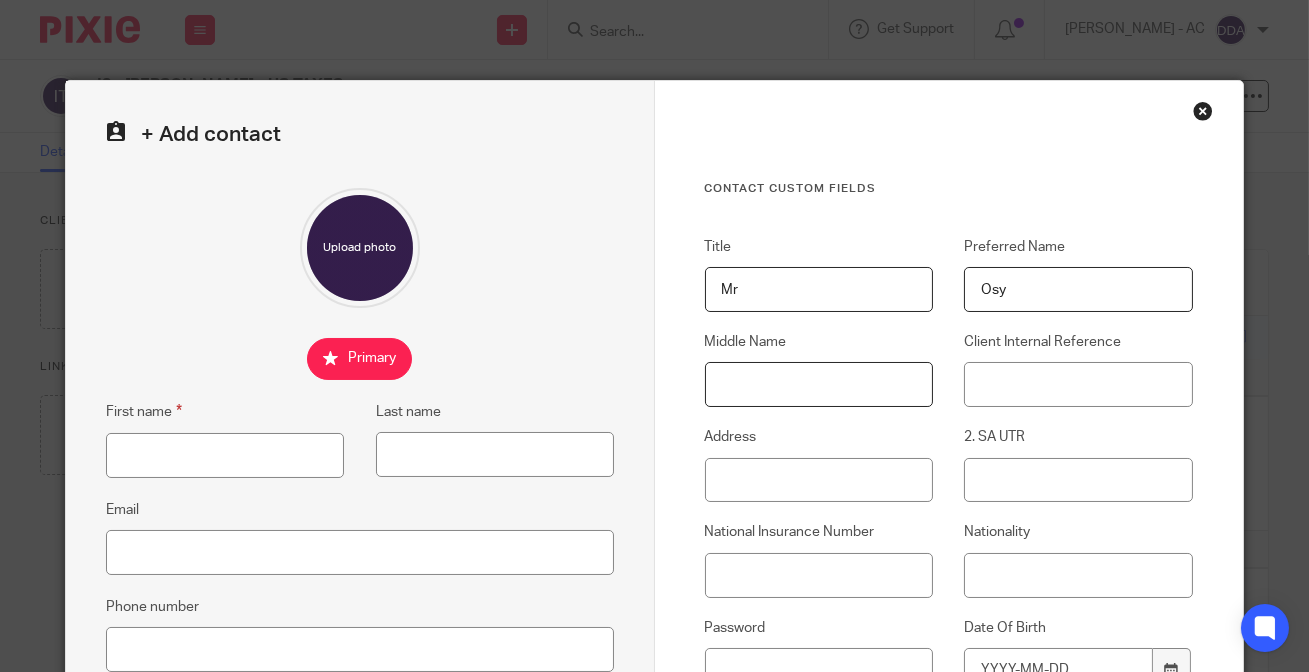 click on "Middle Name" at bounding box center [819, 384] 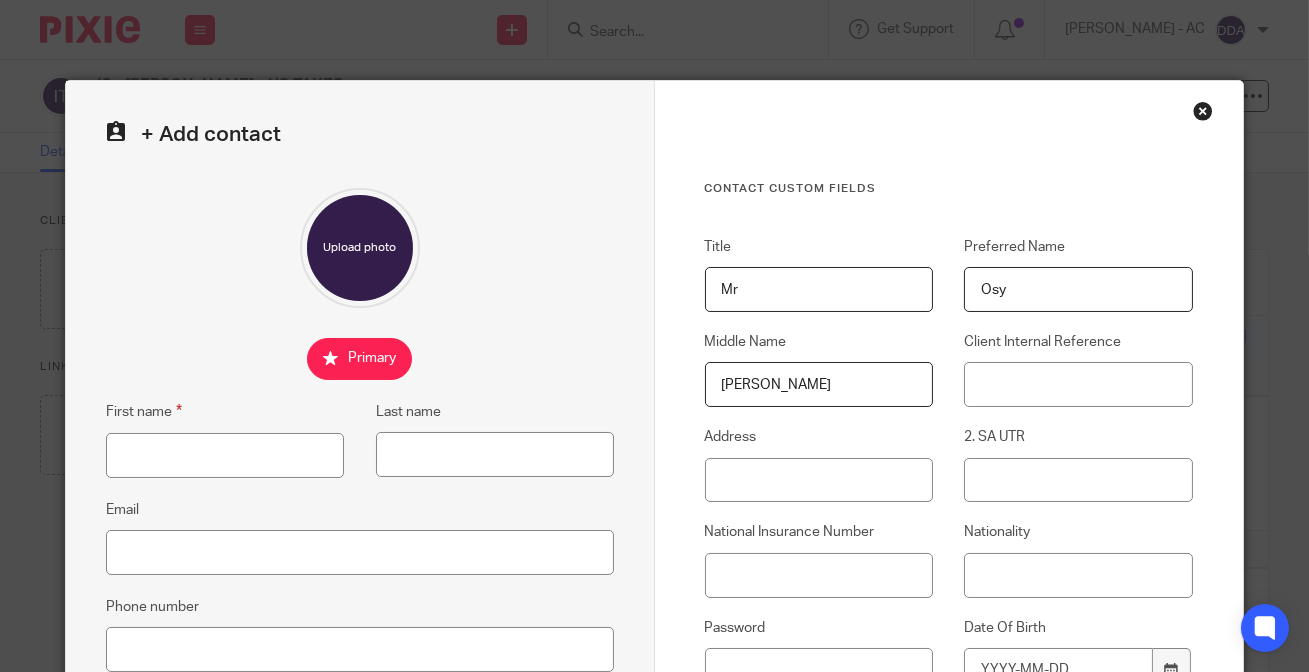 type on "[PERSON_NAME]" 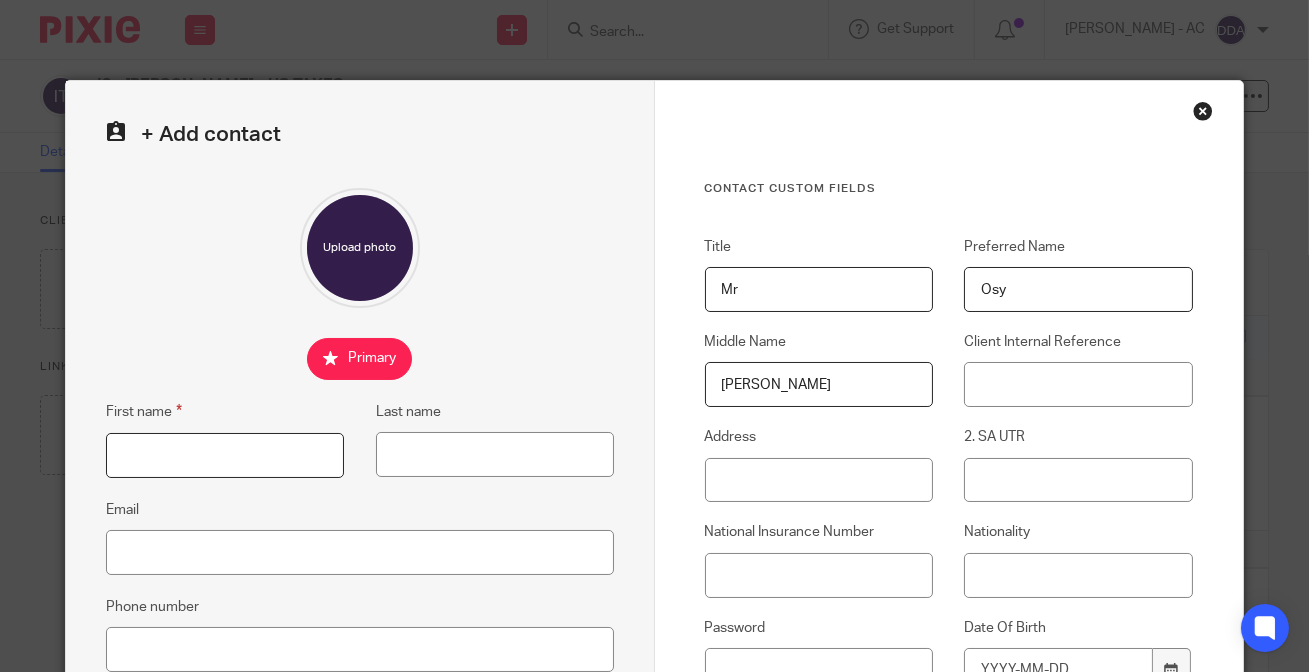 click on "First name" at bounding box center [225, 455] 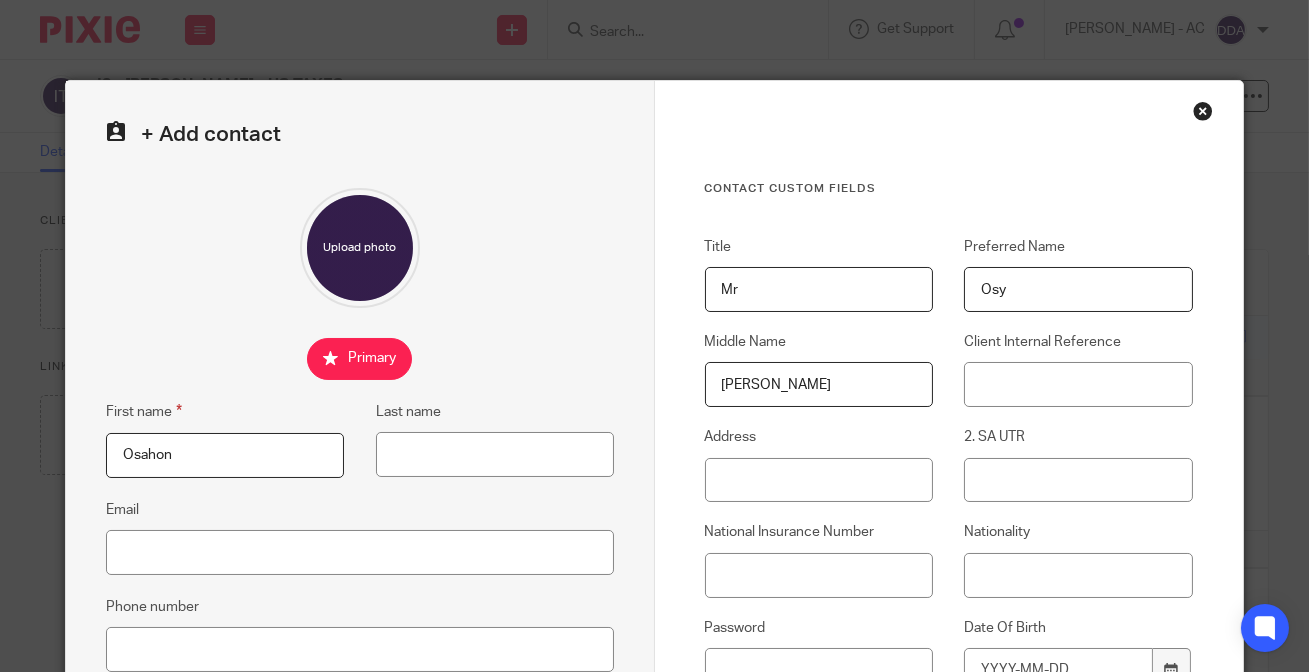 type on "Osahon" 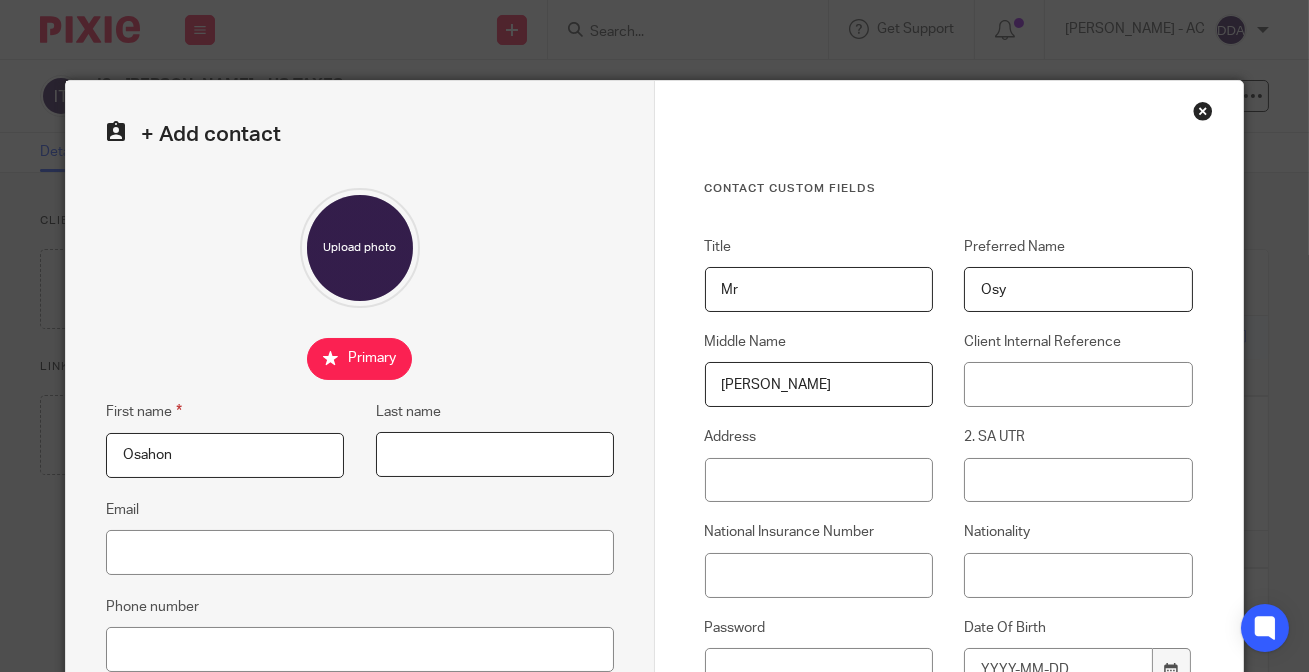 click on "Last name" at bounding box center (495, 454) 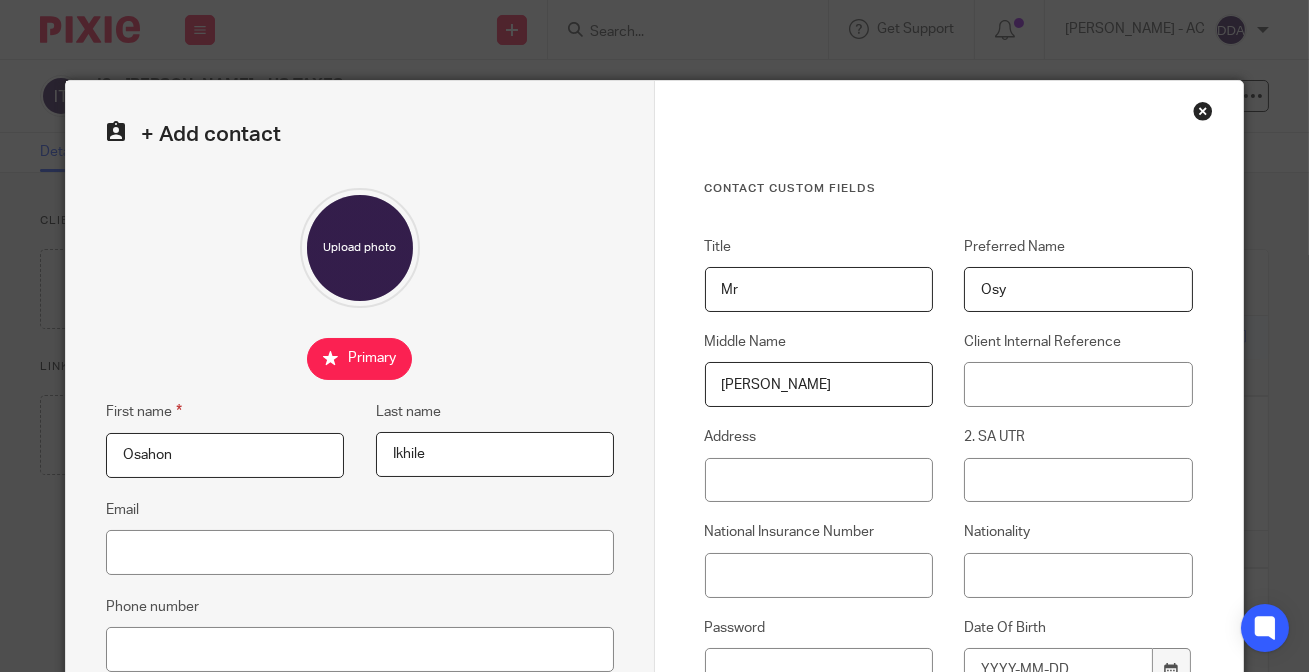 type on "Ikhile" 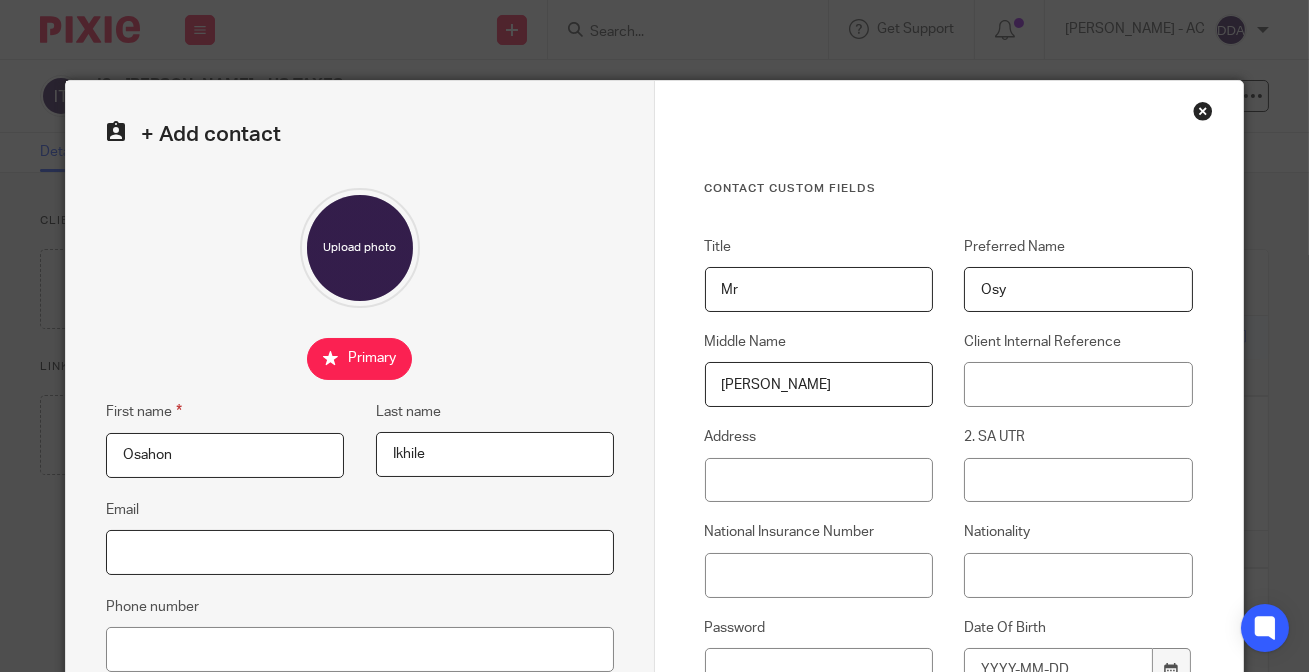 click on "Email" at bounding box center (359, 552) 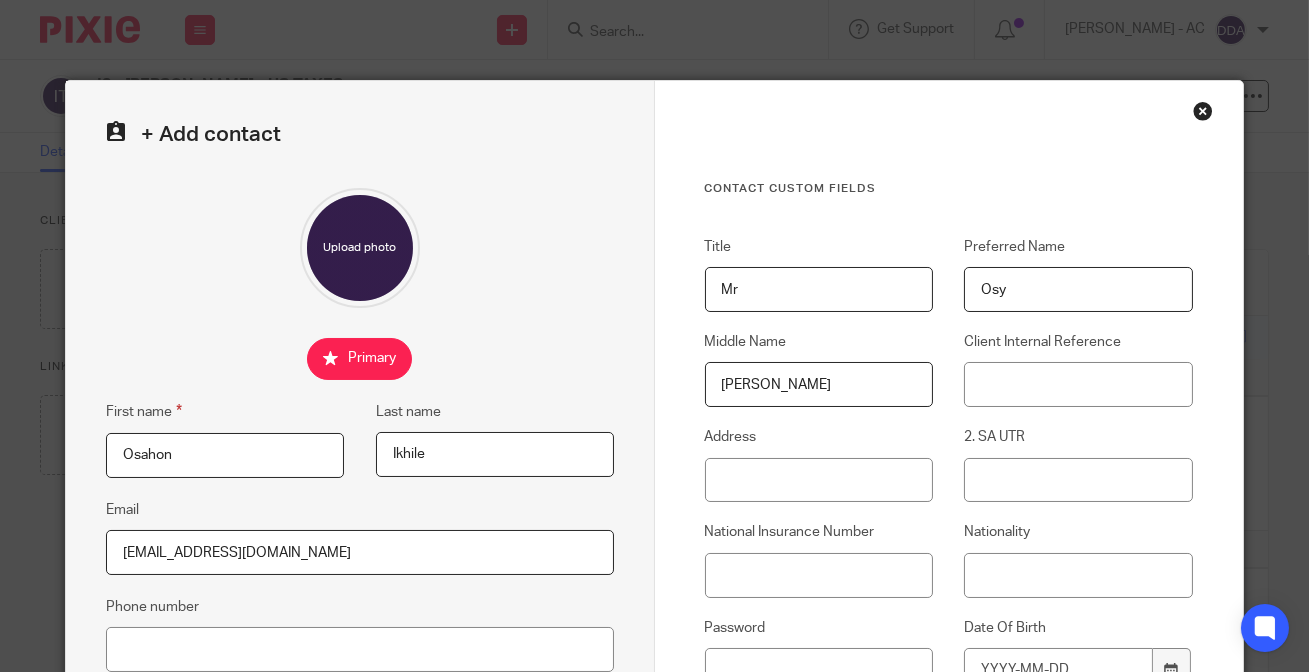 scroll, scrollTop: 90, scrollLeft: 0, axis: vertical 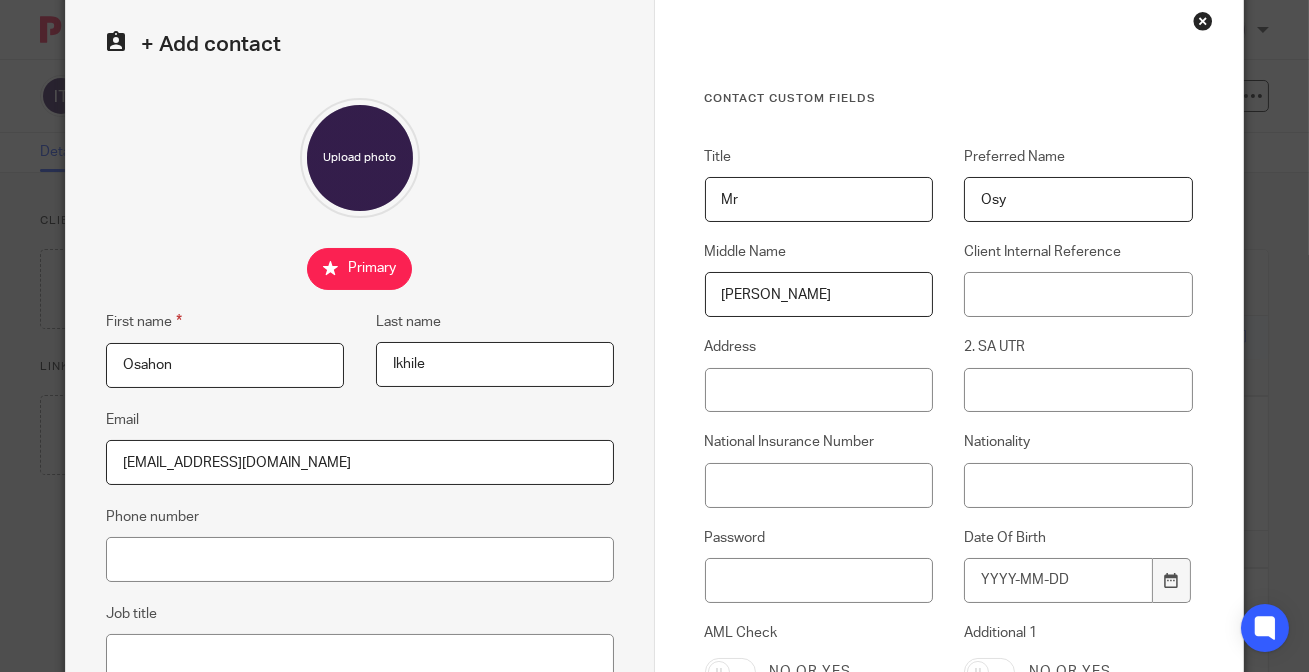 type on "[EMAIL_ADDRESS][DOMAIN_NAME]" 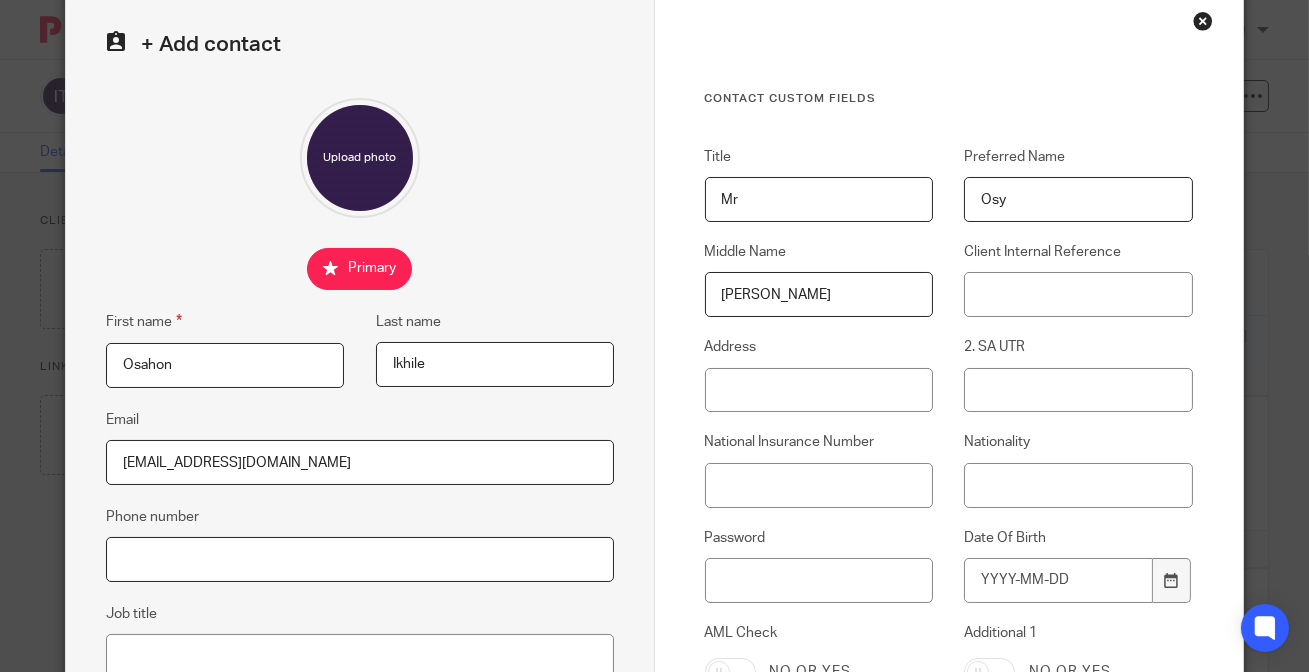 click on "Phone number" at bounding box center (359, 559) 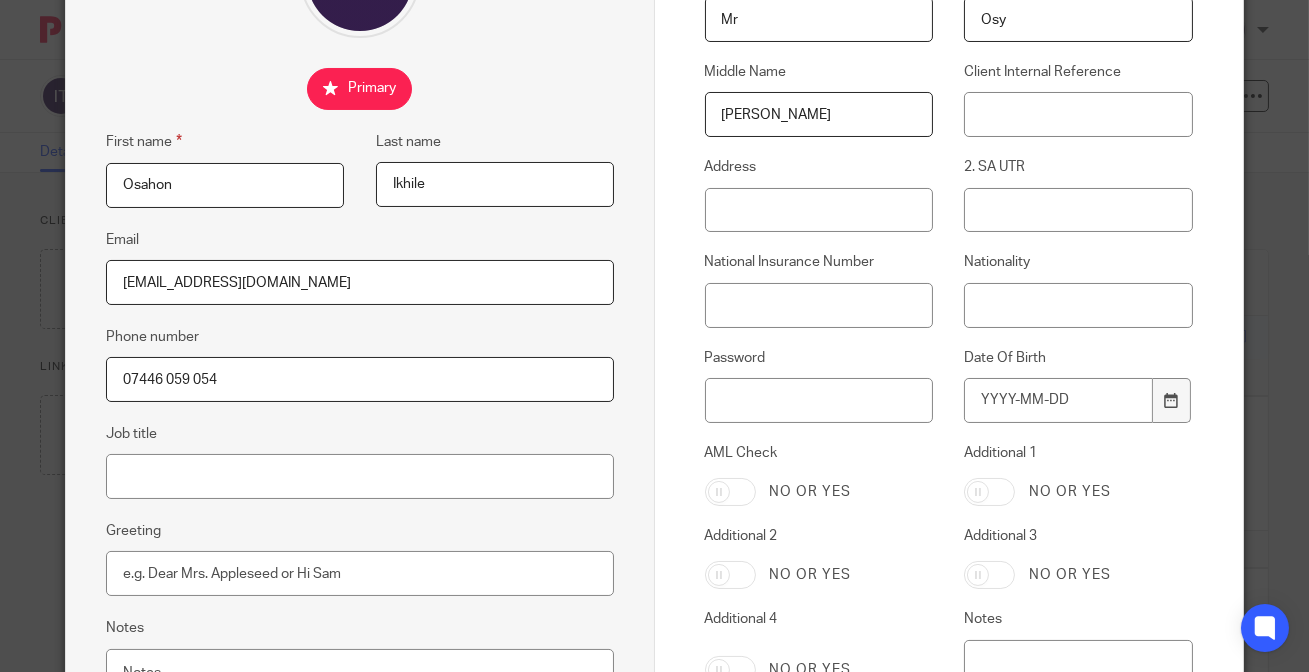 scroll, scrollTop: 272, scrollLeft: 0, axis: vertical 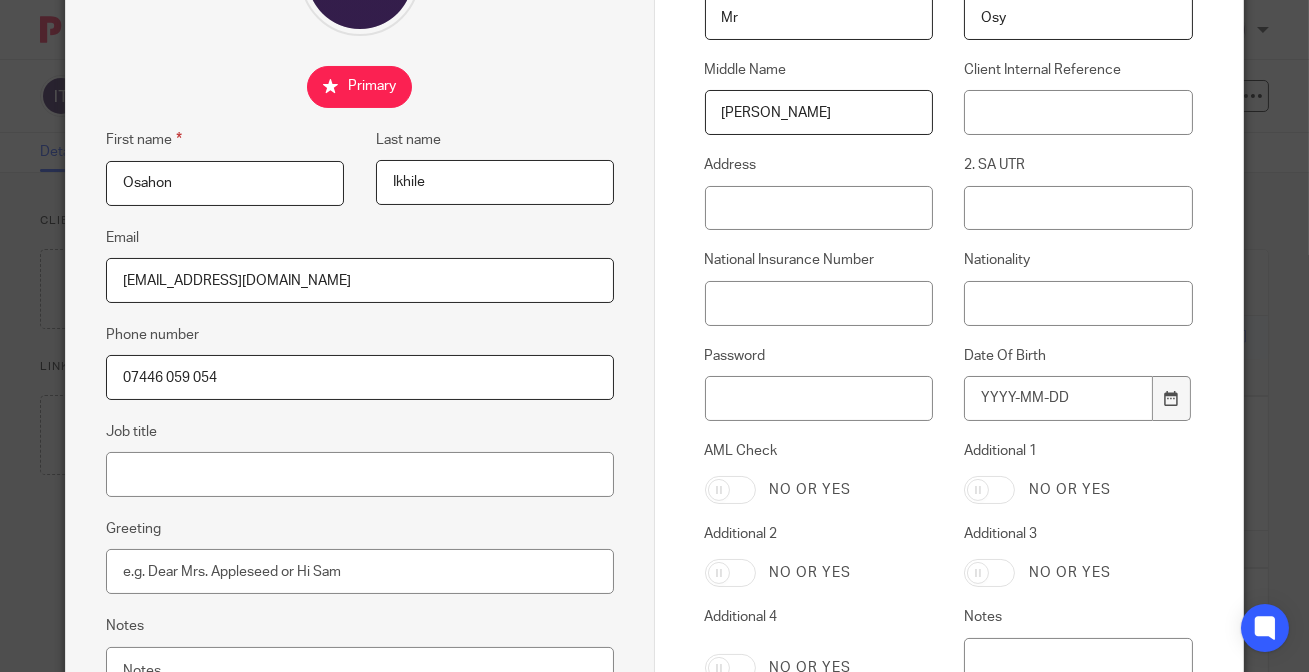 type on "07446 059 054" 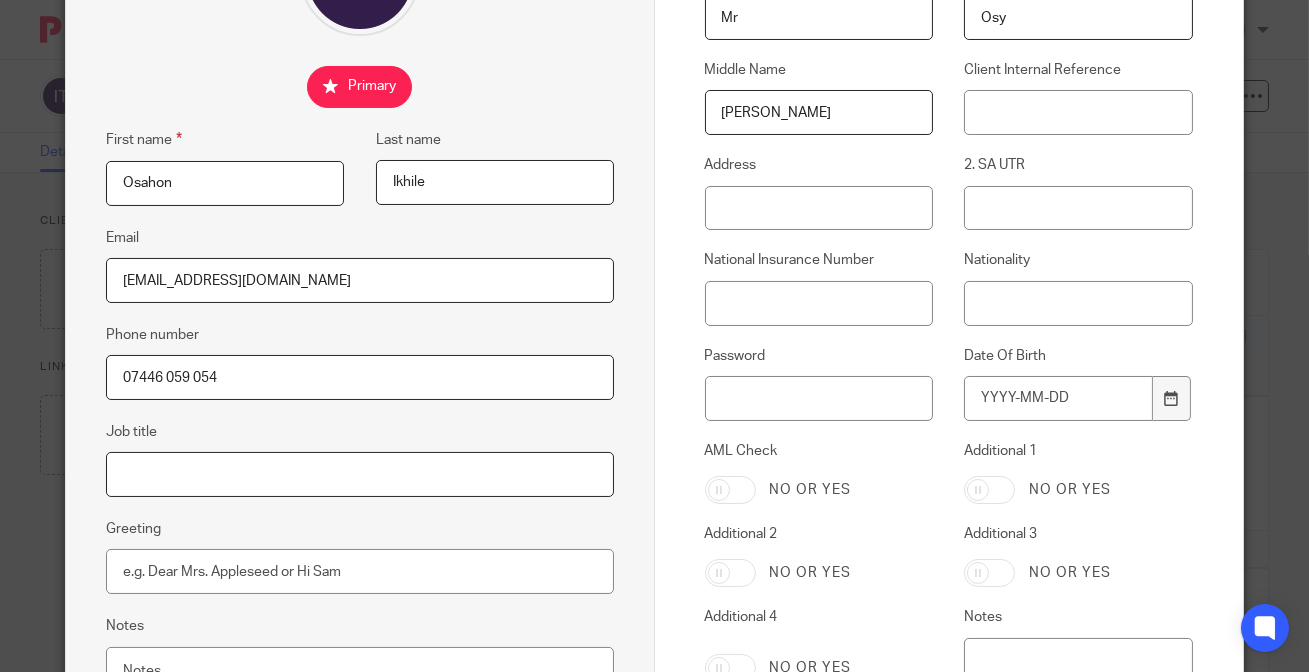 click on "Job title" at bounding box center [359, 474] 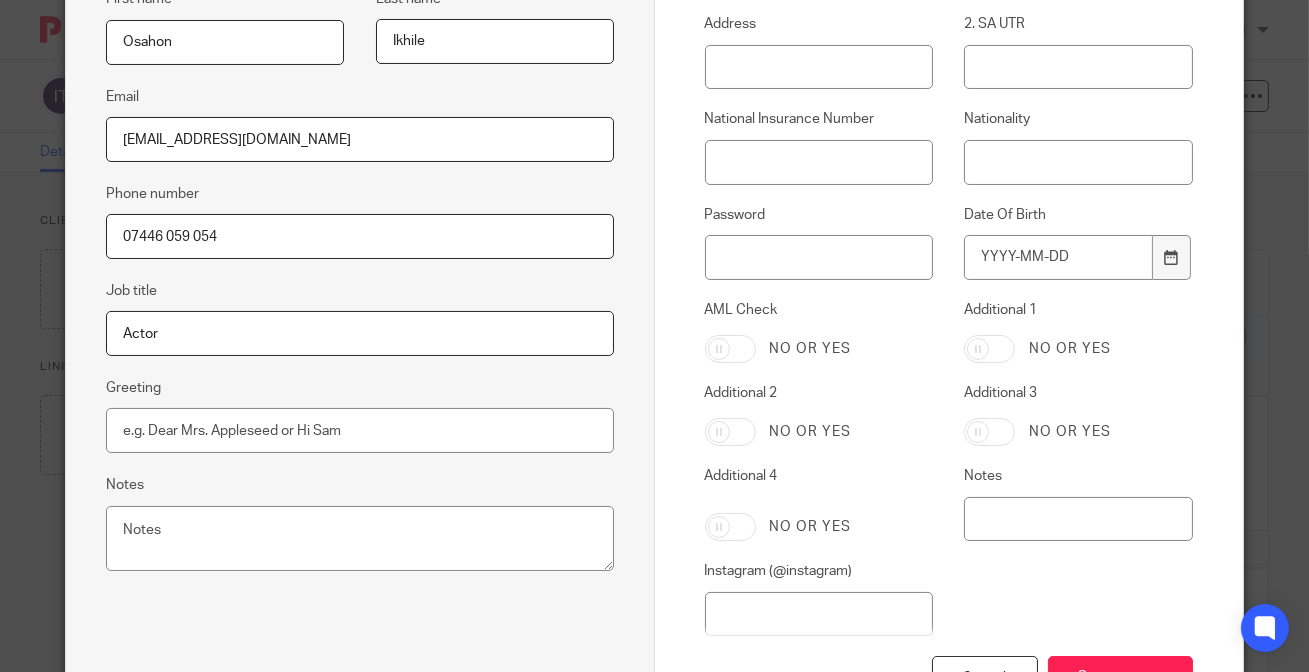 scroll, scrollTop: 454, scrollLeft: 0, axis: vertical 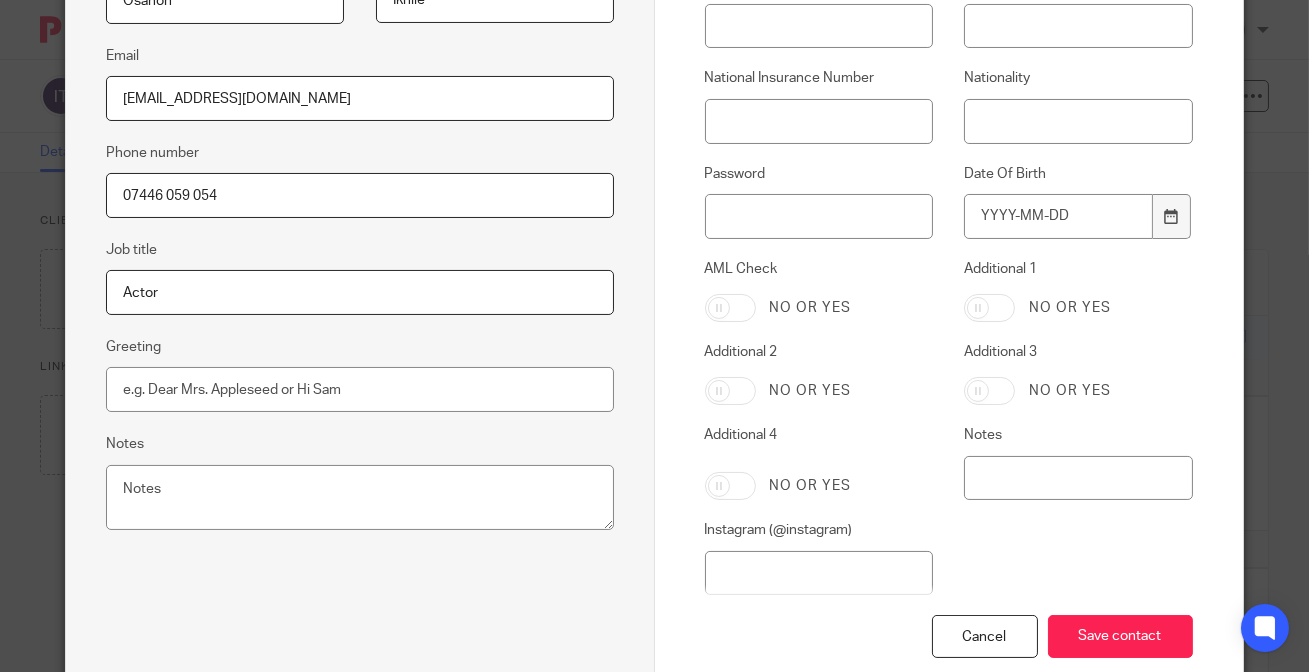 type on "Actor" 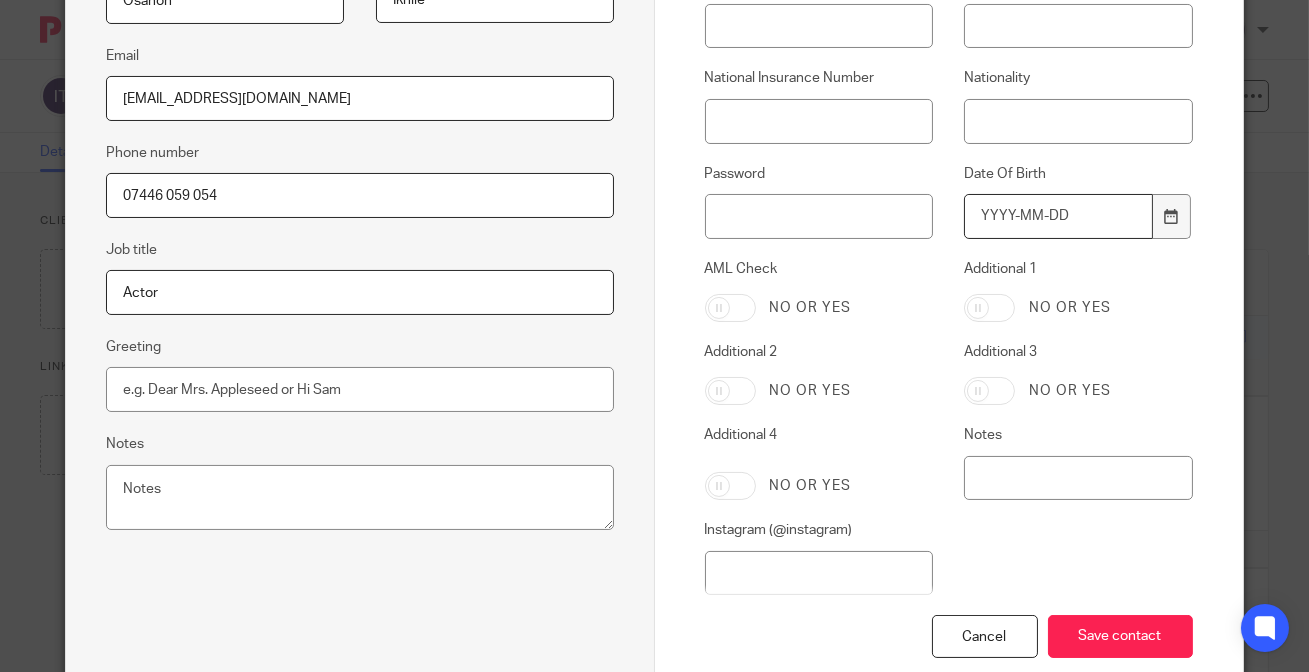click on "Date Of Birth" at bounding box center [1058, 216] 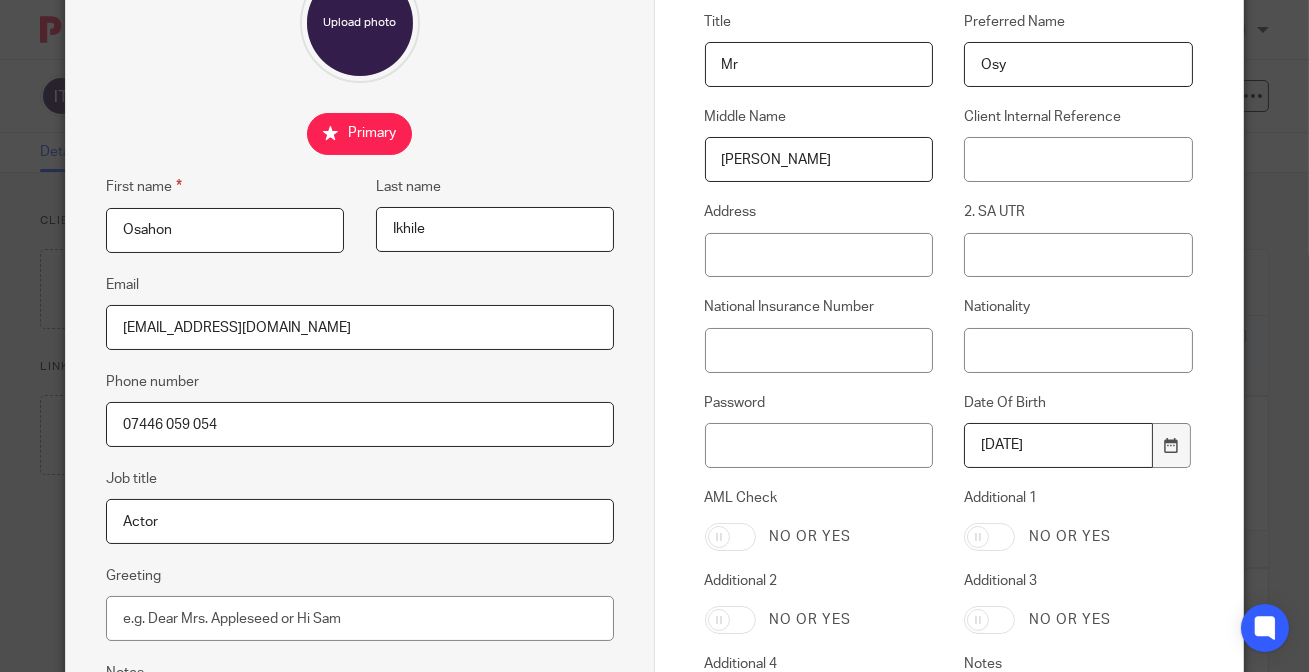 scroll, scrollTop: 181, scrollLeft: 0, axis: vertical 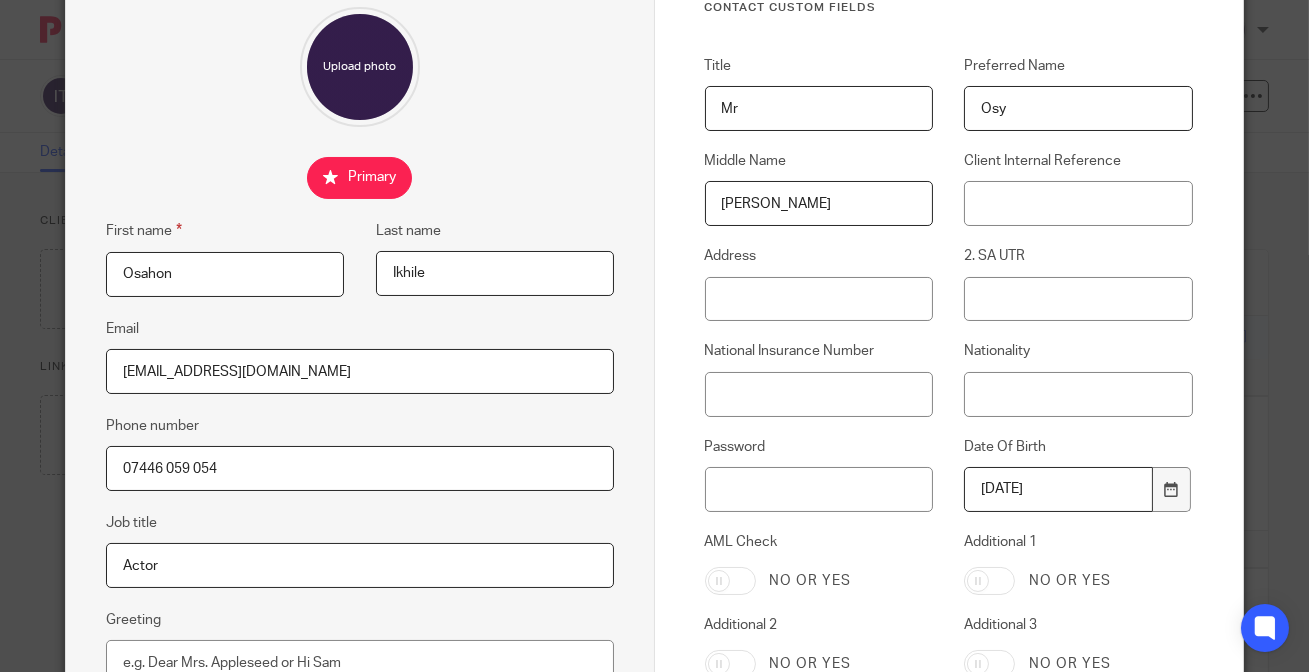 type on "1988-09-27" 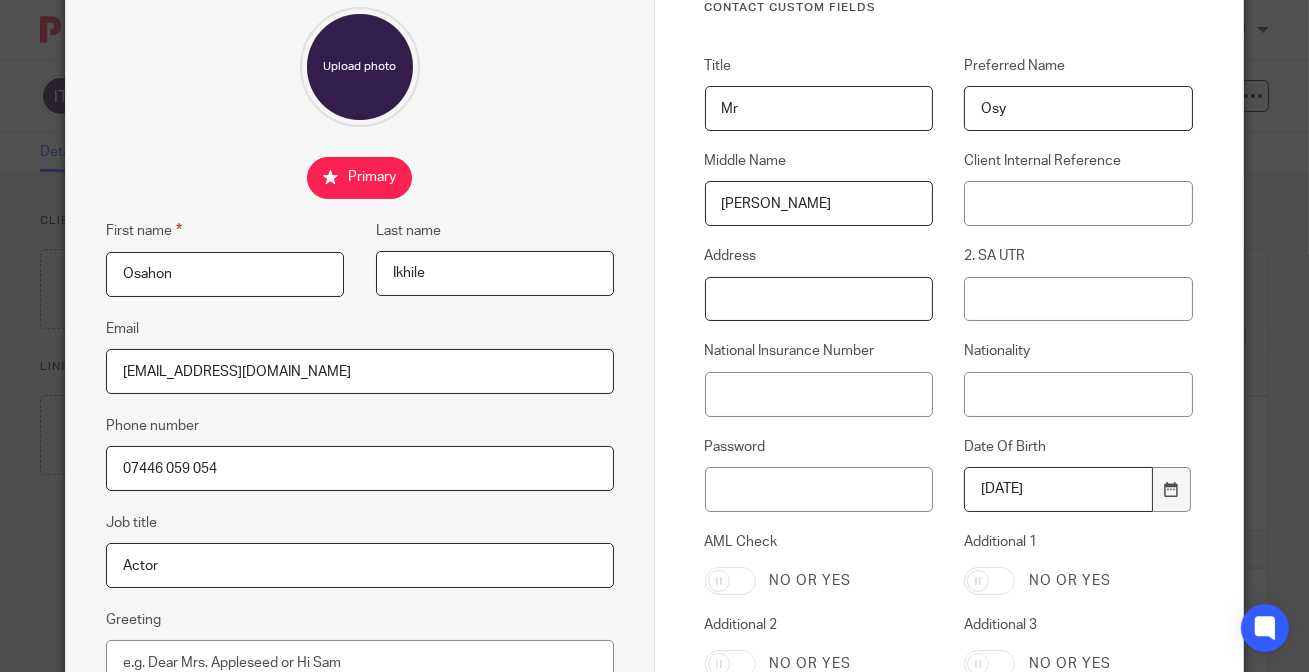 click on "Address" at bounding box center (819, 299) 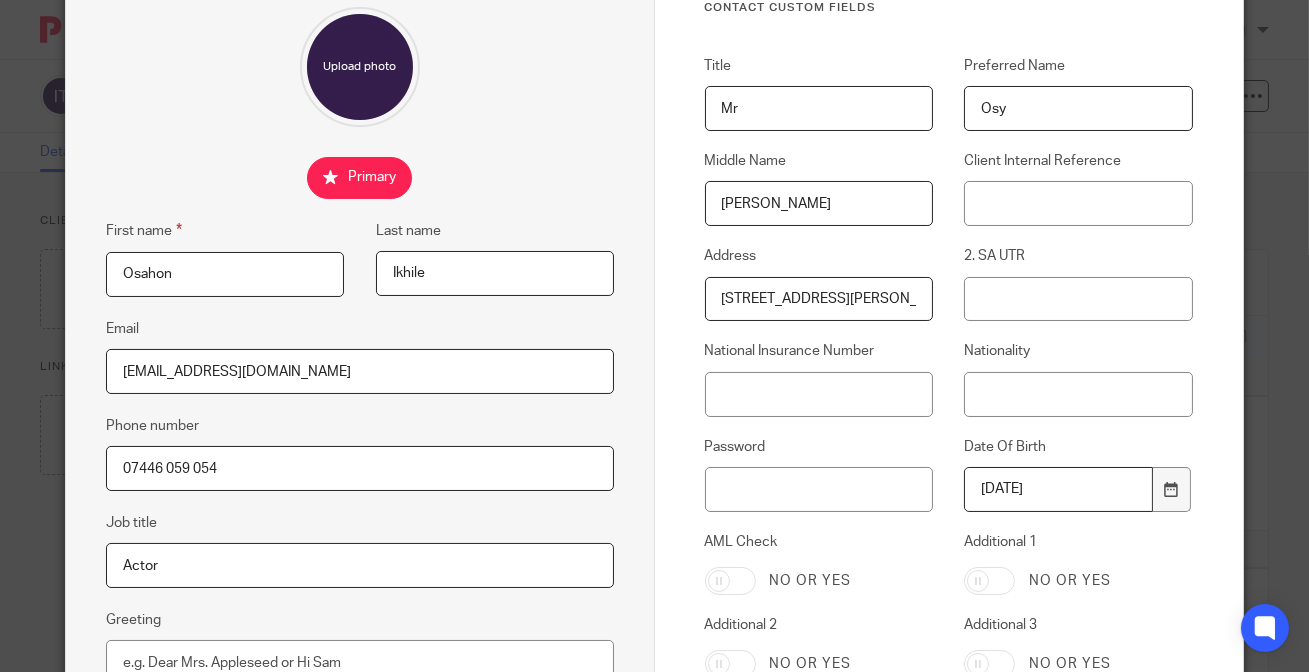 scroll, scrollTop: 0, scrollLeft: 133, axis: horizontal 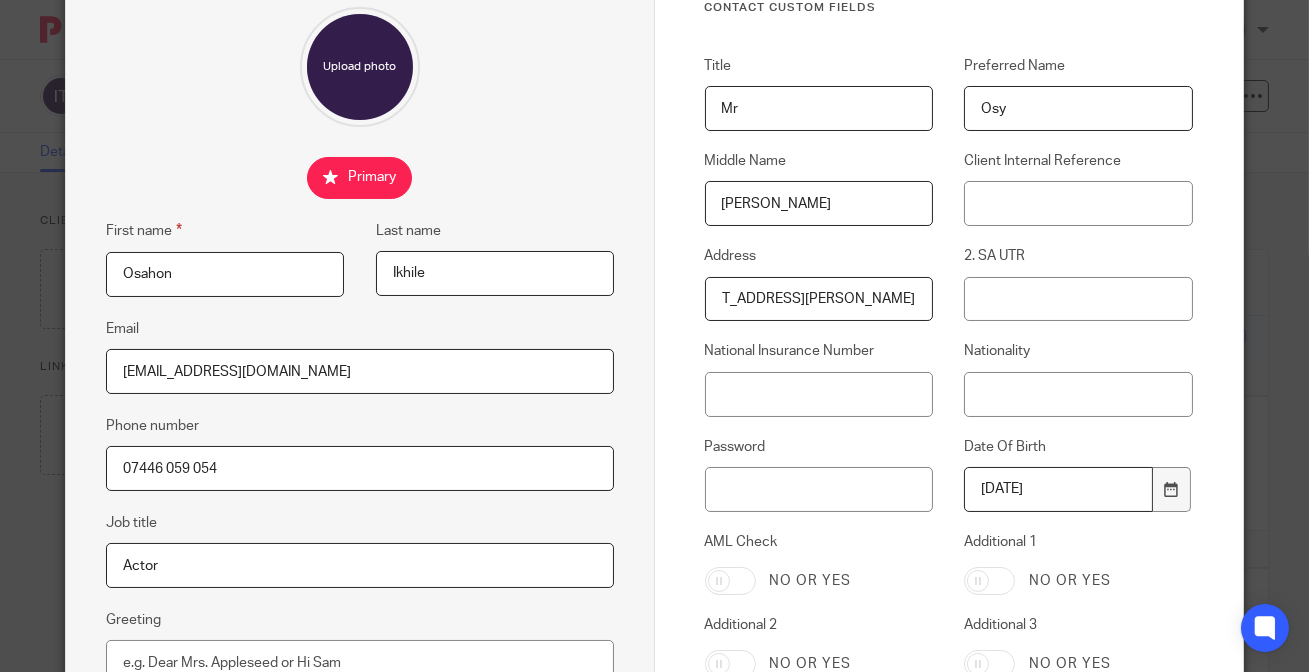 type on "[STREET_ADDRESS][PERSON_NAME]" 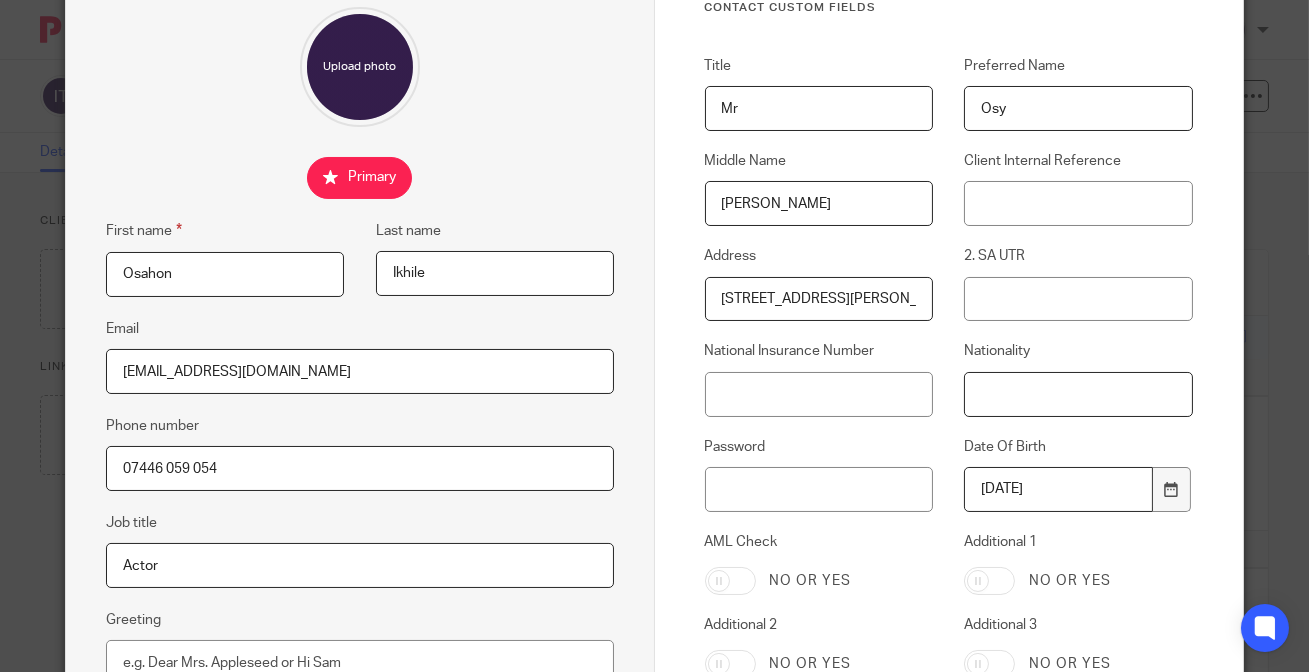 click on "Nationality" at bounding box center [1078, 394] 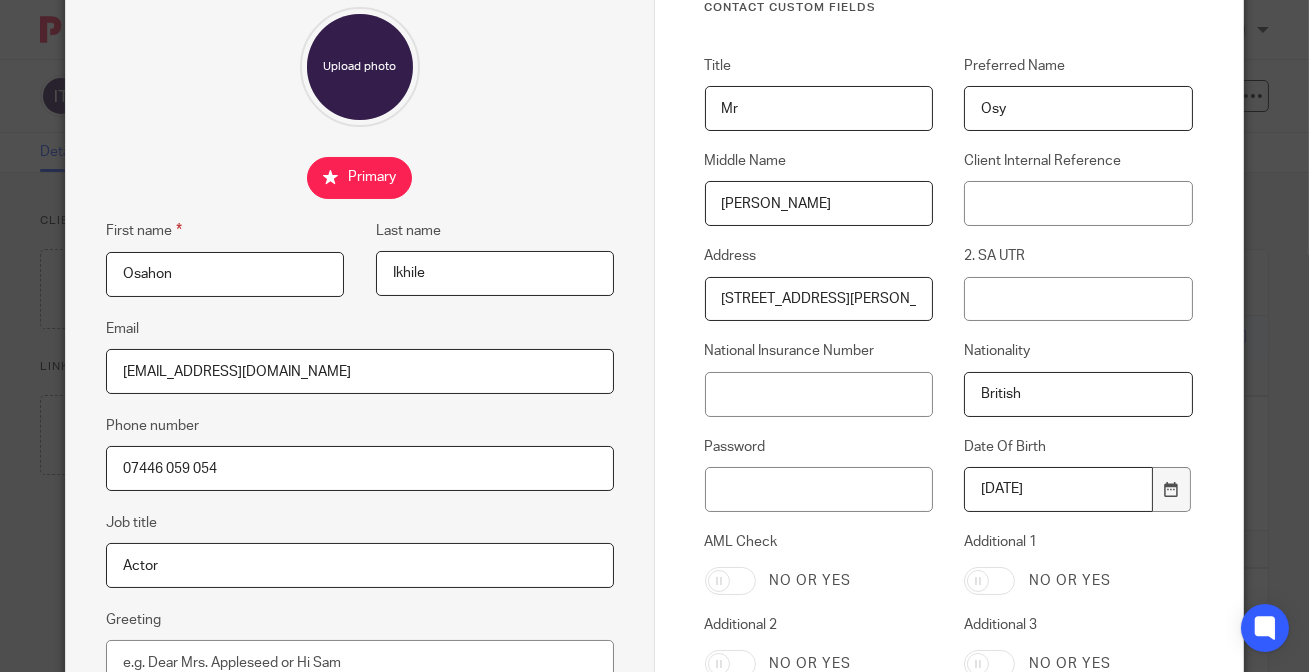 type on "British" 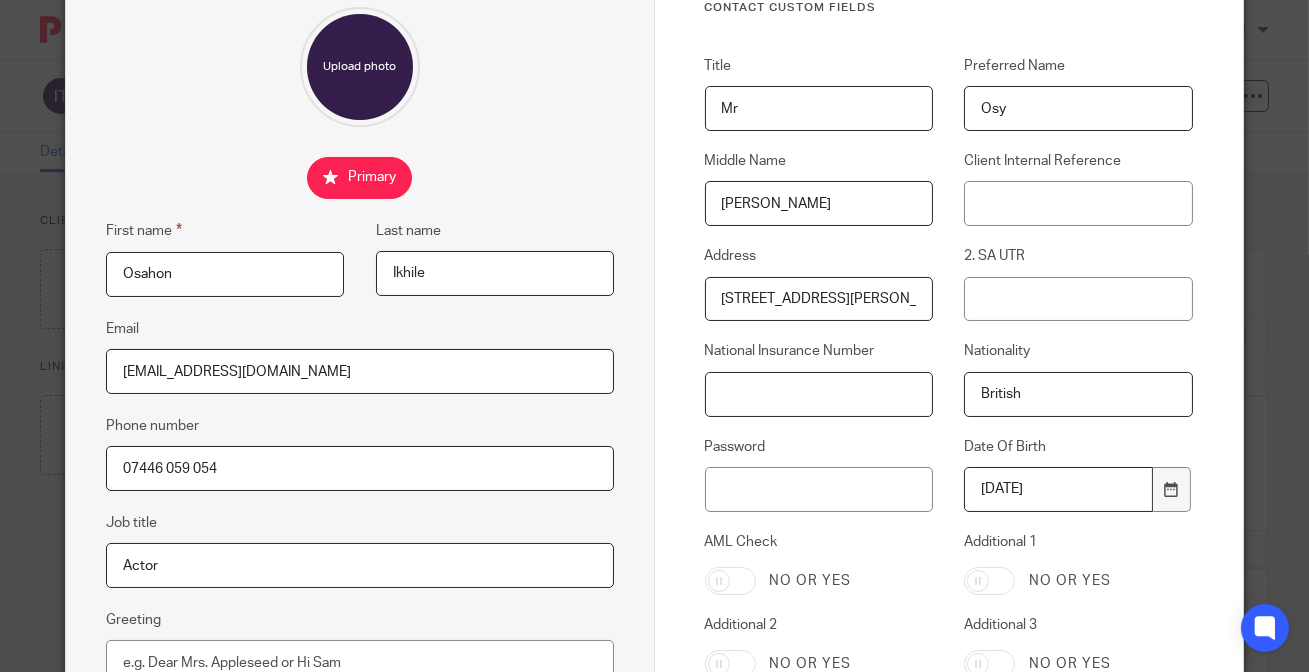 click on "National Insurance Number" at bounding box center [819, 394] 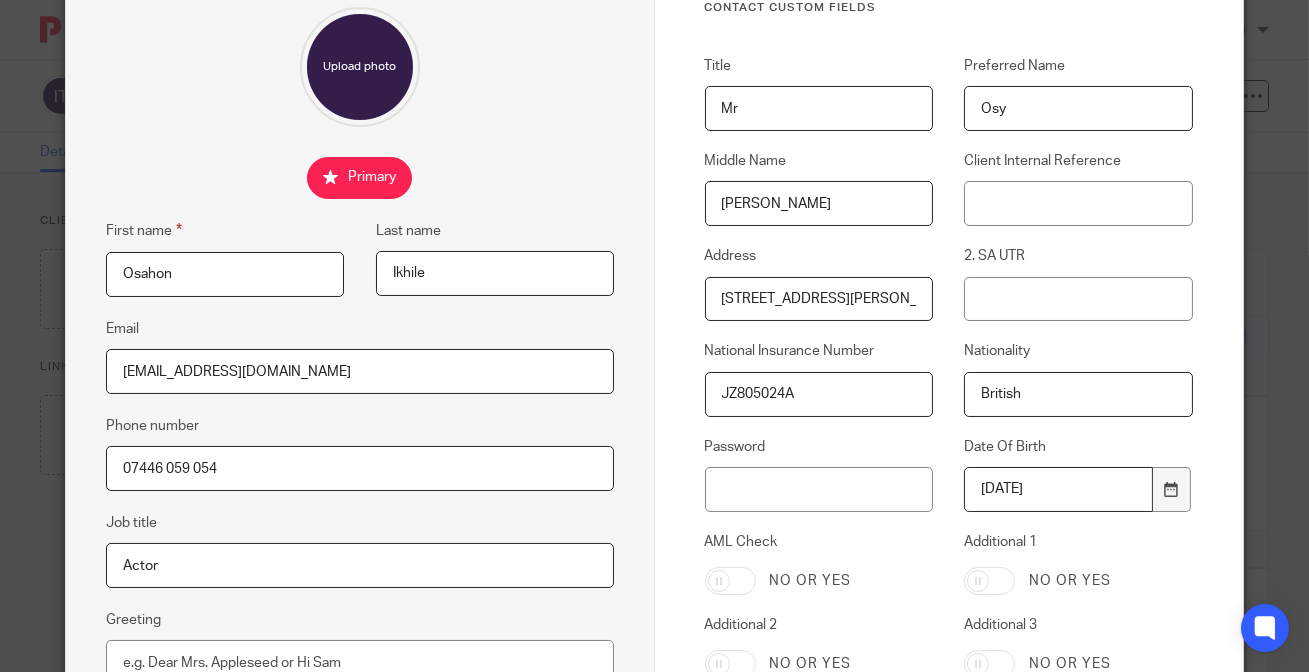 type on "JZ805024A" 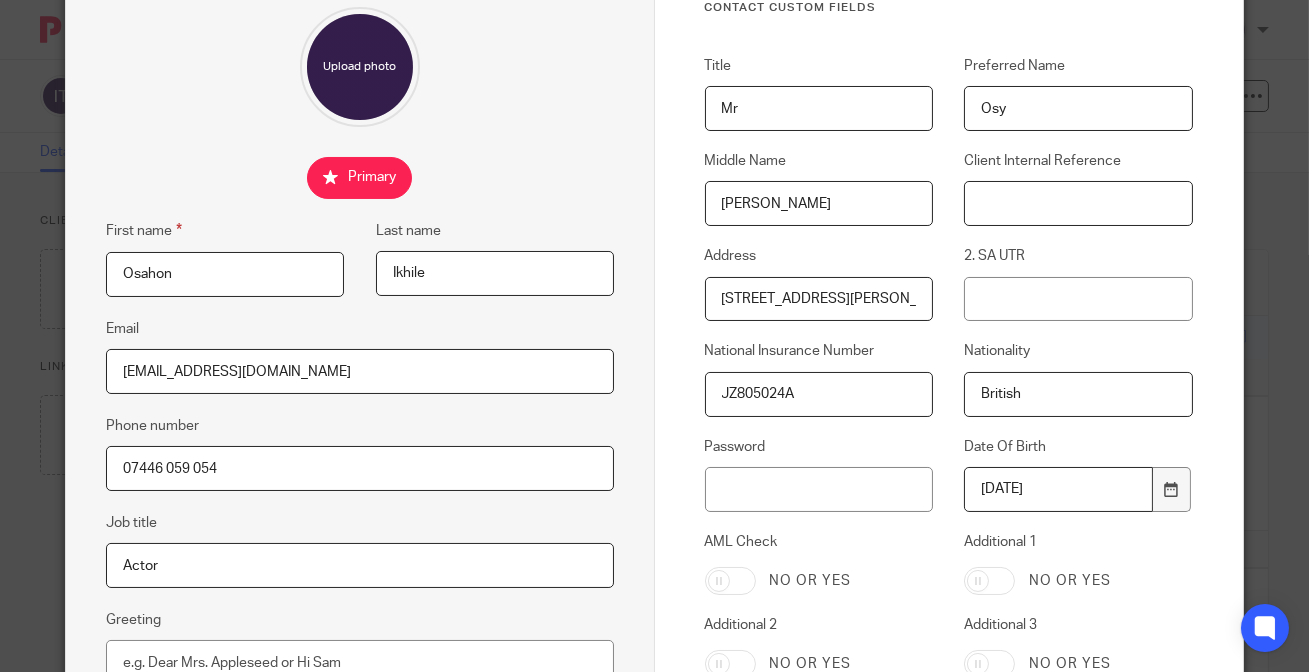 click on "Client Internal Reference" at bounding box center (1078, 203) 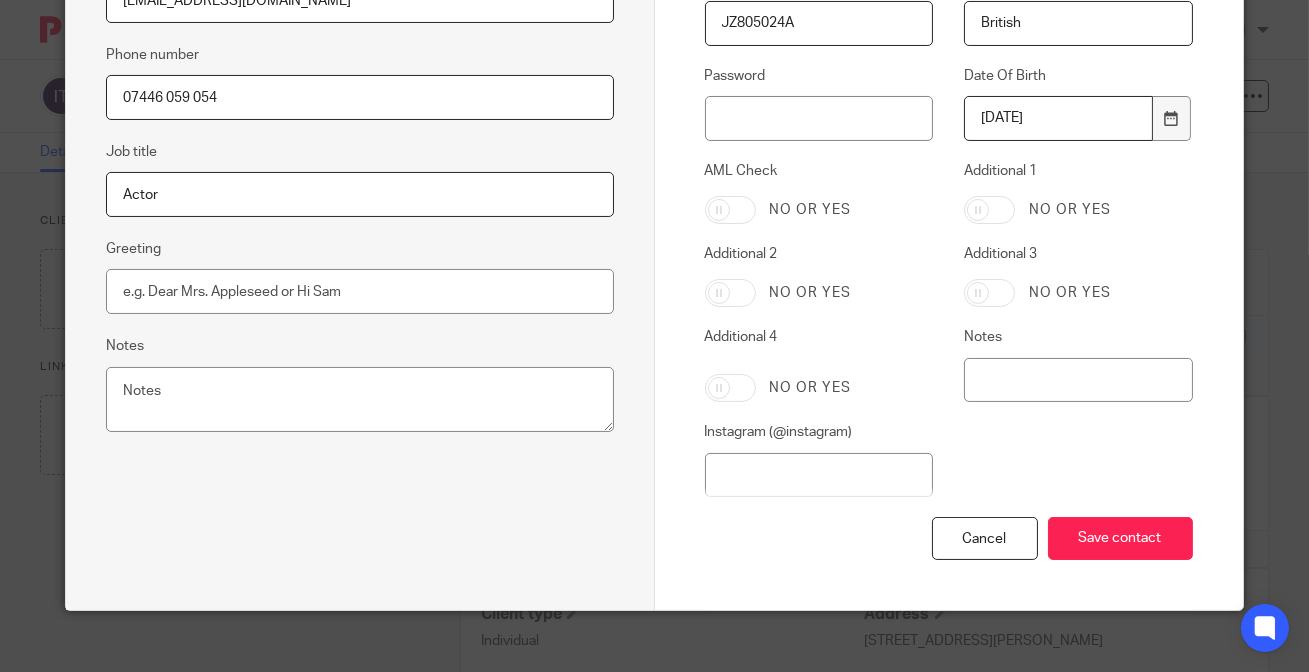 scroll, scrollTop: 570, scrollLeft: 0, axis: vertical 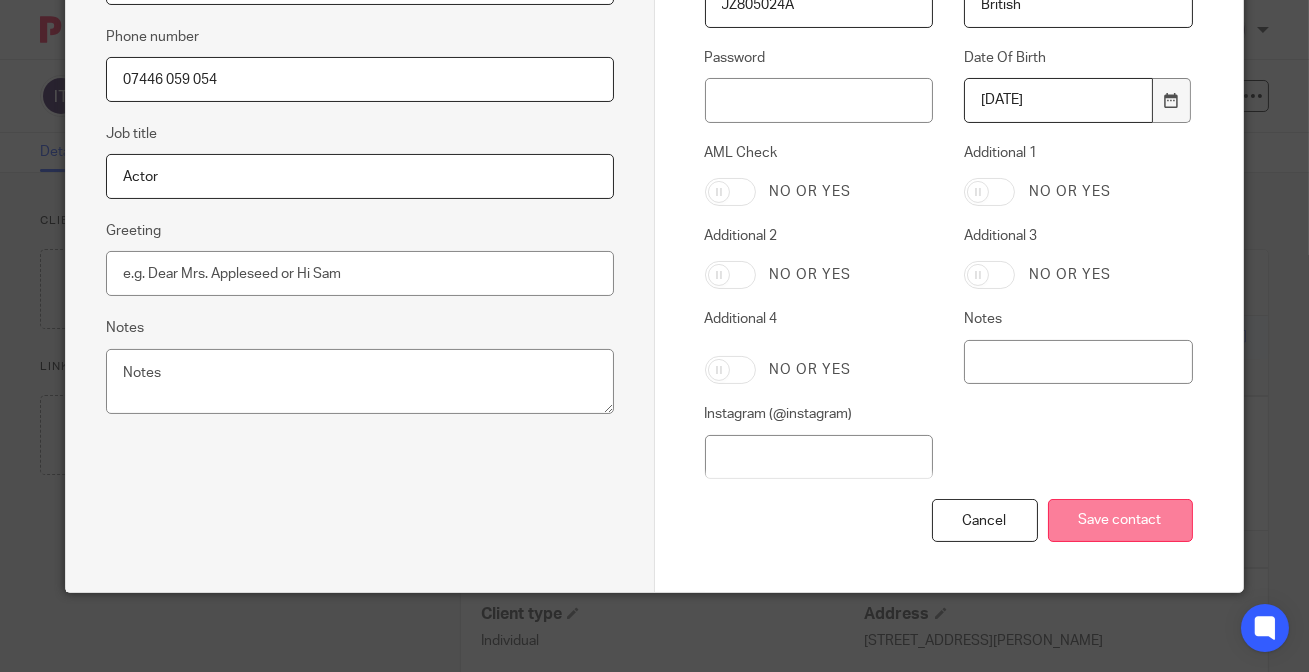 type on "I8" 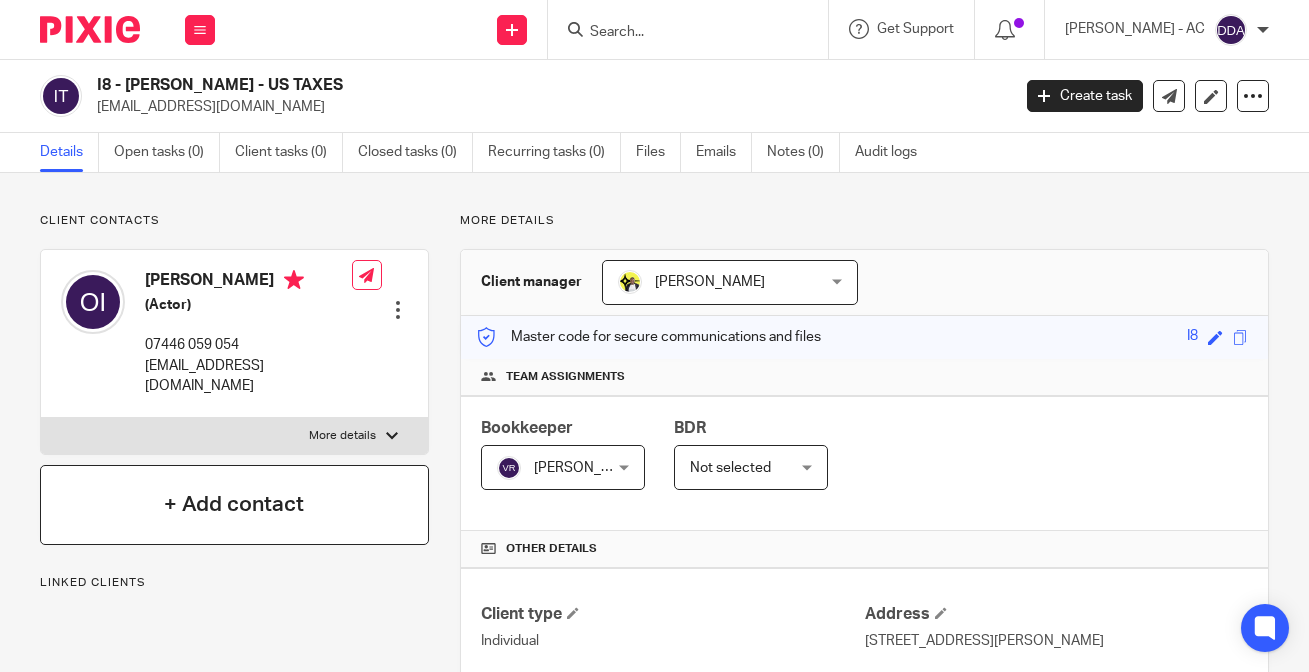 scroll, scrollTop: 0, scrollLeft: 0, axis: both 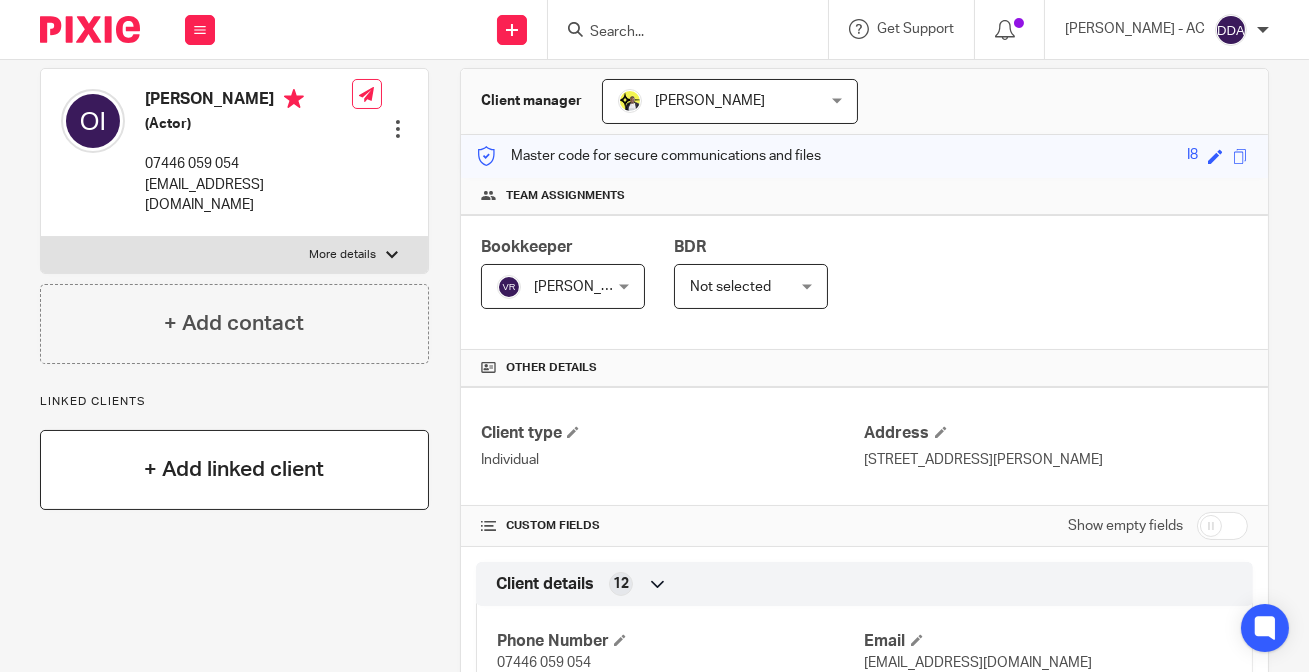 click on "+ Add linked client" at bounding box center [234, 469] 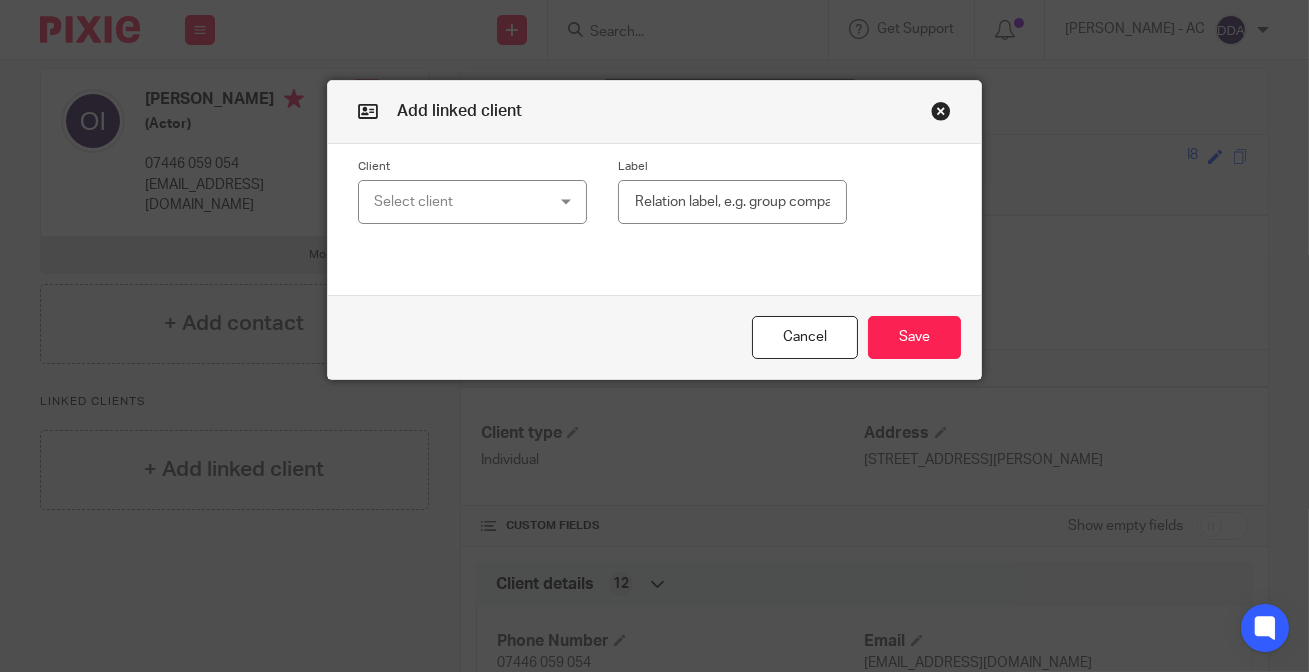 click on "Select client" at bounding box center [458, 202] 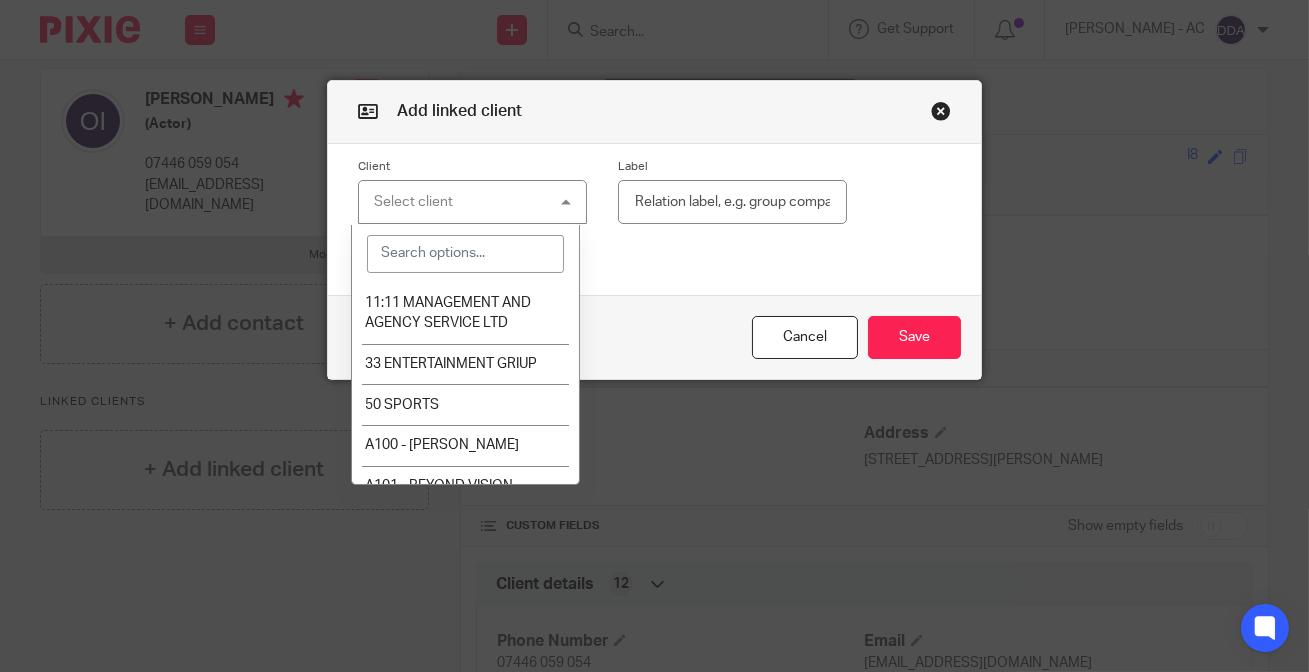 paste on "I14" 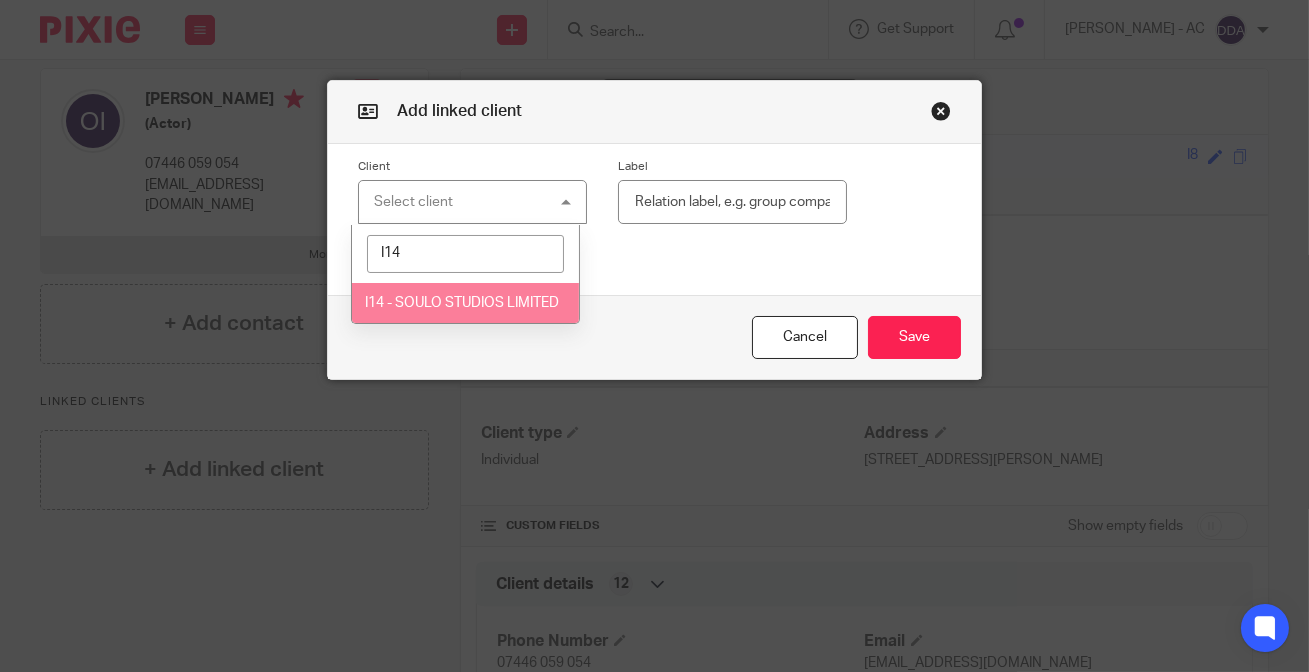 type on "I14" 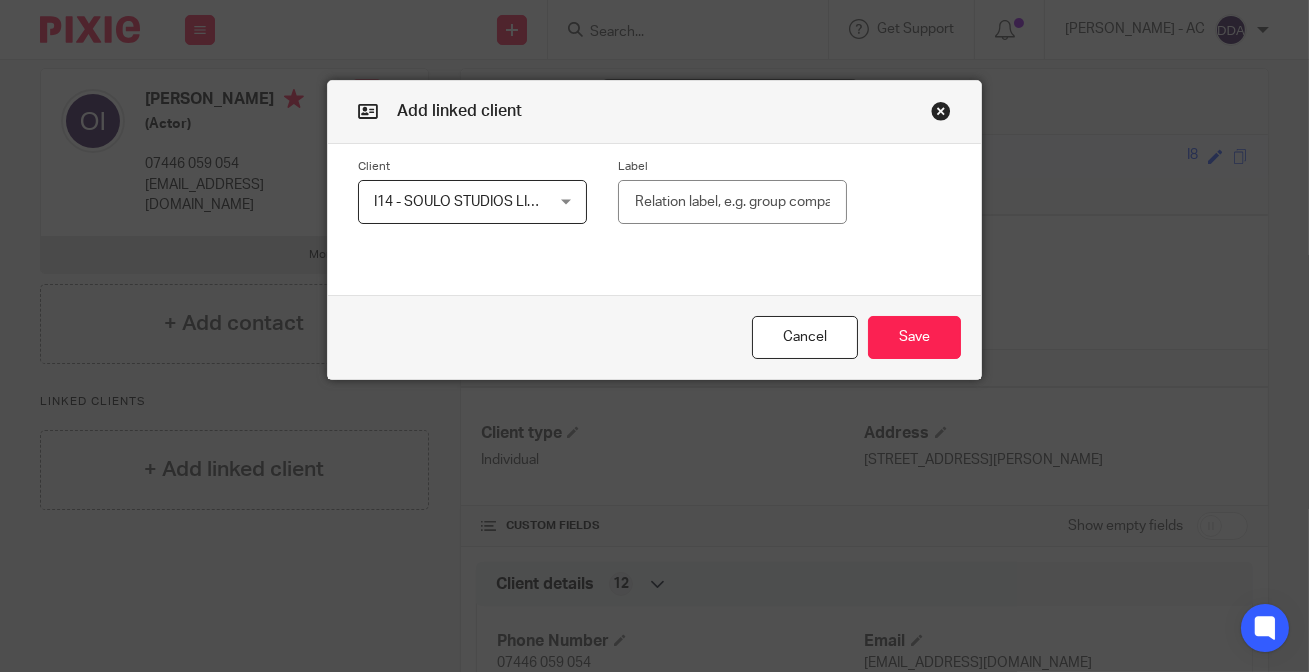 click at bounding box center [732, 202] 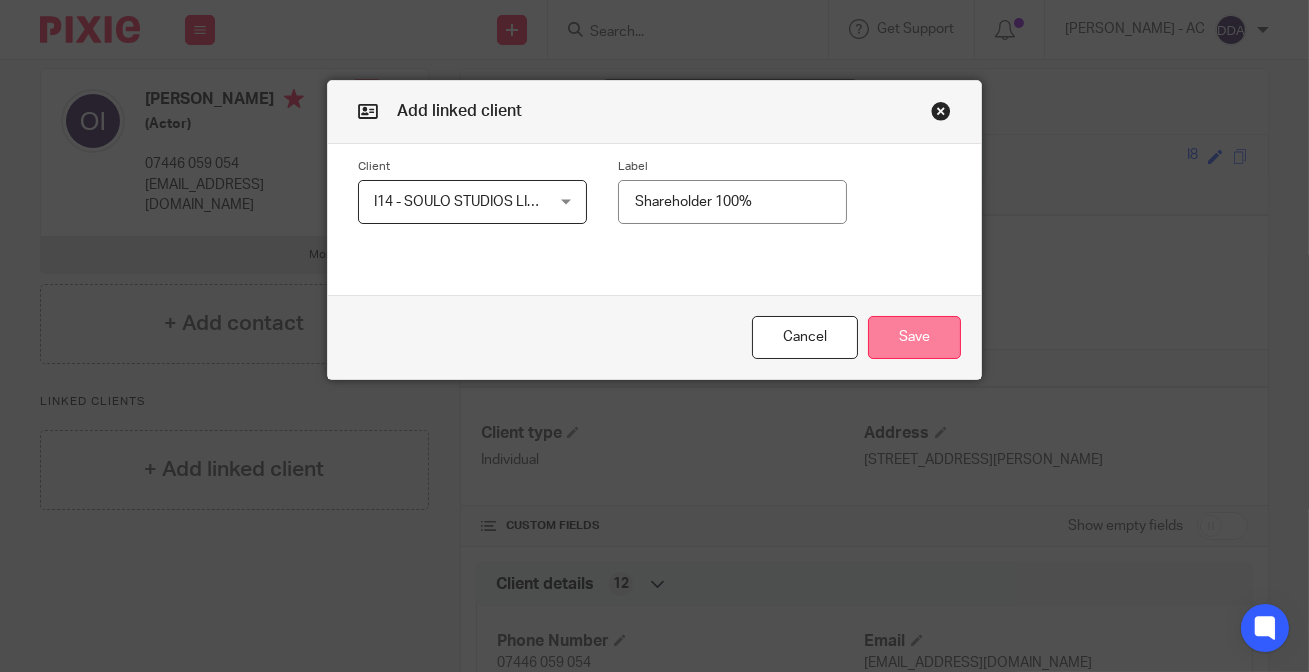 type on "Shareholder 100%" 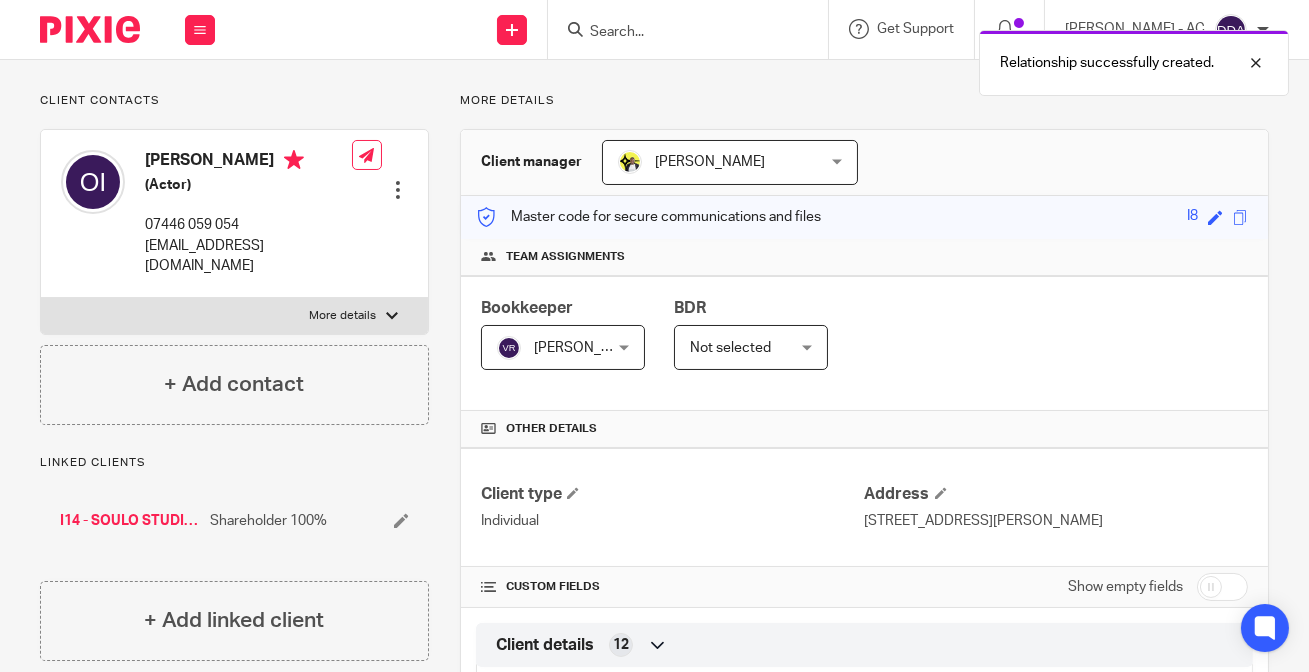 scroll, scrollTop: 0, scrollLeft: 0, axis: both 